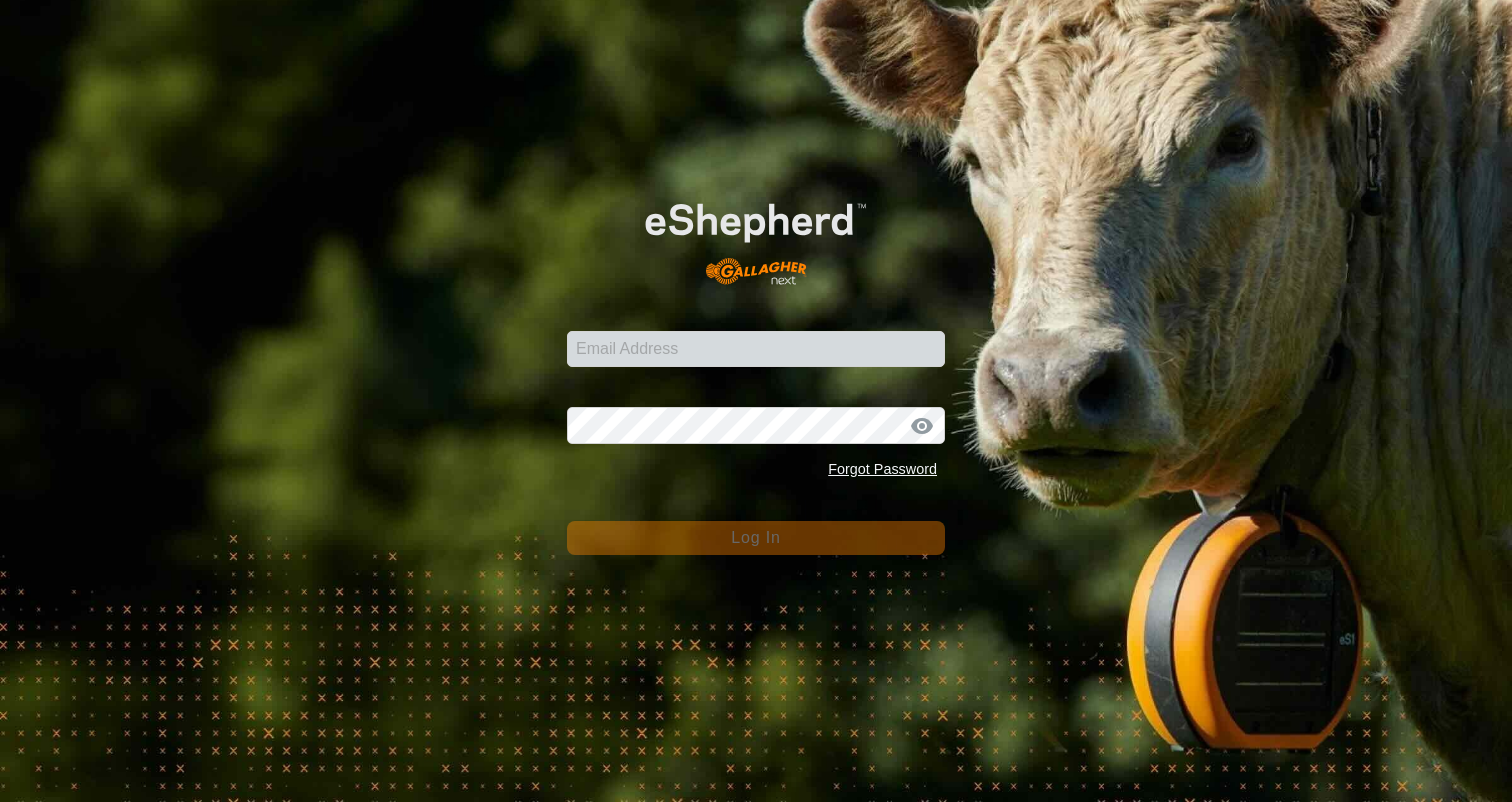 scroll, scrollTop: 0, scrollLeft: 0, axis: both 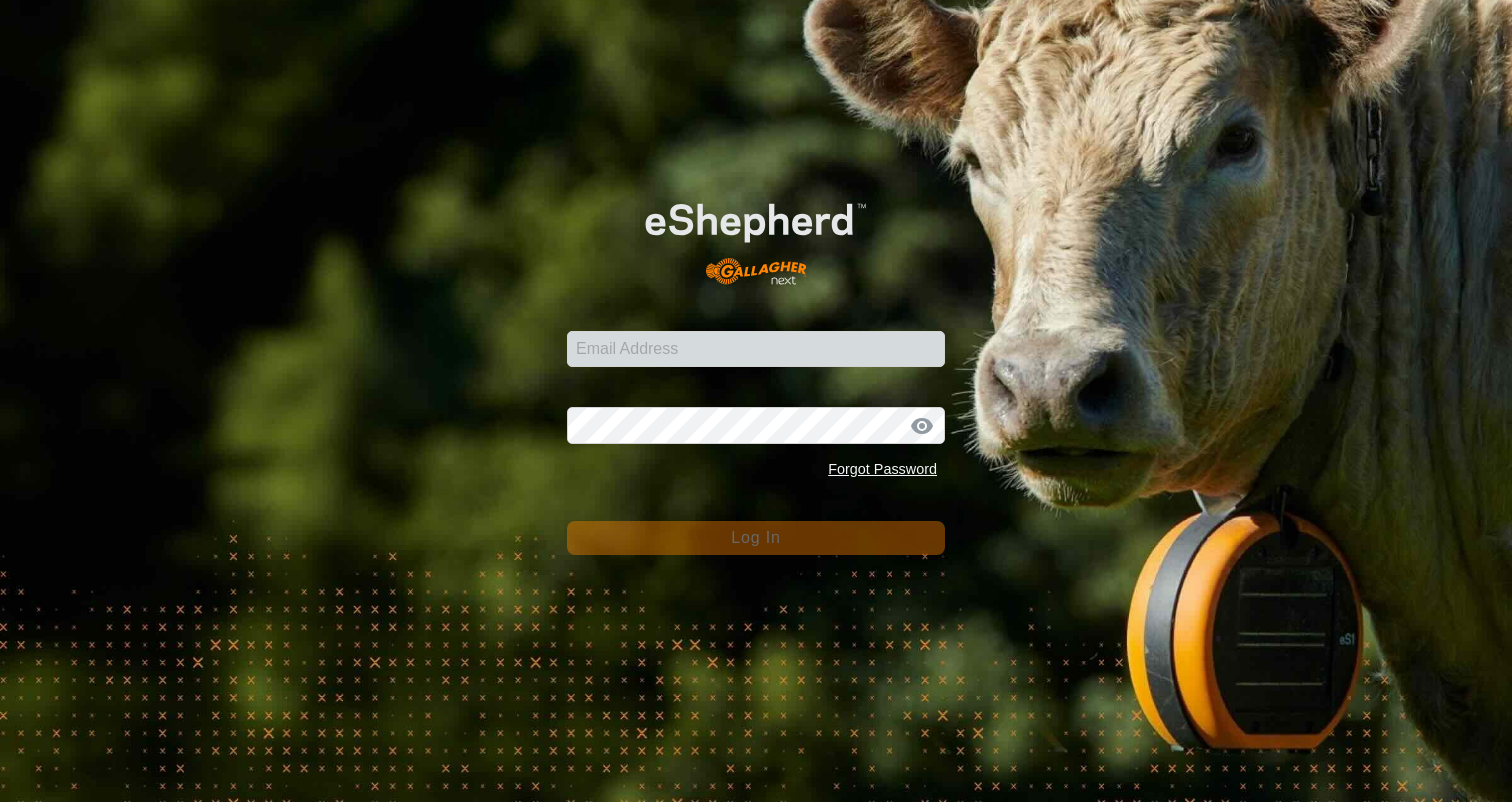 type on "[EMAIL]" 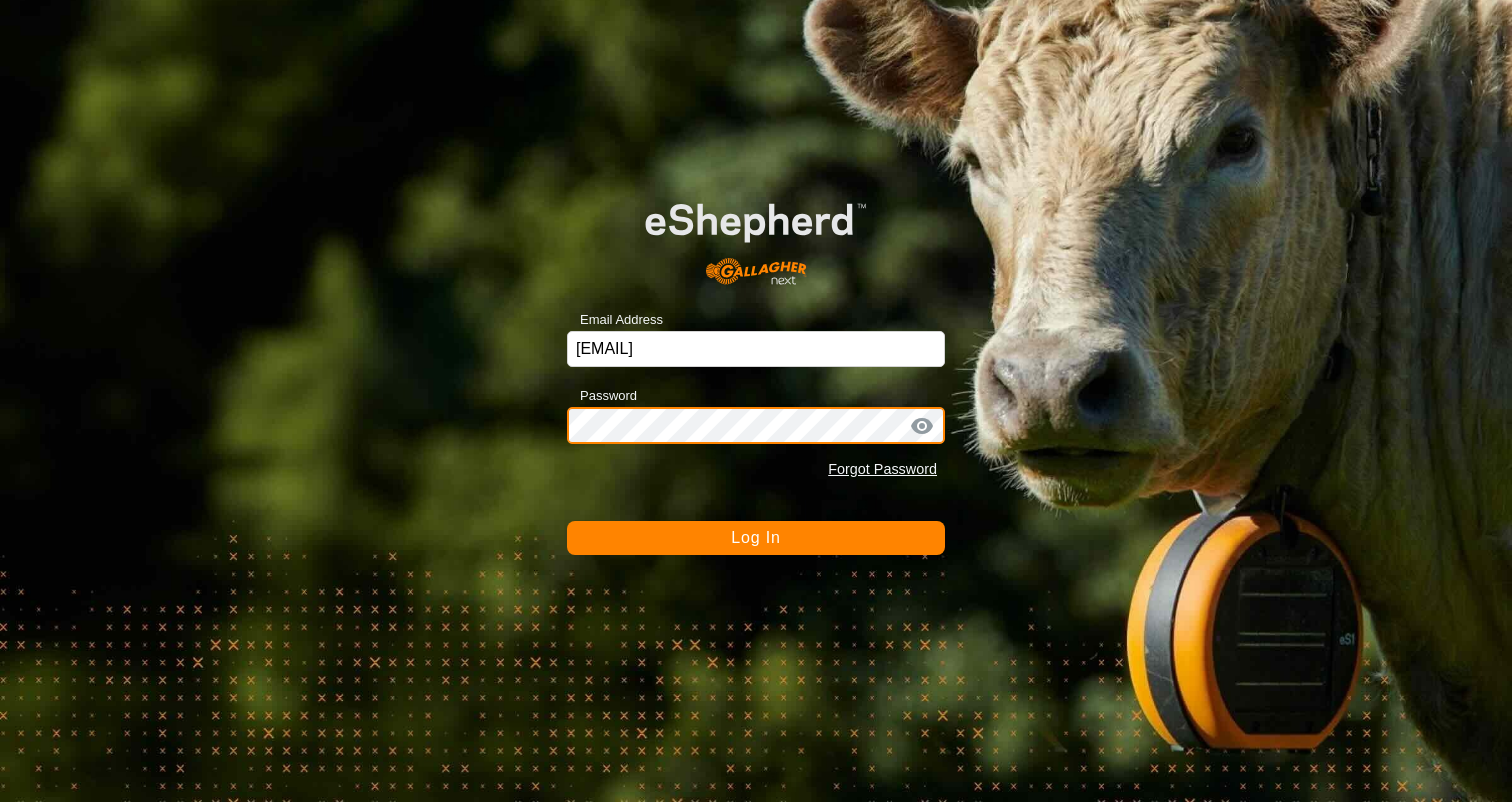 click on "Log In" 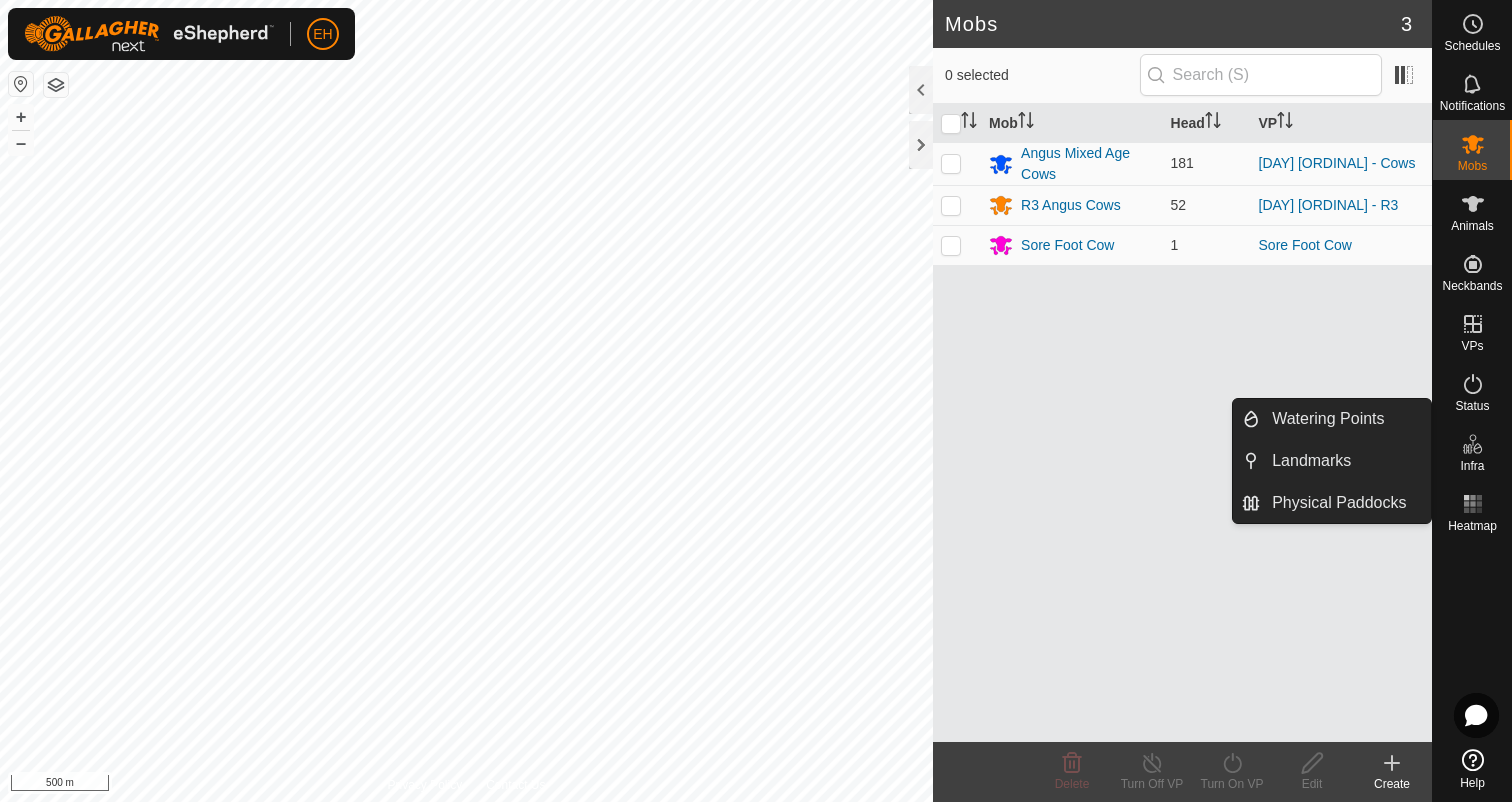 click 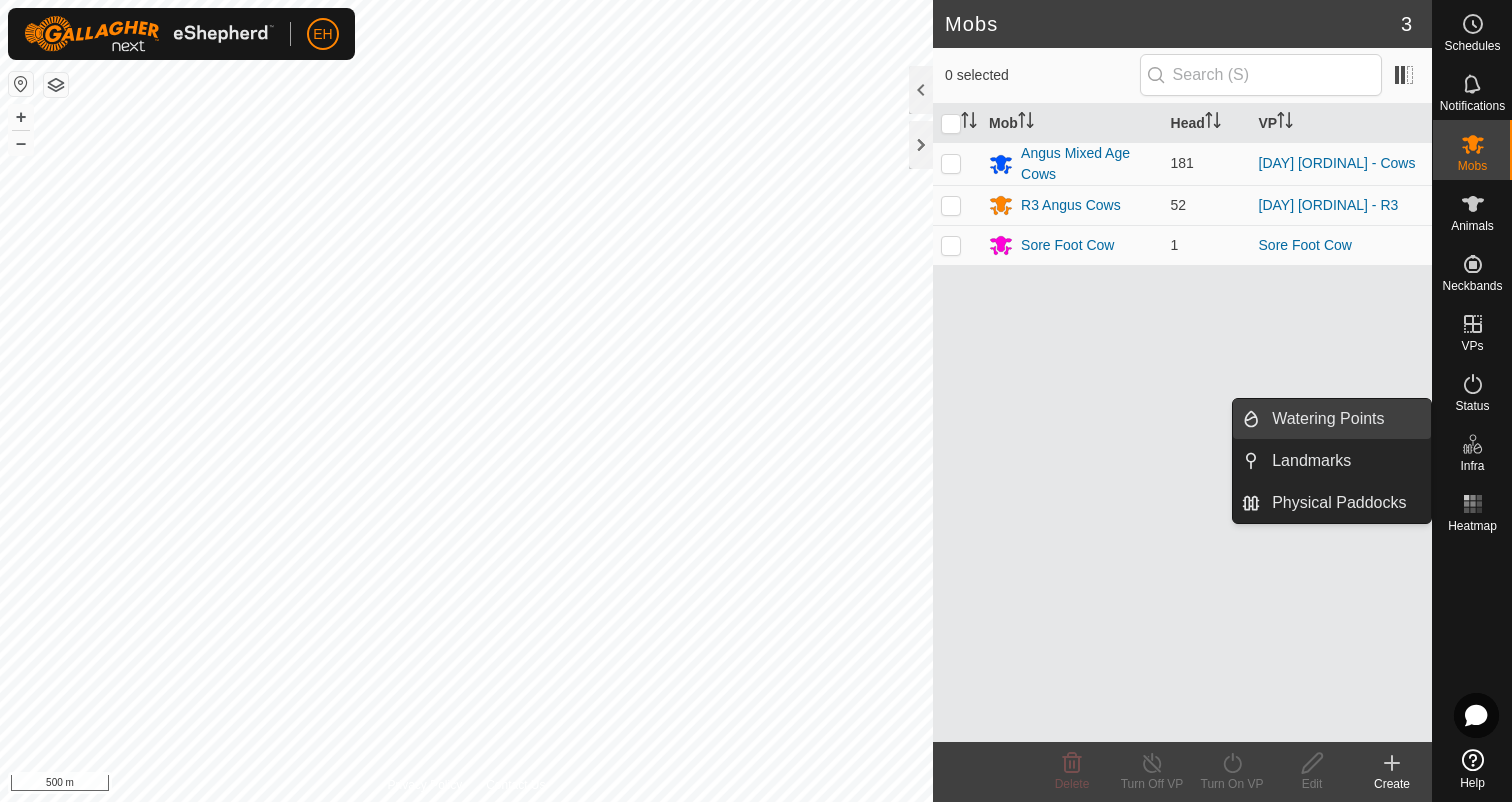 click on "Watering Points" at bounding box center [1345, 419] 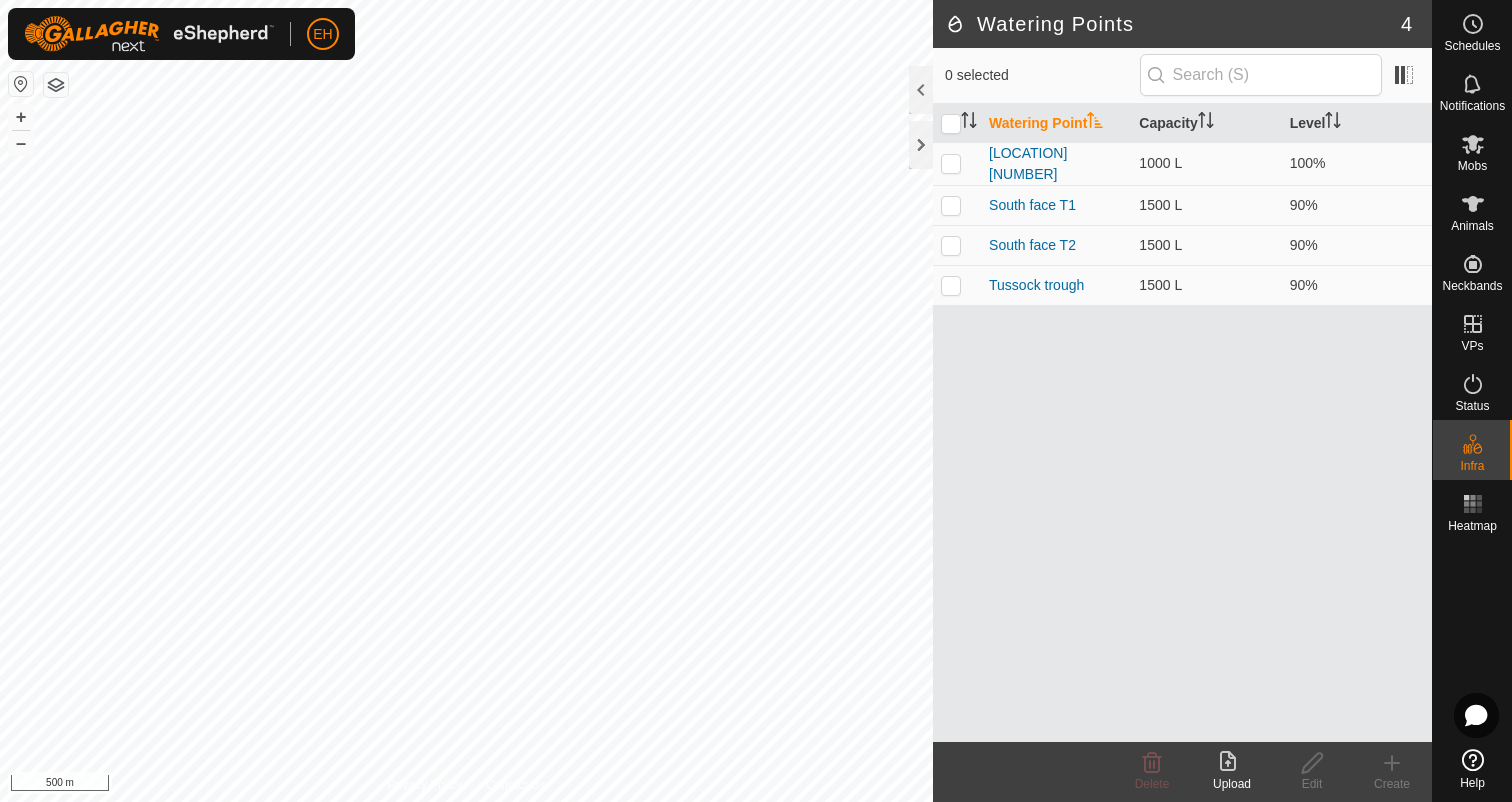click 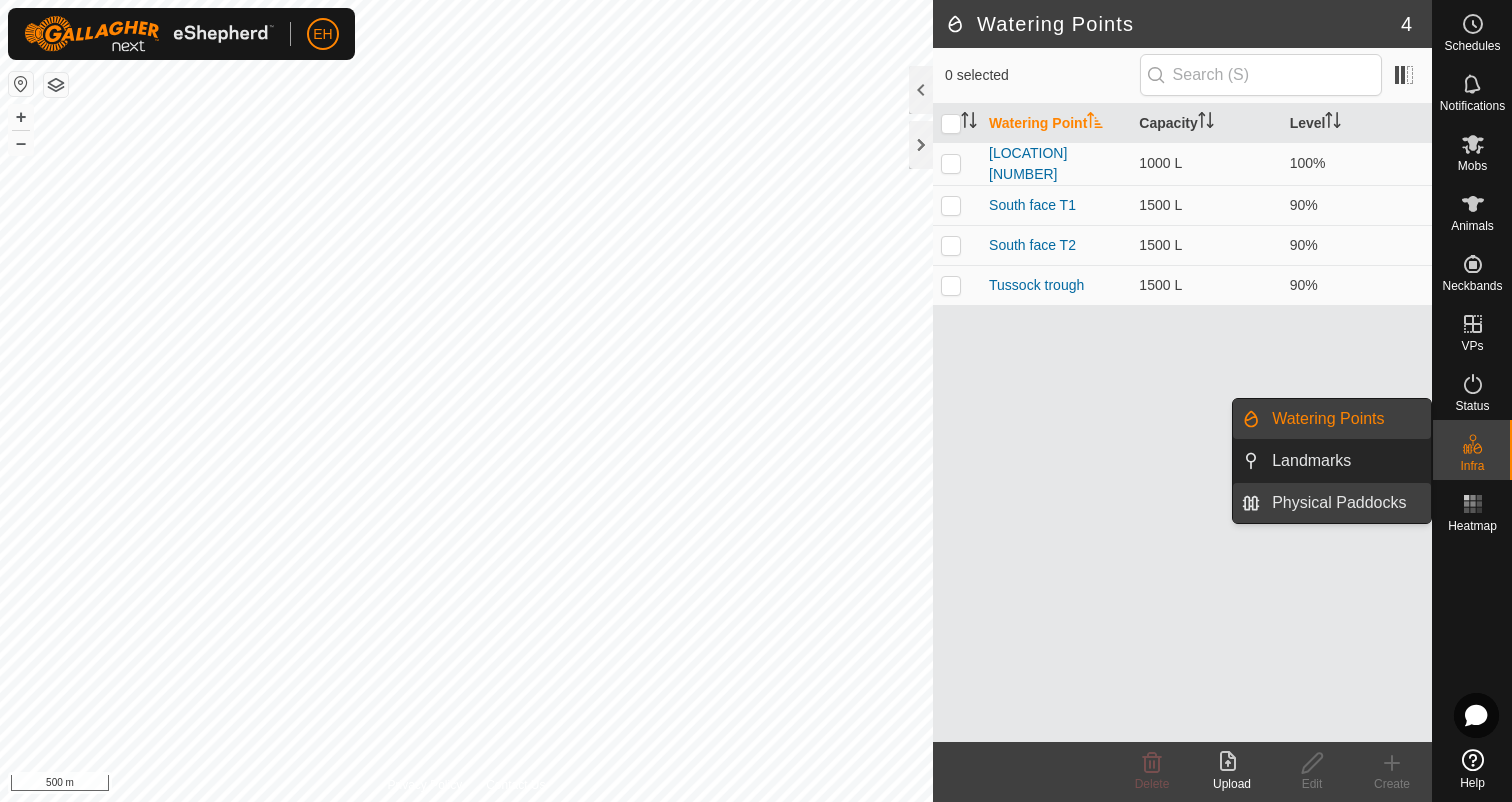 click on "Physical Paddocks" at bounding box center (1345, 503) 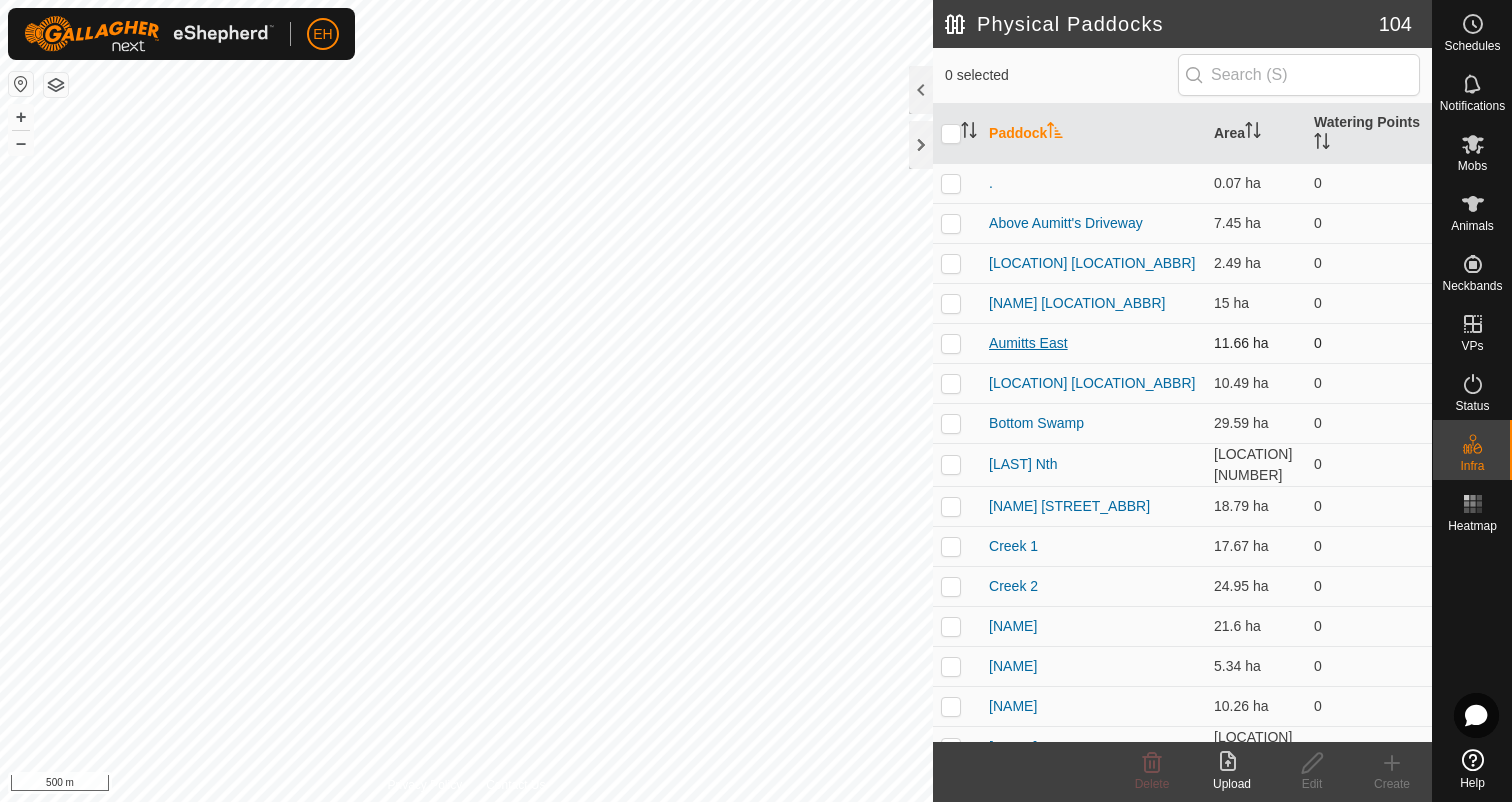 click on "Aumitts East" at bounding box center [1028, 343] 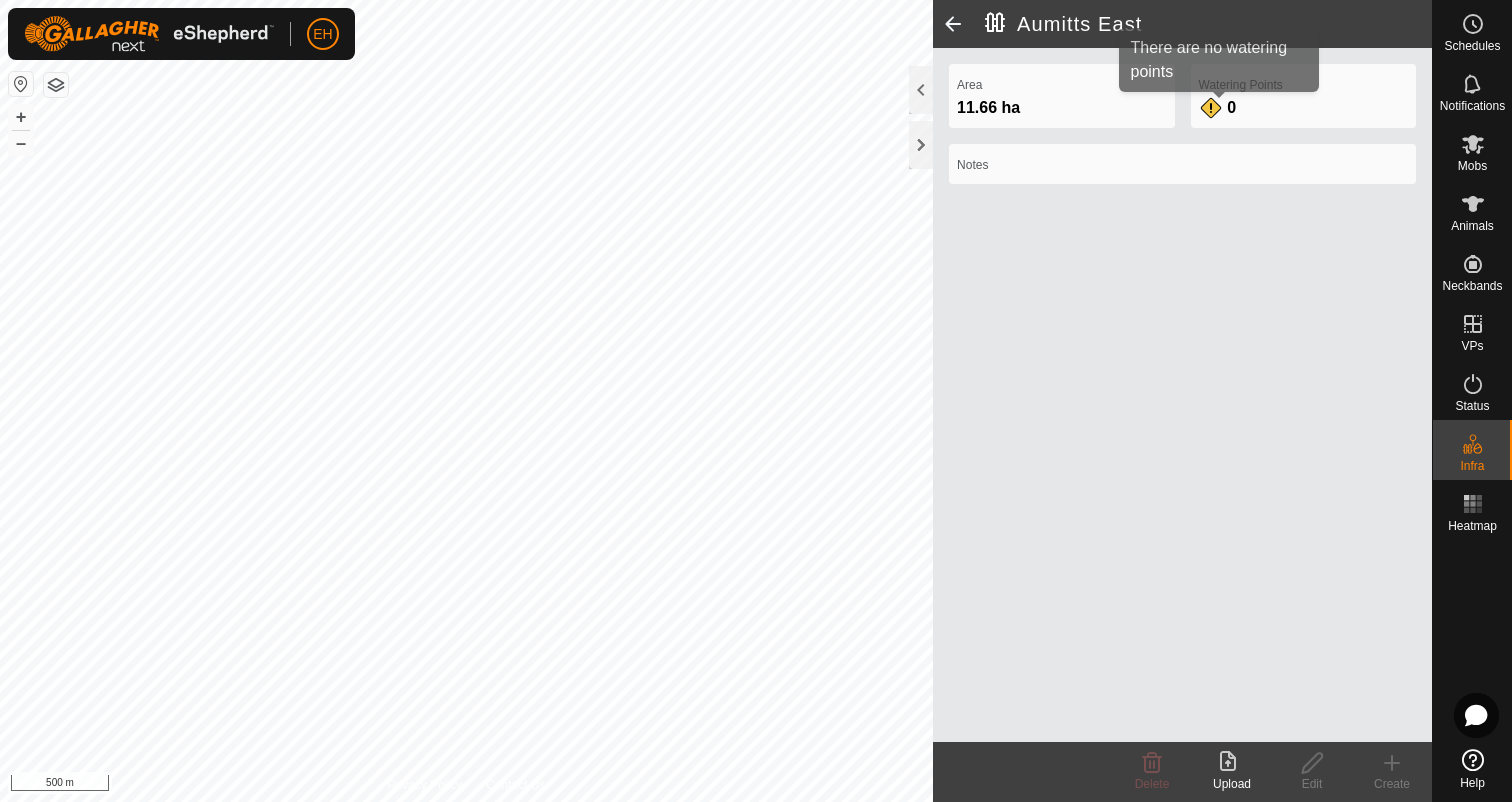 click on "0" 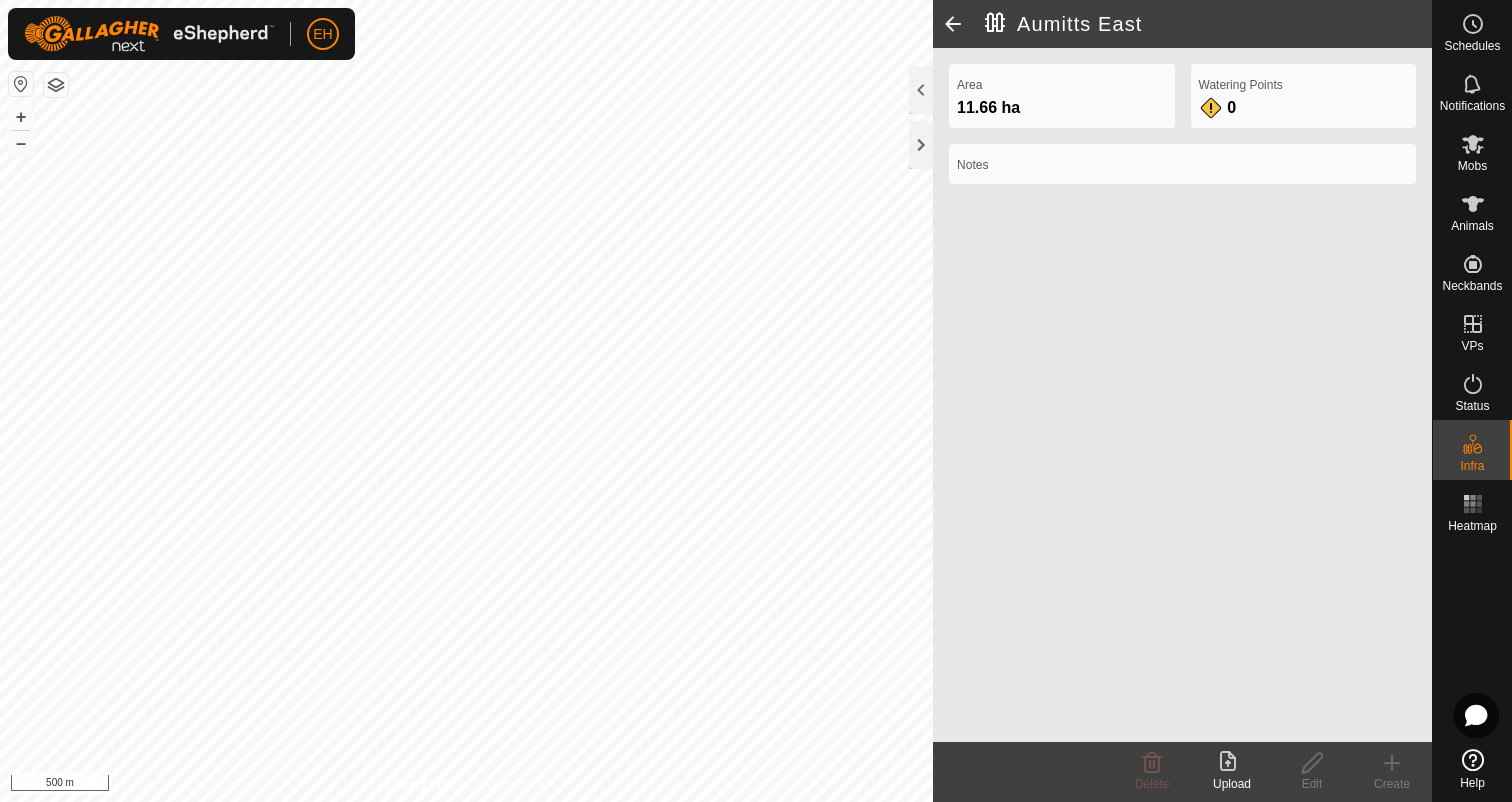 click on "Watering Points" 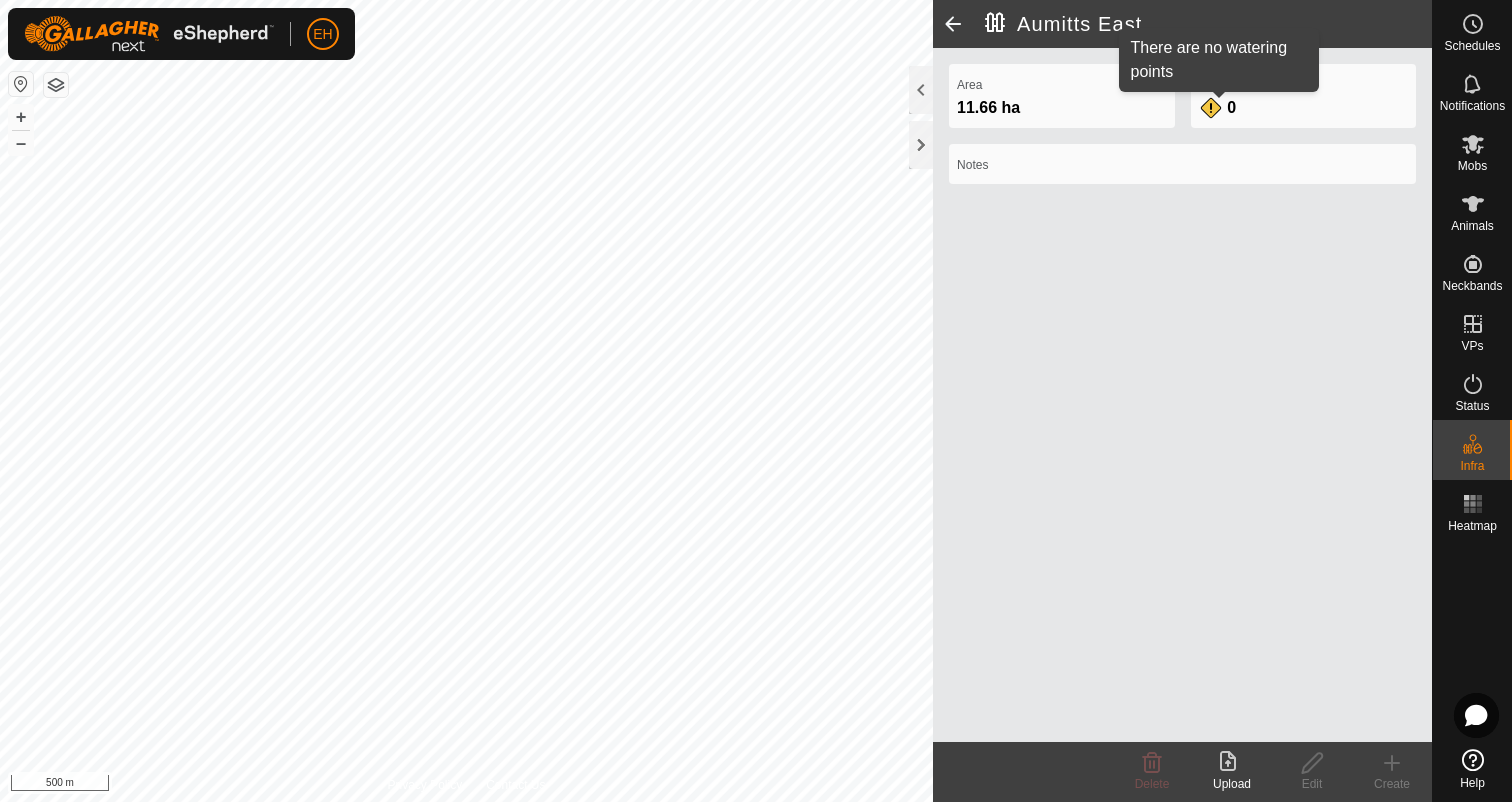 click on "0" 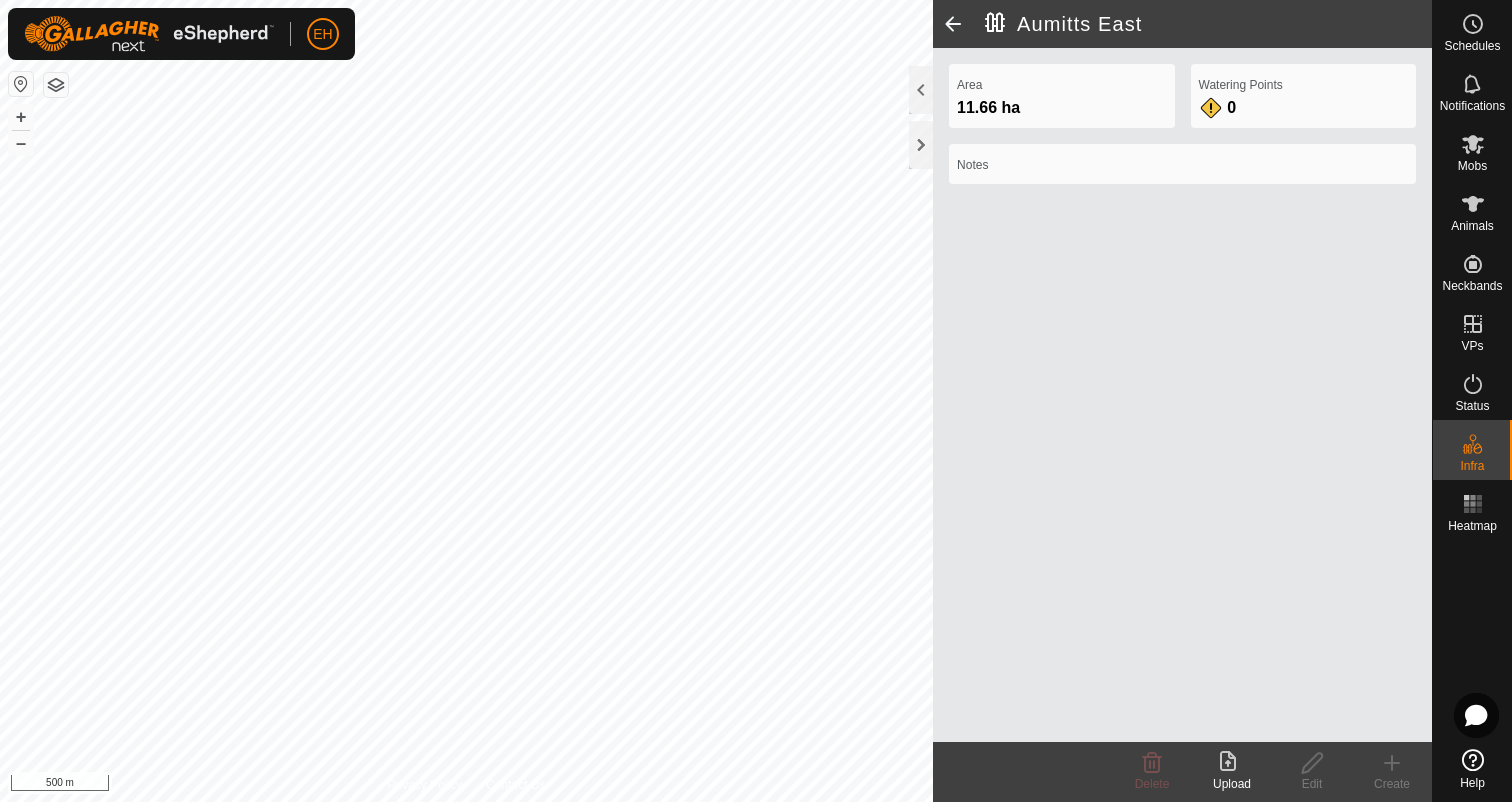 click on "0" 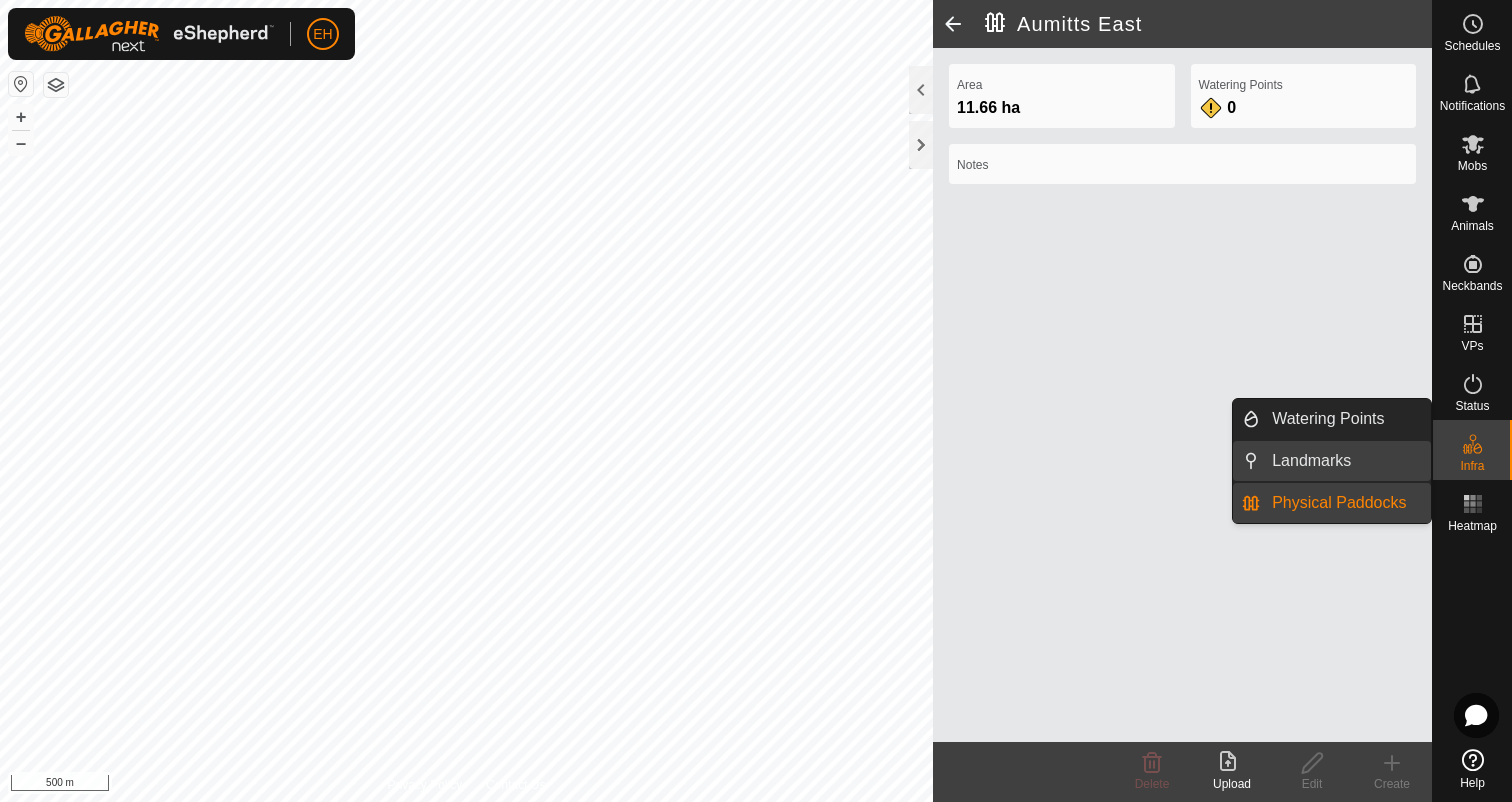 click on "Landmarks" at bounding box center (1345, 461) 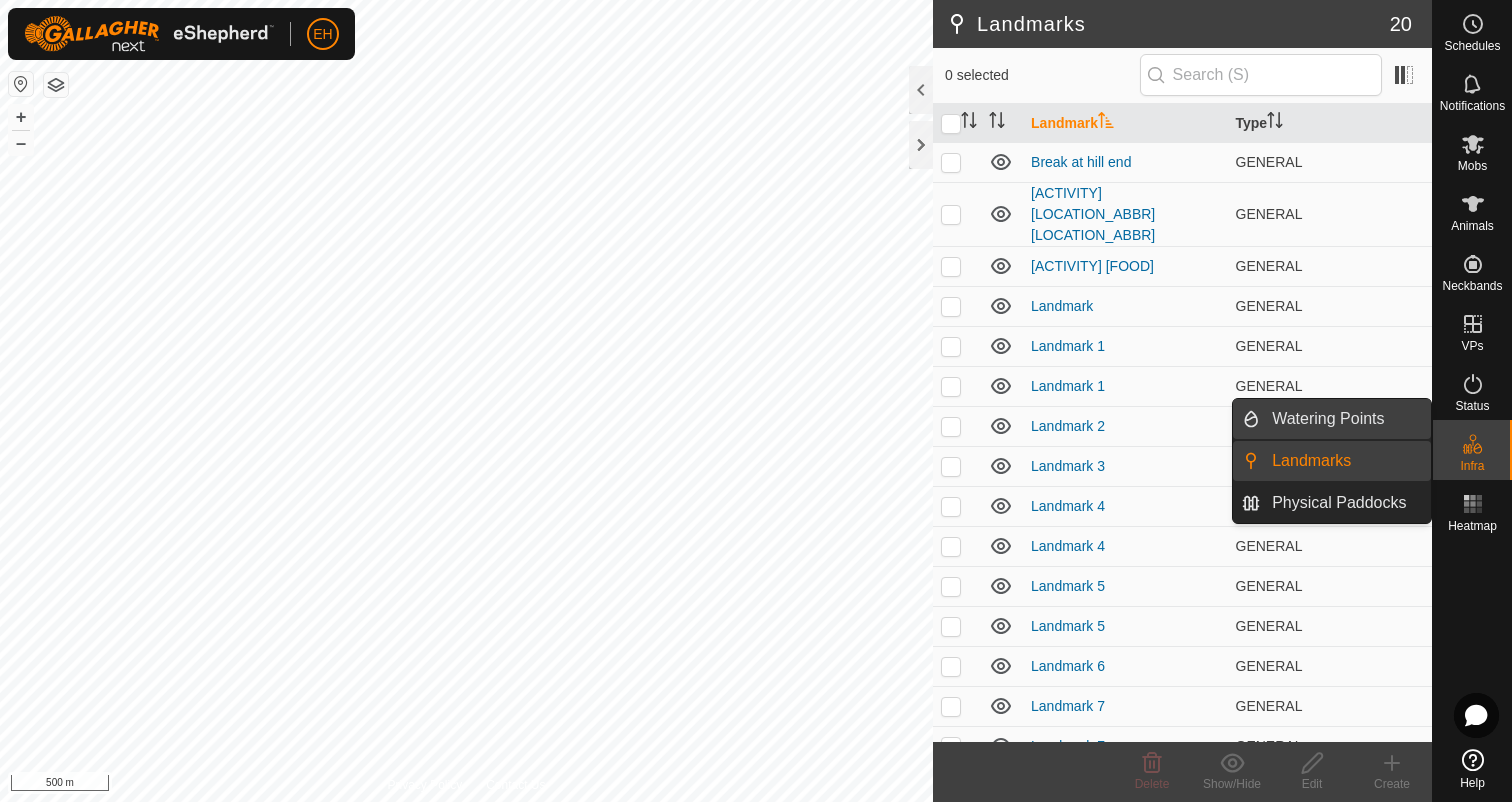 click on "Watering Points" at bounding box center [1345, 419] 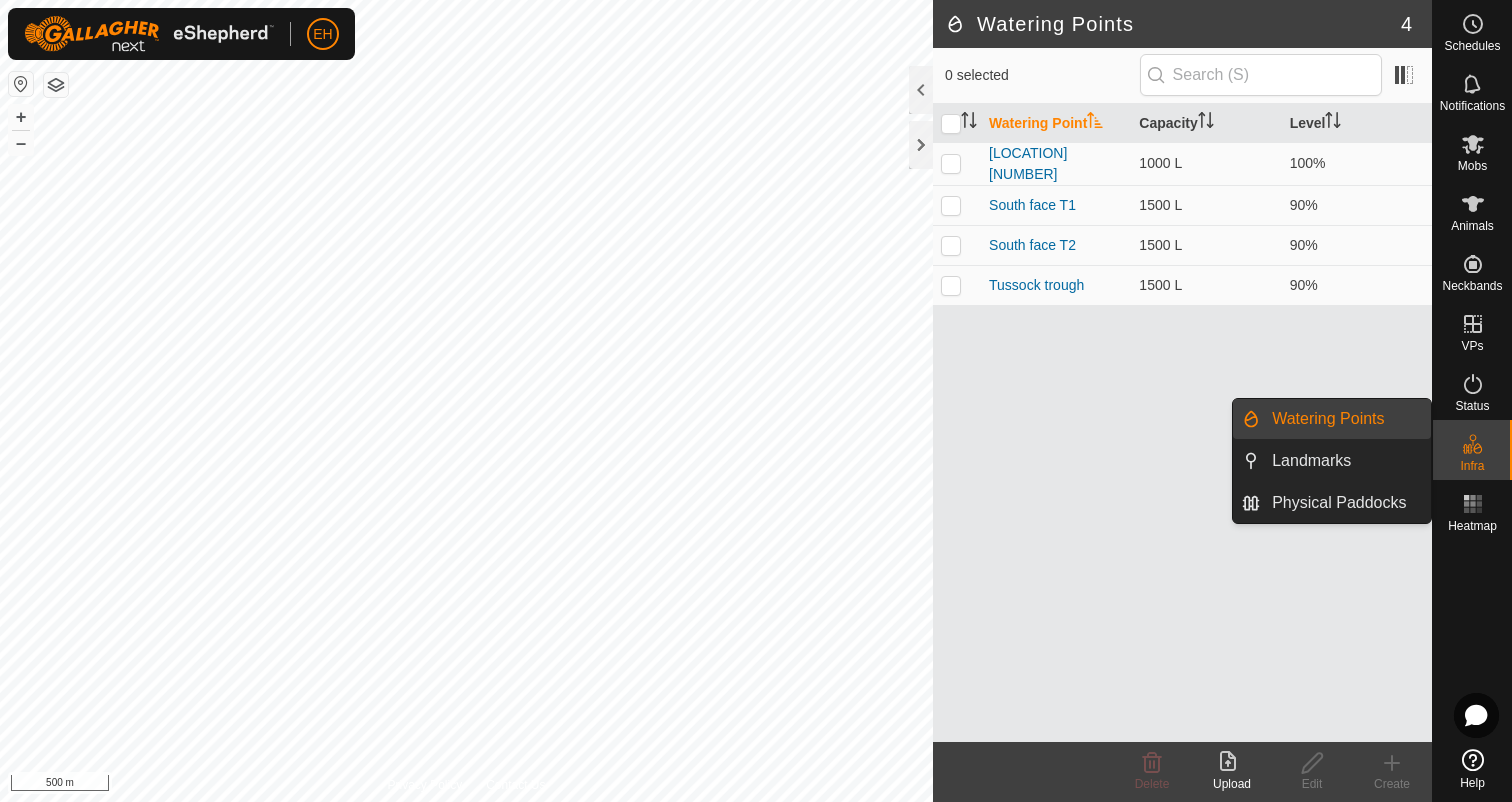 click on "Watering Points" at bounding box center (1345, 419) 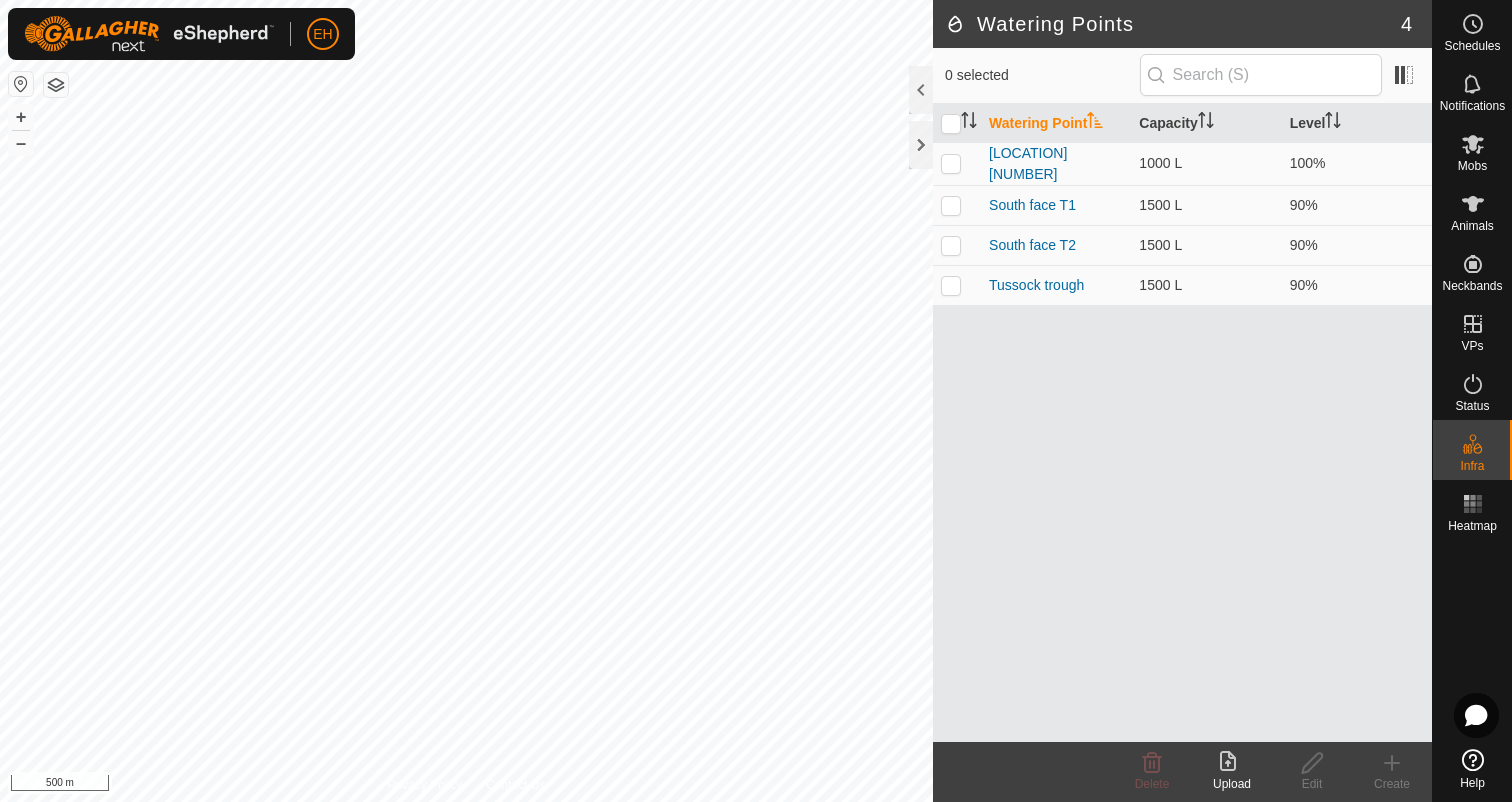 click on "Upload" 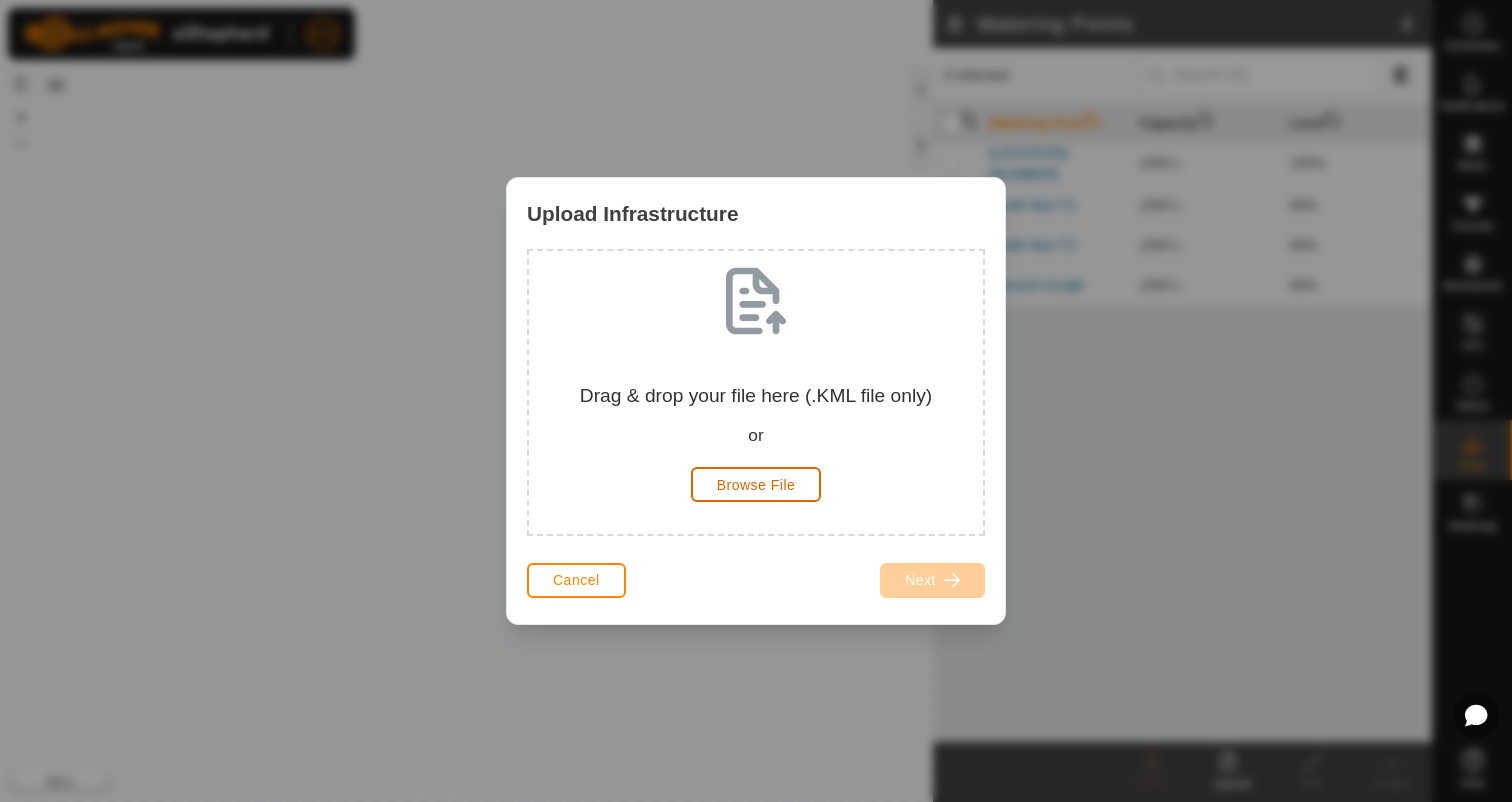 click on "Browse File" at bounding box center (756, 485) 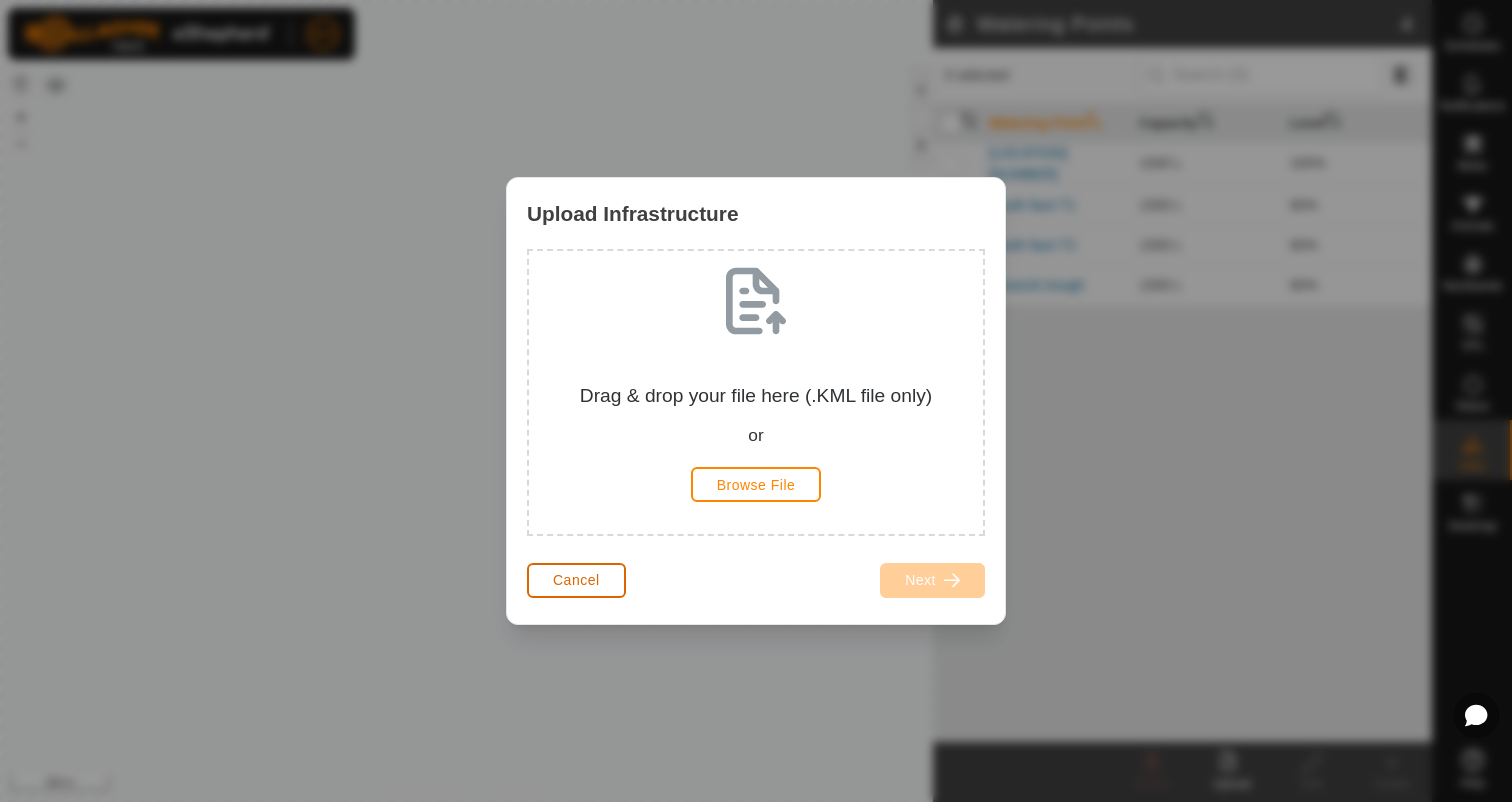 click on "Cancel" at bounding box center [576, 580] 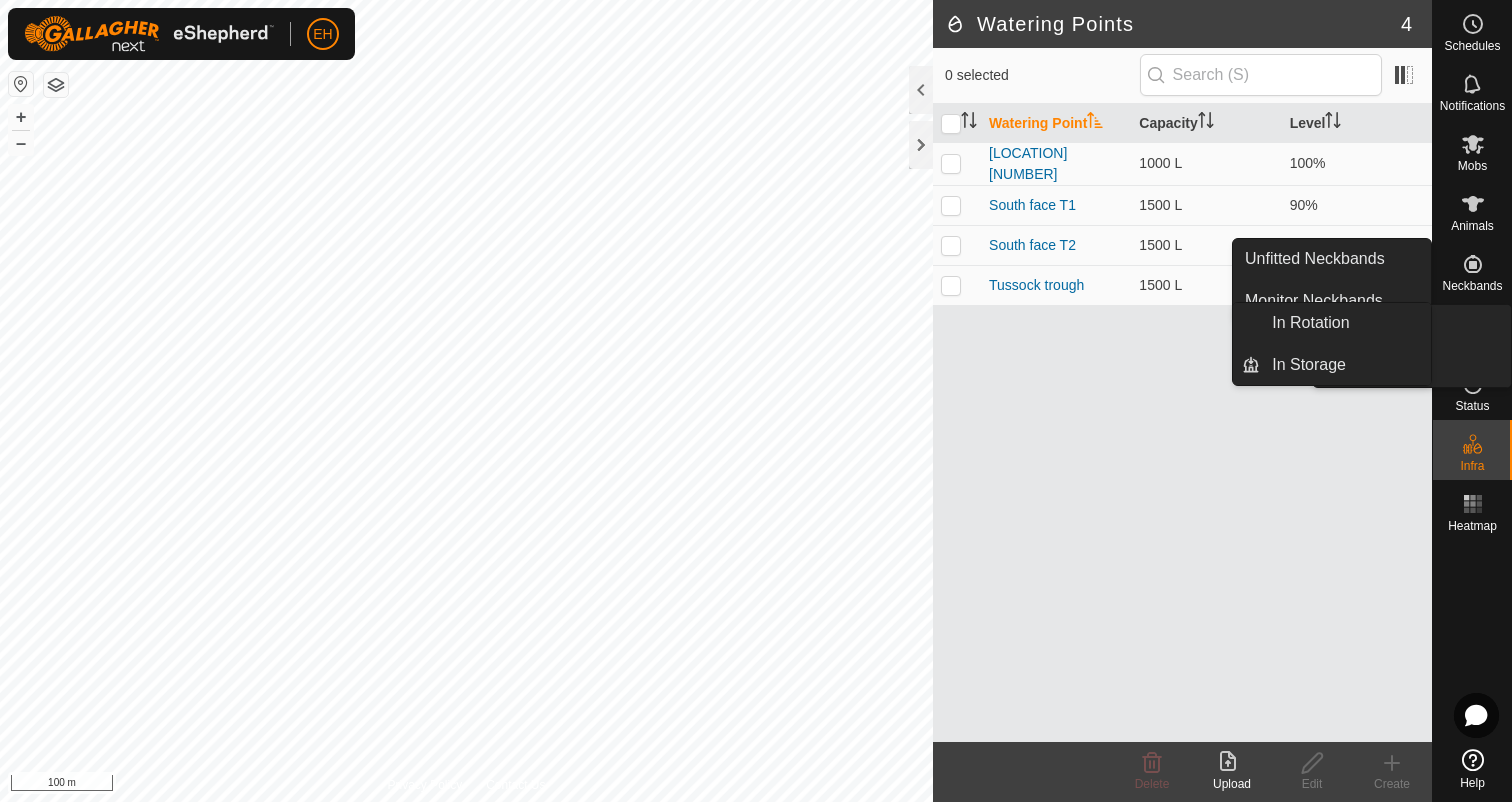 click 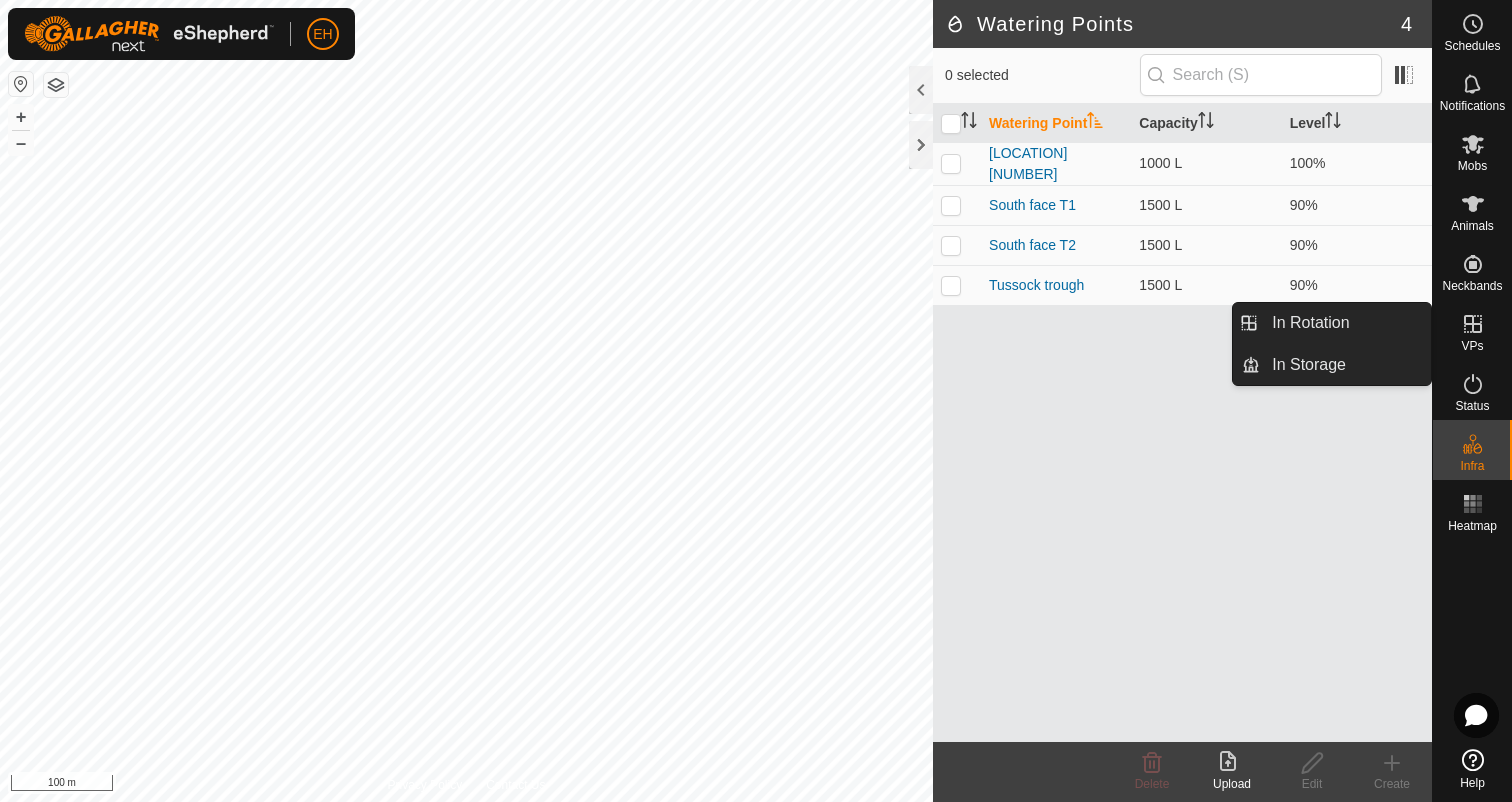 click 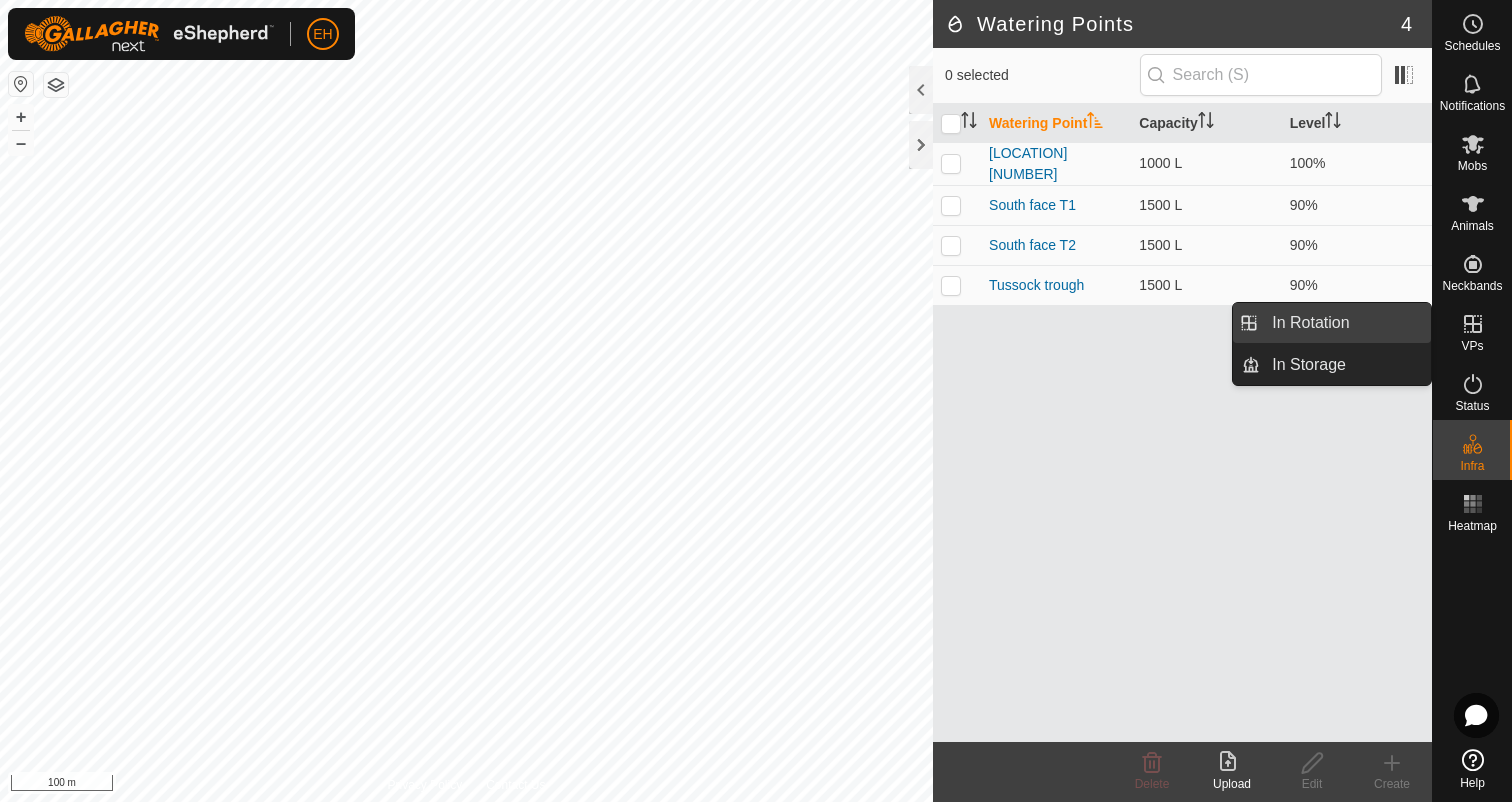 click on "In Rotation" at bounding box center (1345, 323) 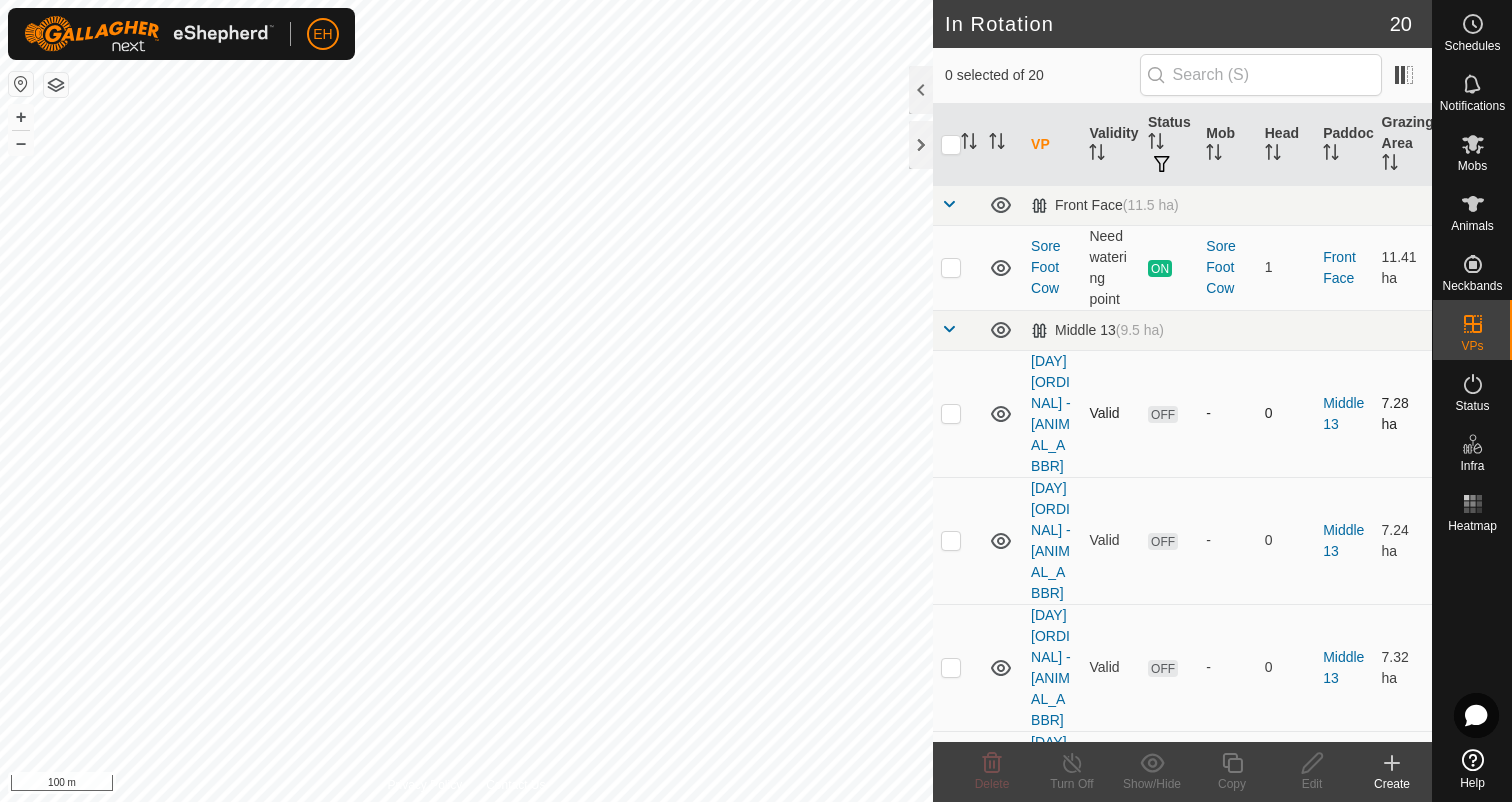 click at bounding box center (951, 413) 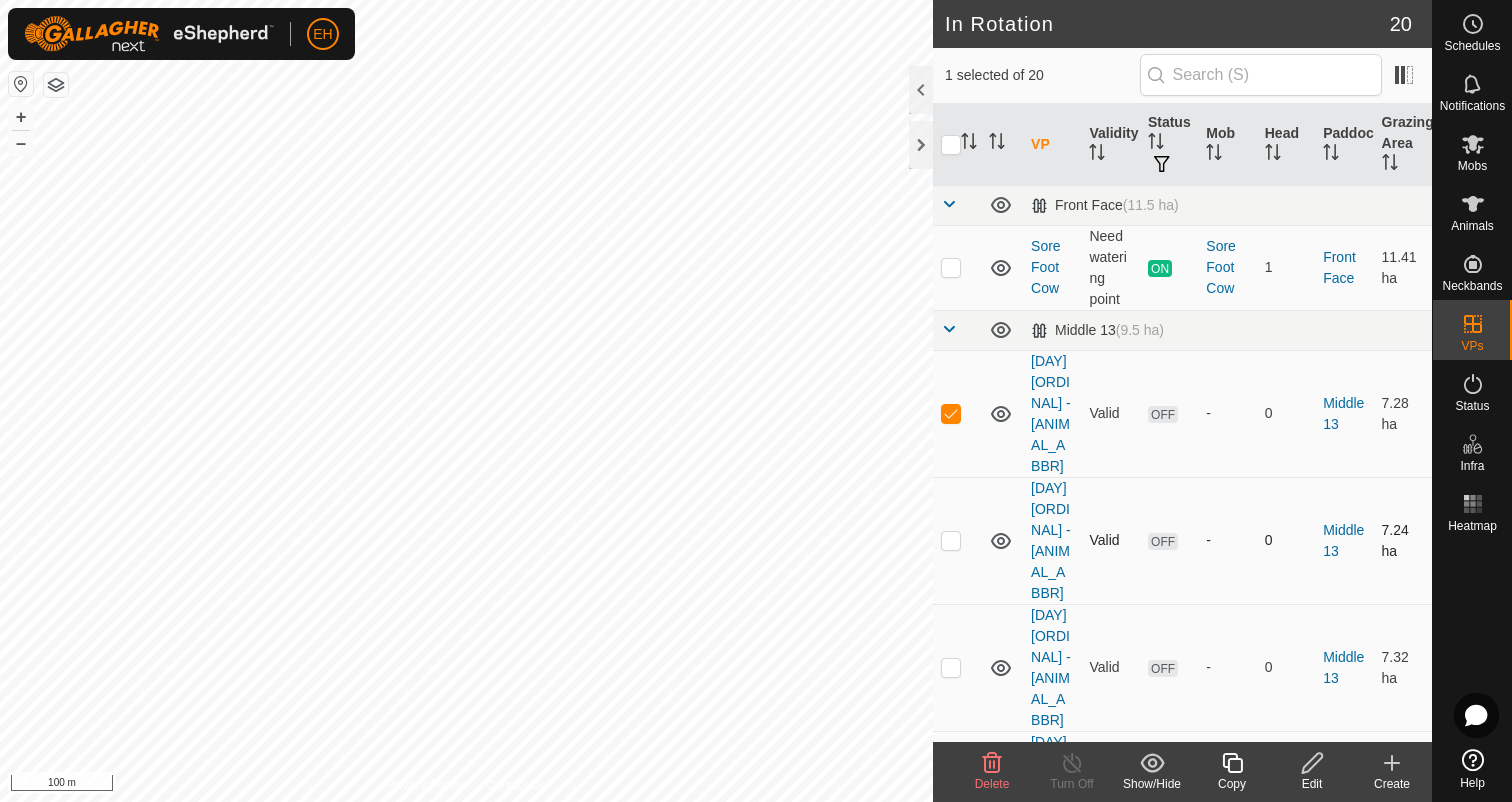 click at bounding box center (951, 540) 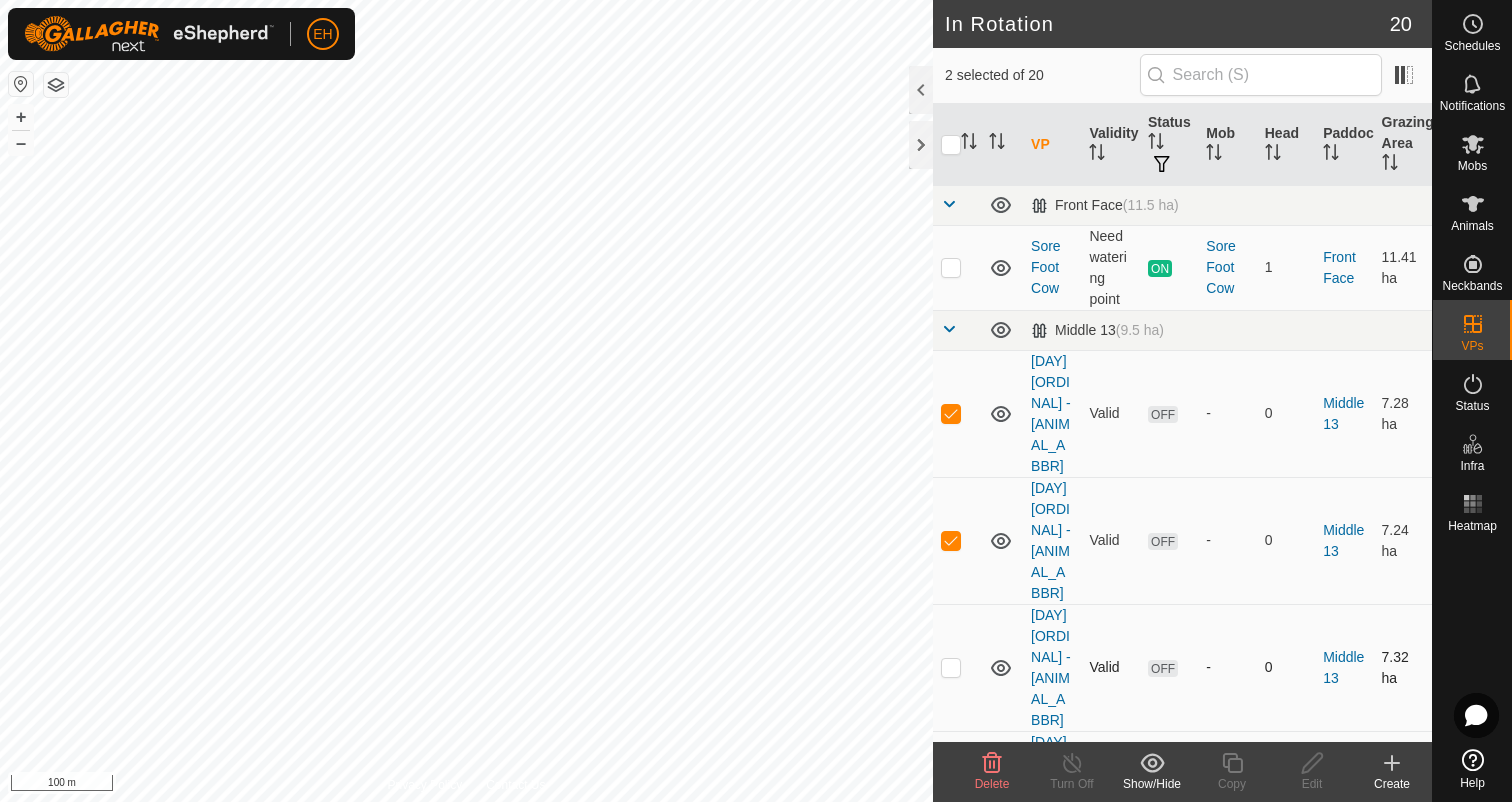 click at bounding box center (951, 667) 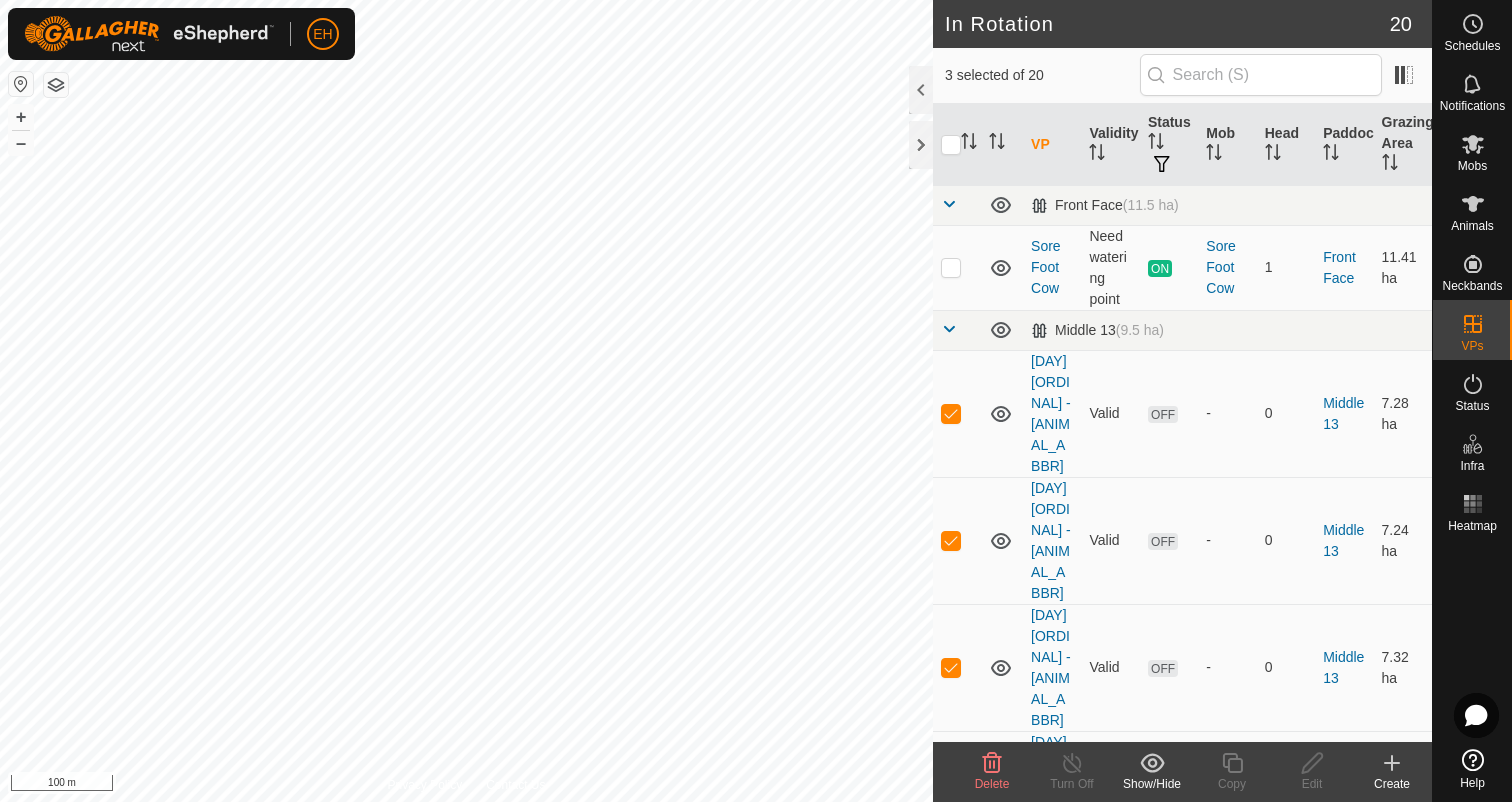 click at bounding box center (951, 794) 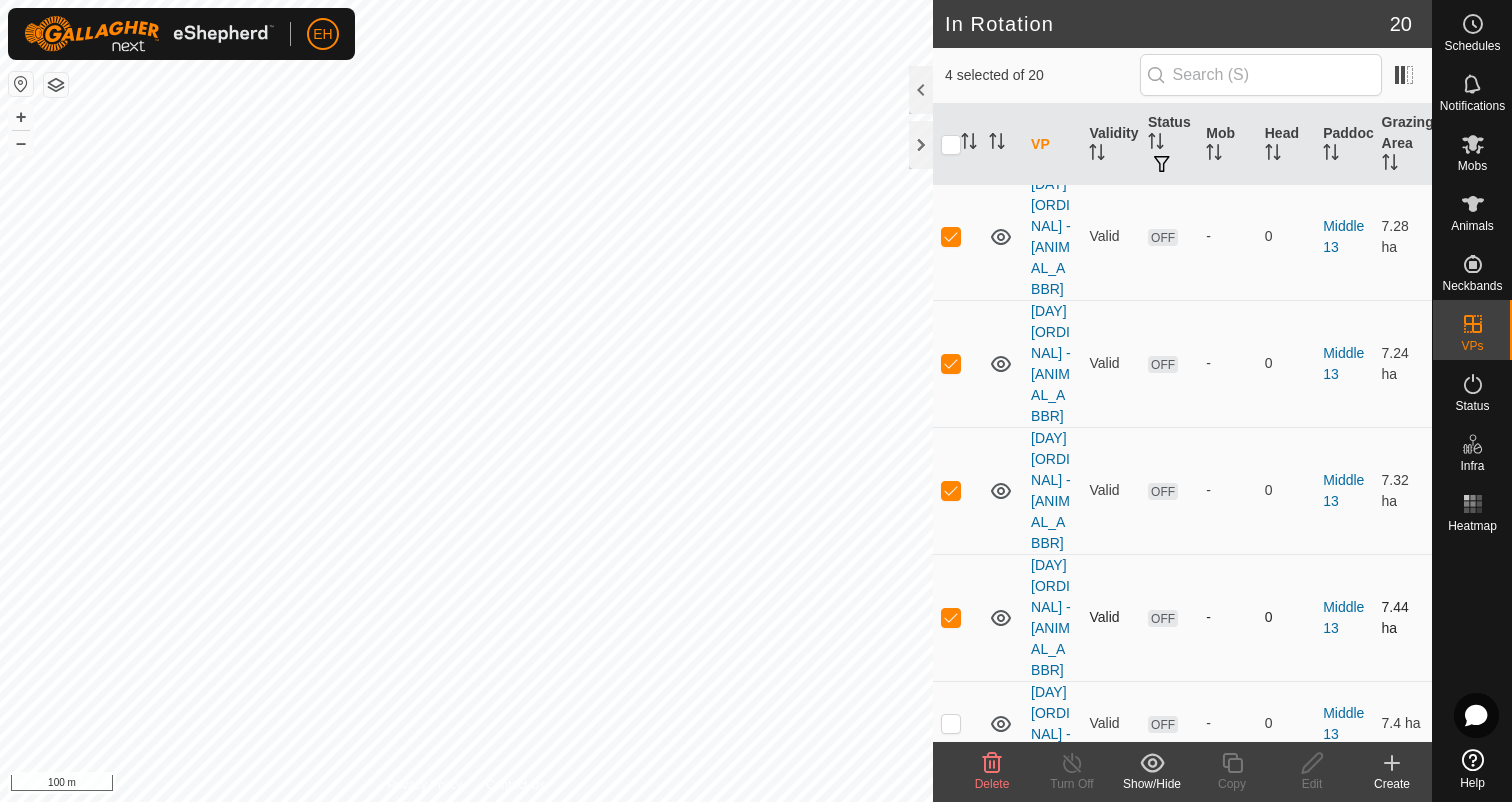 scroll, scrollTop: 181, scrollLeft: 0, axis: vertical 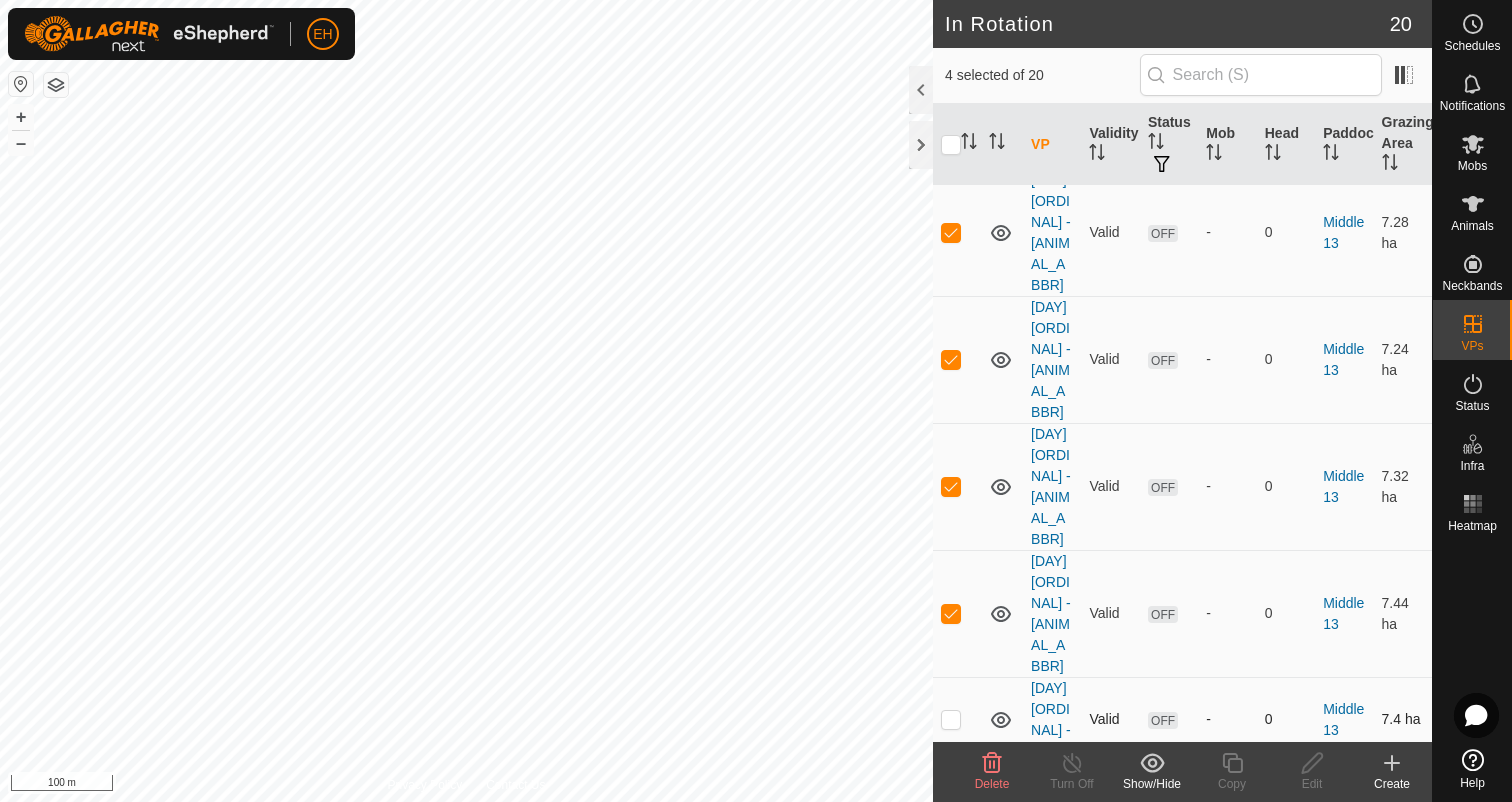 click at bounding box center [951, 719] 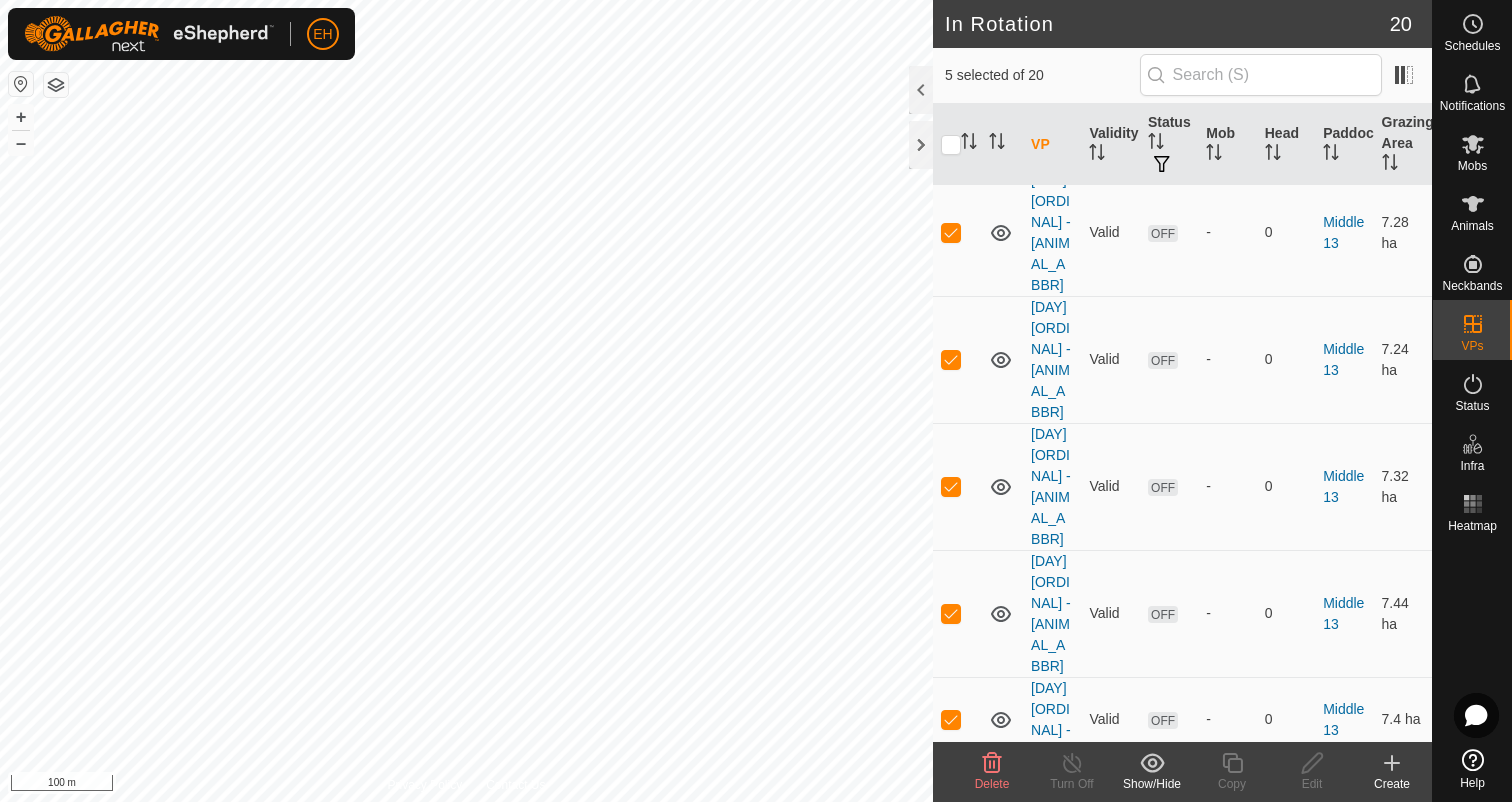 click at bounding box center (951, 910) 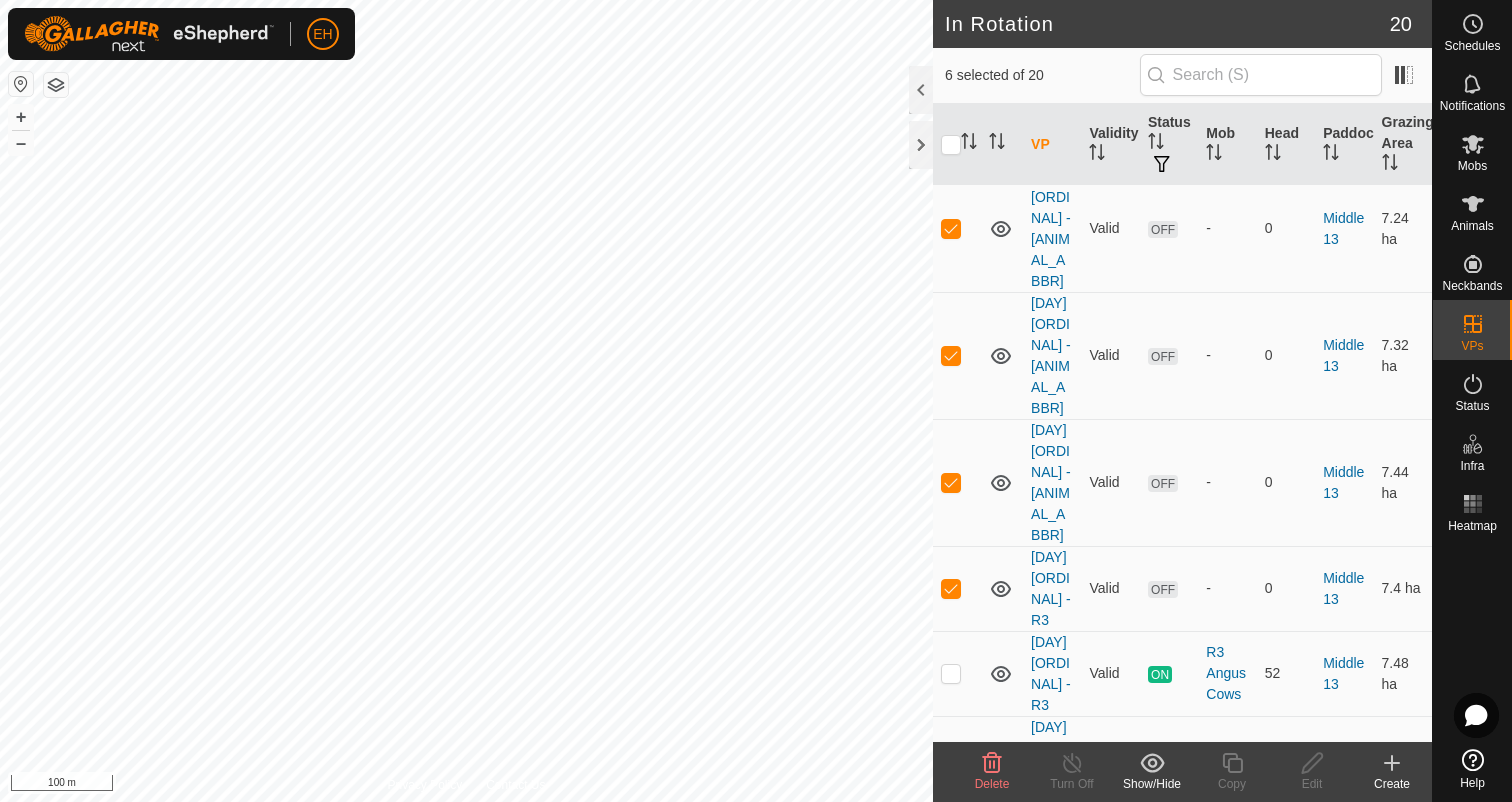 scroll, scrollTop: 350, scrollLeft: 0, axis: vertical 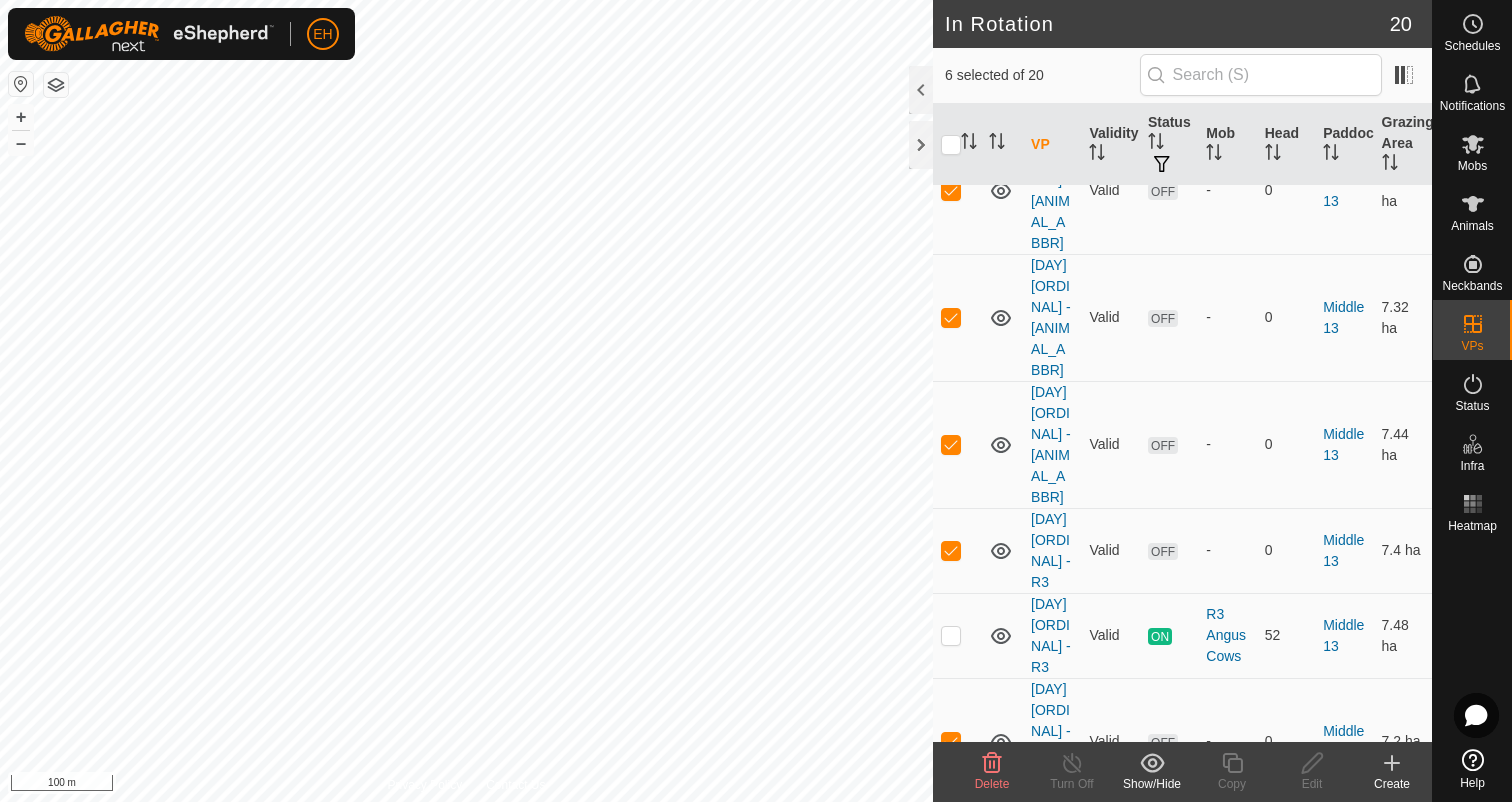 click at bounding box center [951, 868] 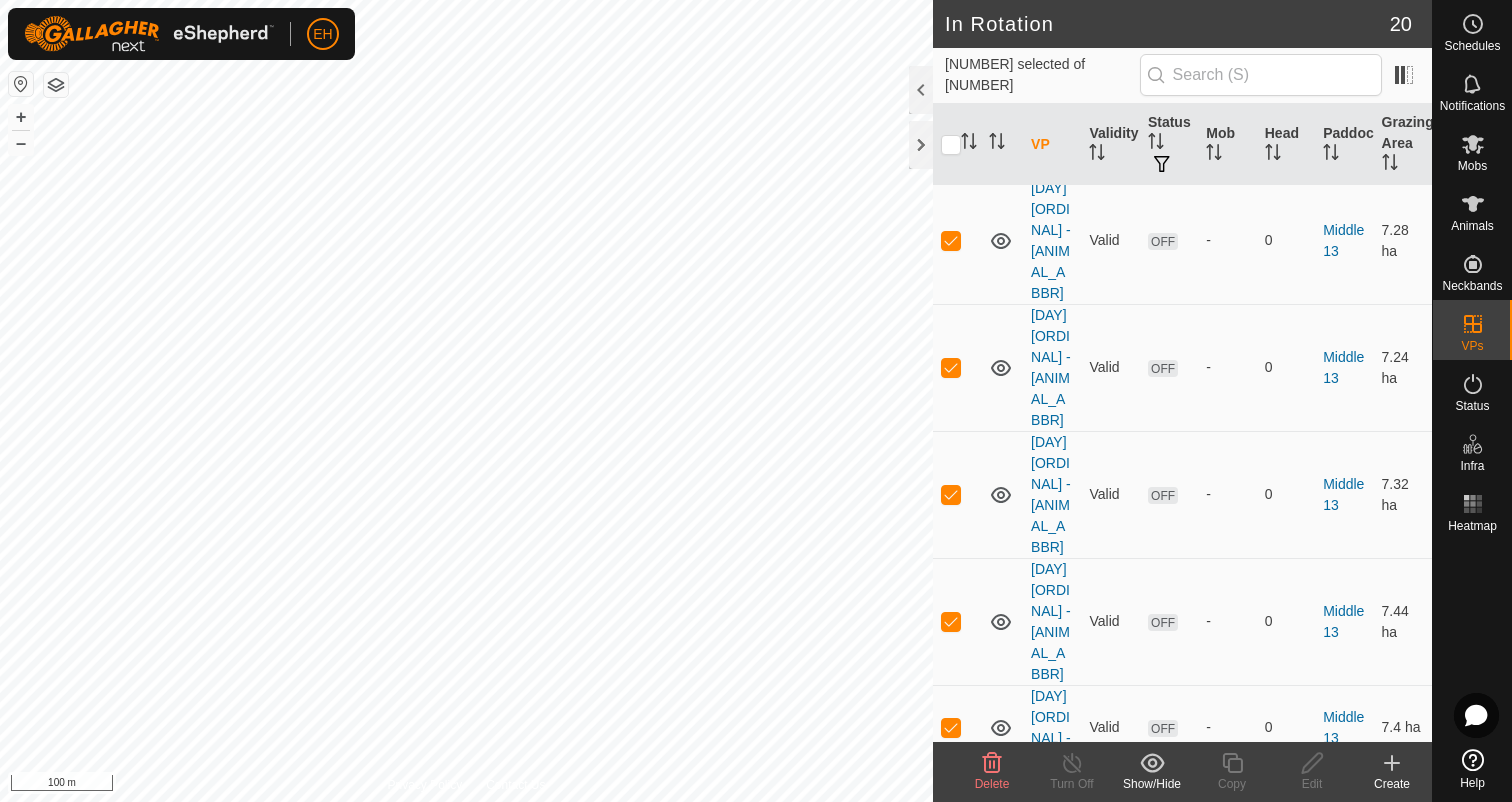 scroll, scrollTop: 0, scrollLeft: 0, axis: both 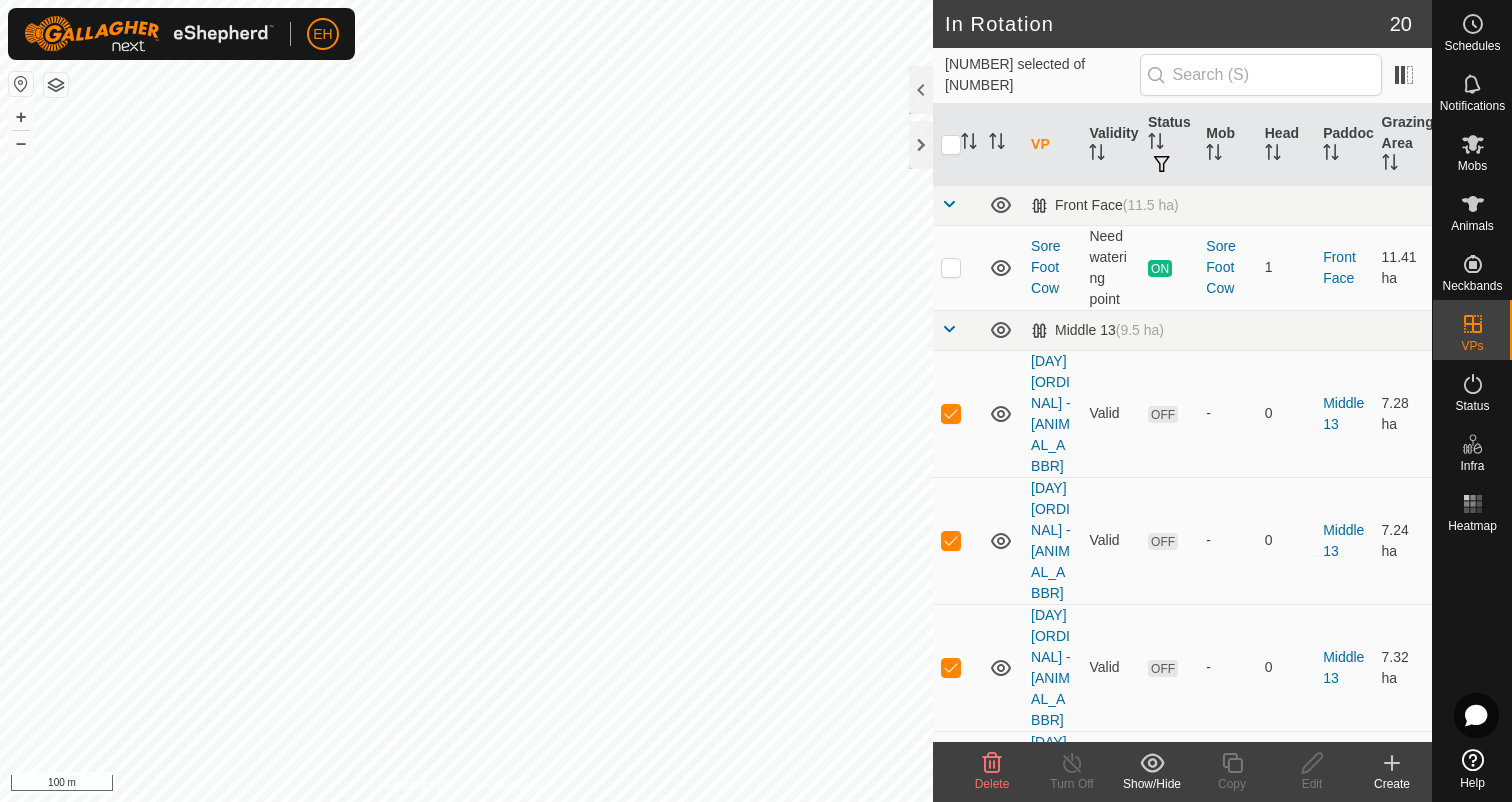 click 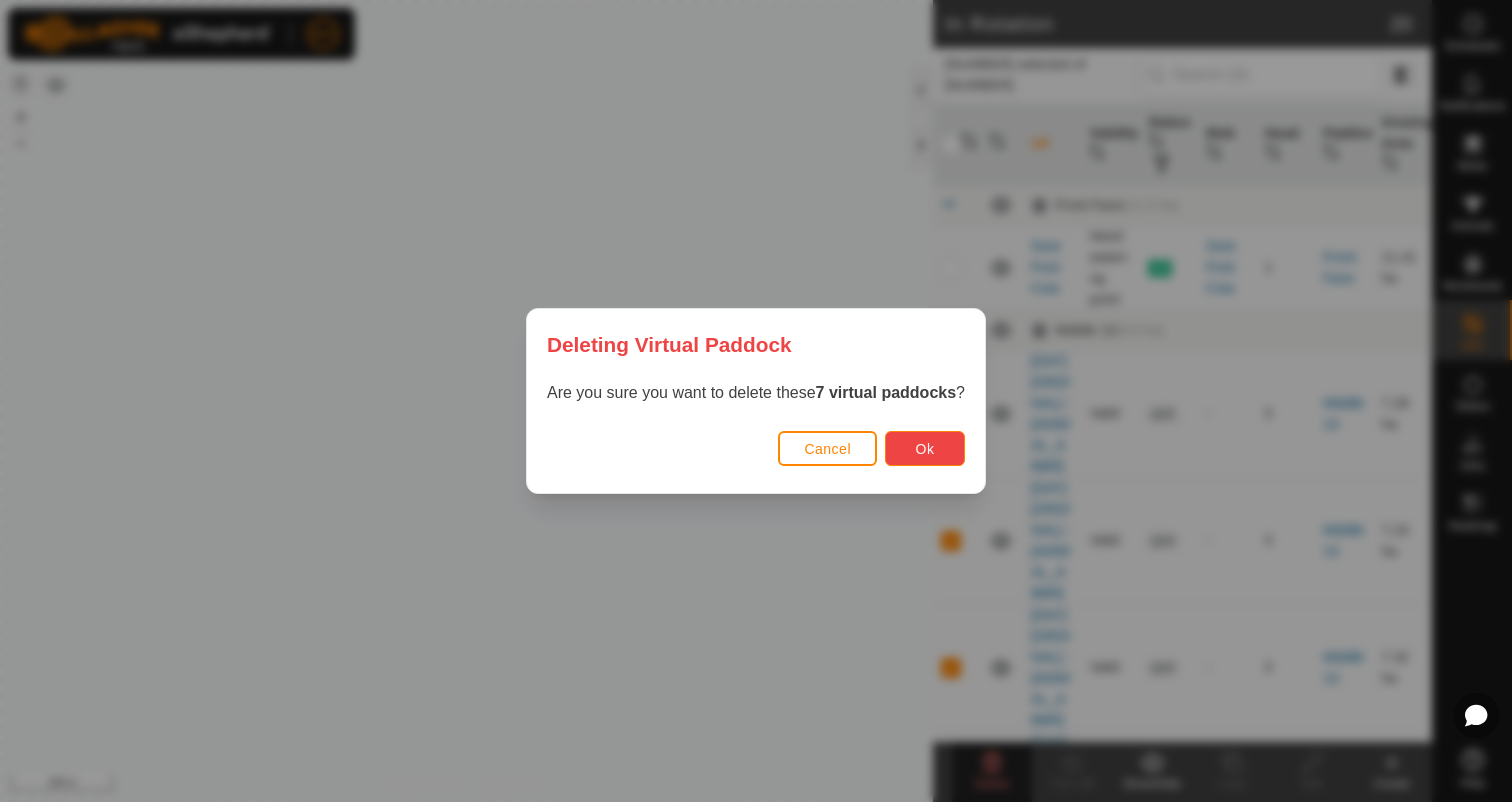 click on "Ok" at bounding box center (925, 448) 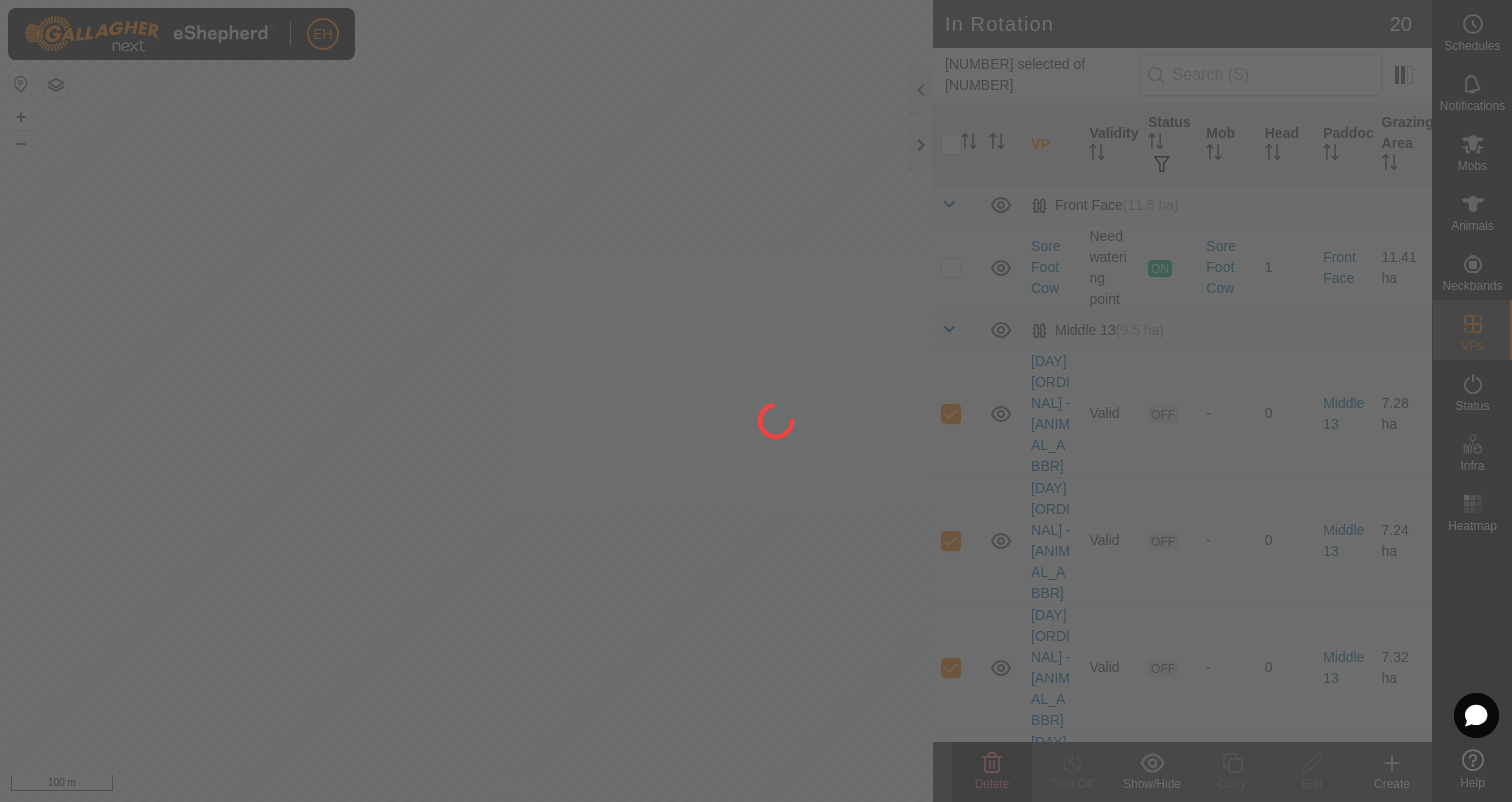 checkbox on "false" 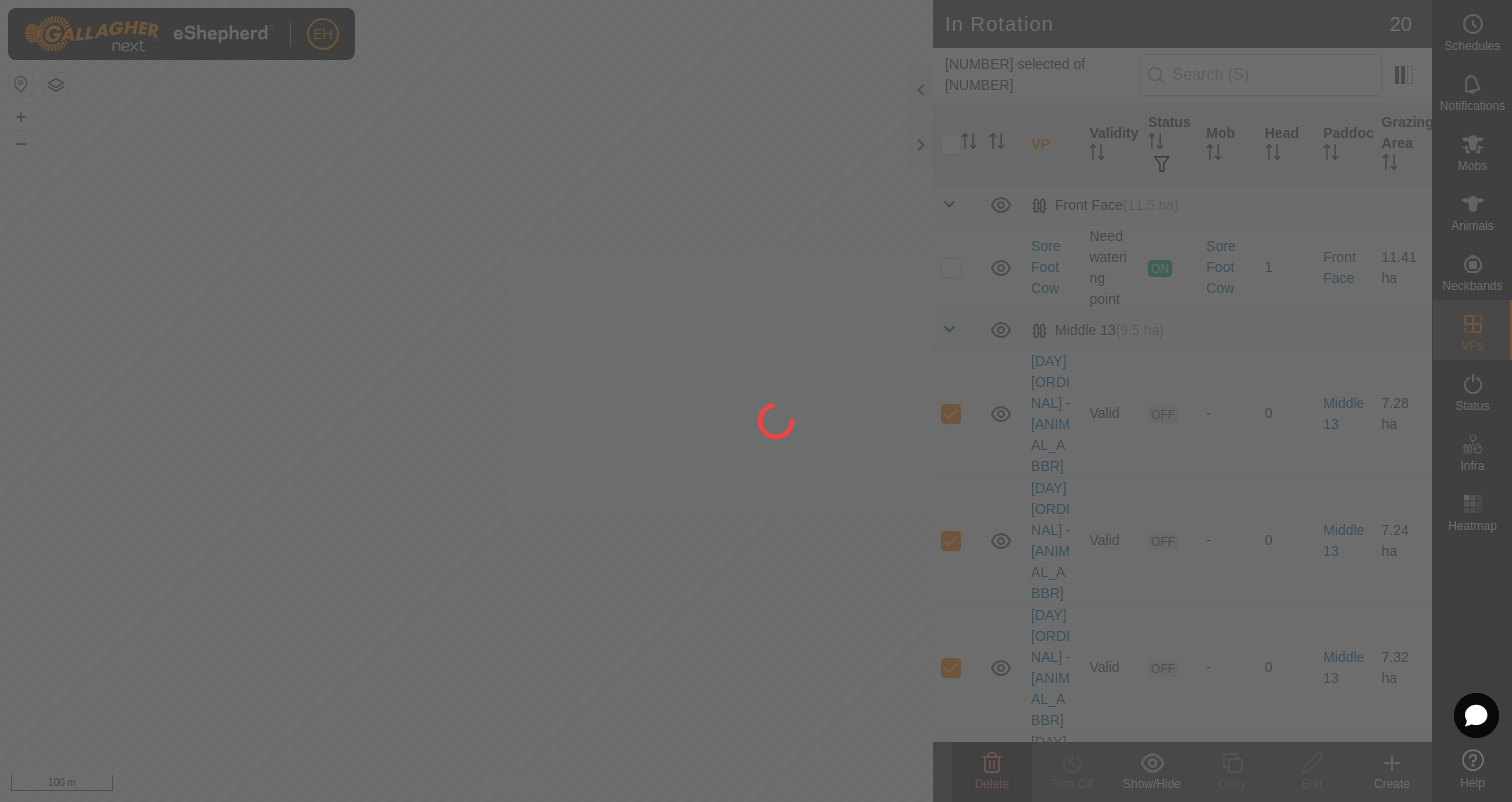 checkbox on "false" 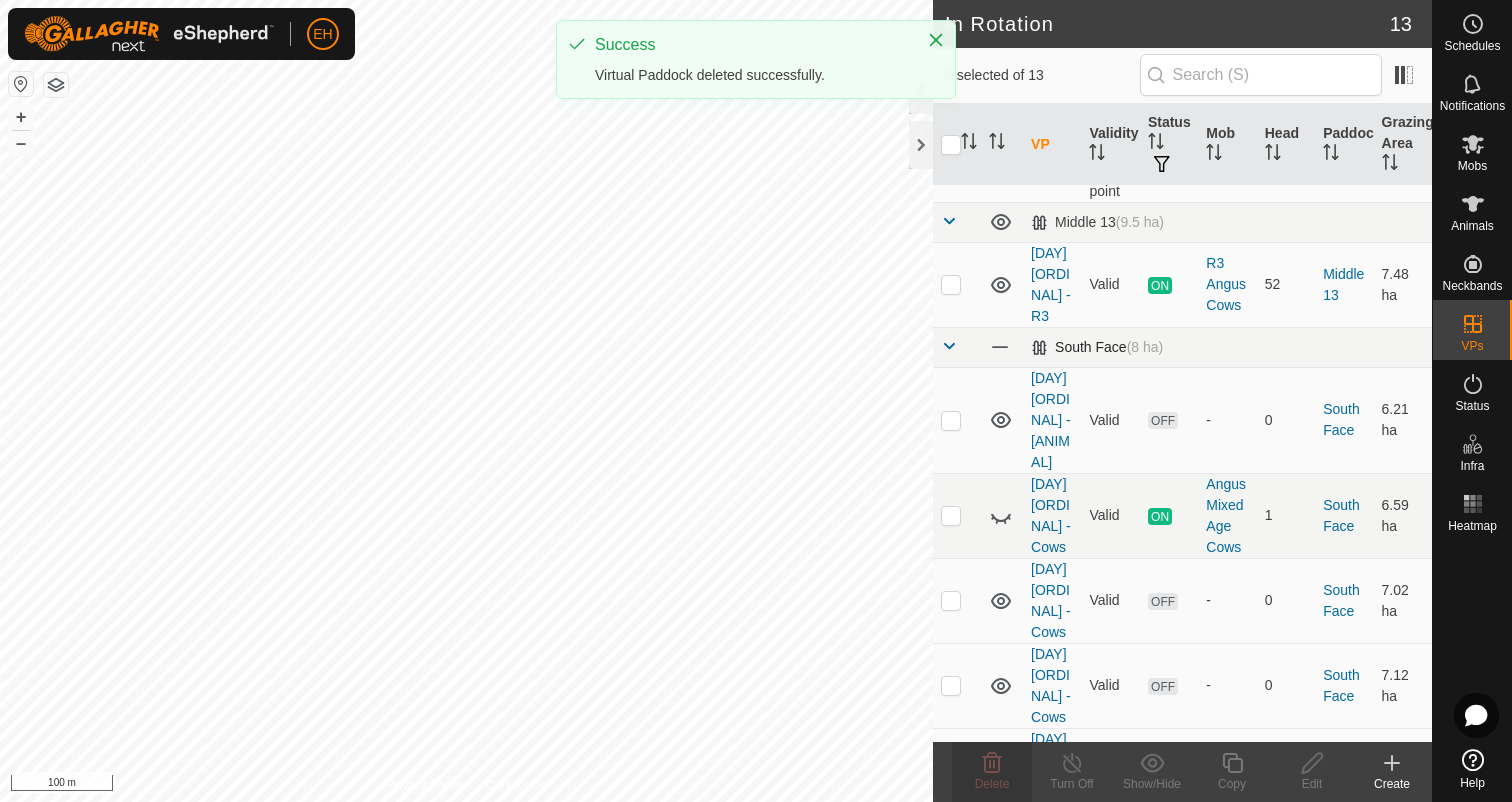 scroll, scrollTop: 123, scrollLeft: 0, axis: vertical 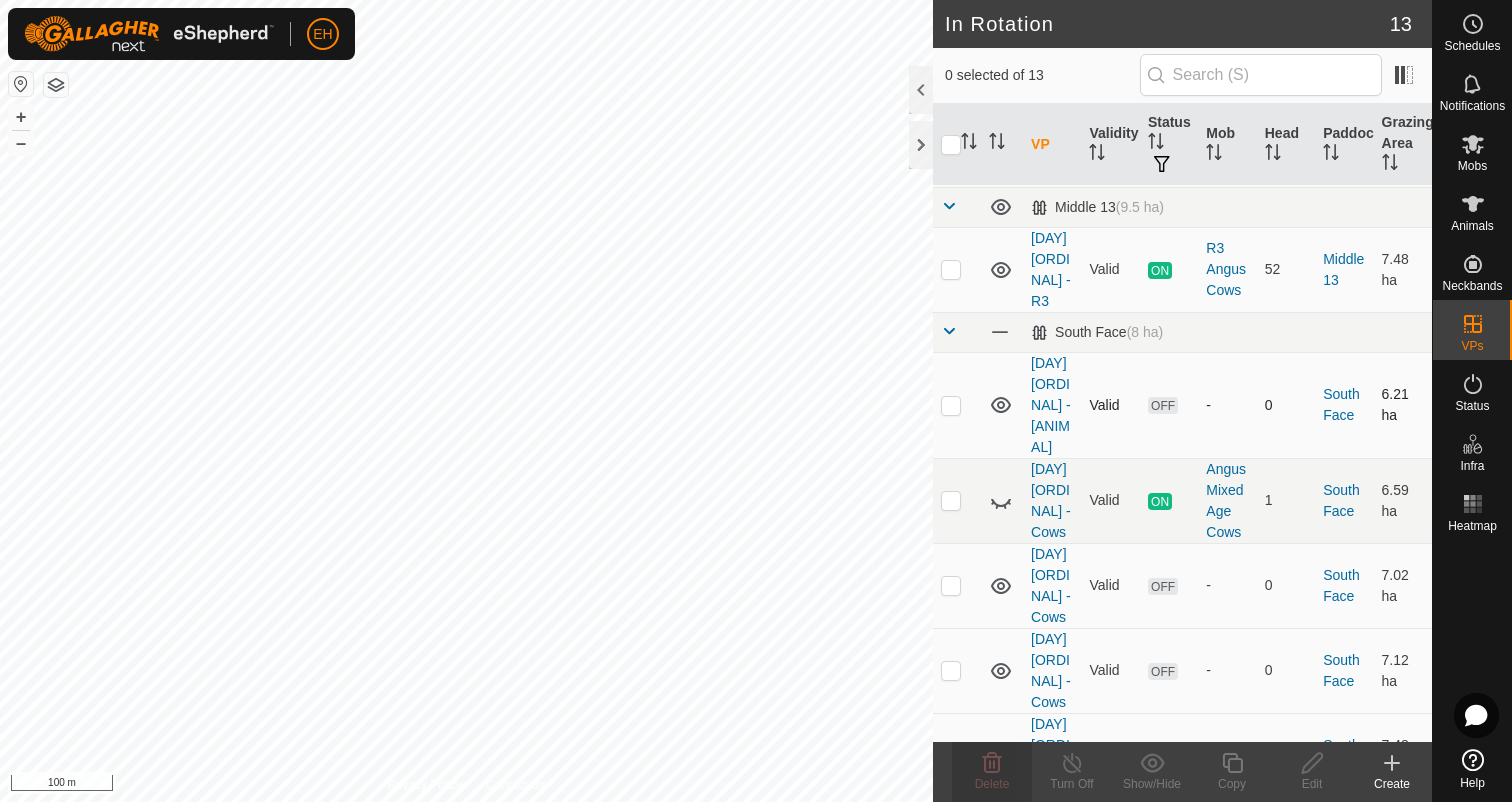 click at bounding box center (951, 405) 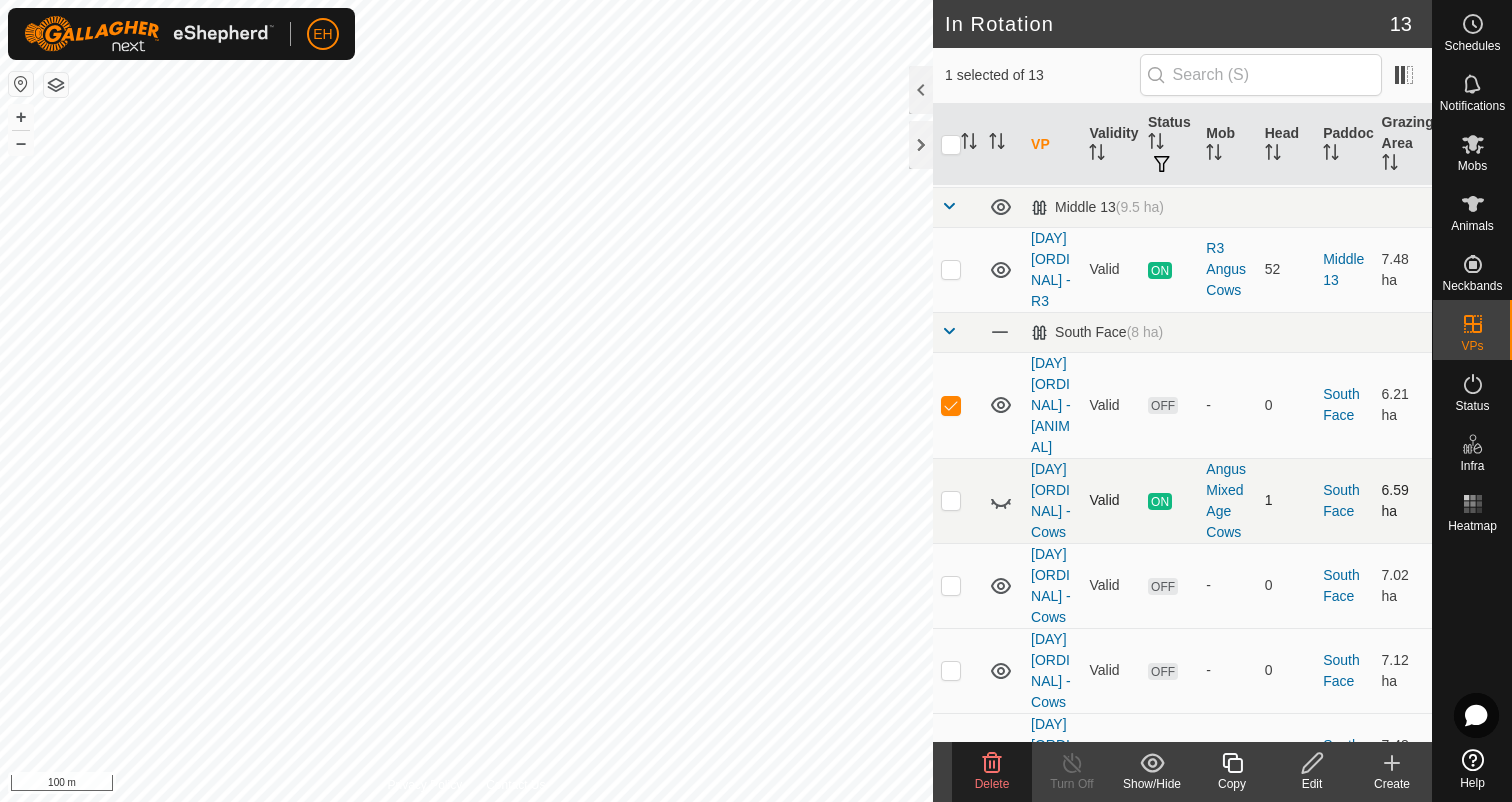 click at bounding box center [951, 500] 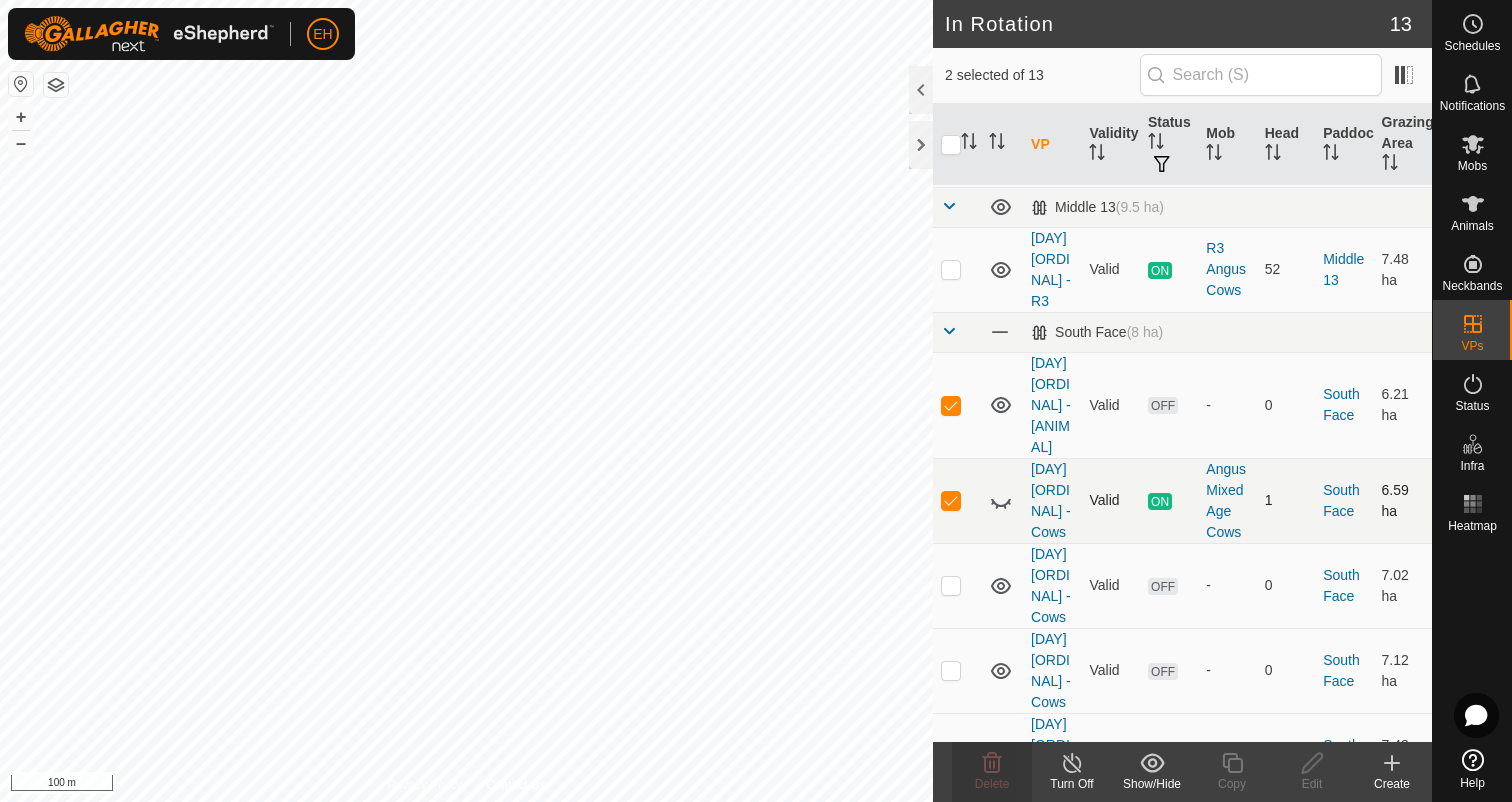 click at bounding box center (951, 500) 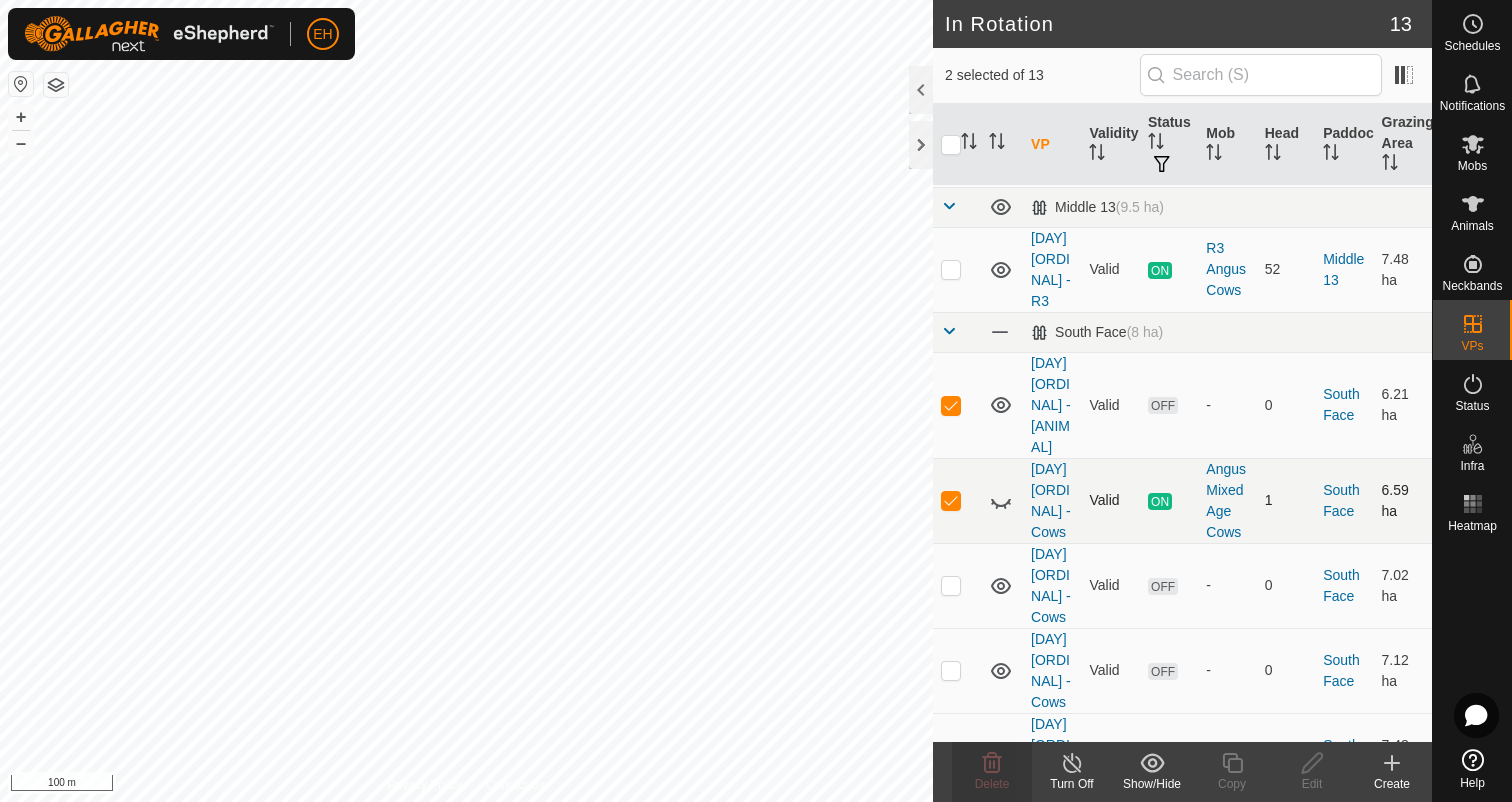 checkbox on "false" 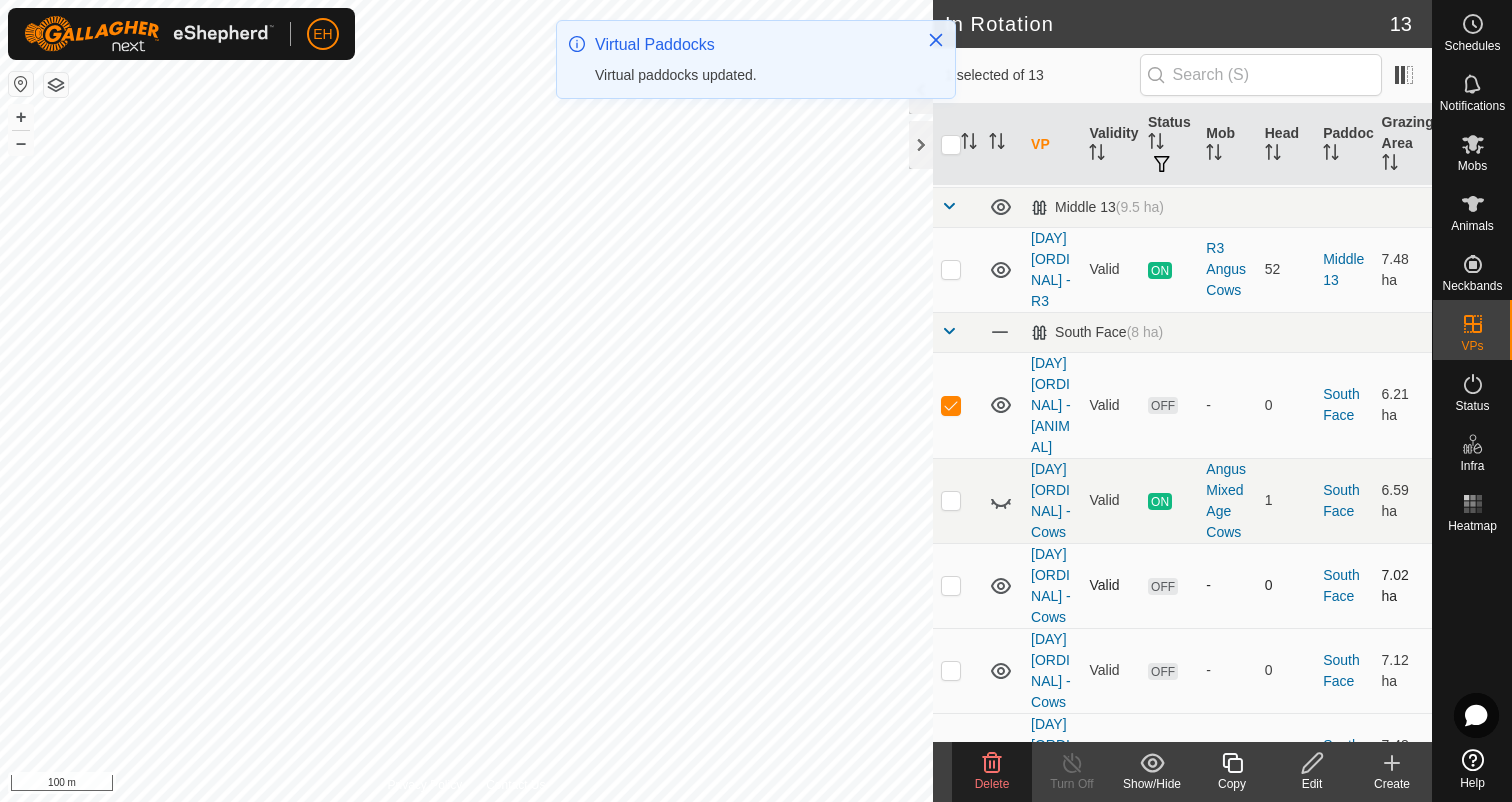 click at bounding box center (951, 585) 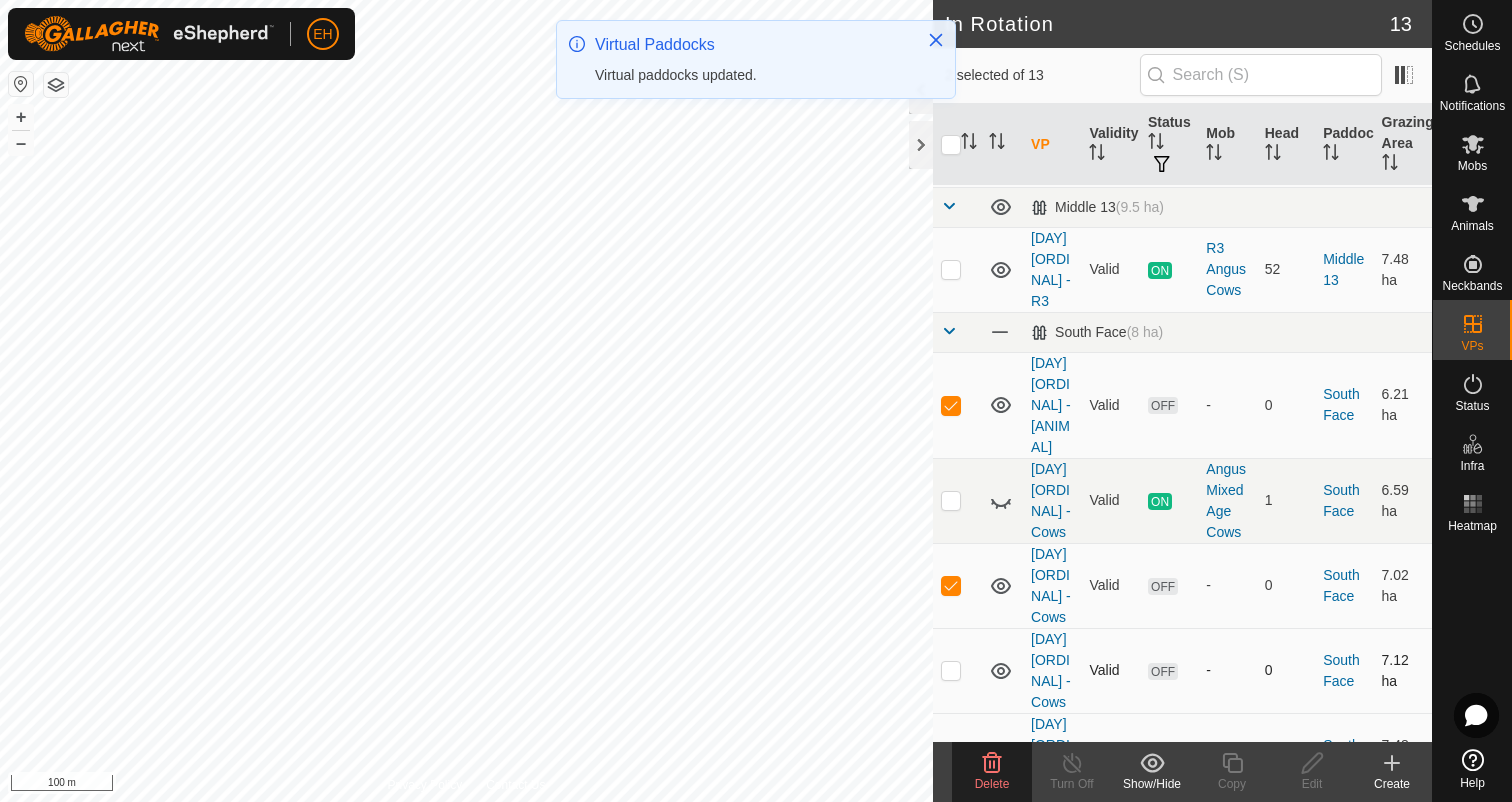 click at bounding box center [951, 670] 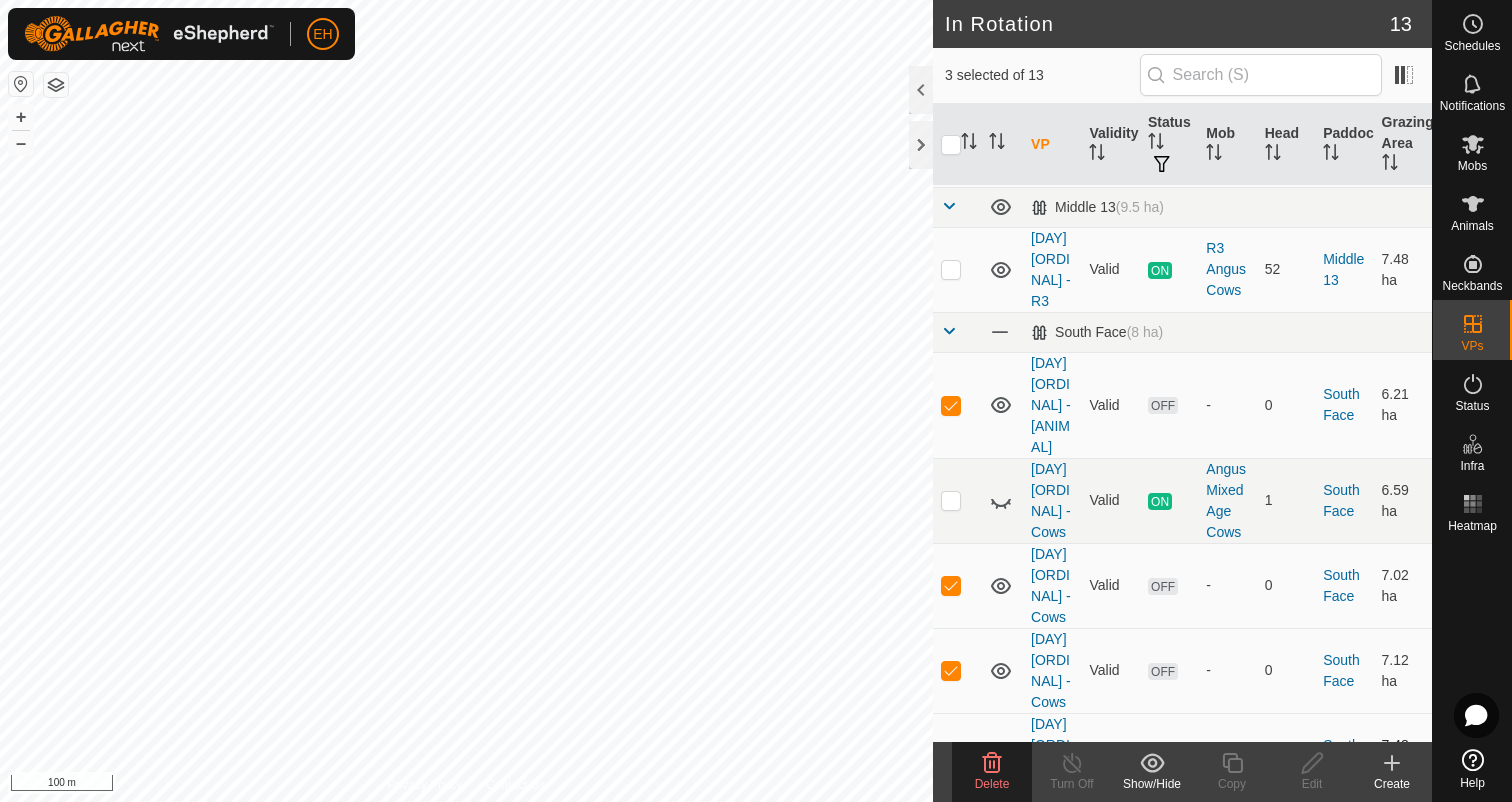 click at bounding box center (951, 755) 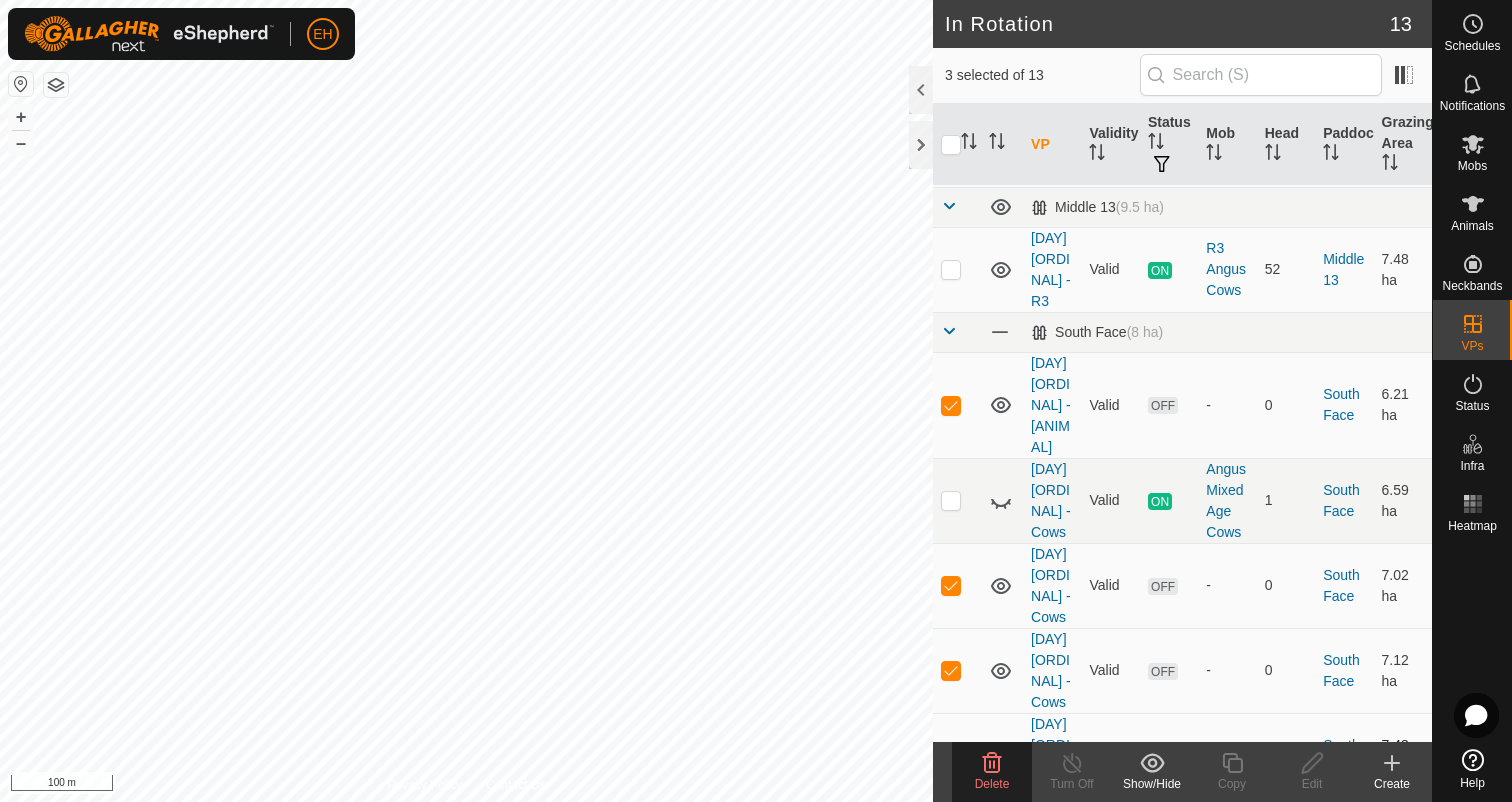 checkbox on "true" 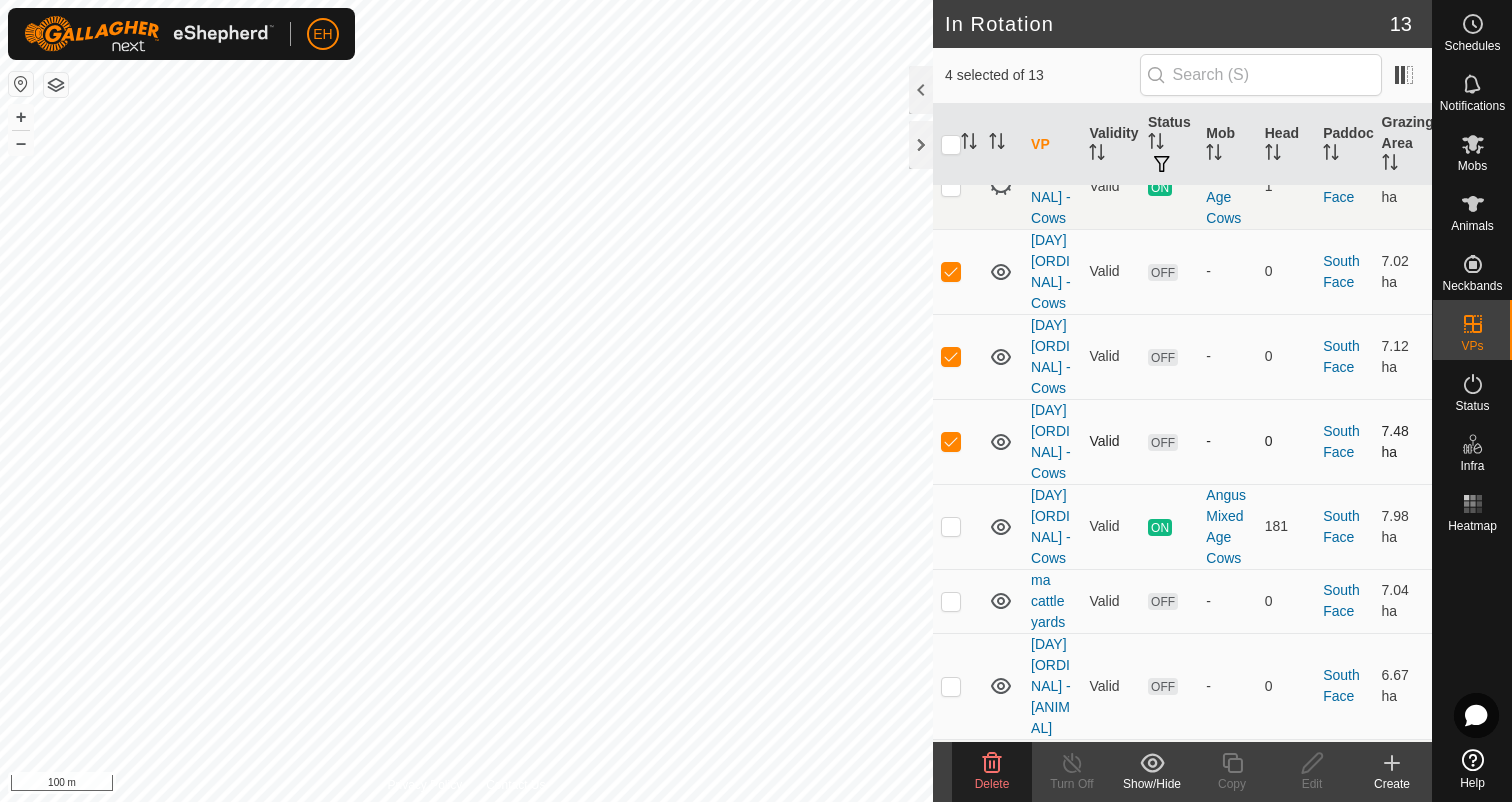 scroll, scrollTop: 449, scrollLeft: 0, axis: vertical 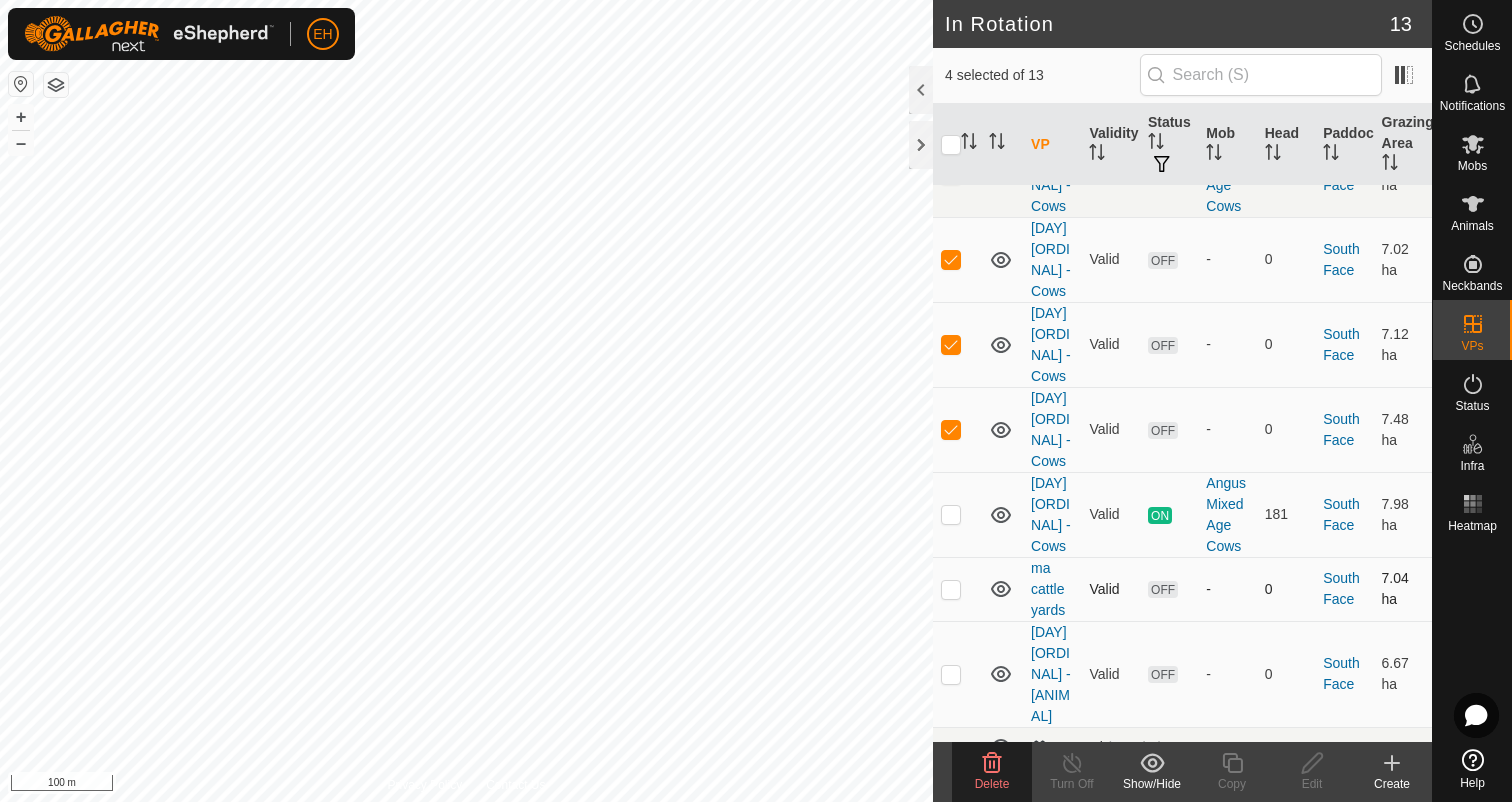 click at bounding box center (957, 589) 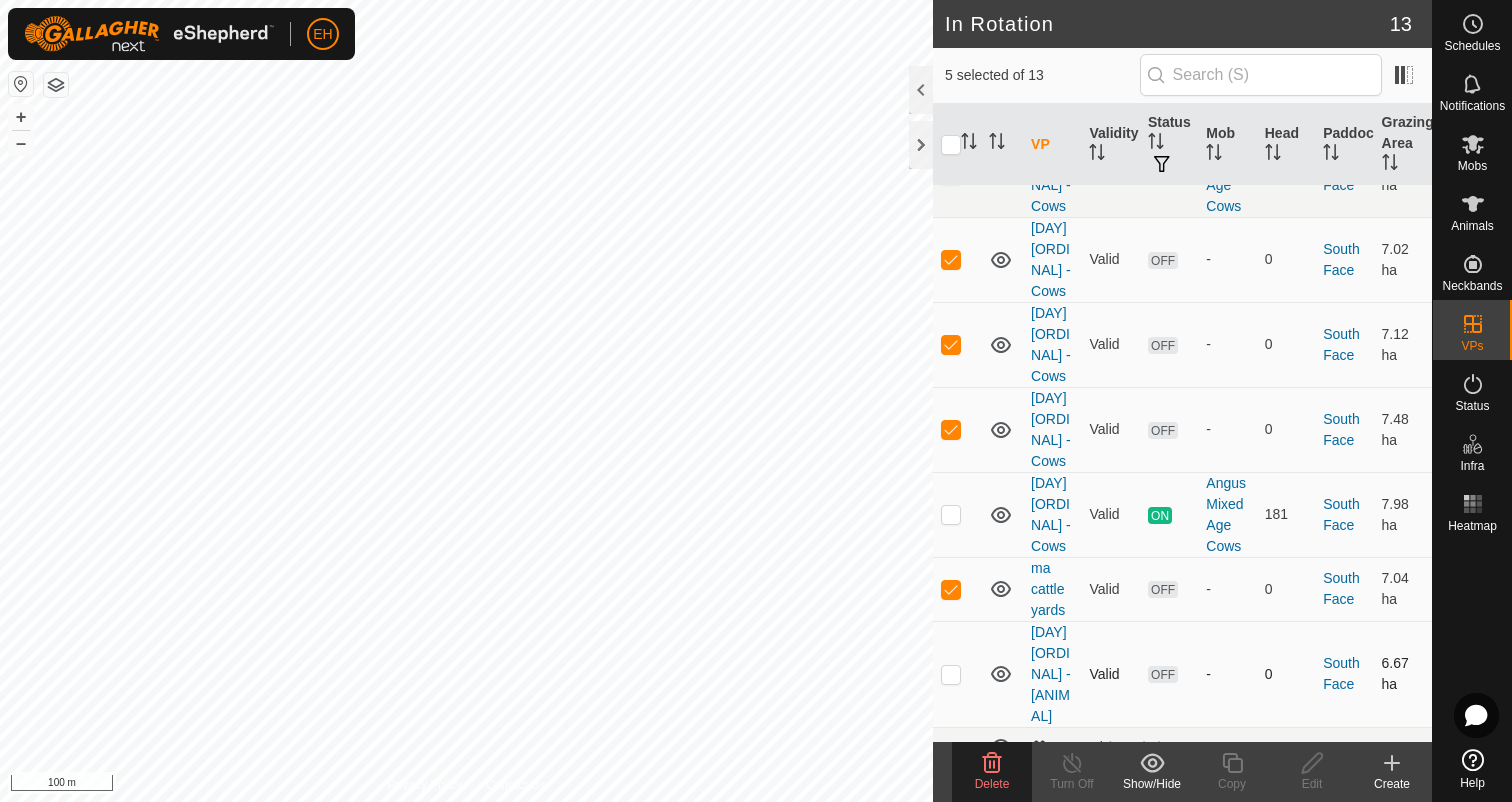 click at bounding box center [951, 674] 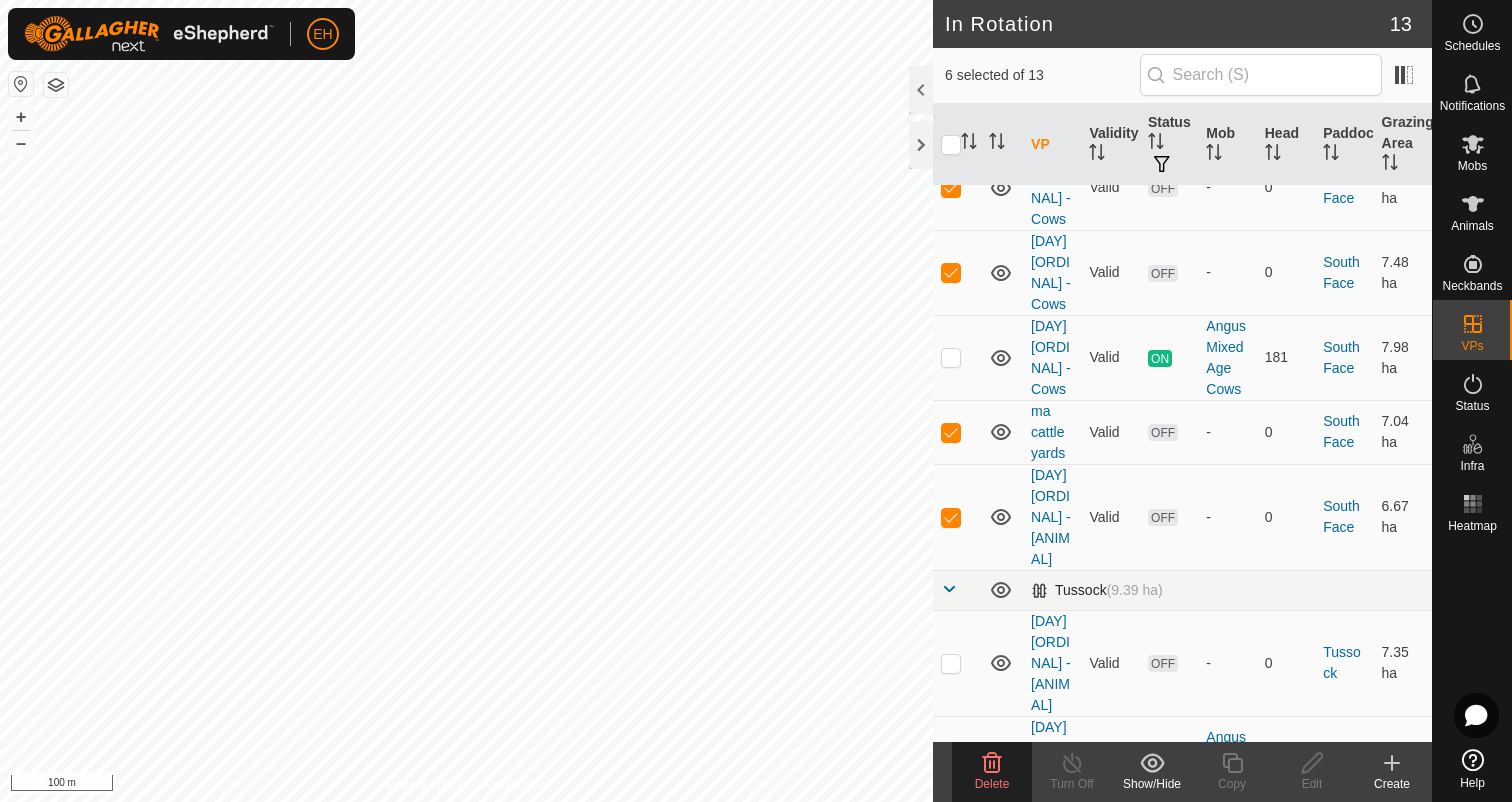 scroll, scrollTop: 624, scrollLeft: 0, axis: vertical 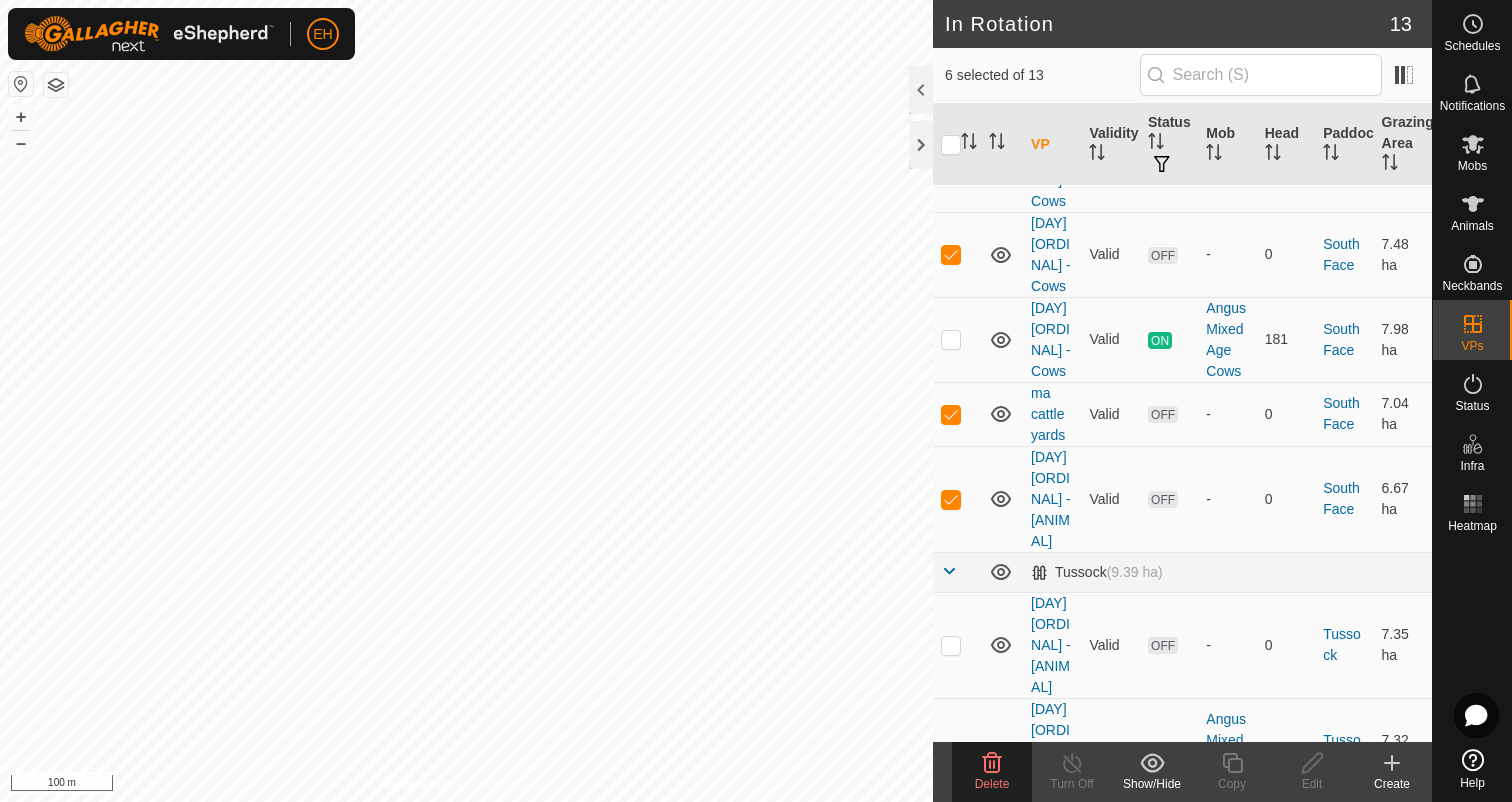 click at bounding box center [951, 857] 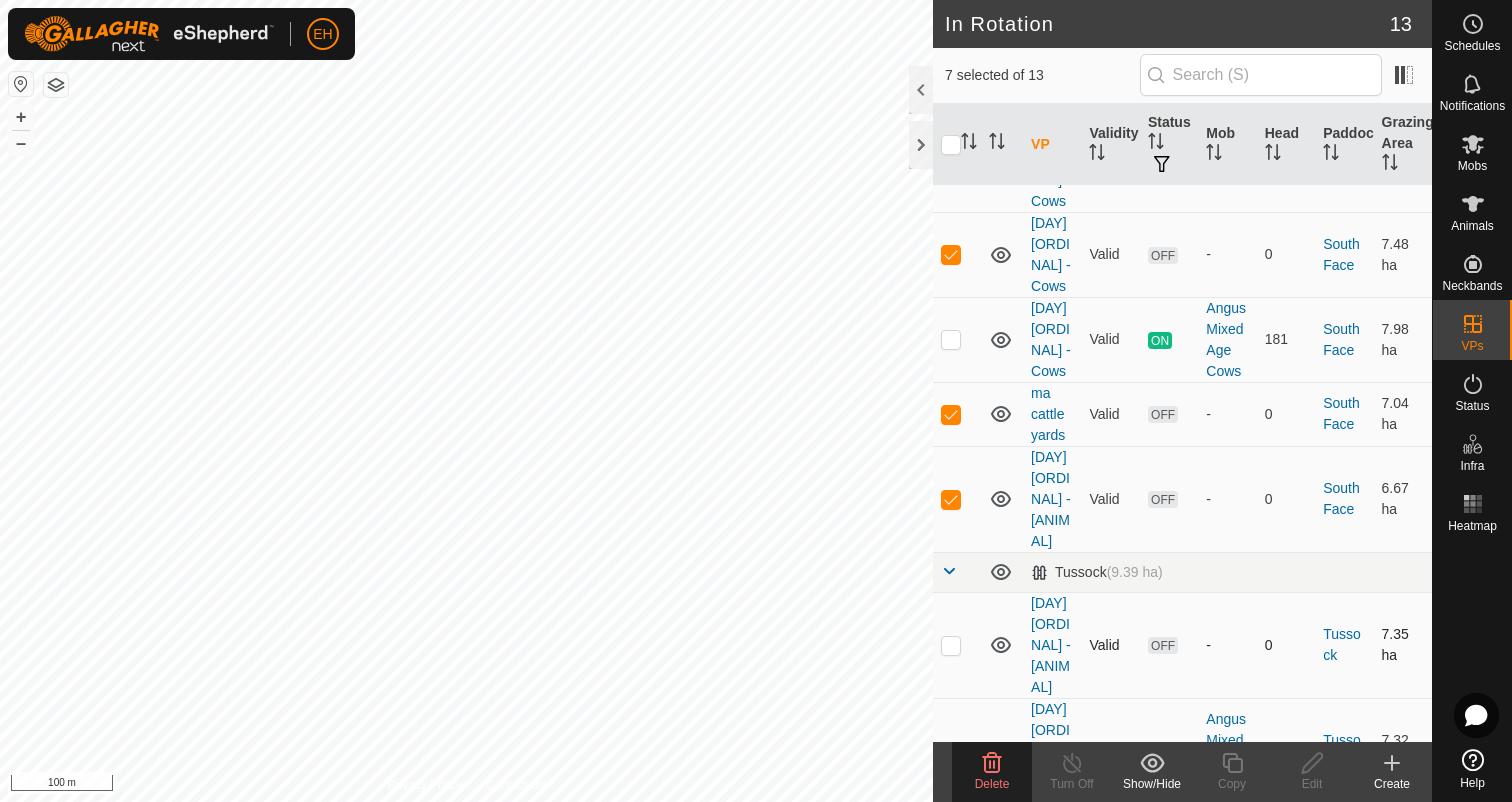 click at bounding box center (951, 645) 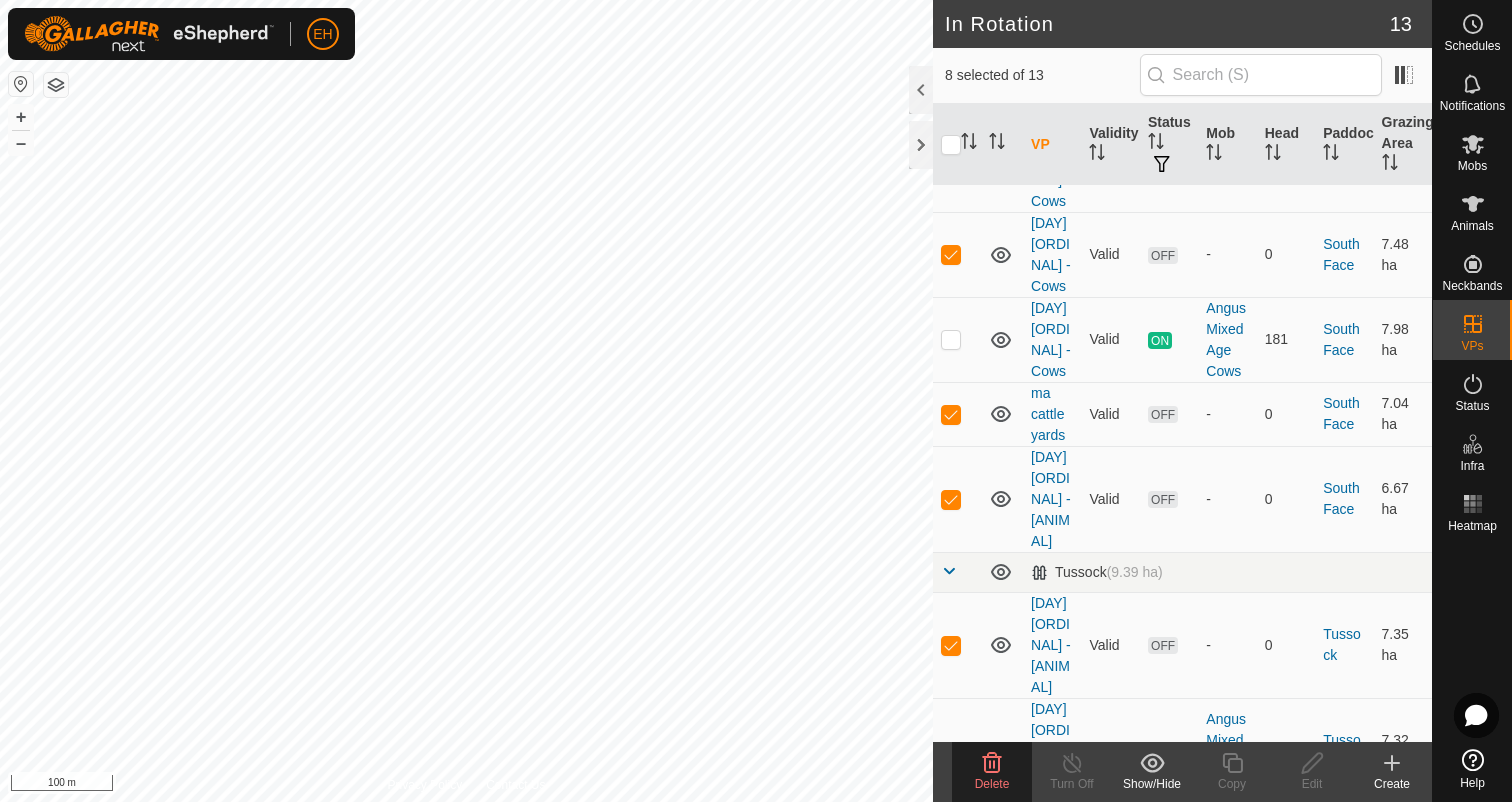 click 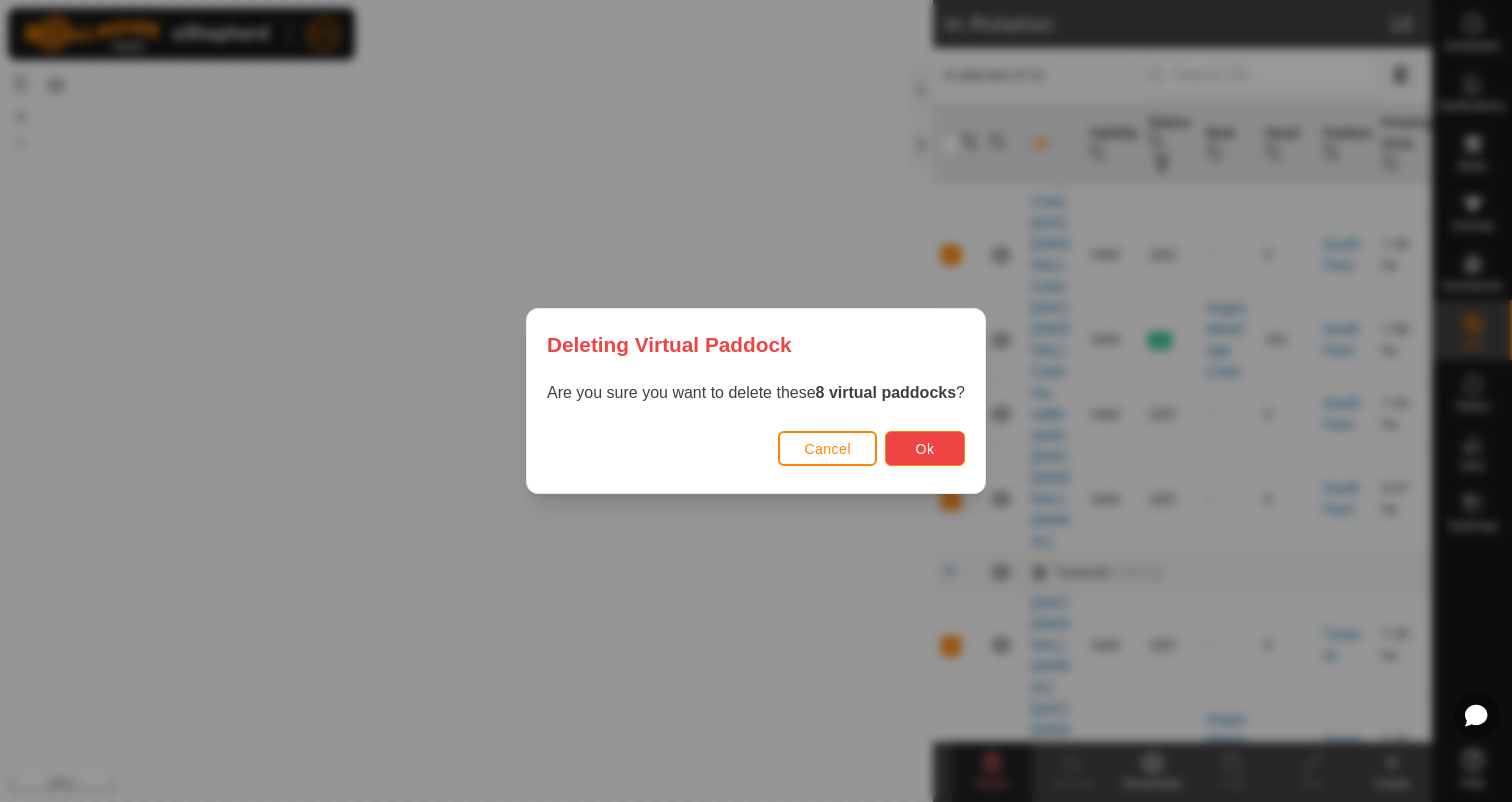 click on "Ok" at bounding box center [925, 449] 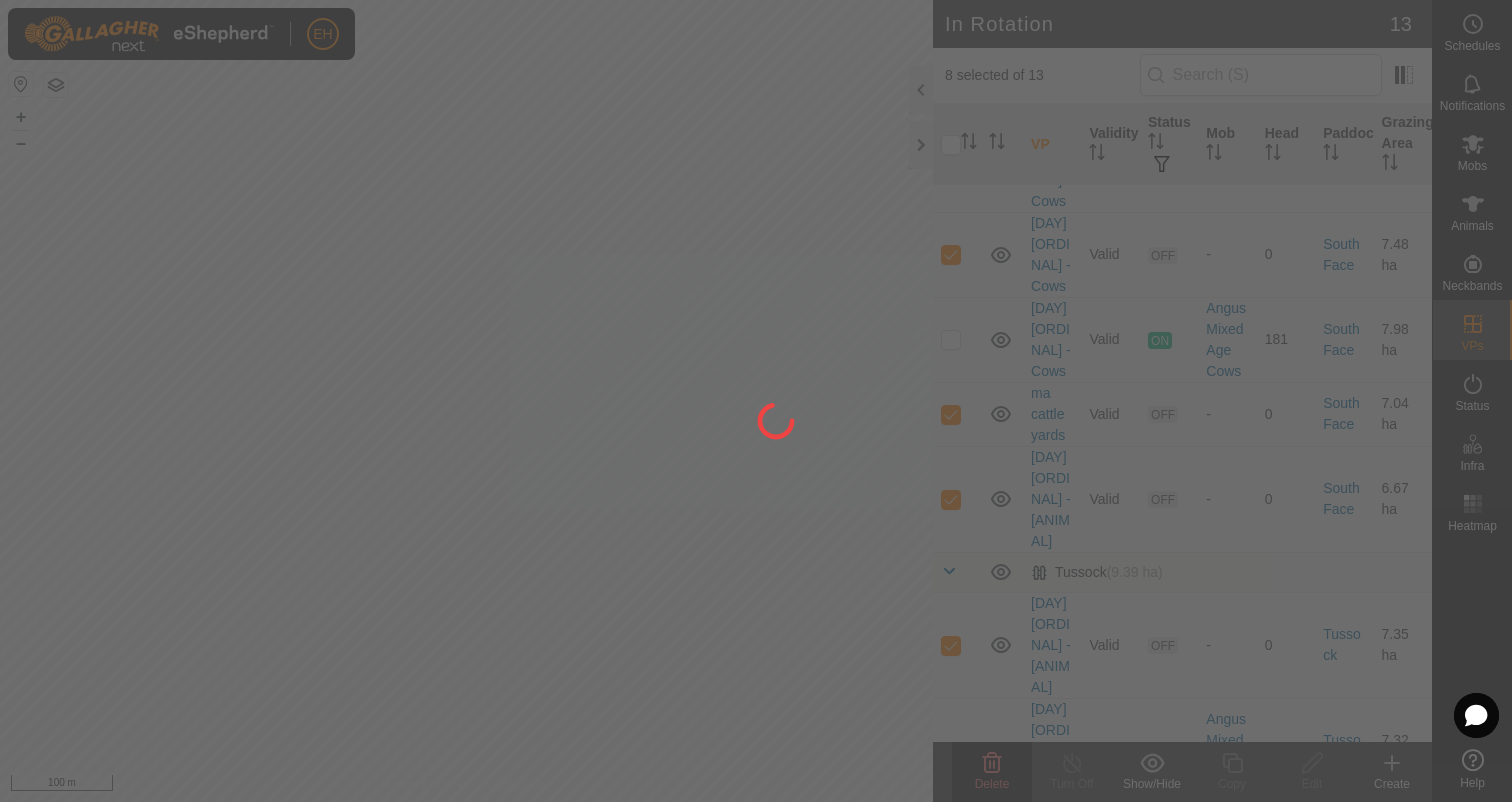 checkbox on "false" 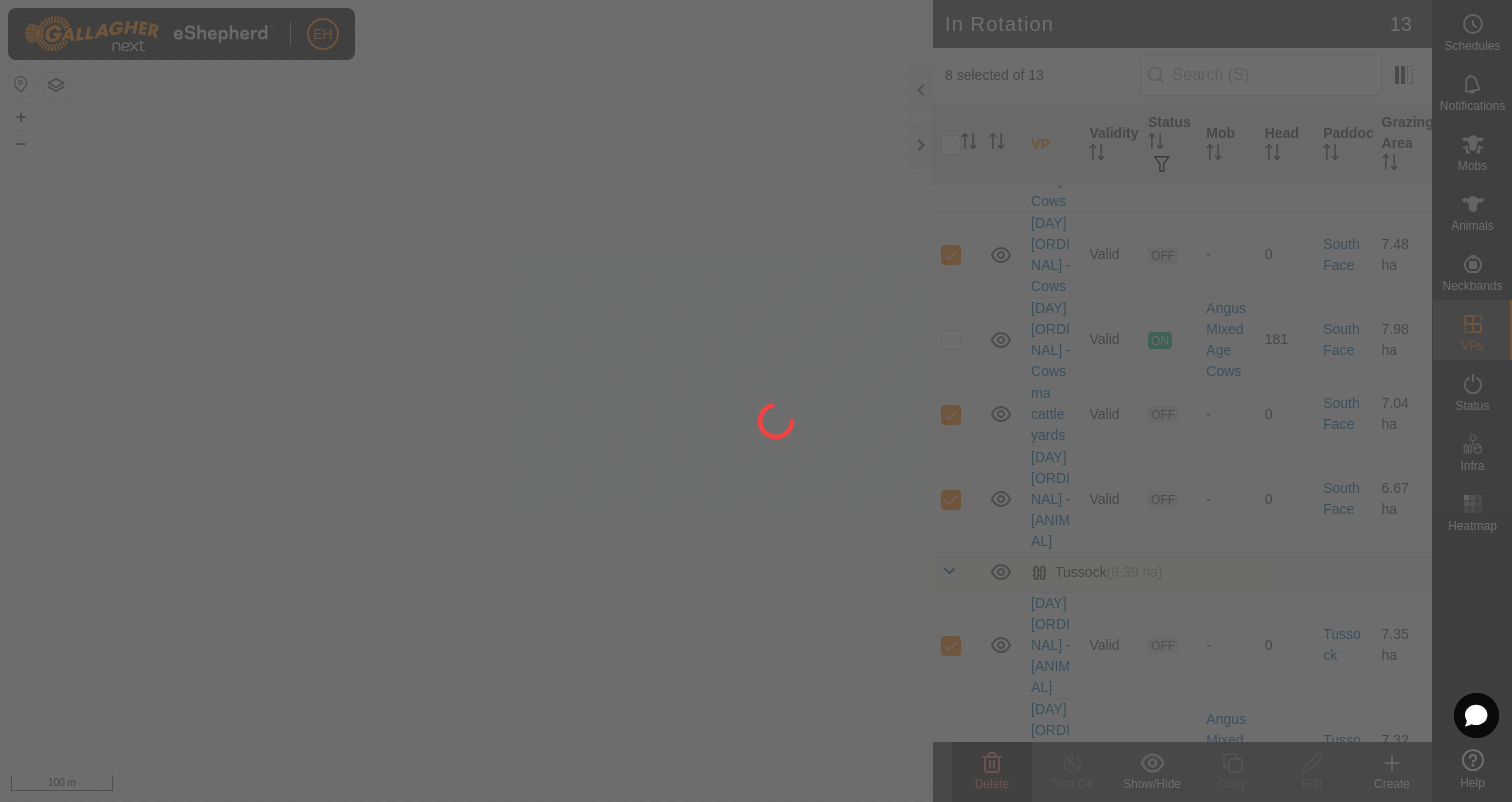 checkbox on "false" 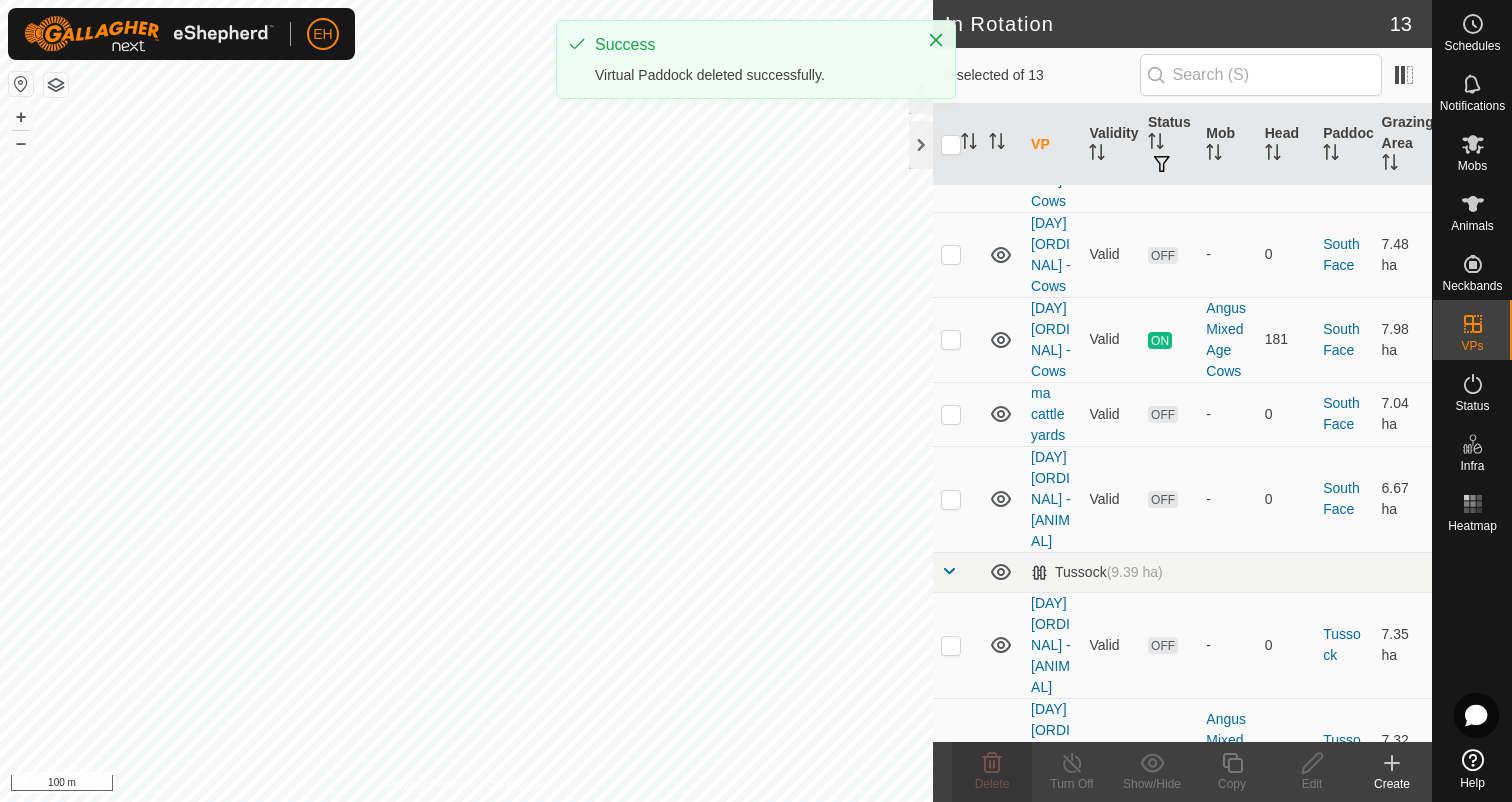 scroll, scrollTop: 0, scrollLeft: 0, axis: both 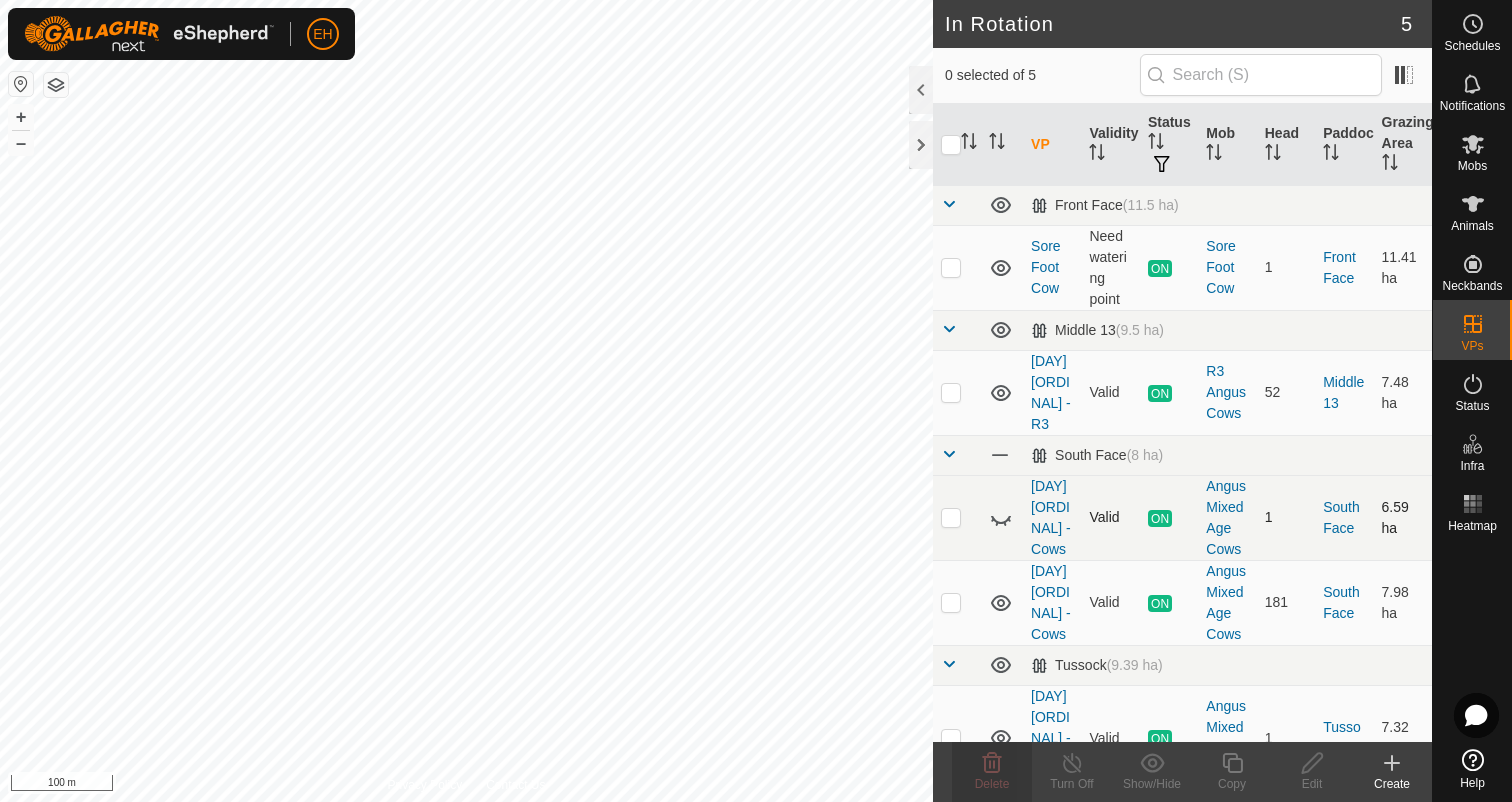 click at bounding box center (951, 517) 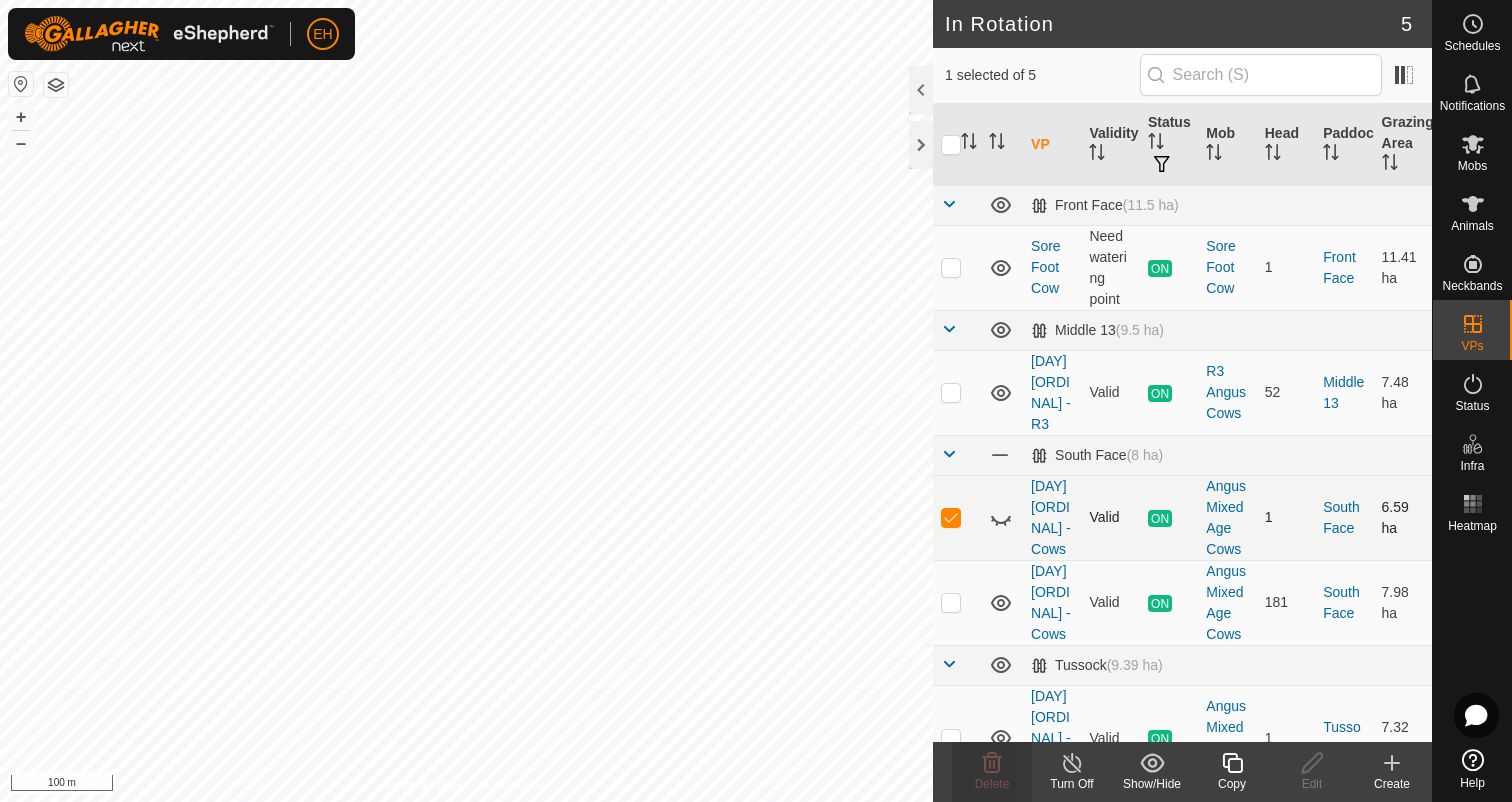 click at bounding box center (951, 517) 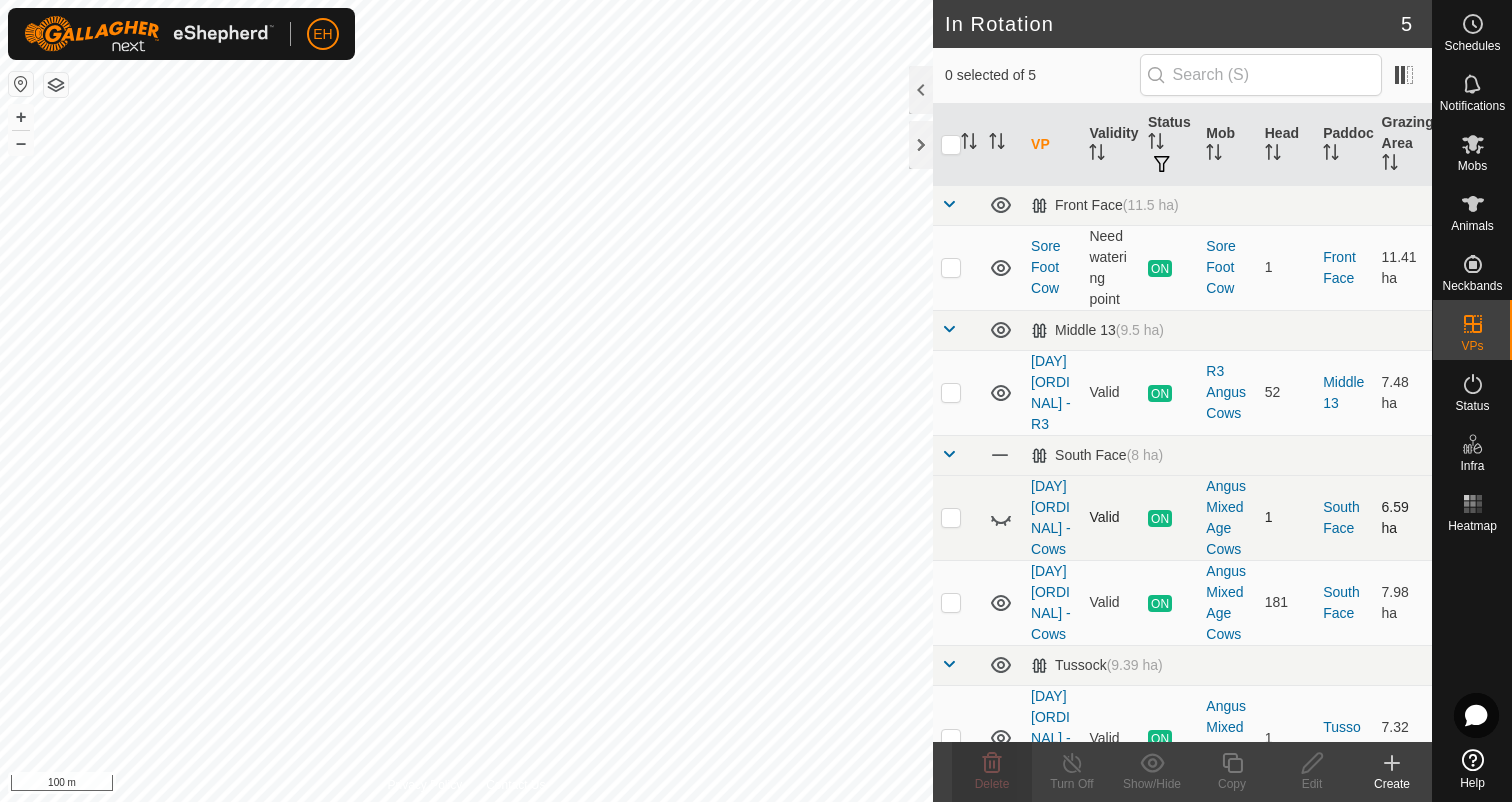 click at bounding box center [951, 517] 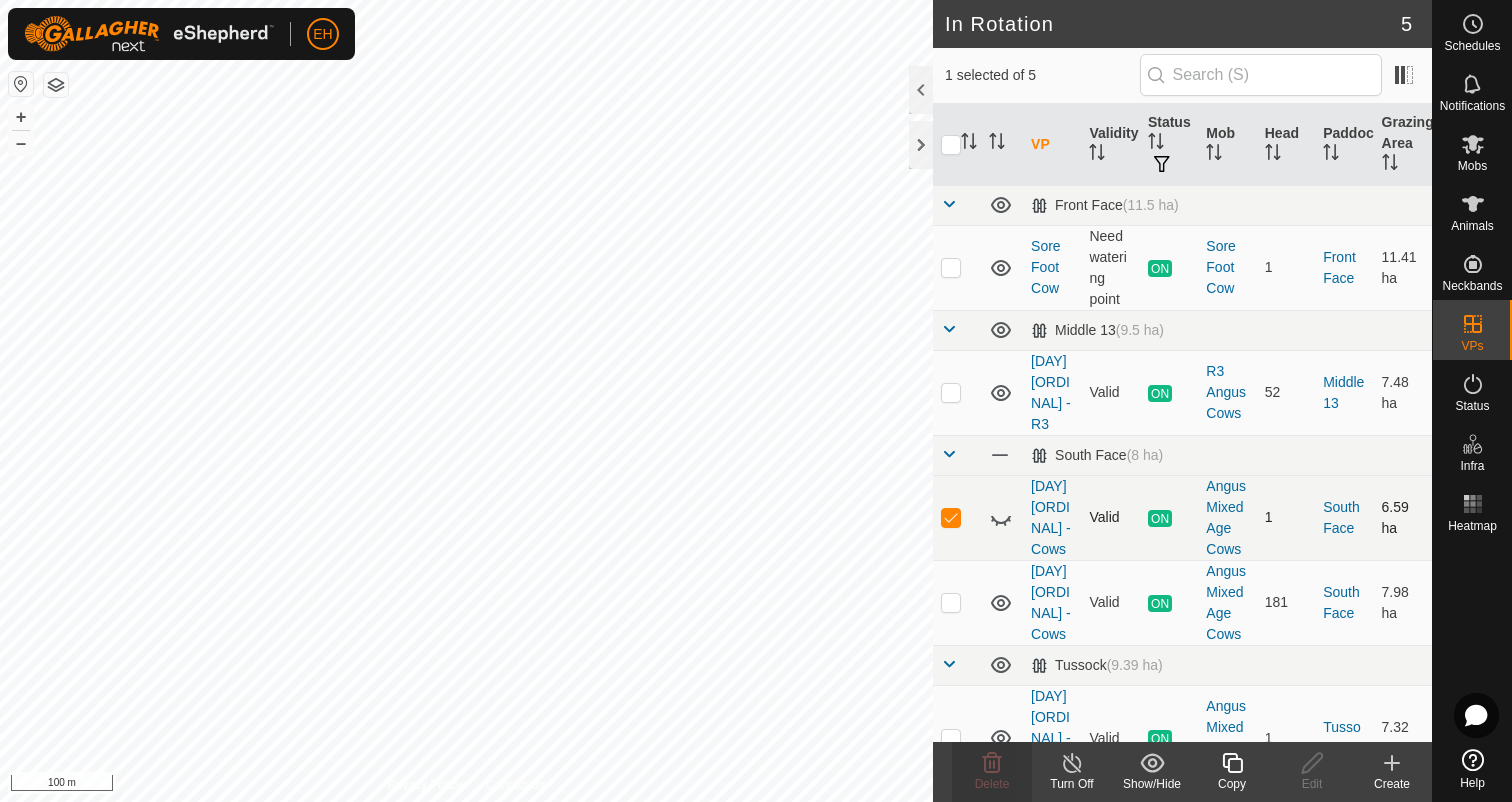 click at bounding box center (951, 517) 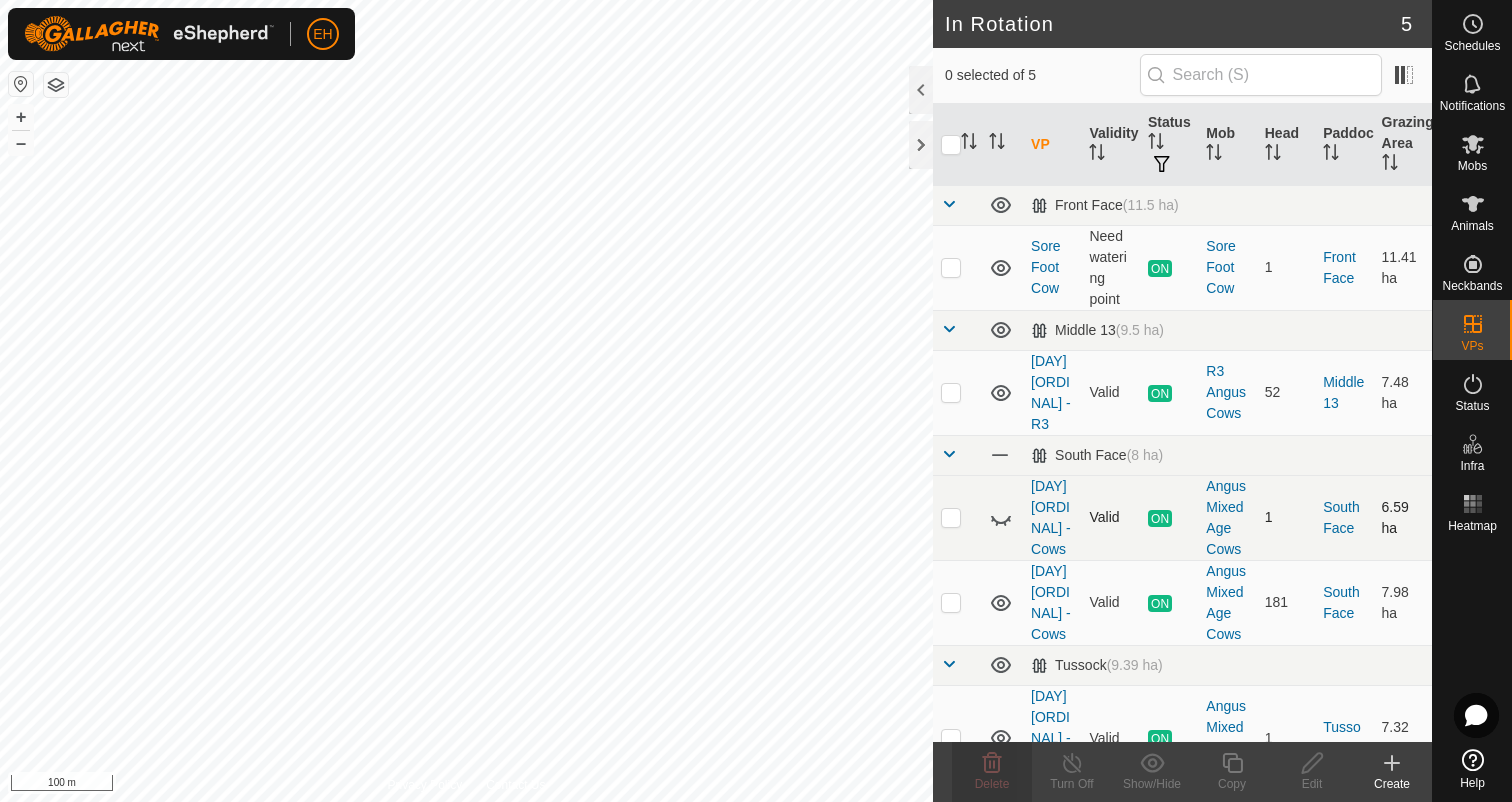 click at bounding box center [951, 517] 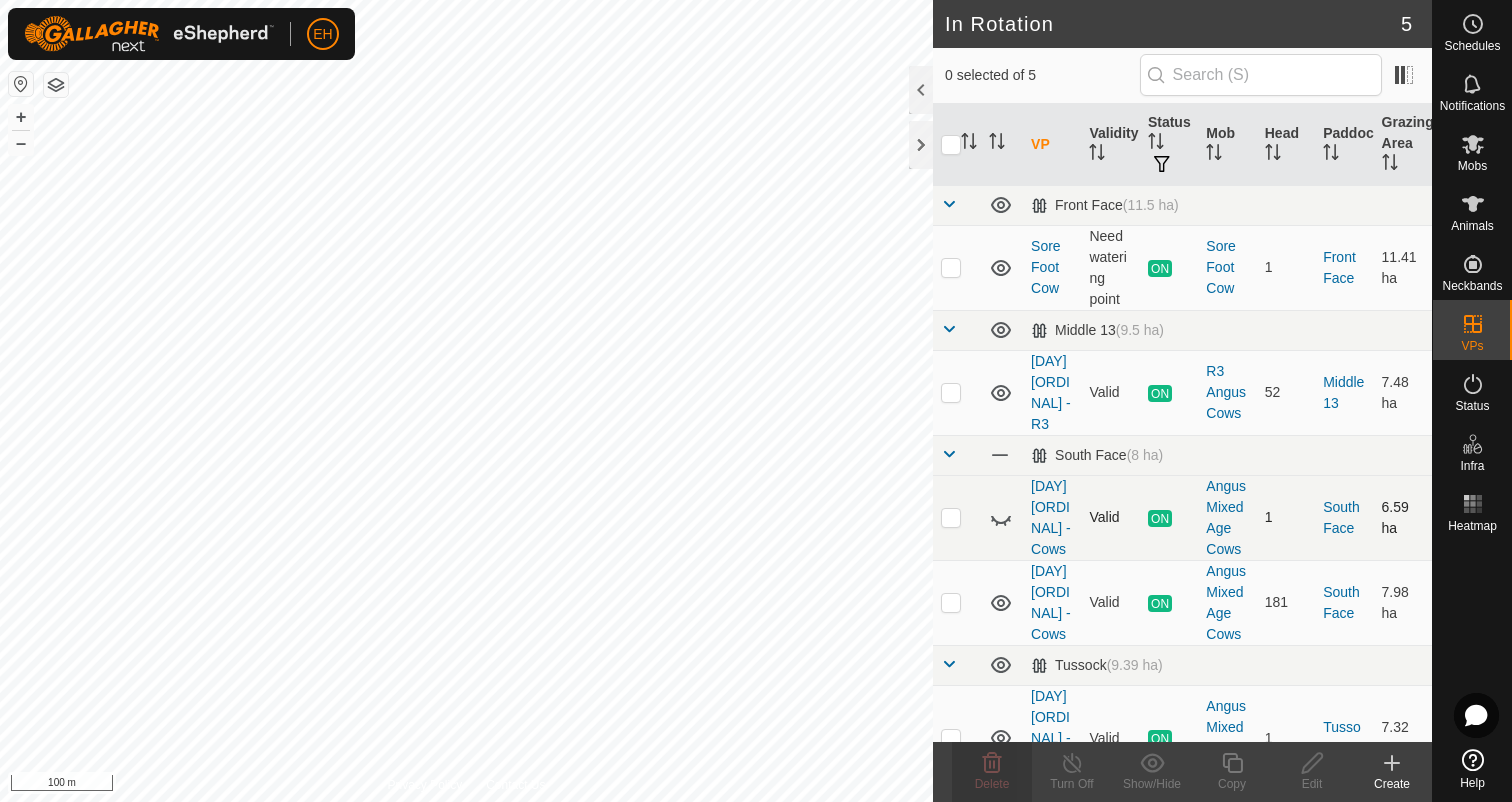 checkbox on "true" 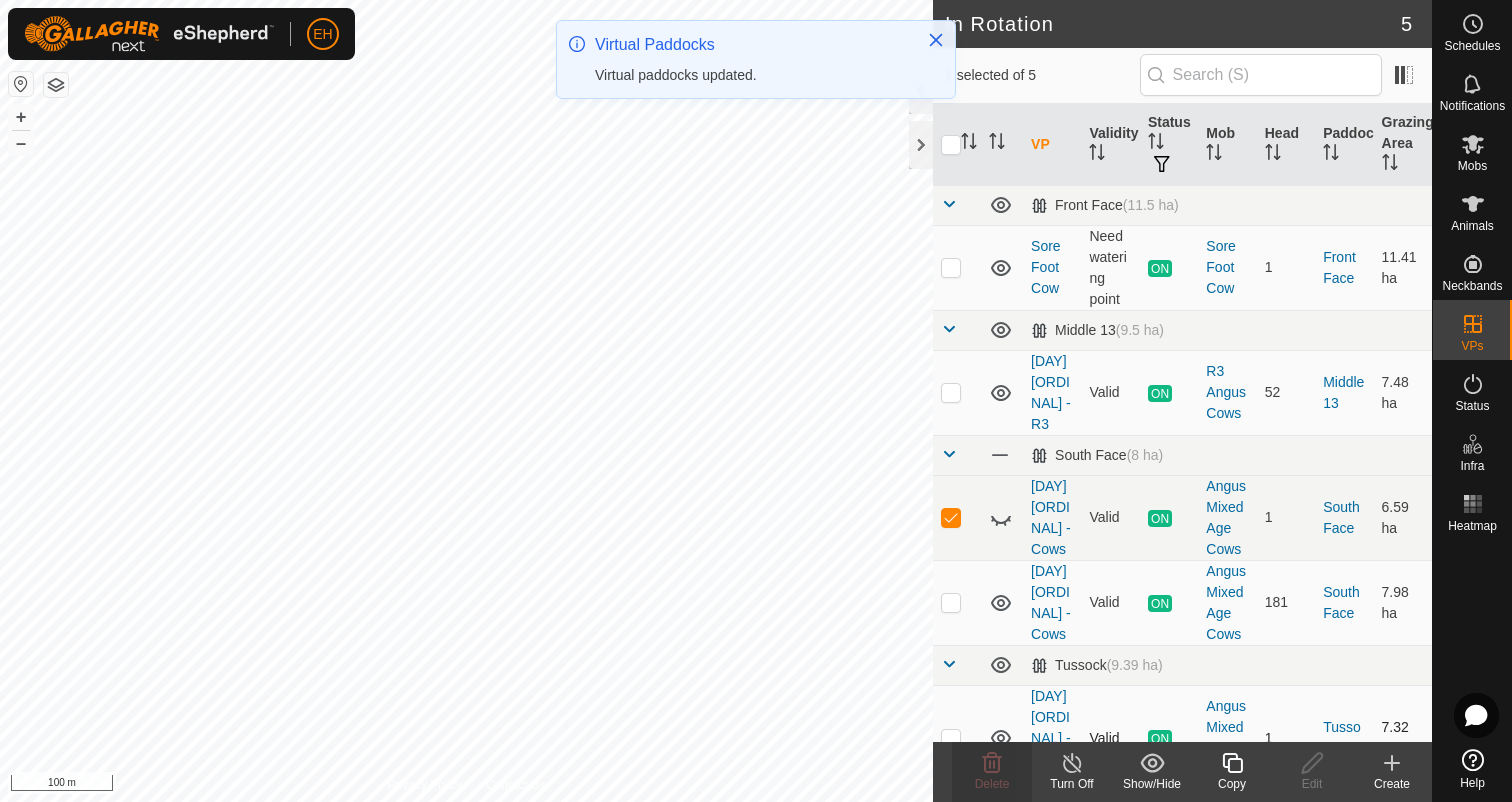 click at bounding box center [951, 738] 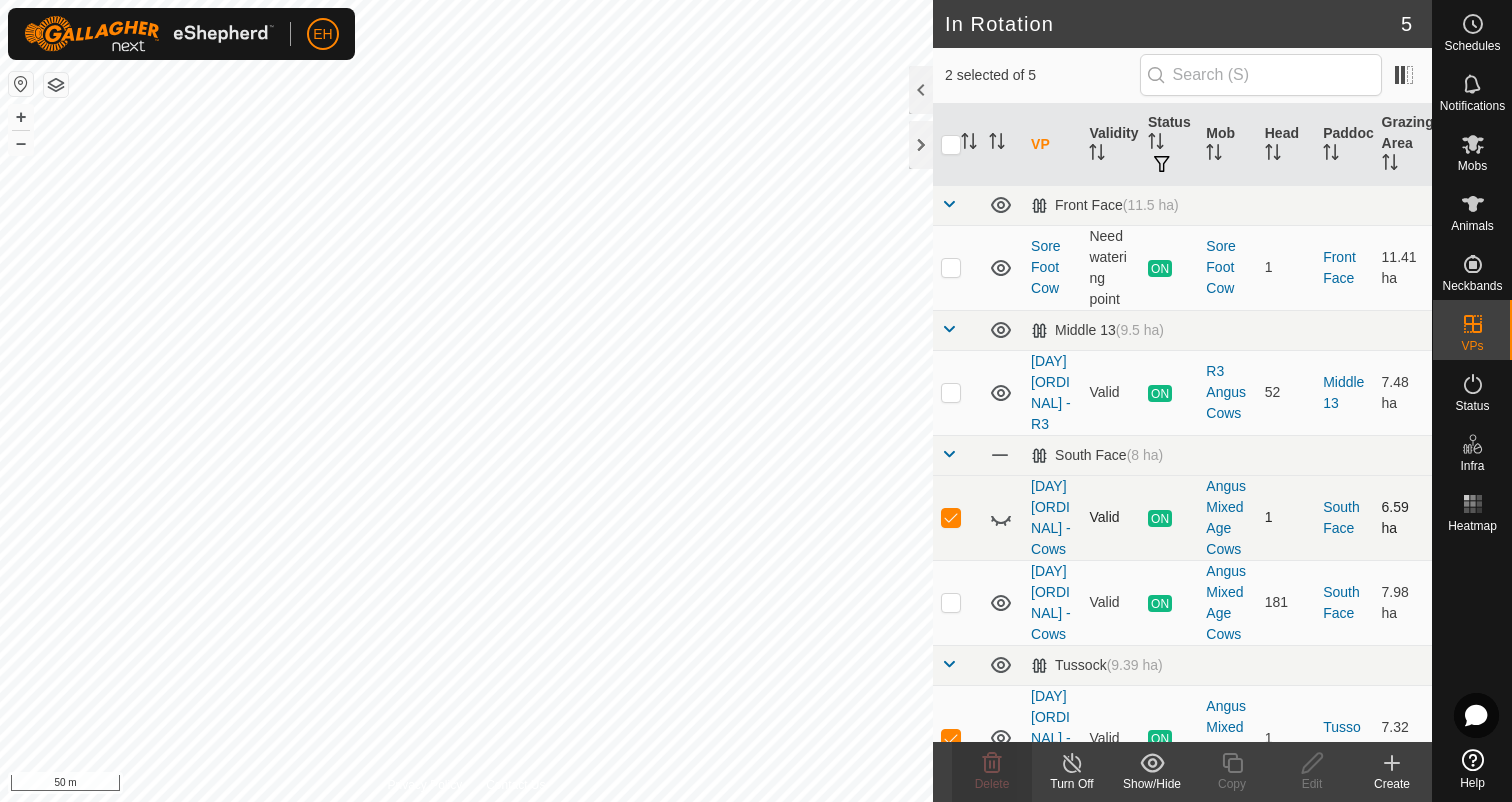 click at bounding box center (951, 517) 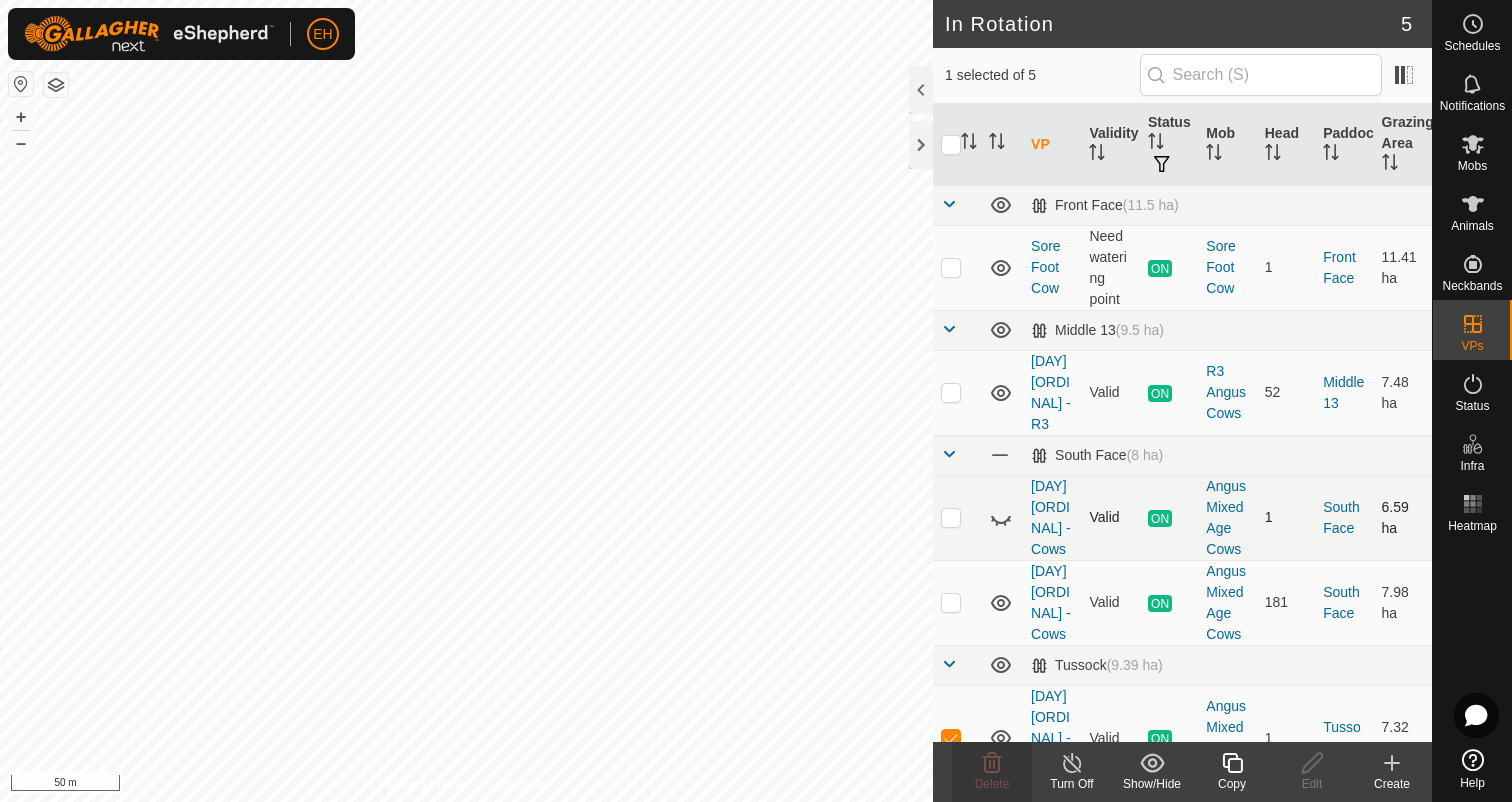click at bounding box center (951, 517) 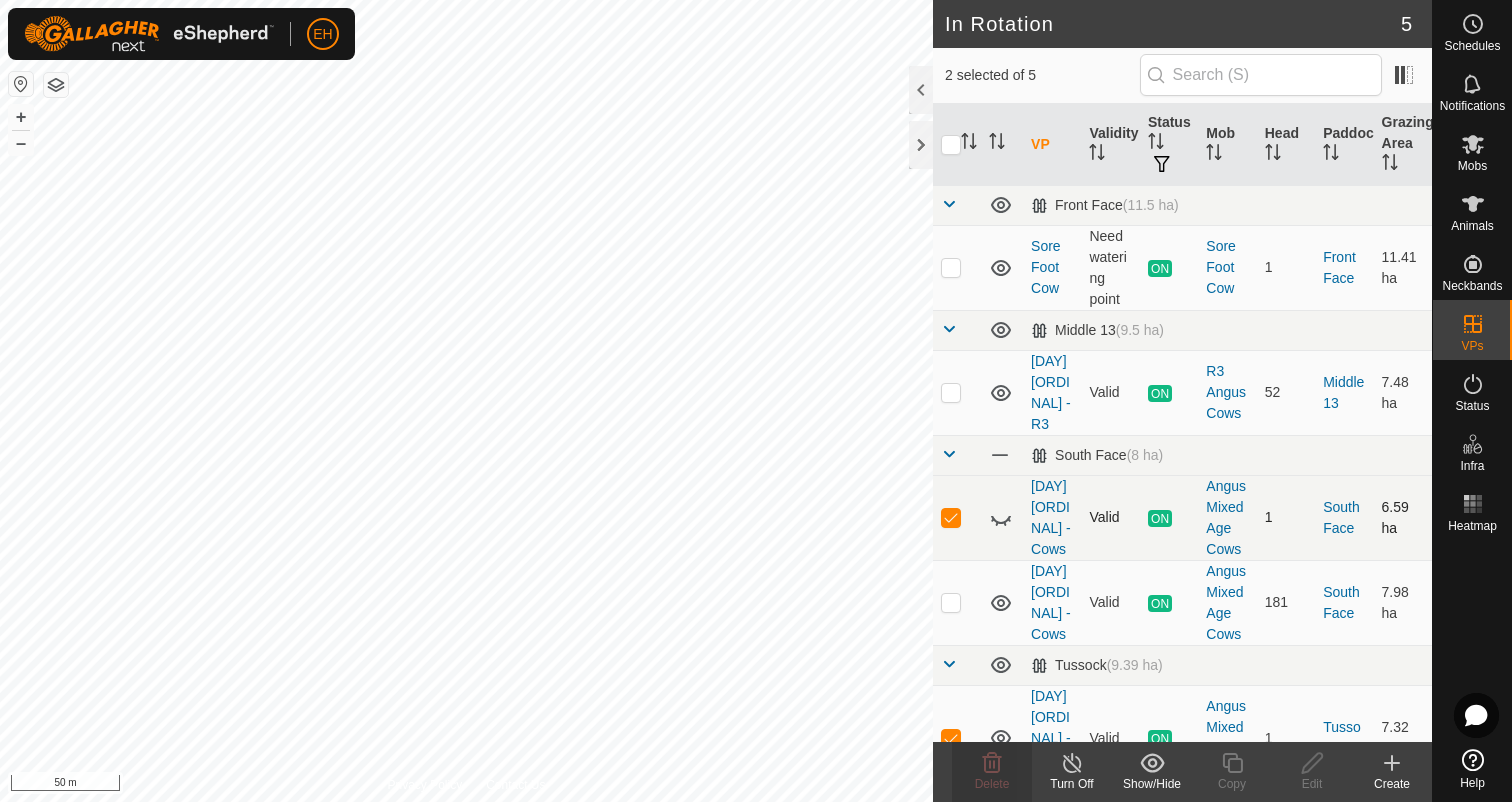 click at bounding box center (951, 517) 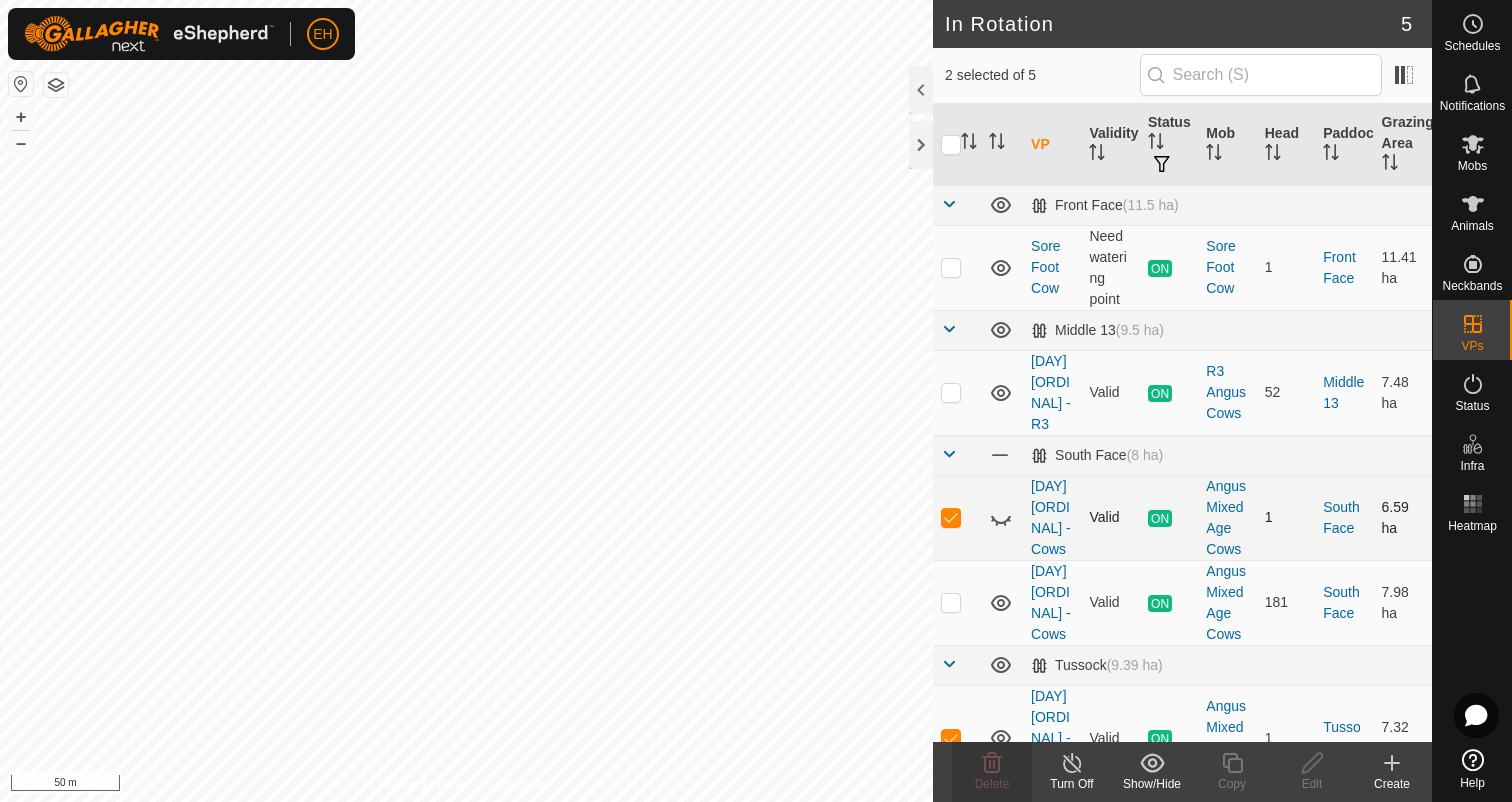 checkbox on "false" 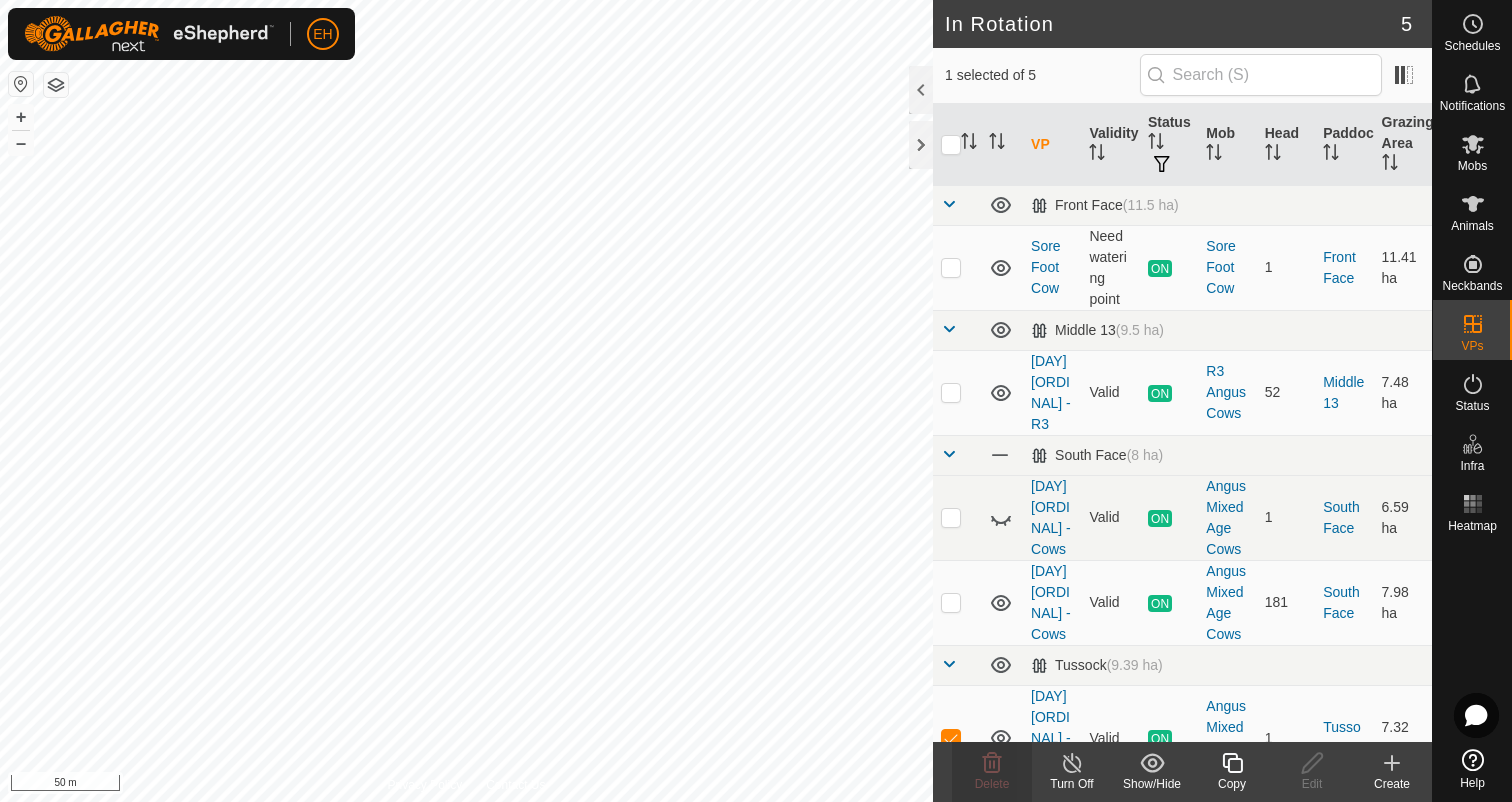 click on "Turn Off" 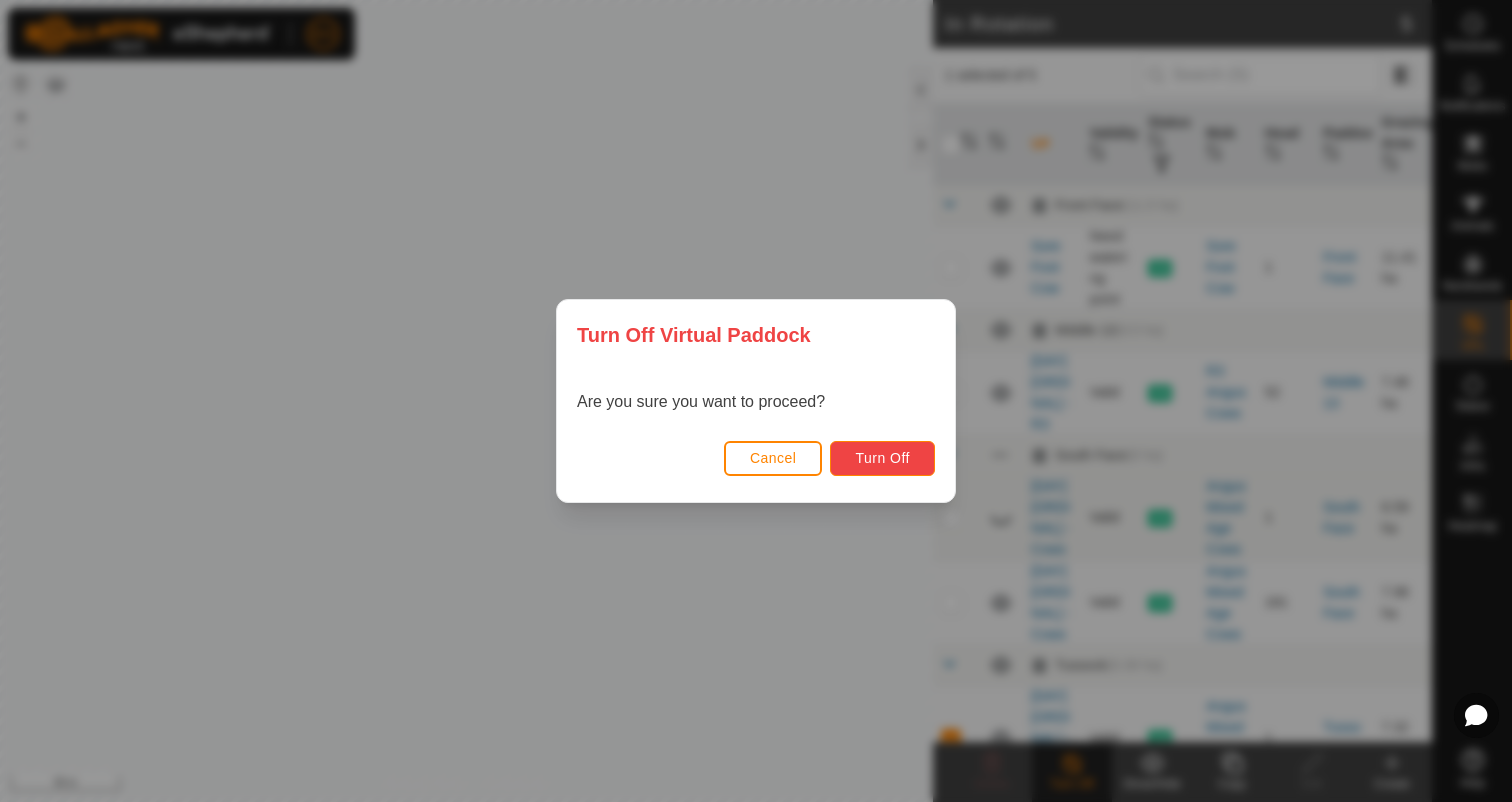 click on "Turn Off" at bounding box center (882, 458) 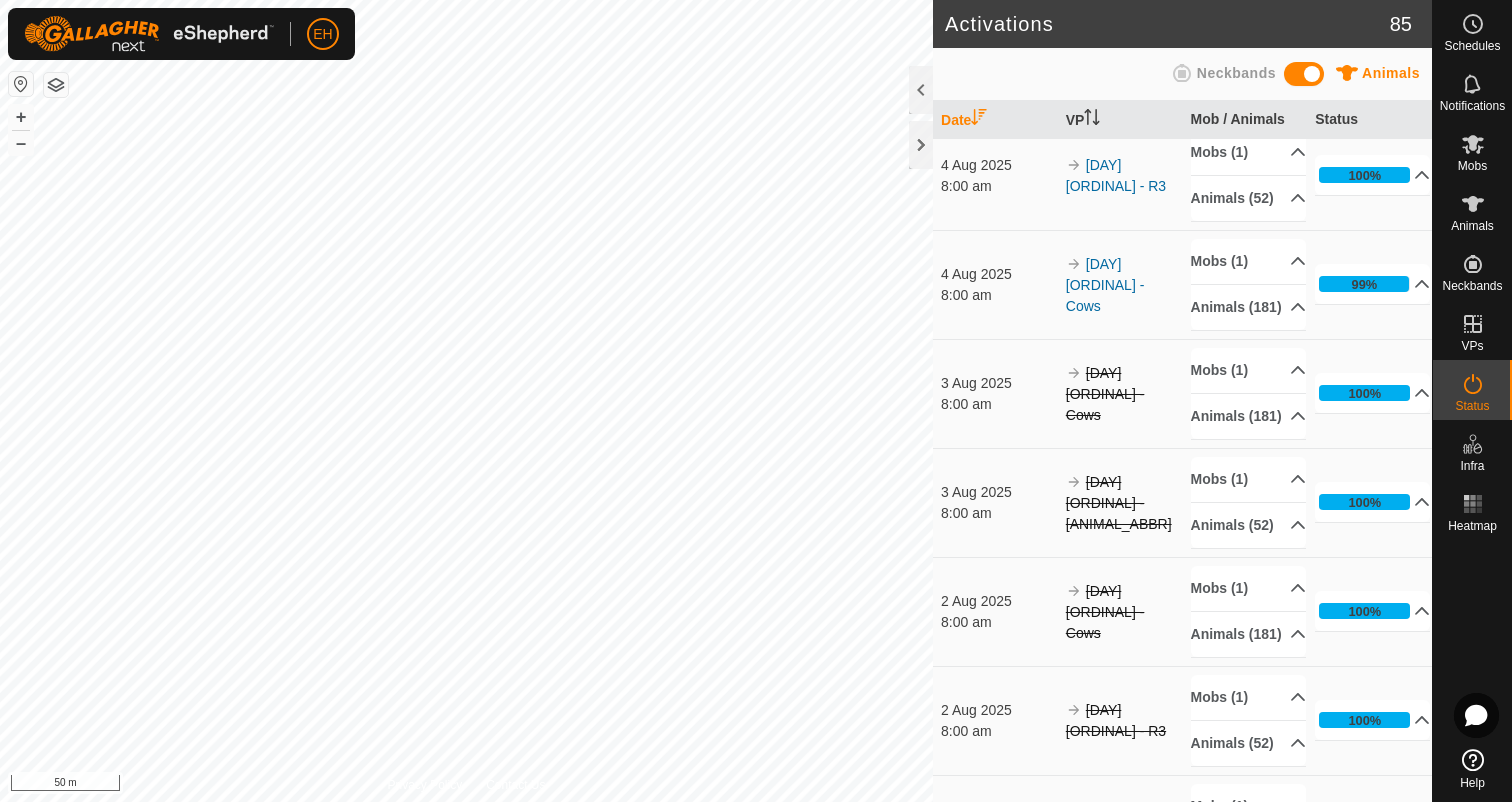 scroll, scrollTop: 0, scrollLeft: 0, axis: both 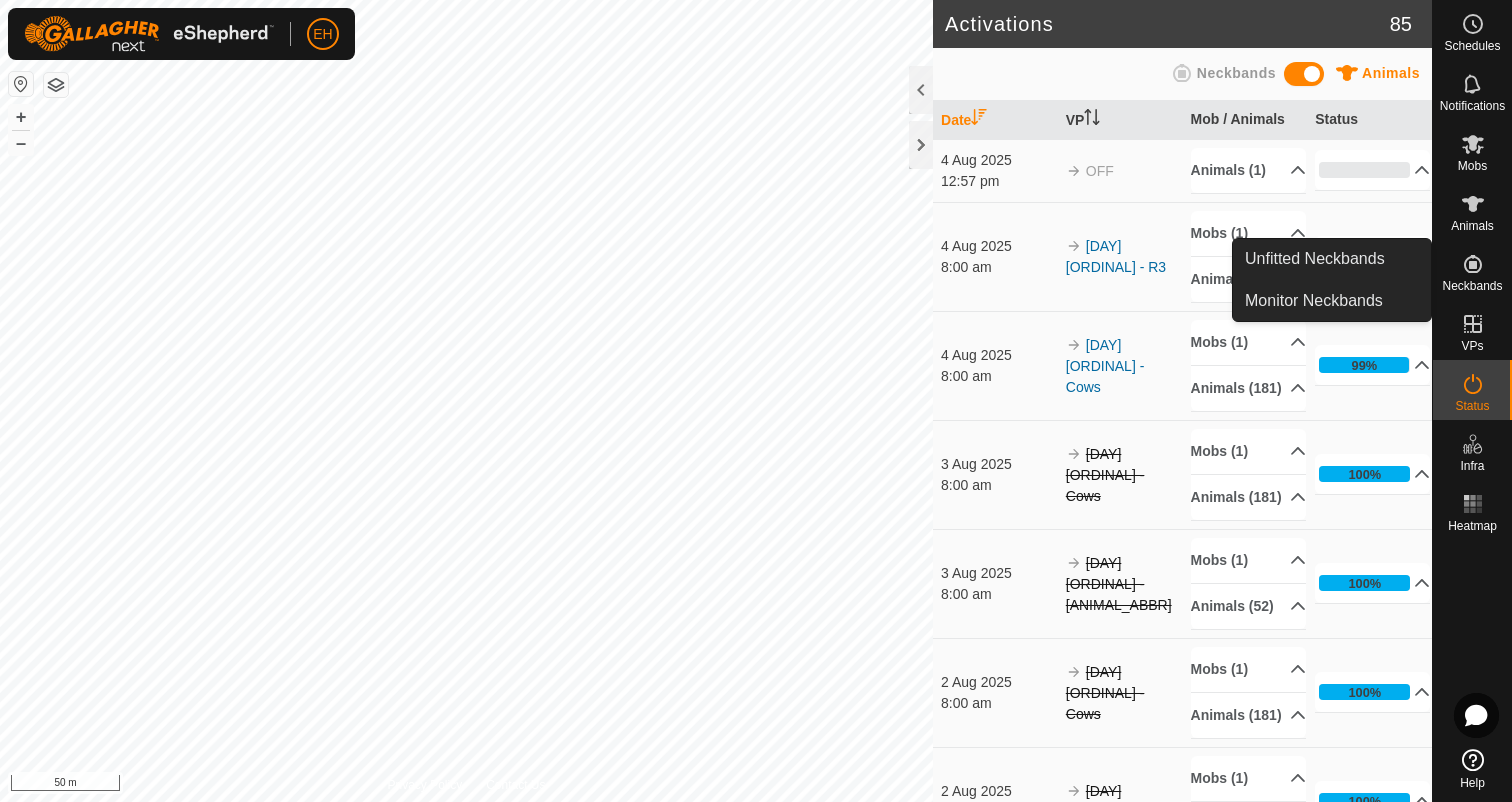 click on "Neckbands" at bounding box center [1472, 286] 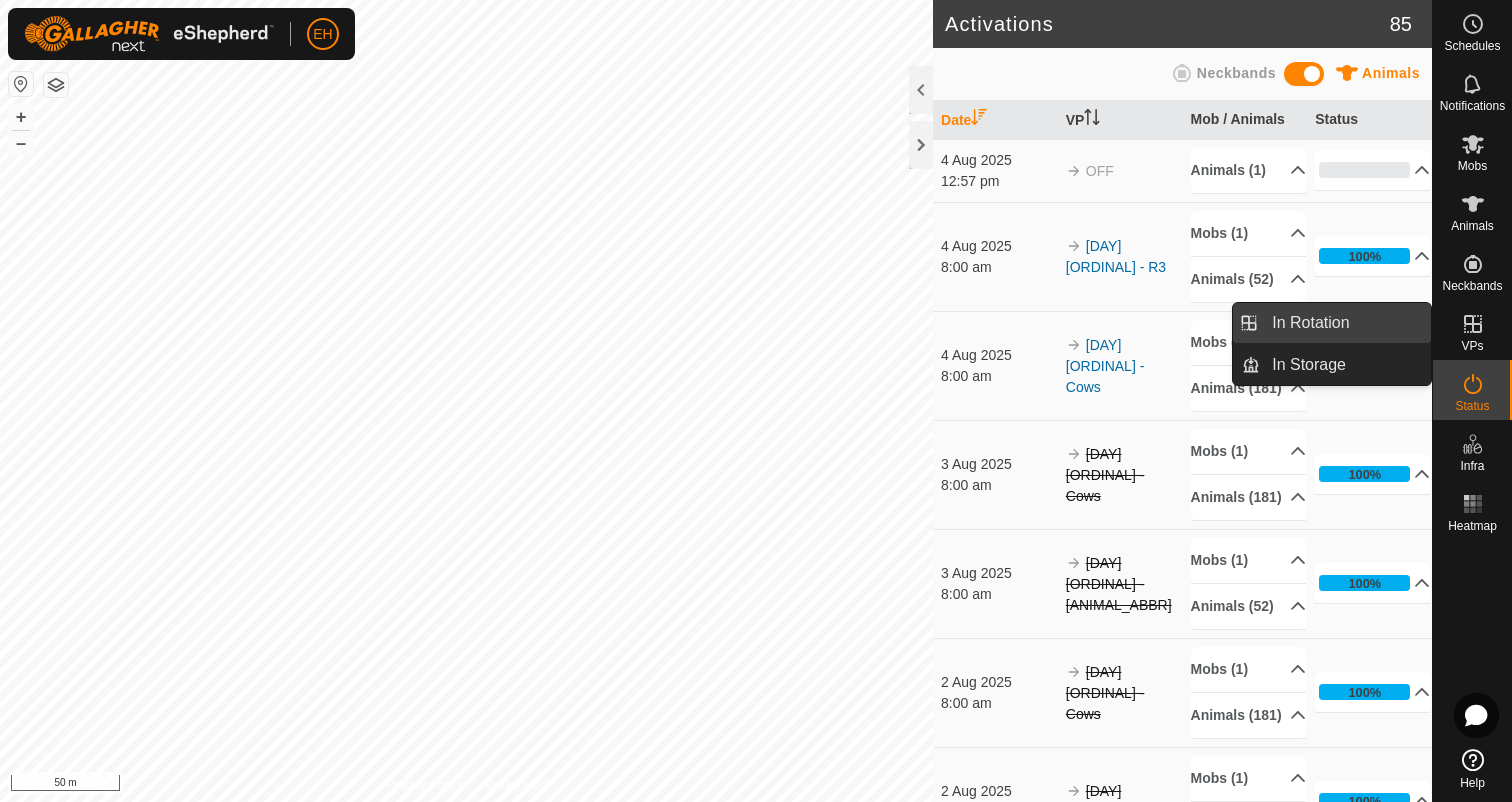click on "In Rotation" at bounding box center [1345, 323] 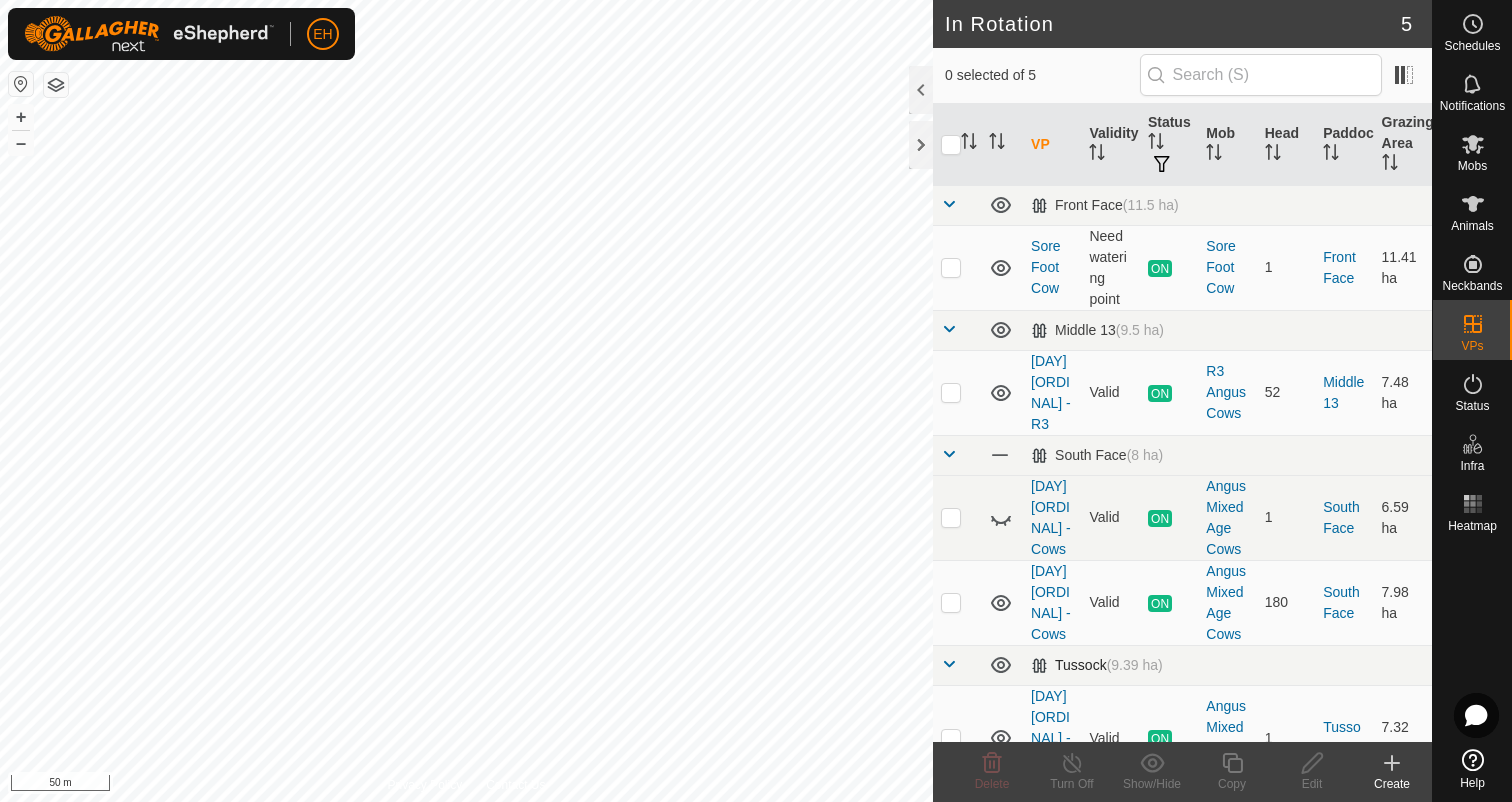scroll, scrollTop: 7, scrollLeft: 0, axis: vertical 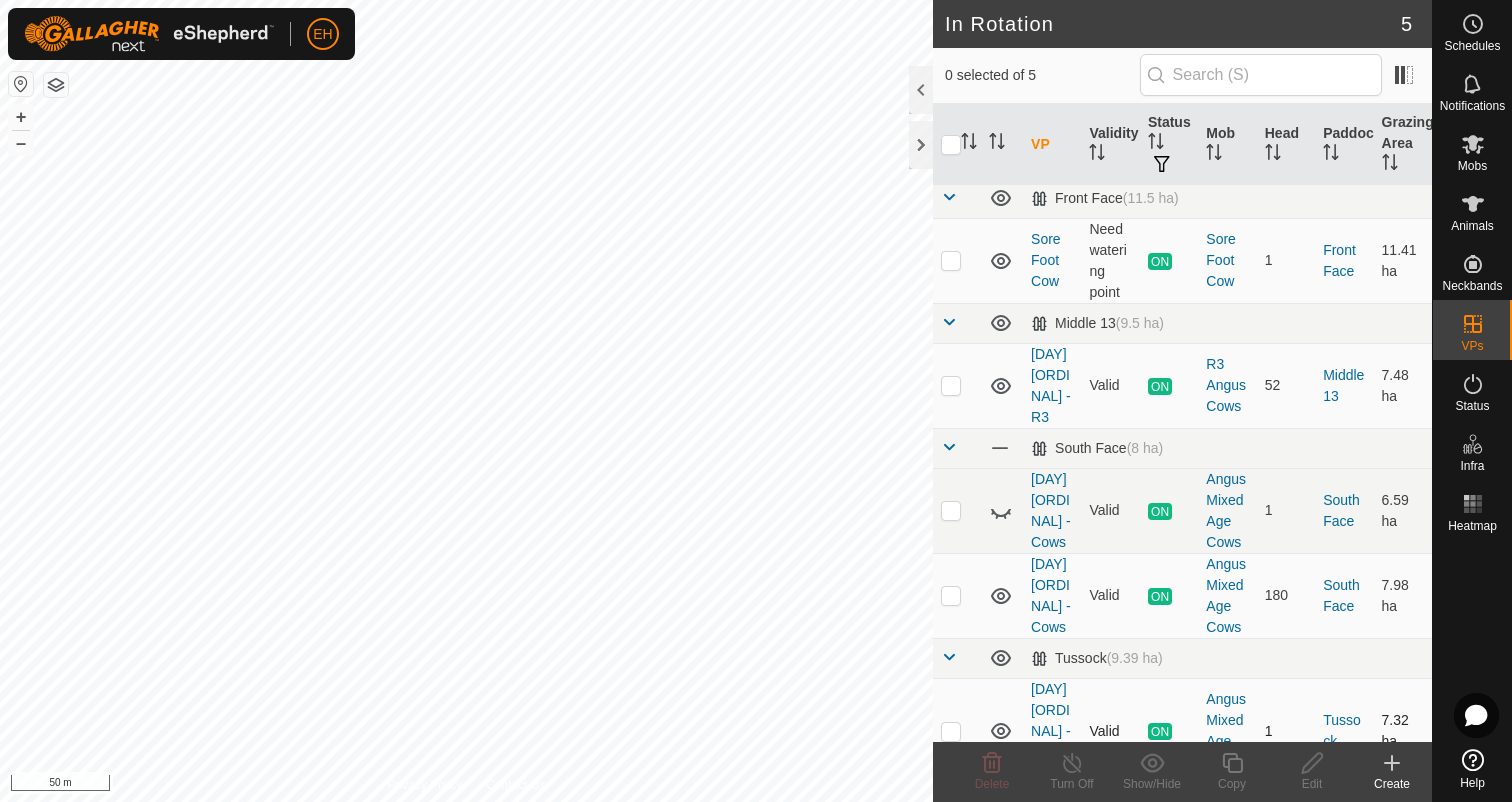 click at bounding box center (951, 731) 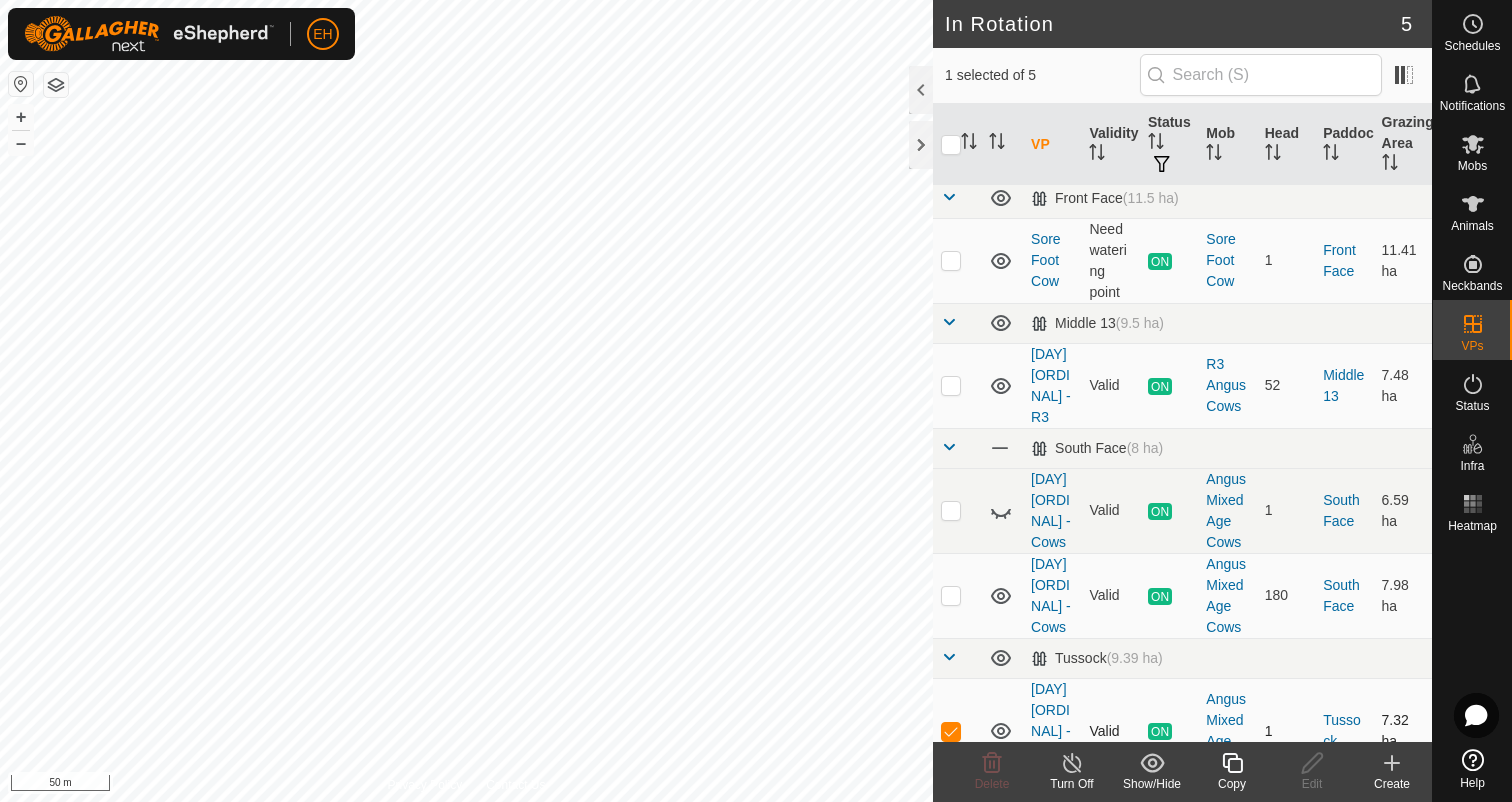 click at bounding box center (951, 731) 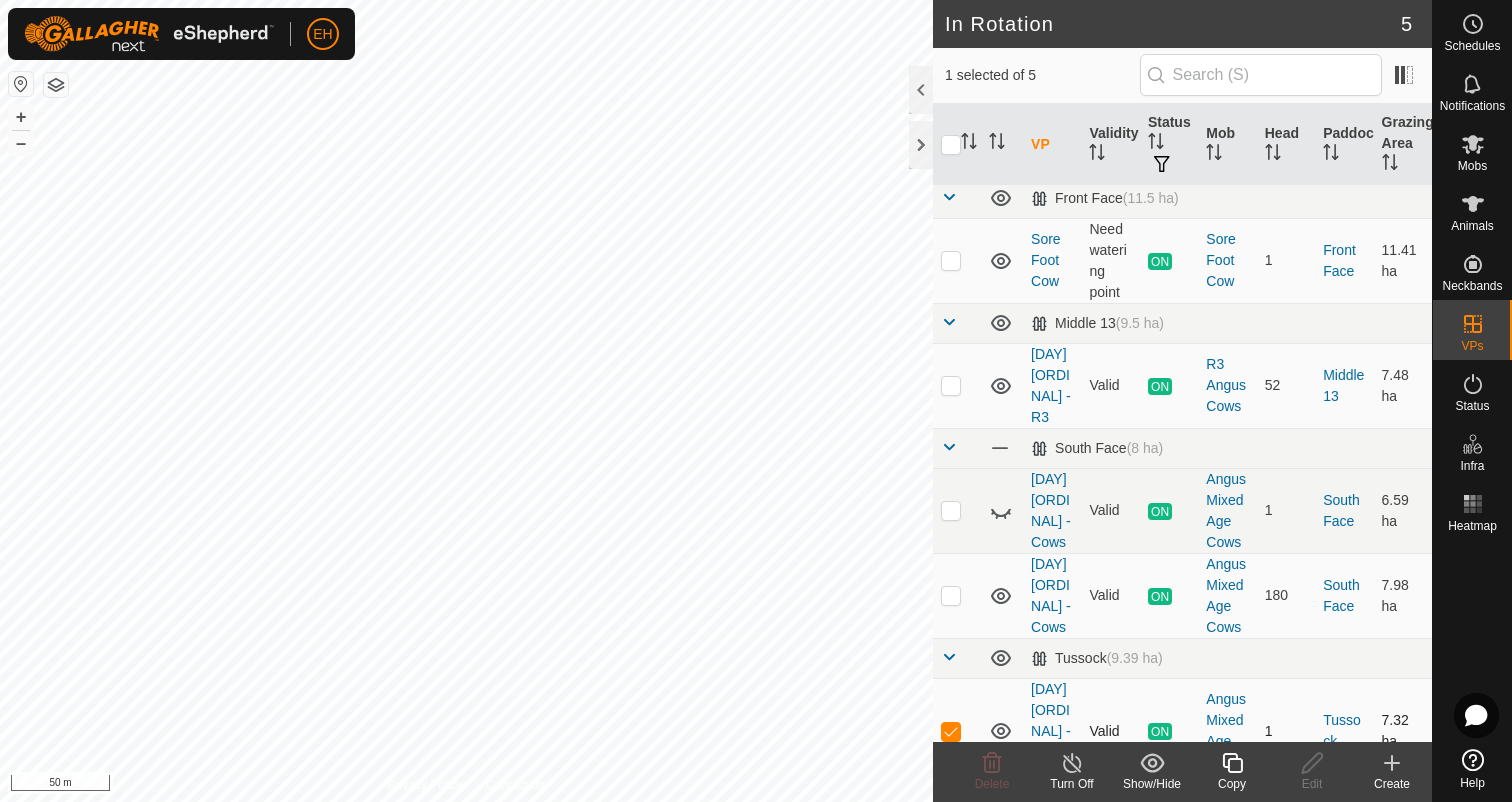 checkbox on "false" 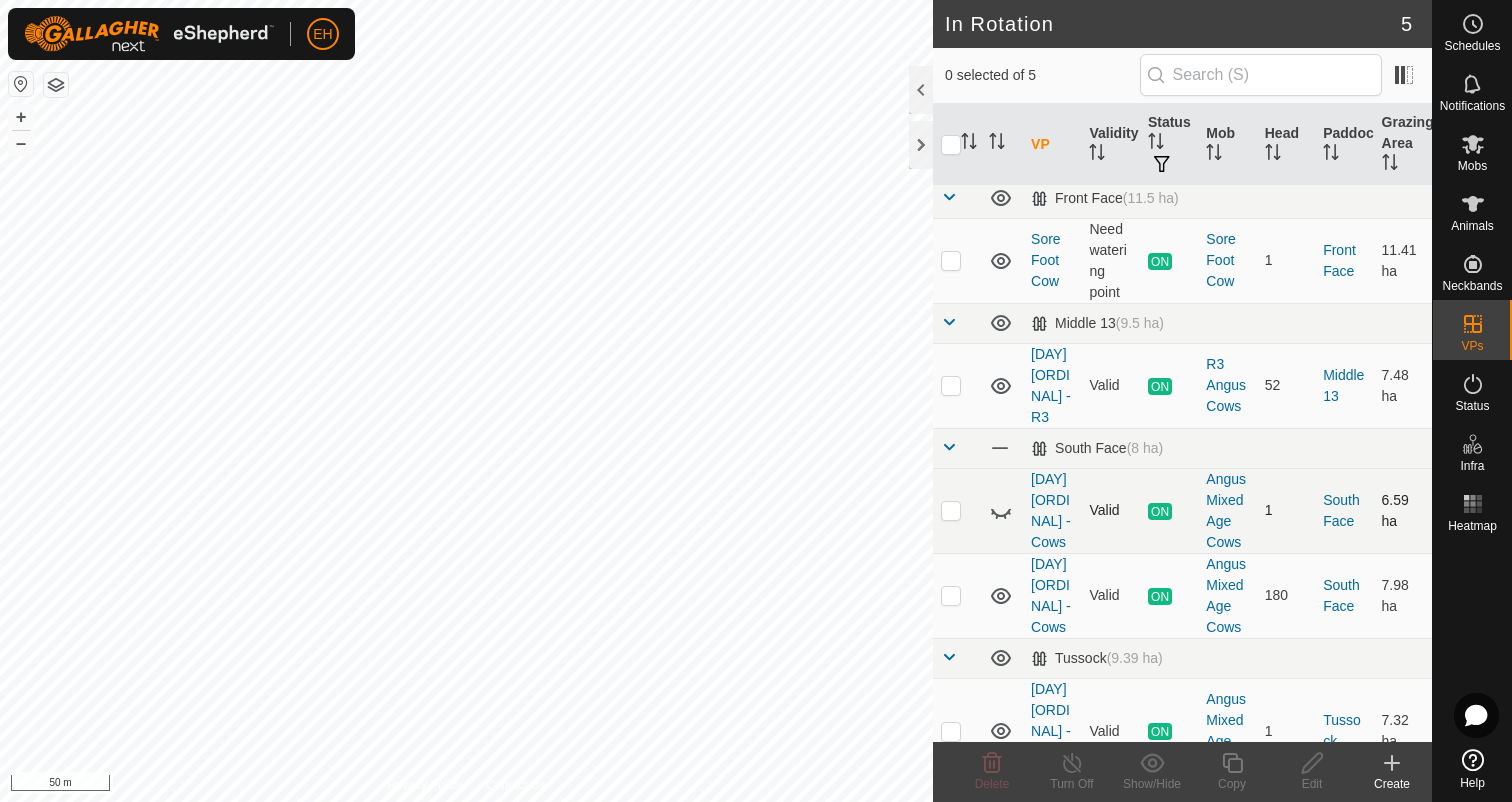 click at bounding box center [951, 510] 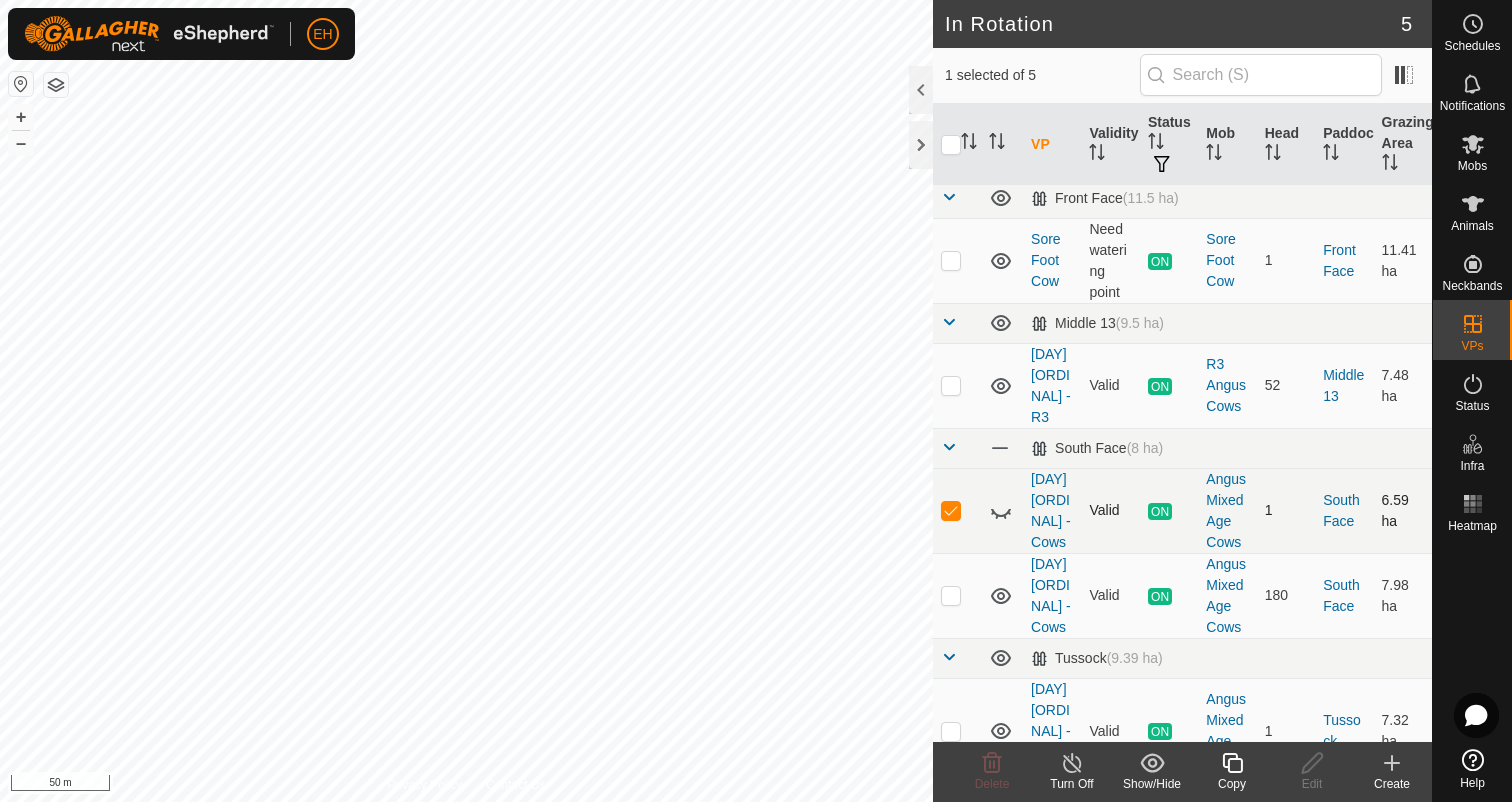 click at bounding box center [951, 510] 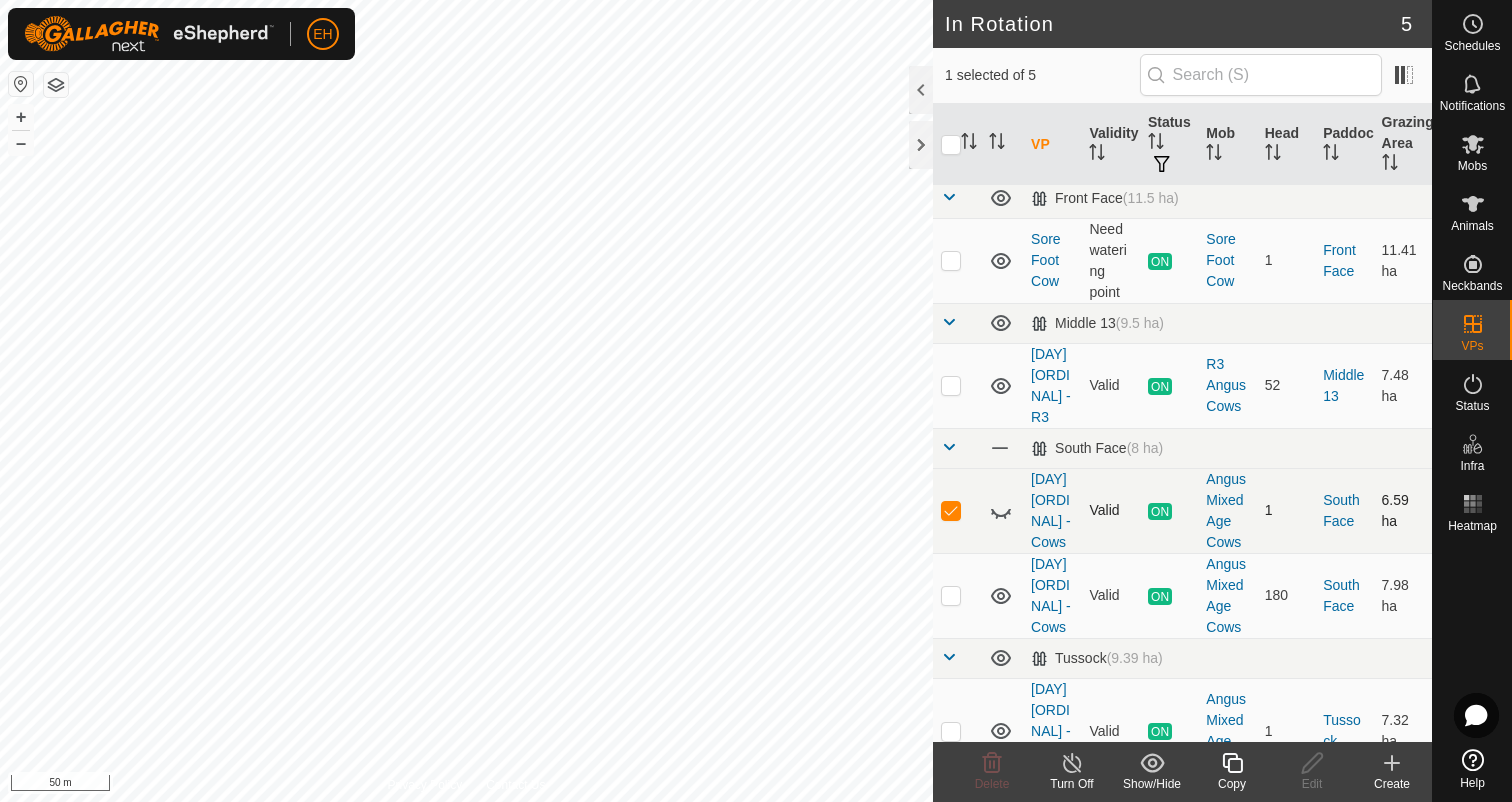 checkbox on "false" 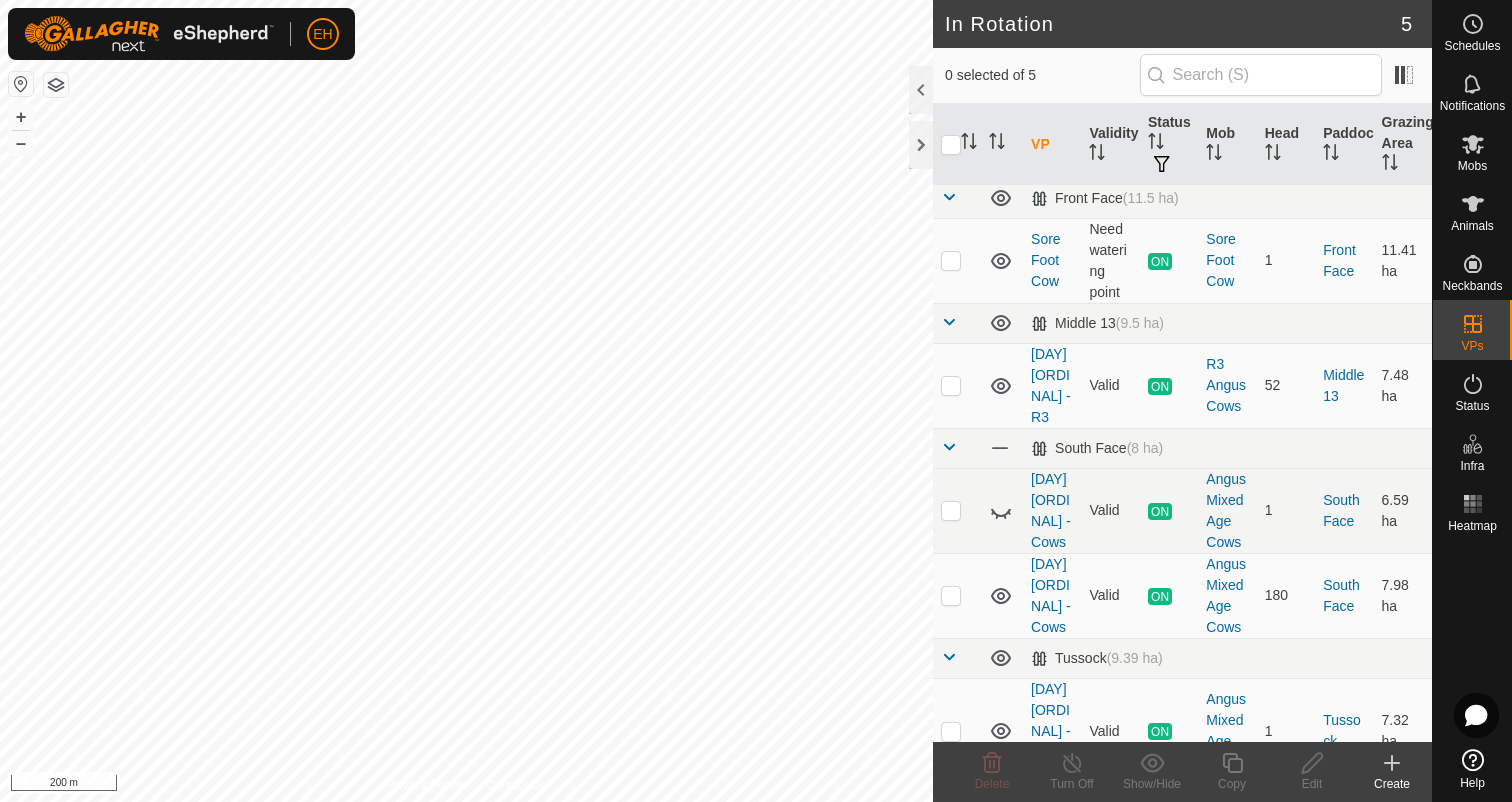 click 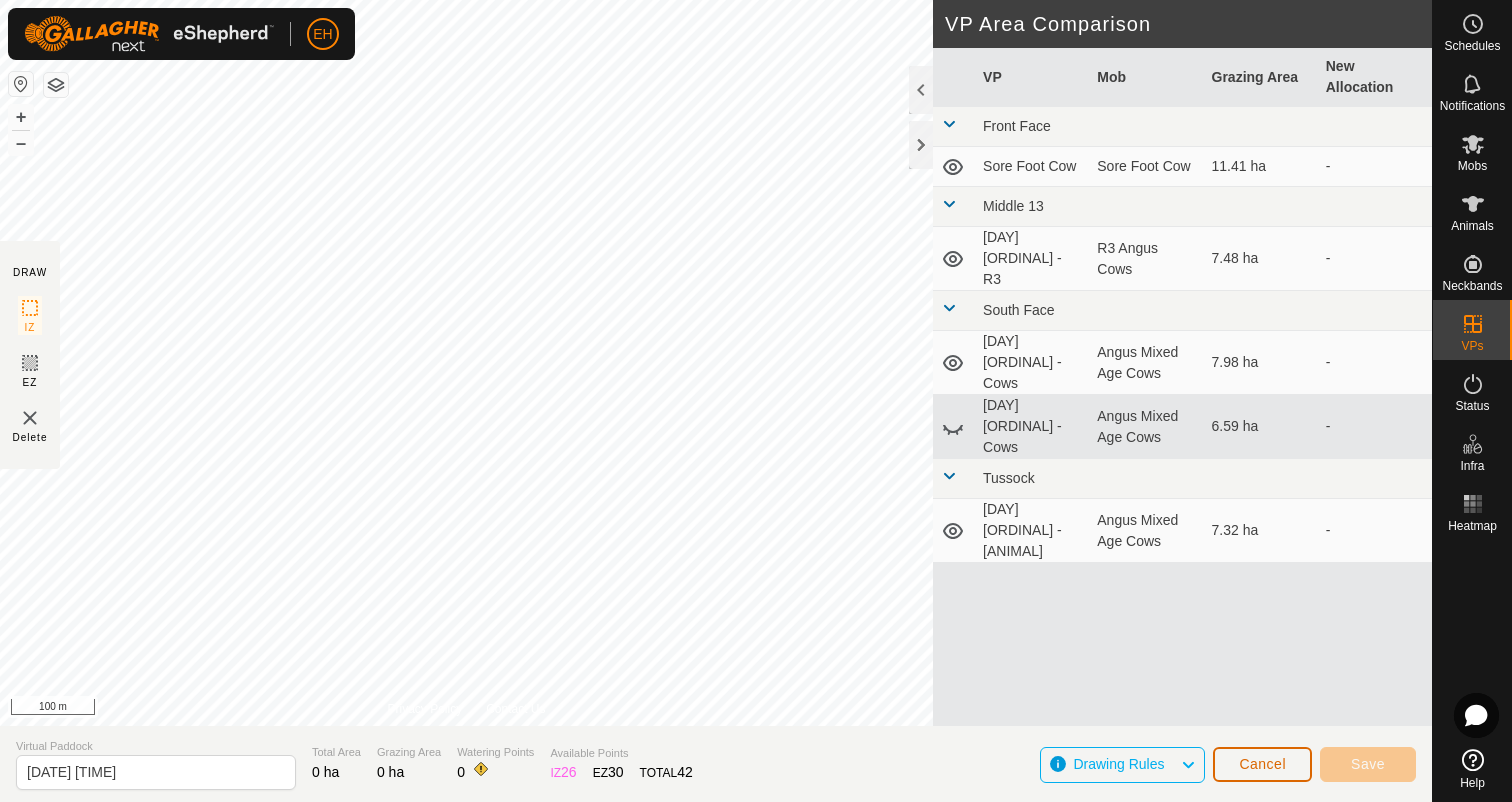 click on "Cancel" 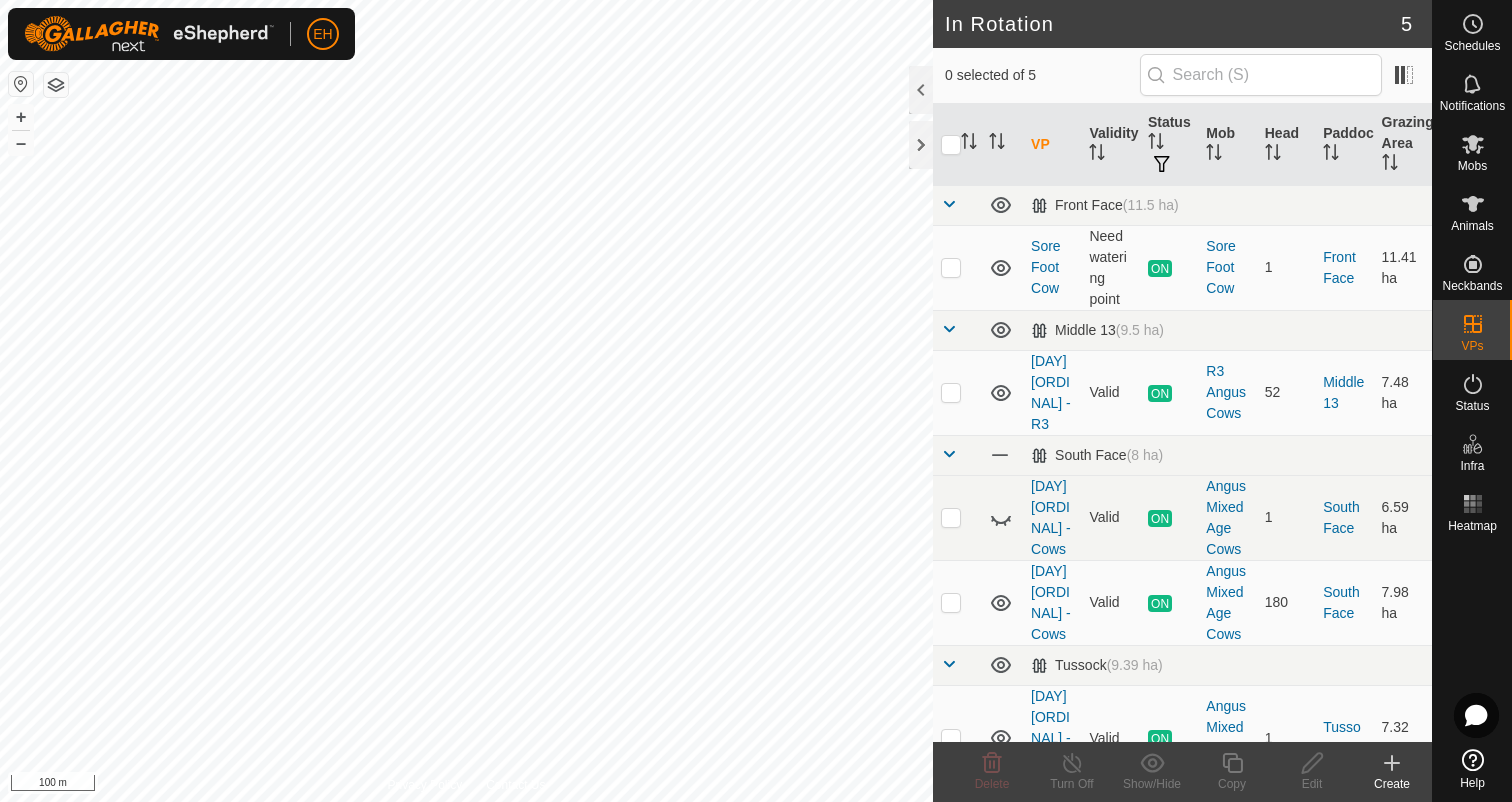 click on "Create" 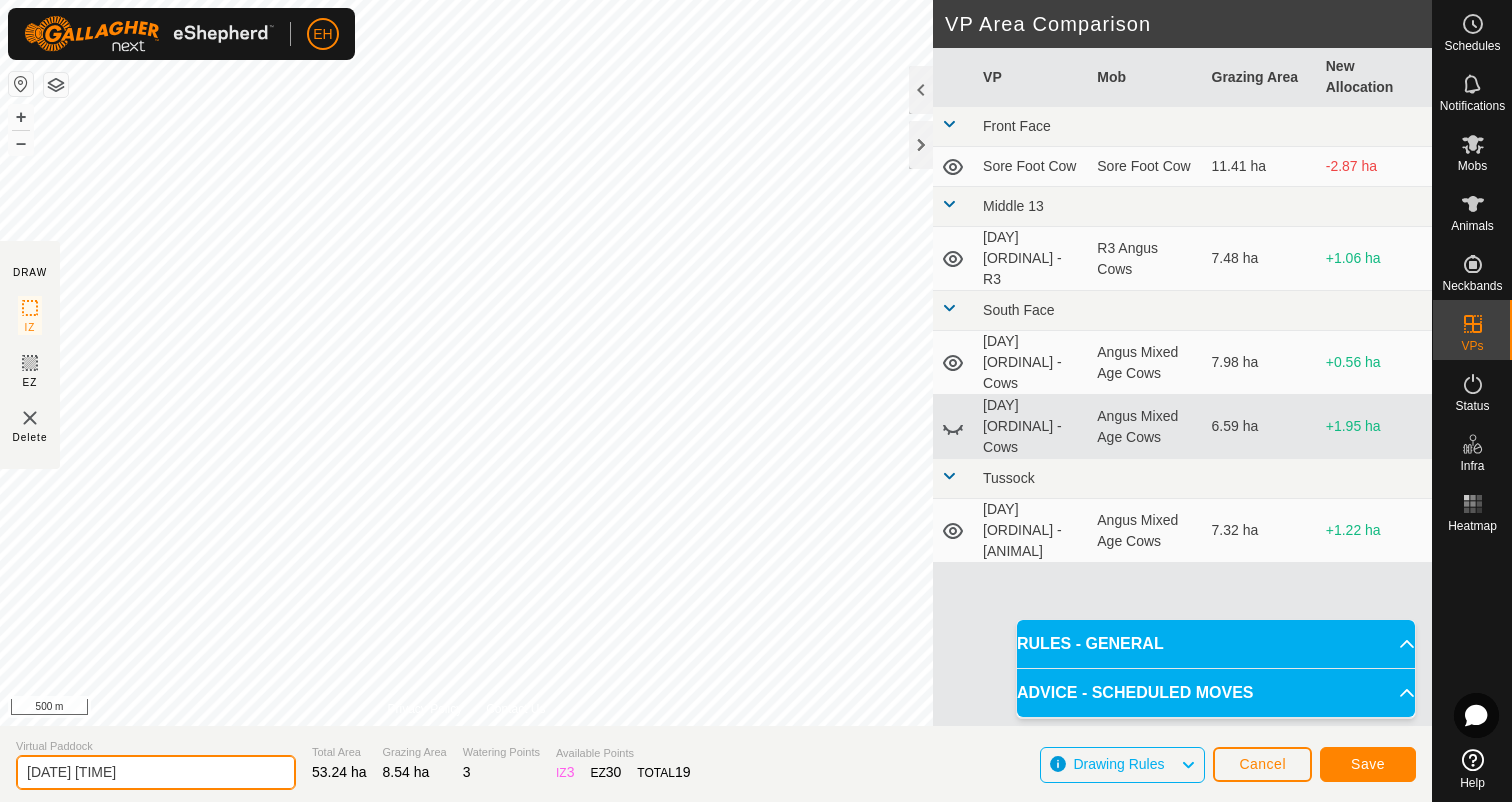 drag, startPoint x: 197, startPoint y: 775, endPoint x: 0, endPoint y: 776, distance: 197.00253 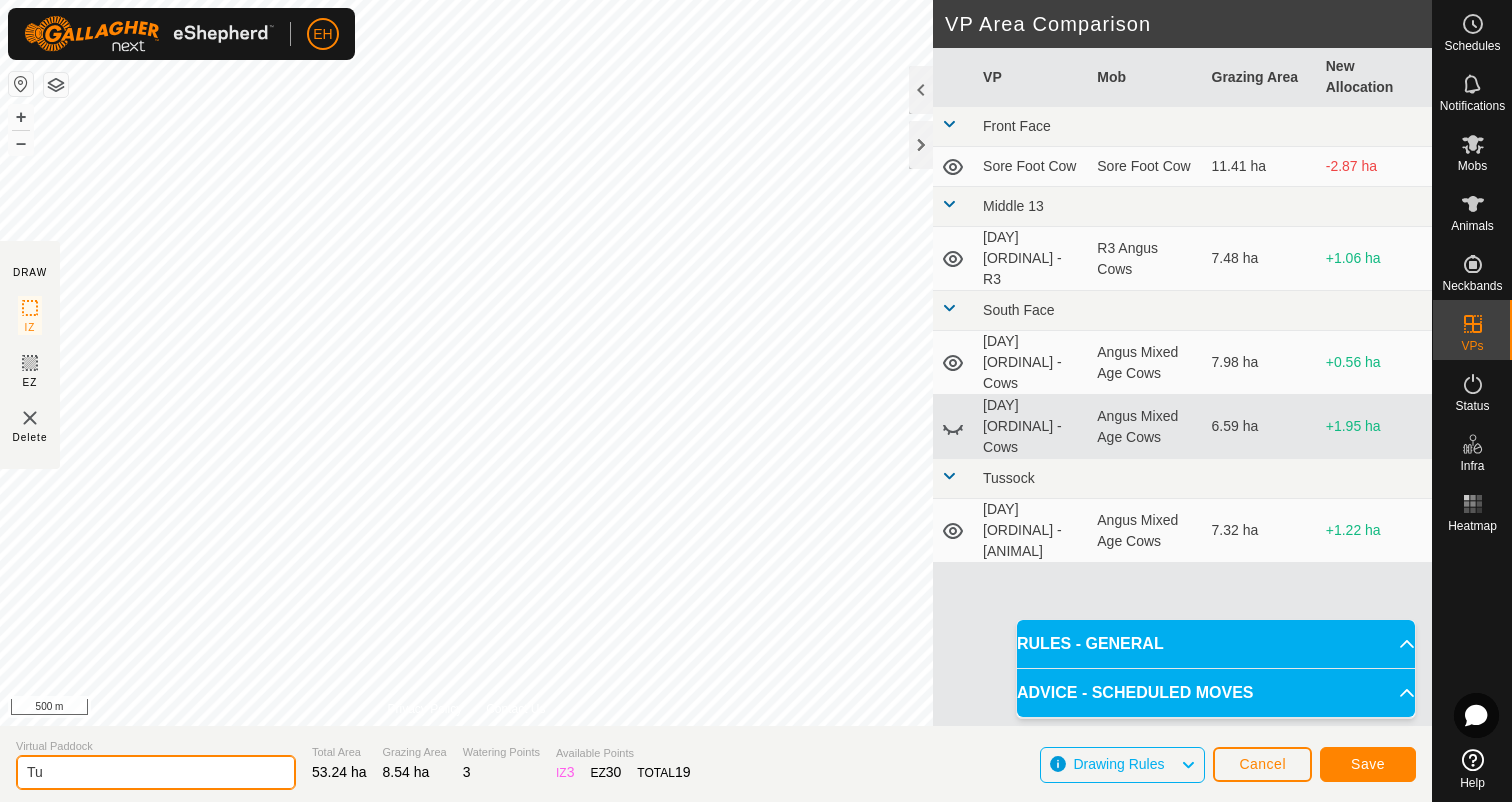 type on "T" 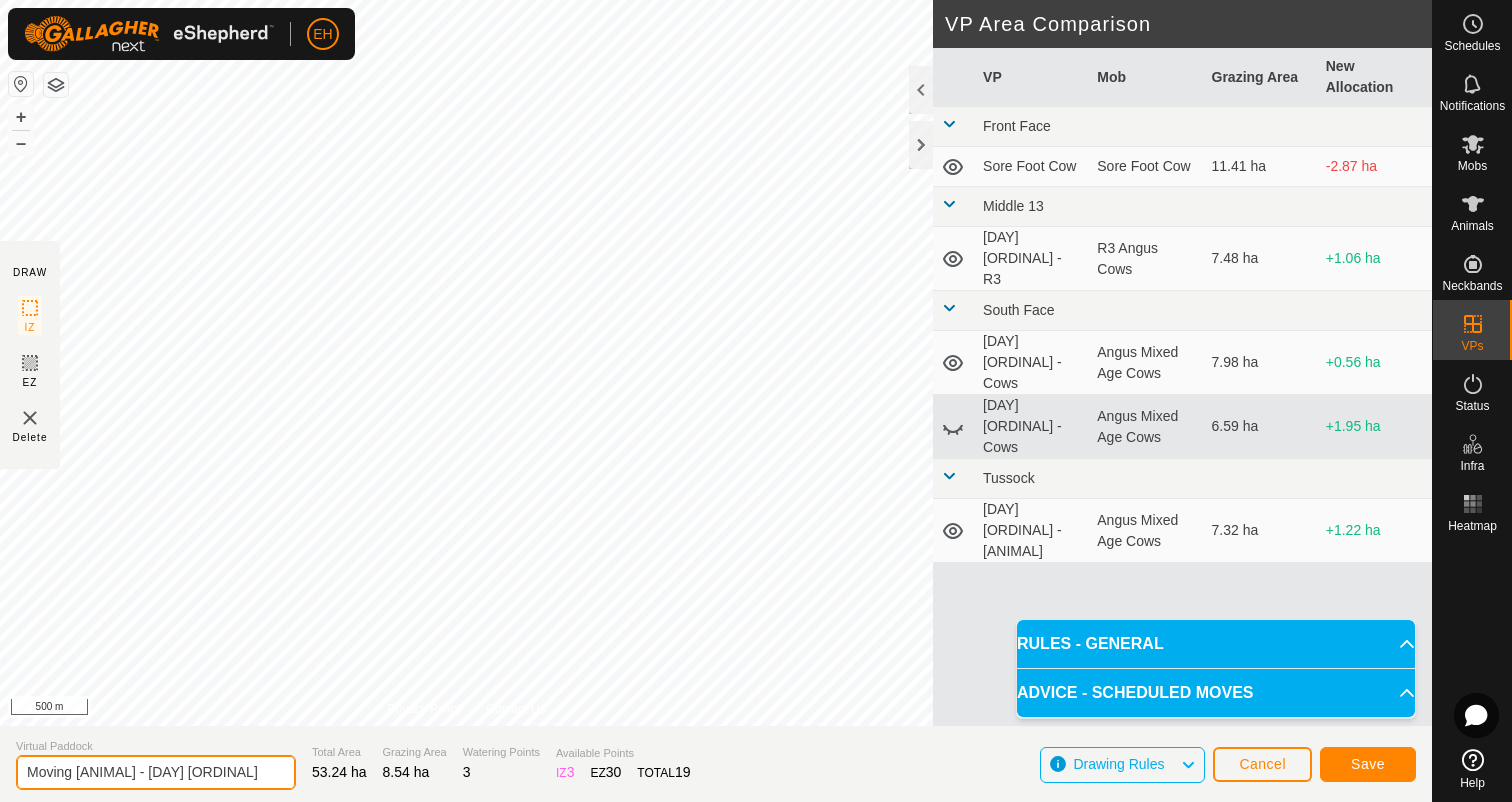 type on "Moving [ANIMAL] - [DAY] [ORDINAL]" 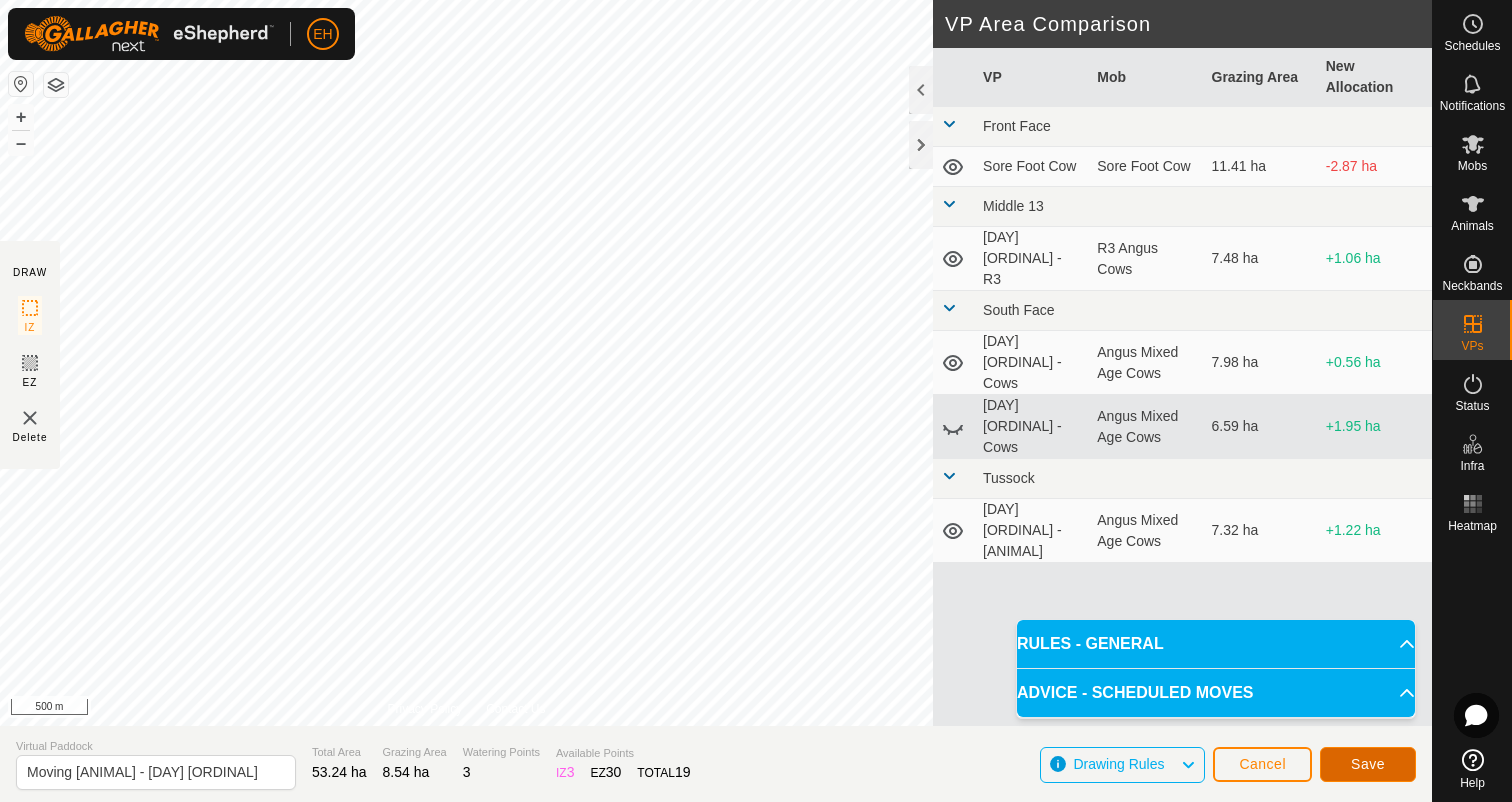 click on "Save" 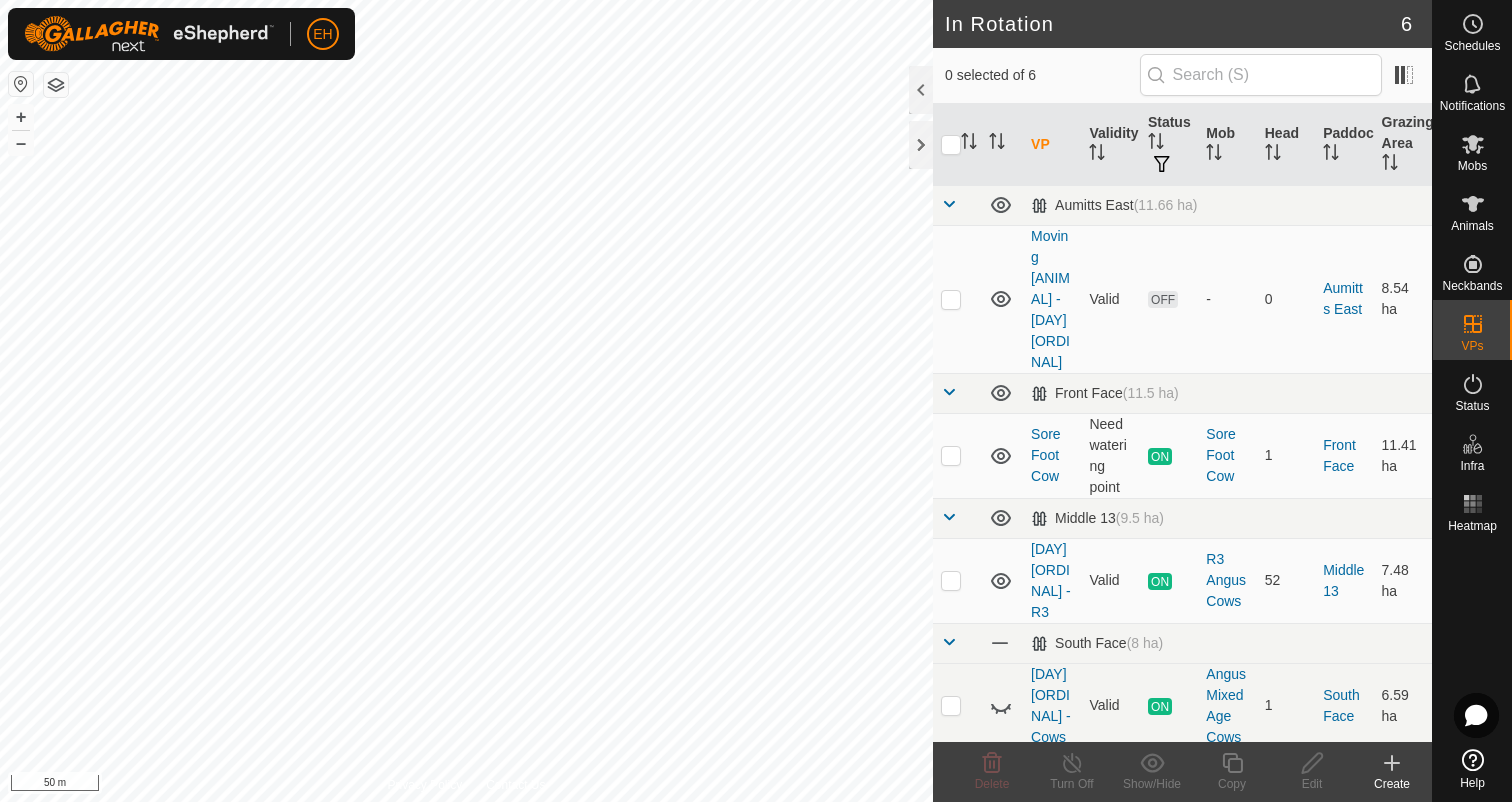 click 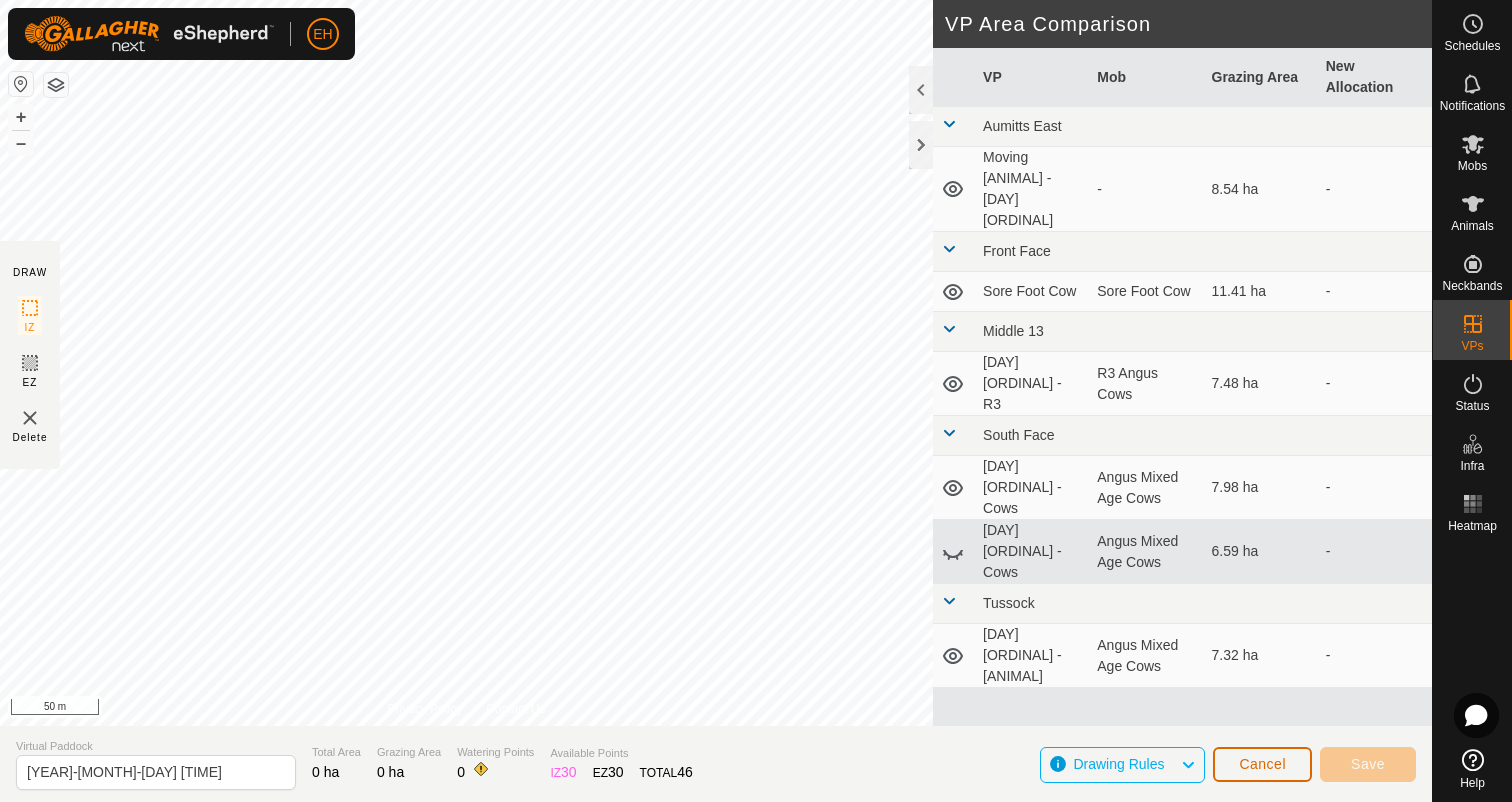 click on "Cancel" 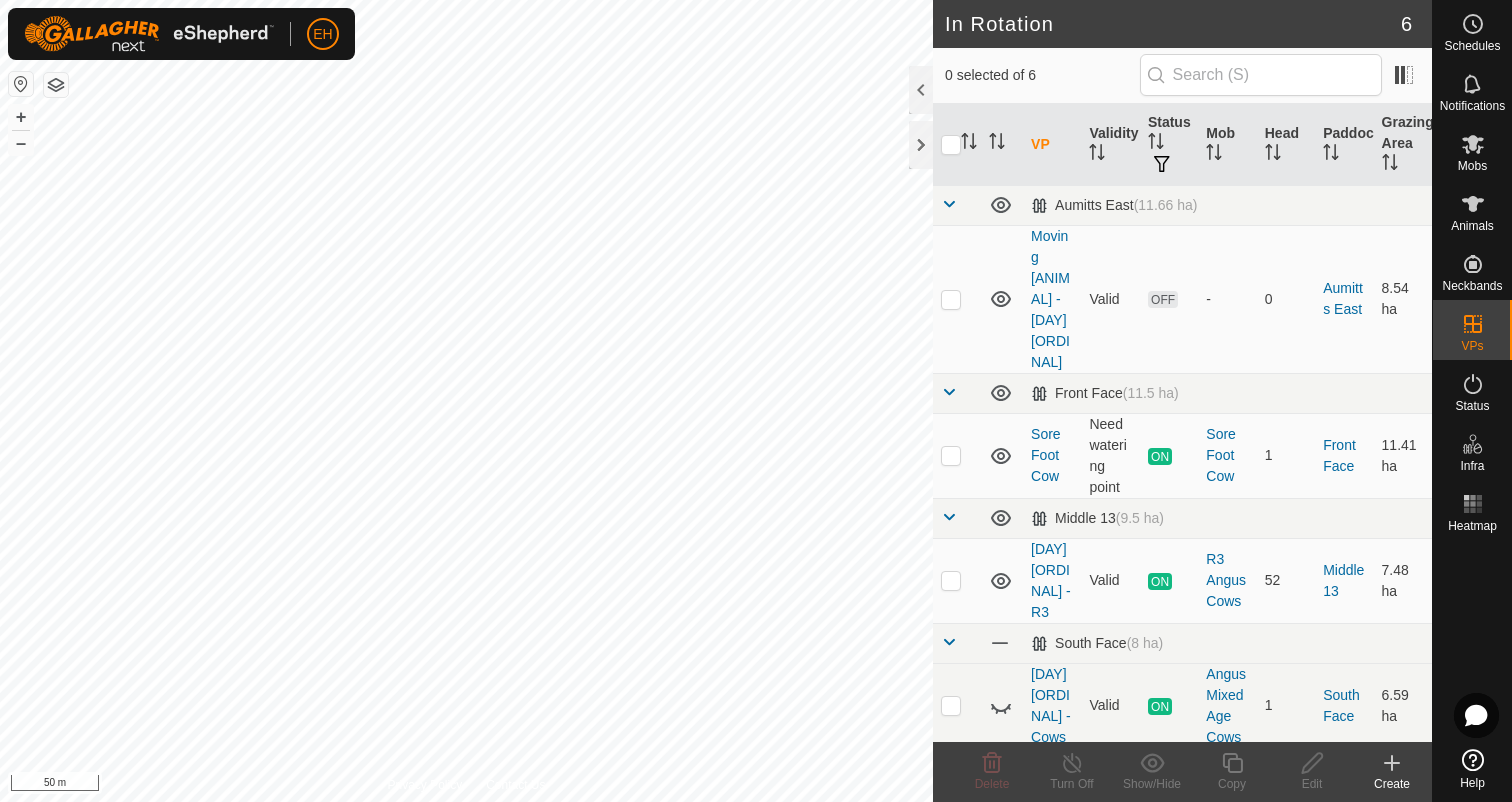 checkbox on "true" 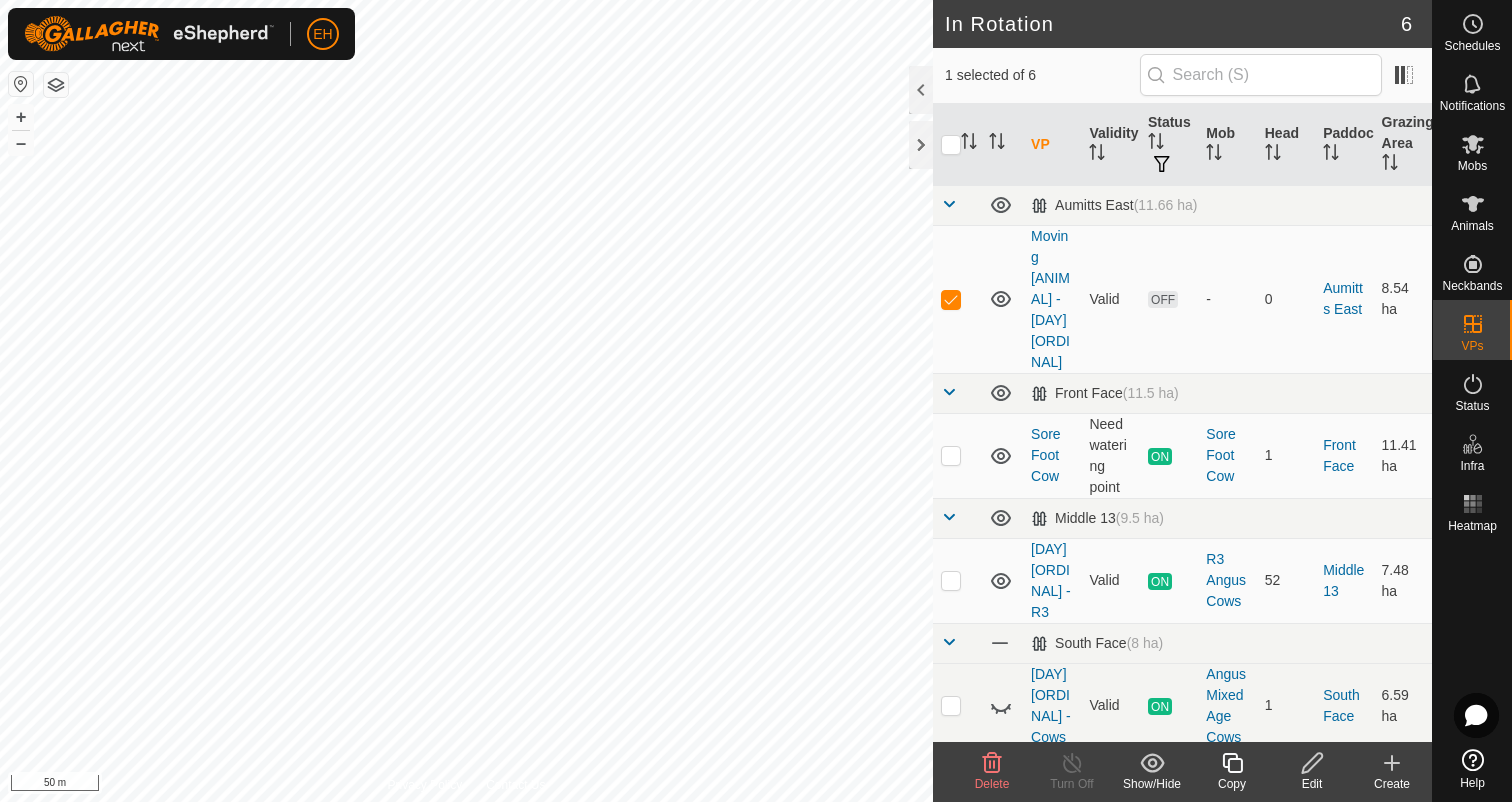 click 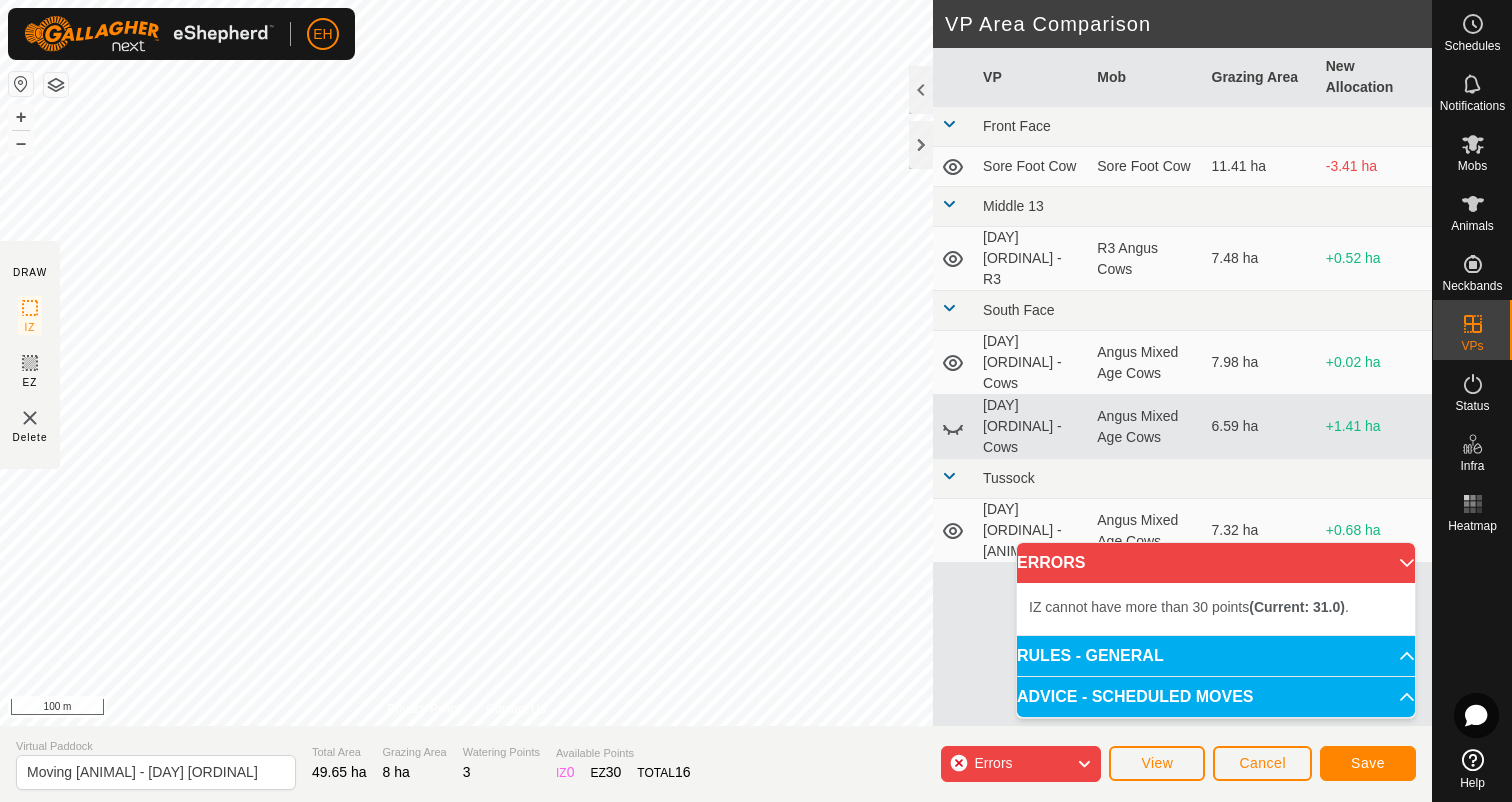 click on "VP Area Comparison VP Mob Grazing Area New Allocation Front Face Sore Foot Cow Sore Foot Cow 11.41 ha -3.41 ha [LOCATION] [NUMBER] [DAY] [ORDINAL] - [ANIMAL_ABBR] [ANIMAL] Cows 7.48 ha +0.52 ha [LOCATION] [DAY] [ORDINAL] - [ANIMAL] [ANIMAL] [AGE] Cows 7.98 ha +0.02 ha [DAY] [ORDINAL] - [ANIMAL] [ANIMAL] [AGE] Cows 6.59 ha +1.41 ha [LOCATION] [DAY] [ORDINAL] - [ANIMAL] [ANIMAL] [AGE] Cows 7.32 ha +0.68 ha Virtual Paddock Moving [ANIMAL] - [DAY] [ORDINAL] Total Area 49.65 ha Grazing Area 8 ha Watering Points 3 Available Points IZ 0 EZ 30 TOTAL 16 Errors View Cancel Save" 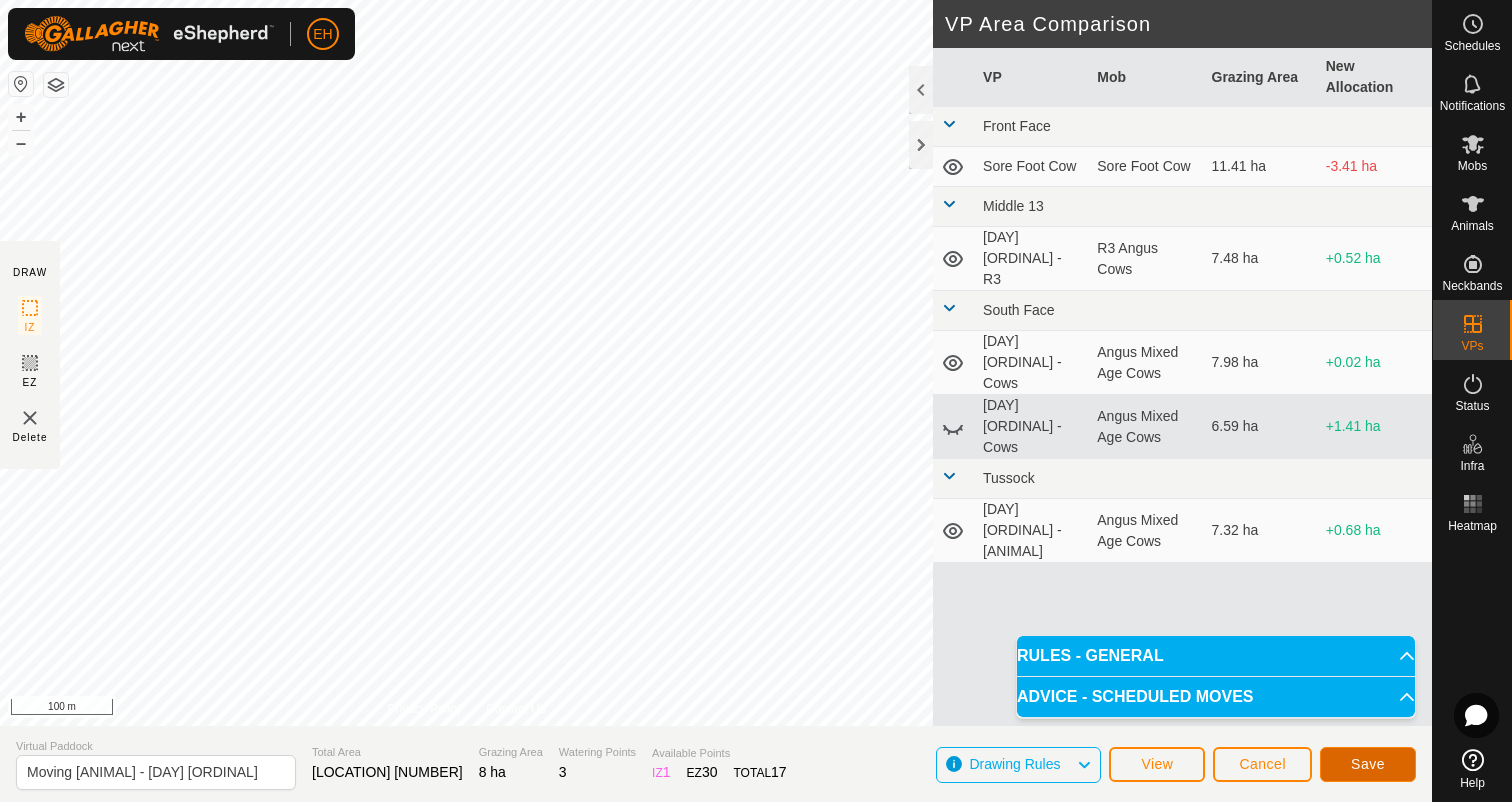 click on "Save" 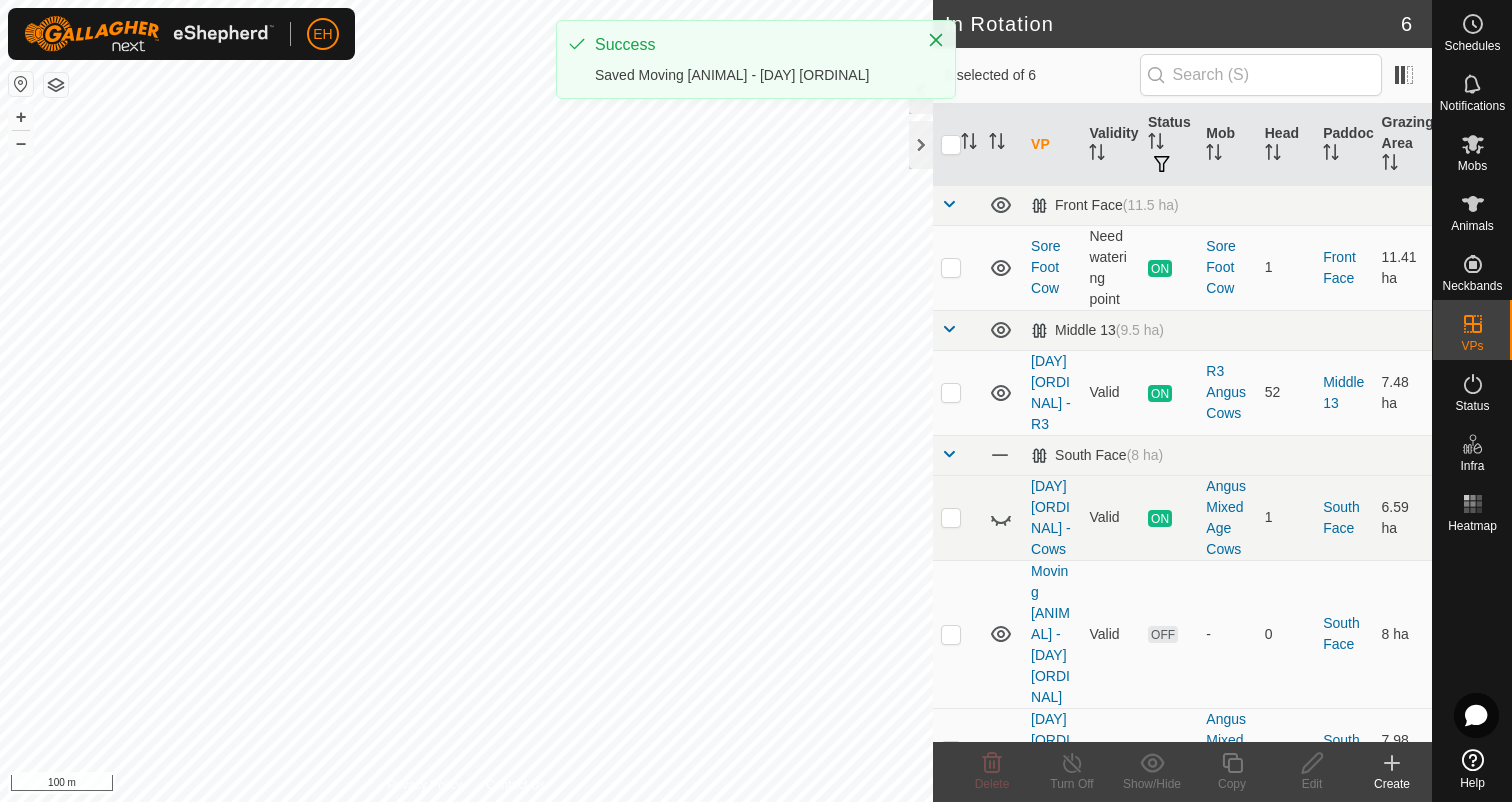 click 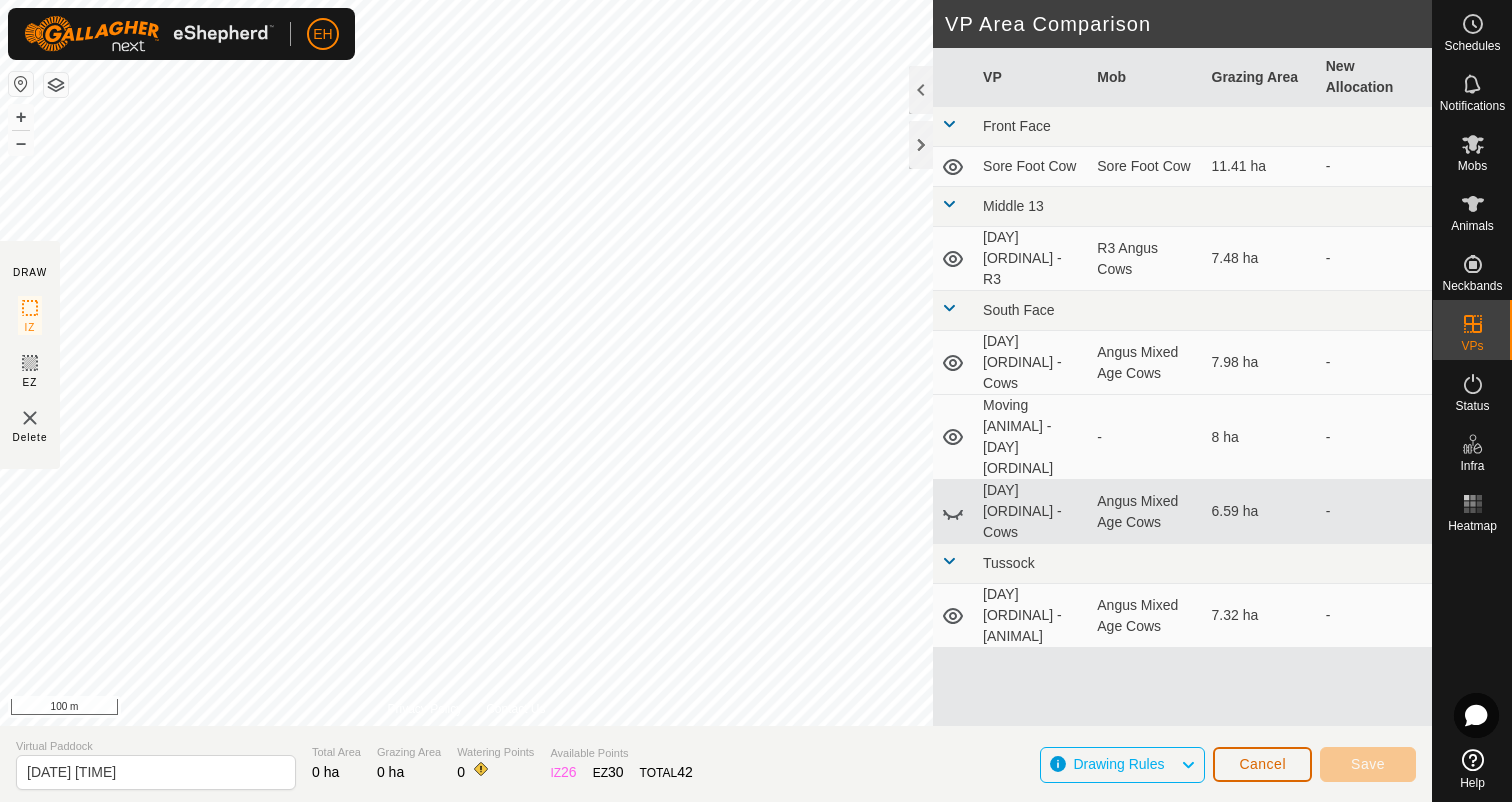 click on "Cancel" 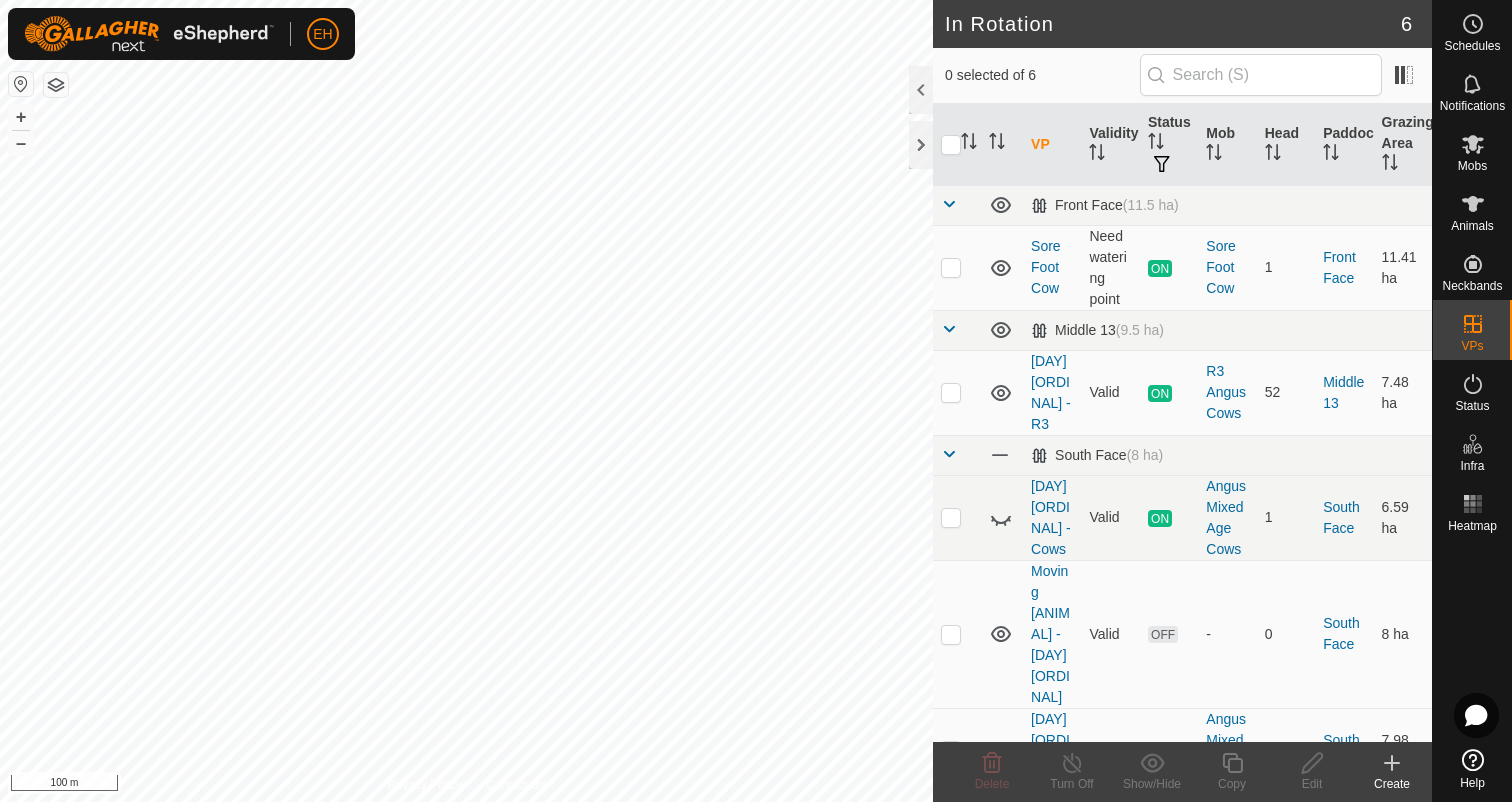 click 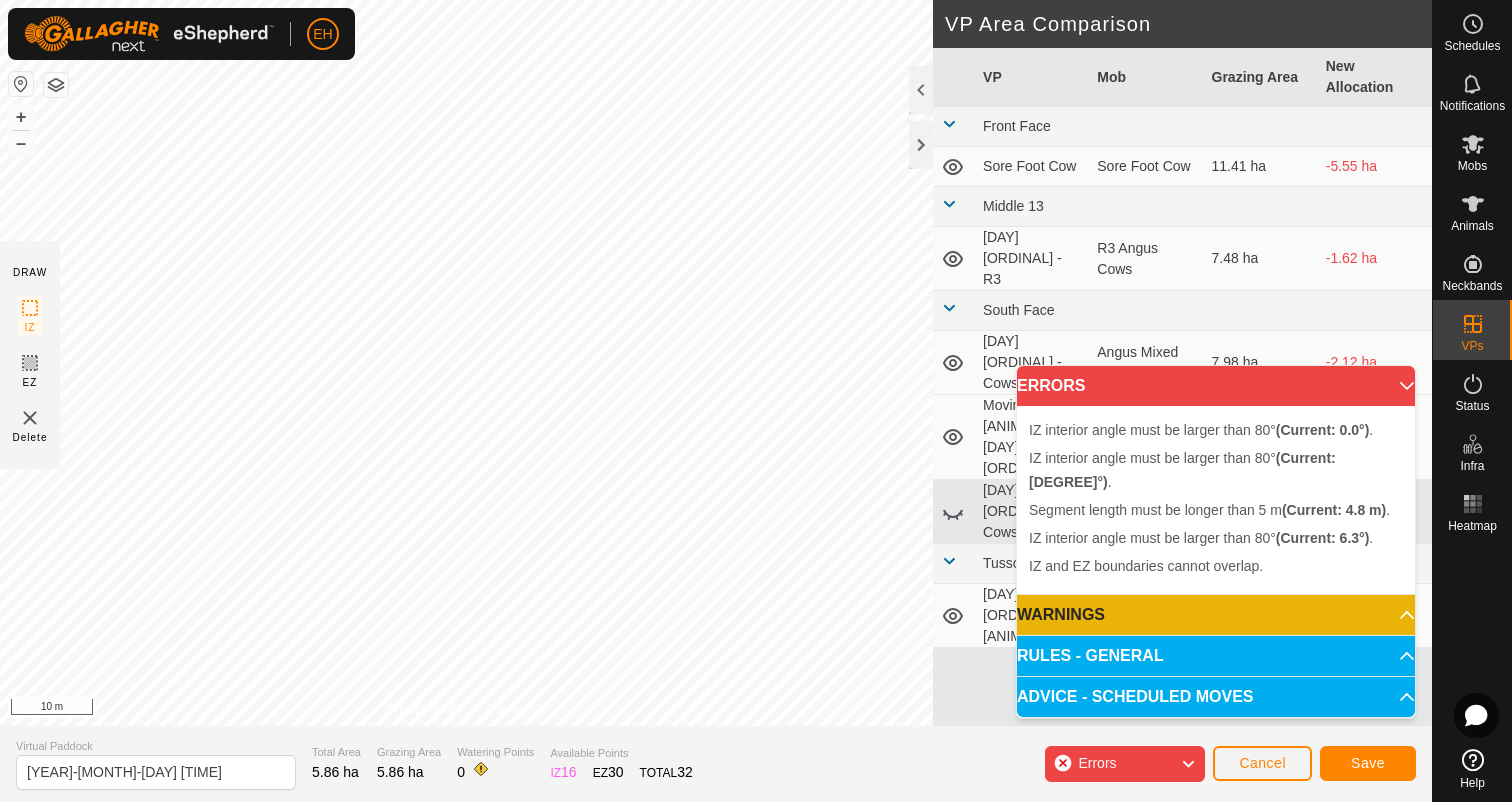 click on "Segment length must be longer than 5 m  (Current: 4.8 m) . + – ⇧ i 10 m" at bounding box center [466, 363] 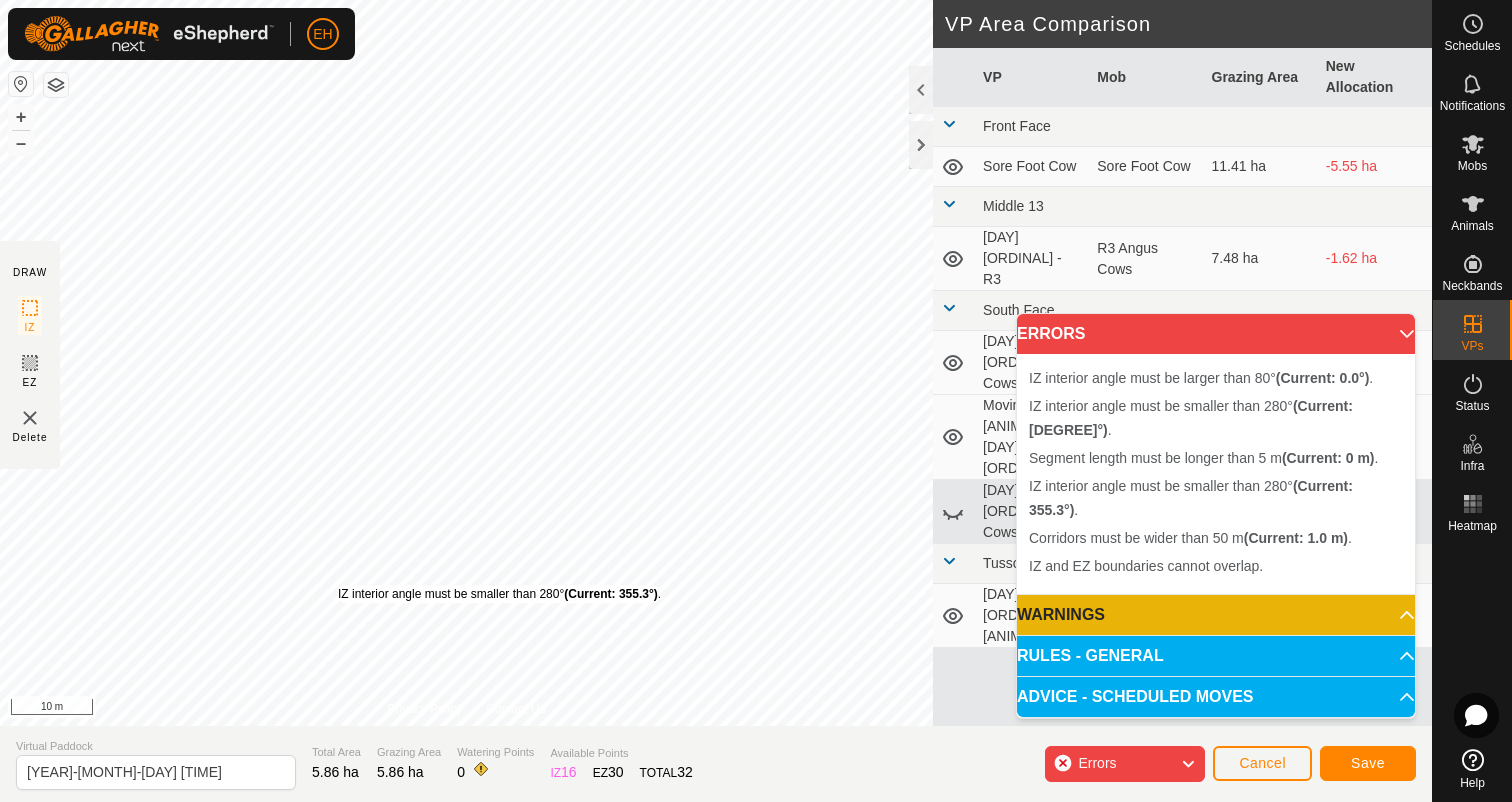 click on "IZ interior angle must be smaller than 280°  (Current: [DEGREE]°) . + – ⇧ i 10 m" at bounding box center [466, 363] 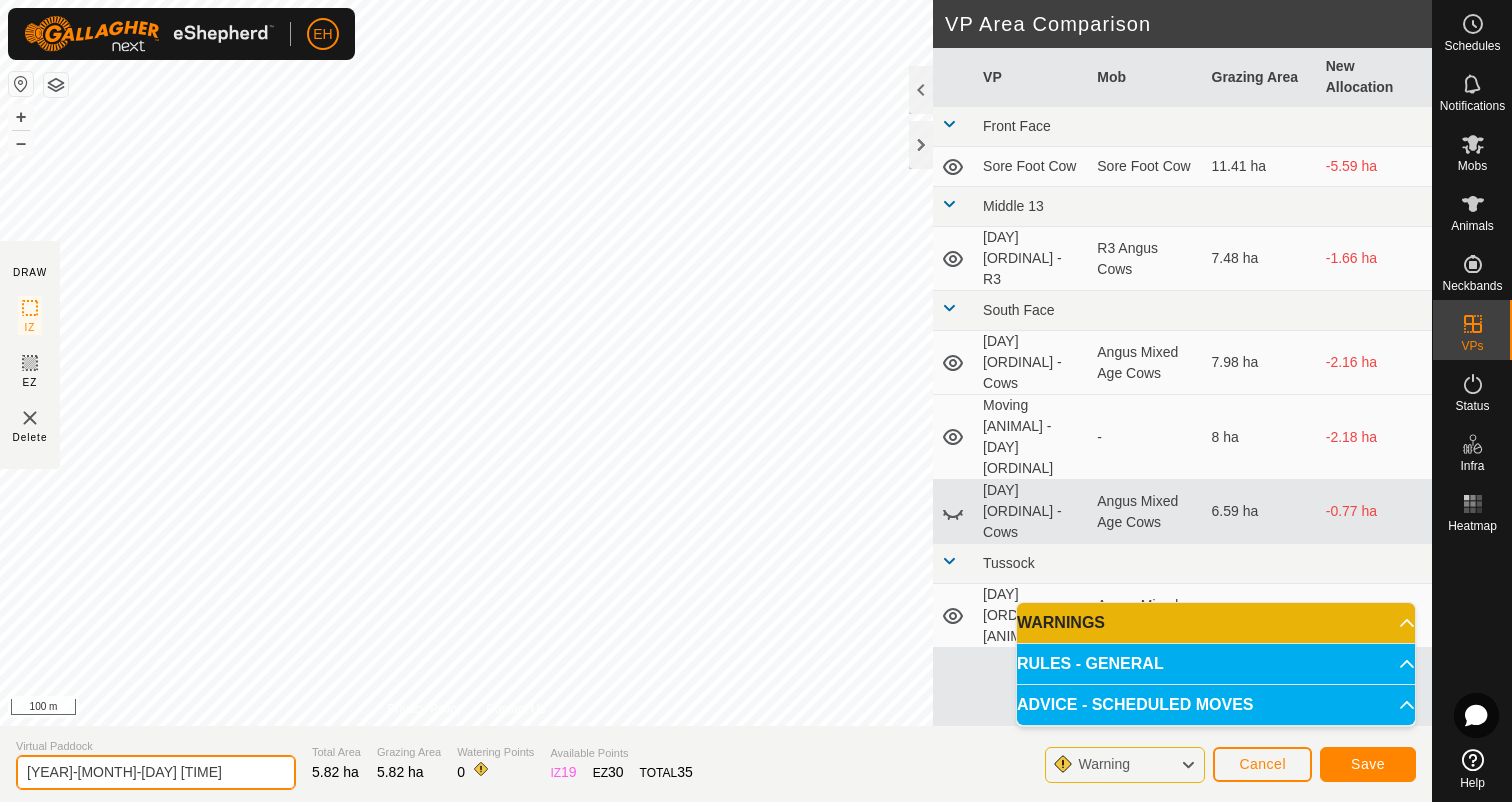drag, startPoint x: 164, startPoint y: 776, endPoint x: 0, endPoint y: 777, distance: 164.00305 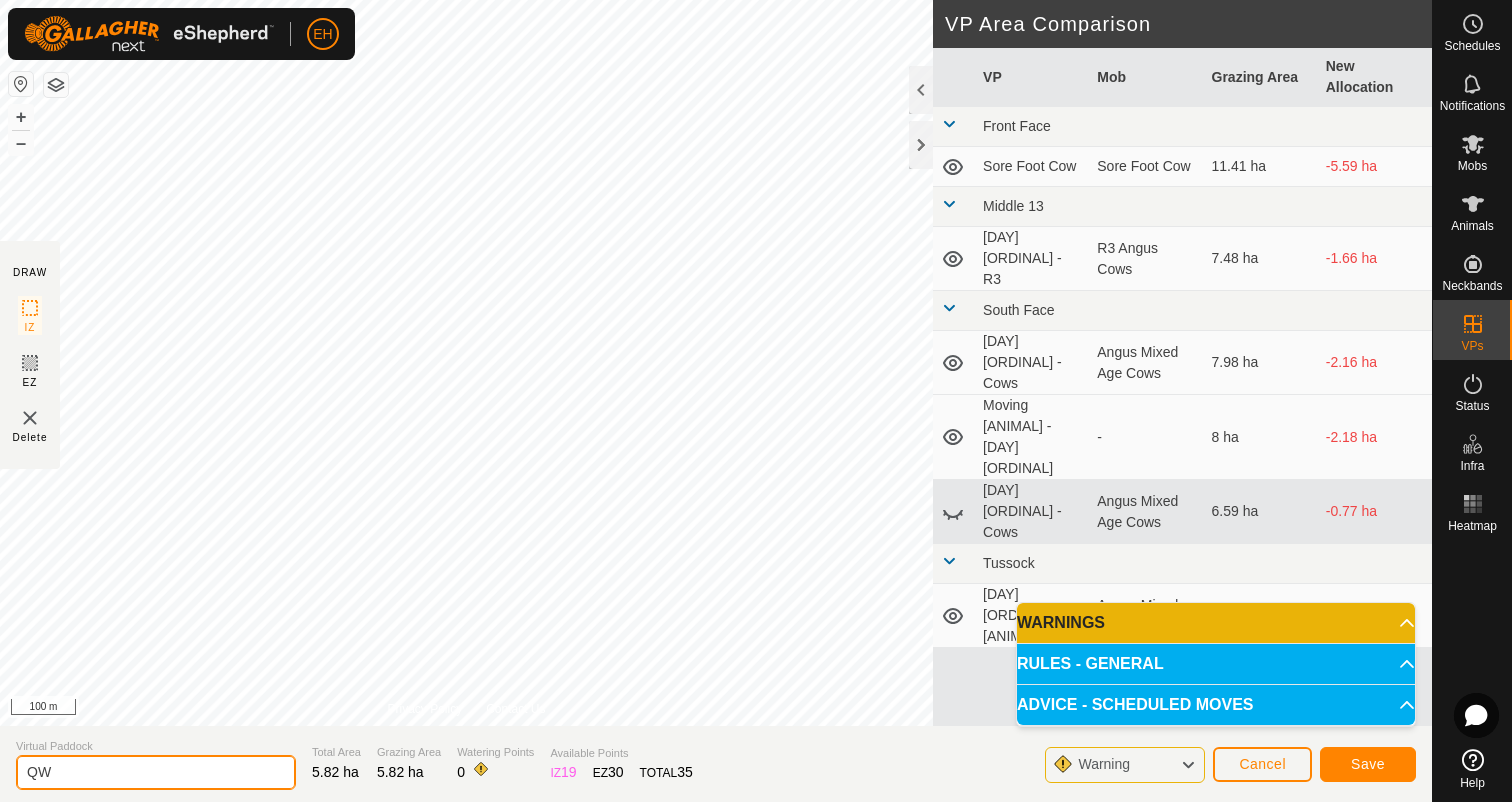 type on "Q" 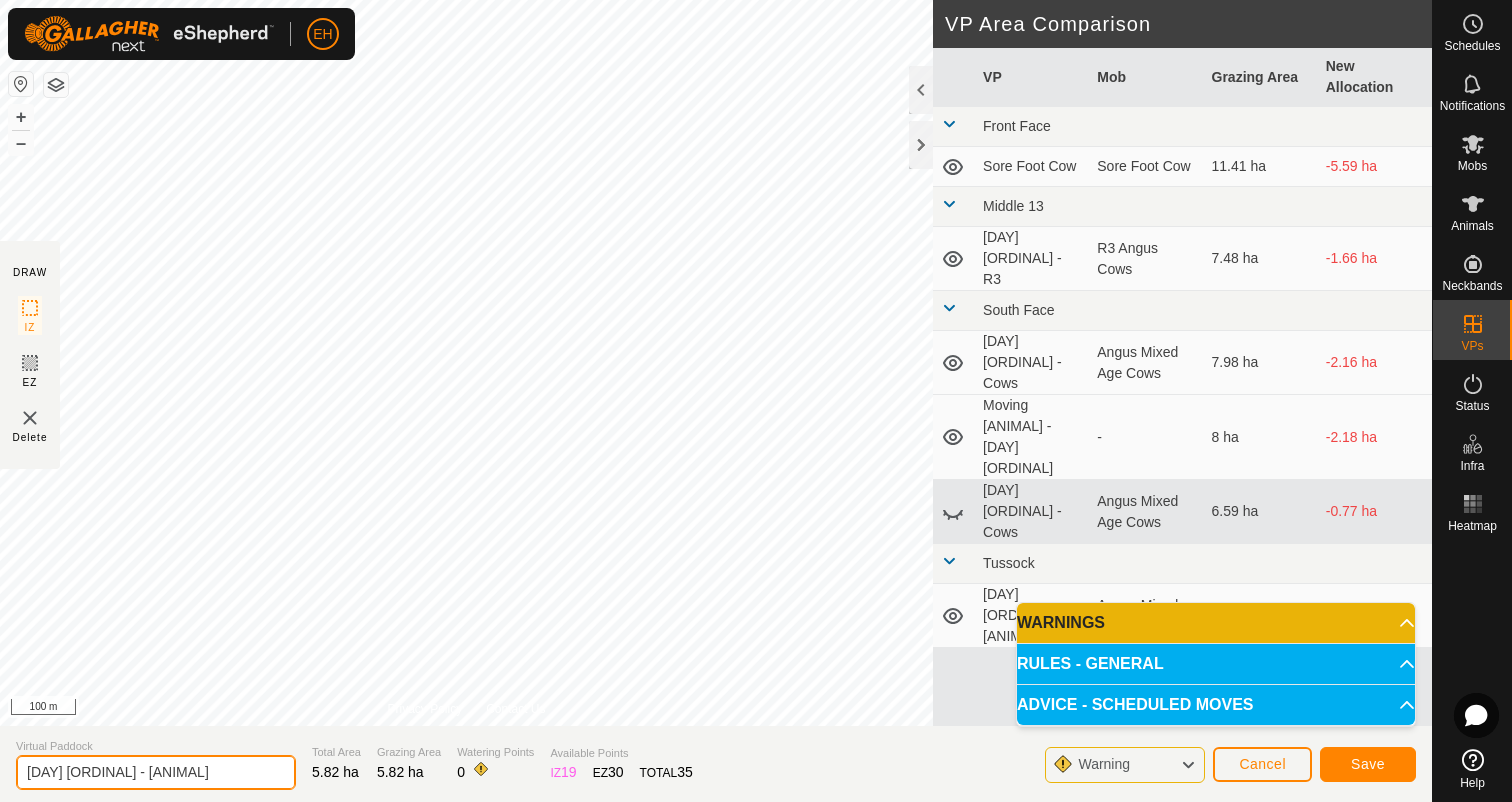 type on "[DAY] [ORDINAL] - [ANIMAL]" 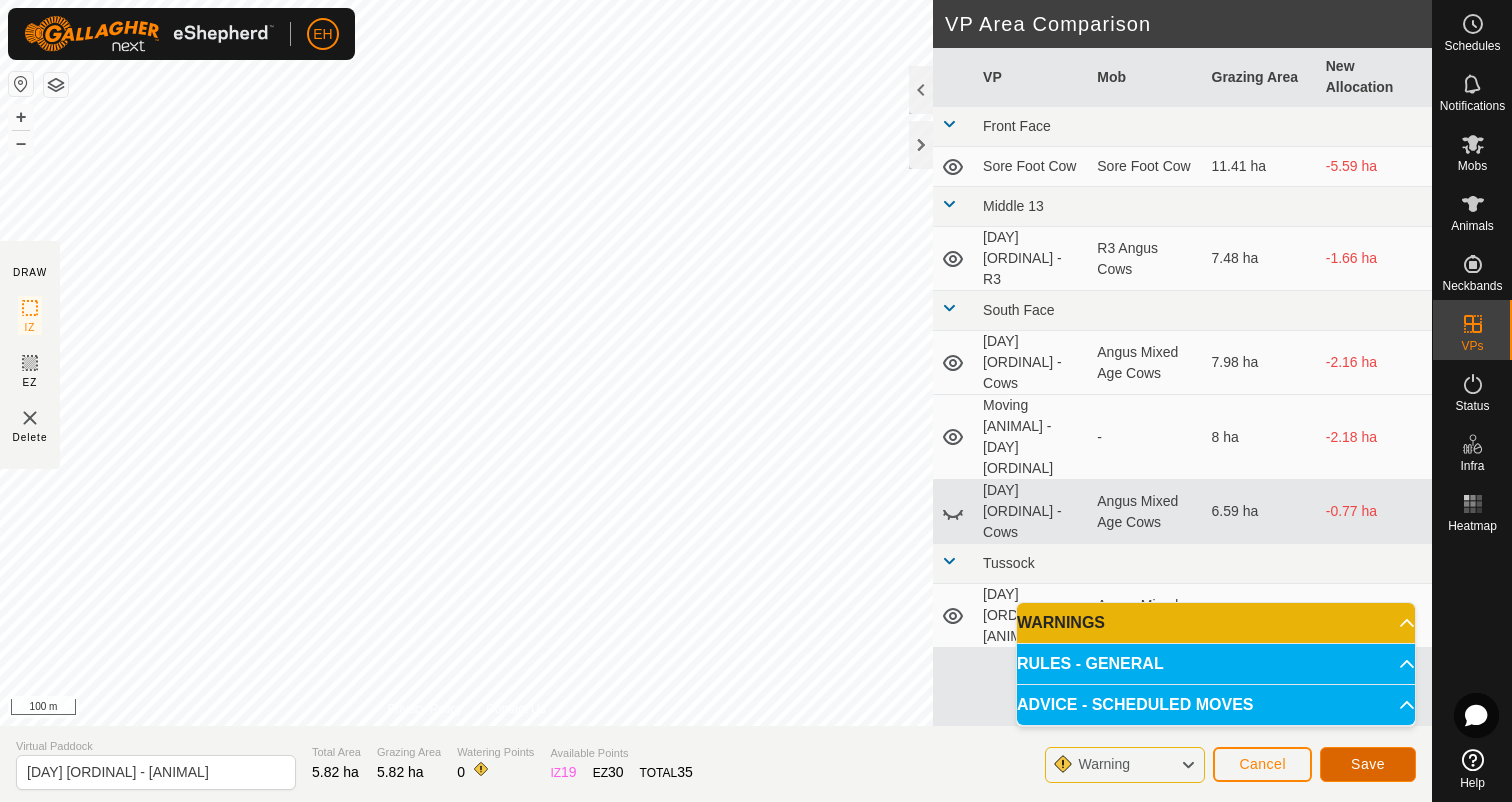 click on "Save" 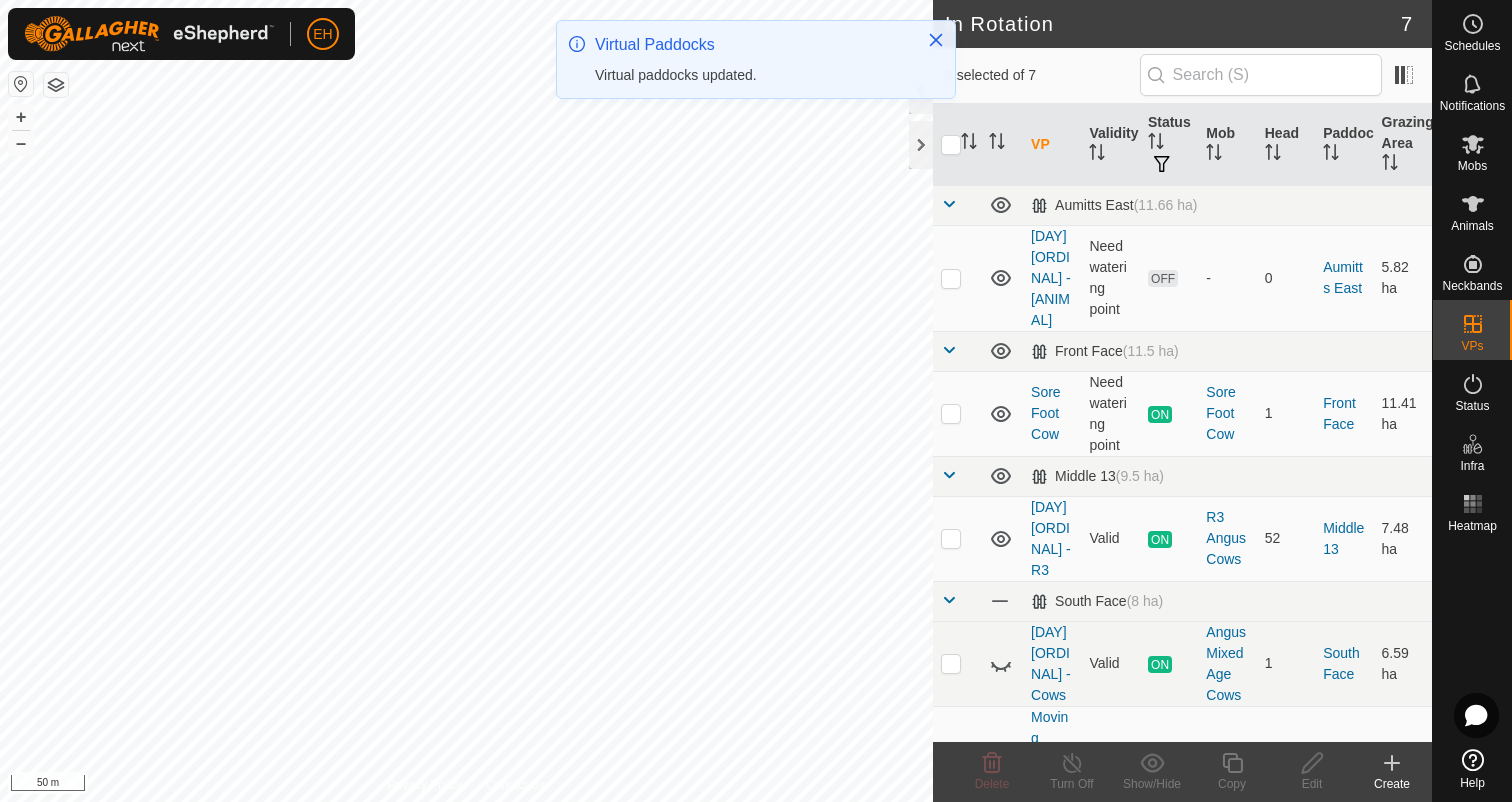 checkbox on "true" 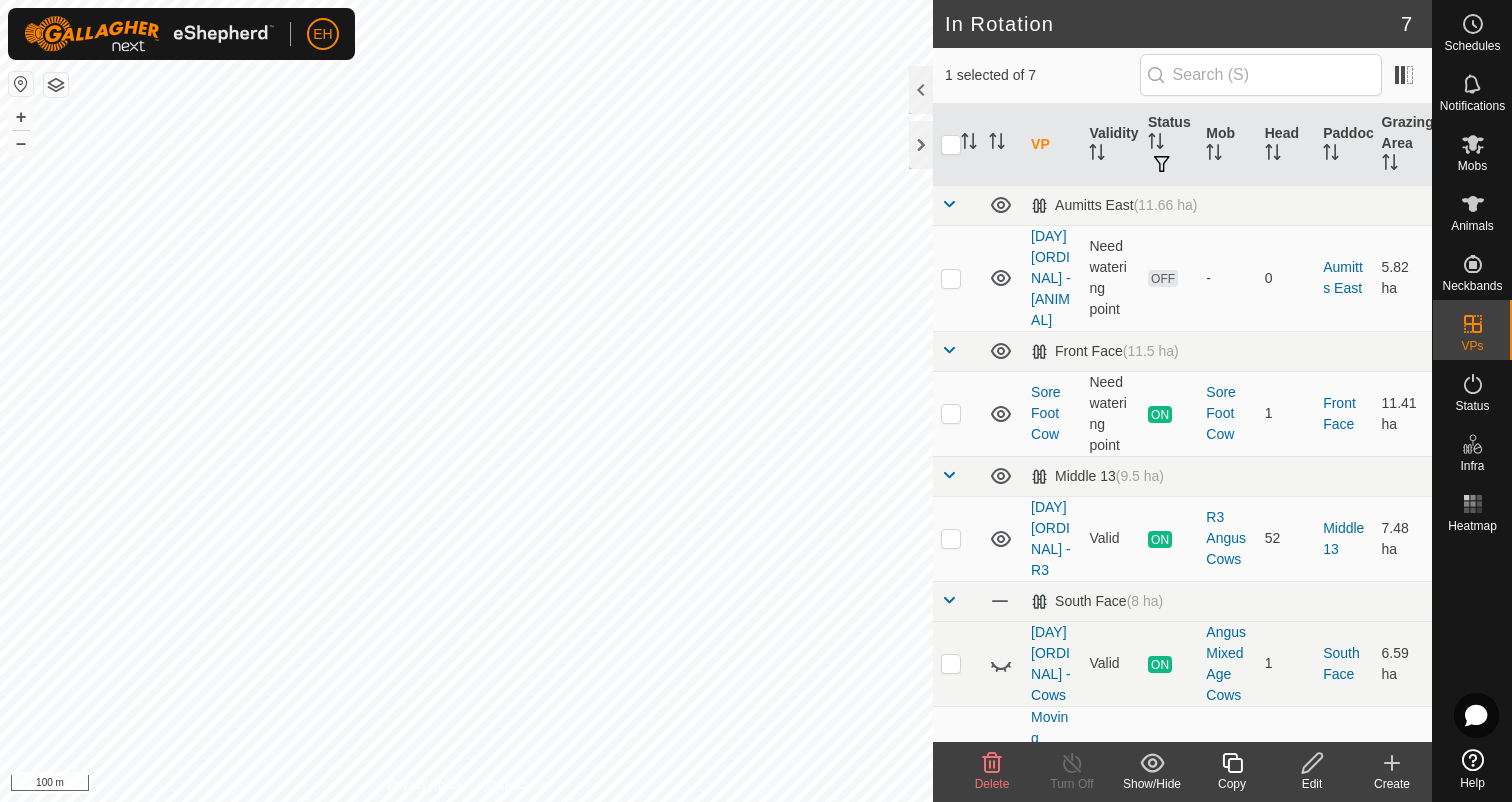 click 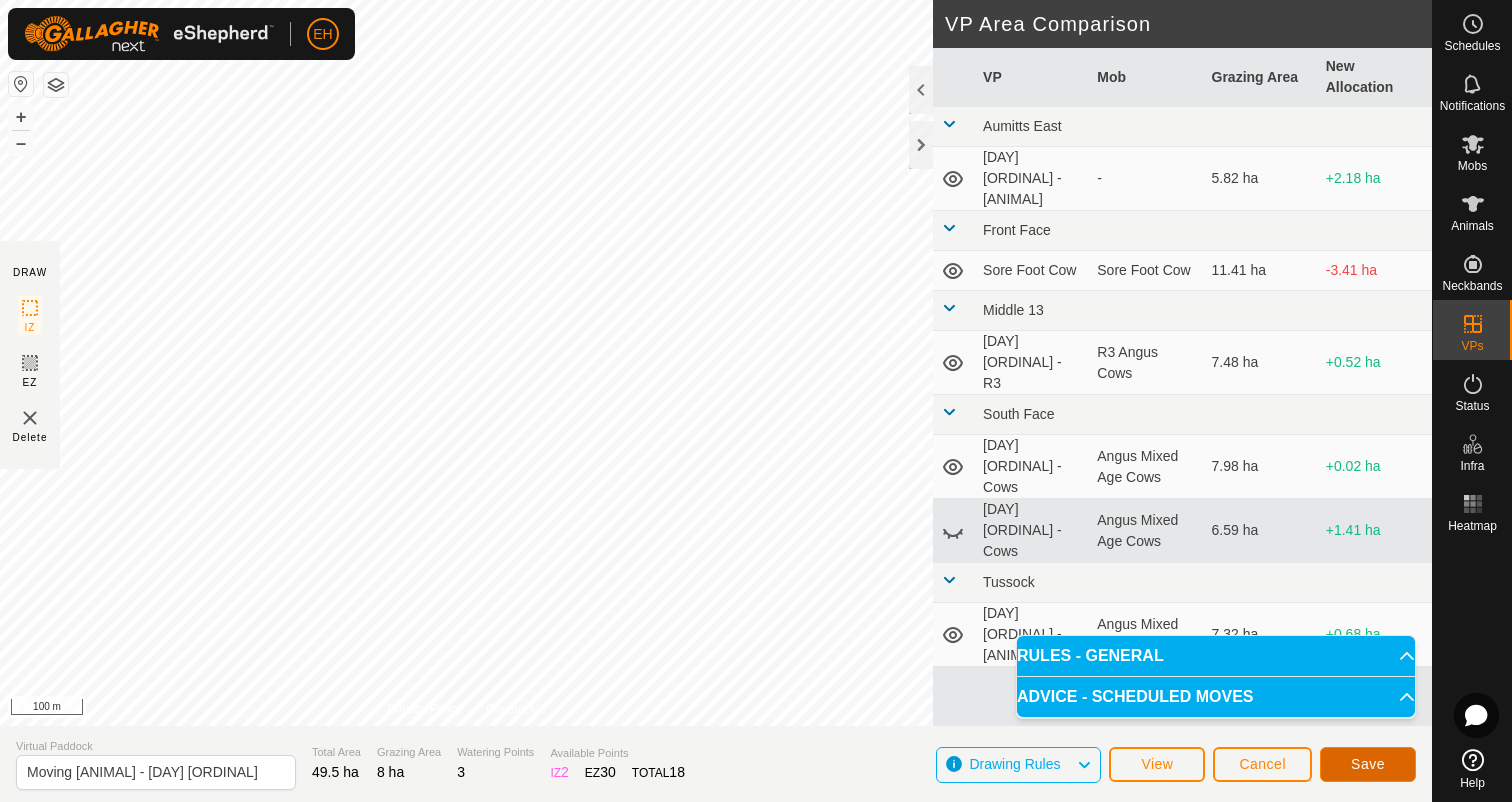 click on "Save" 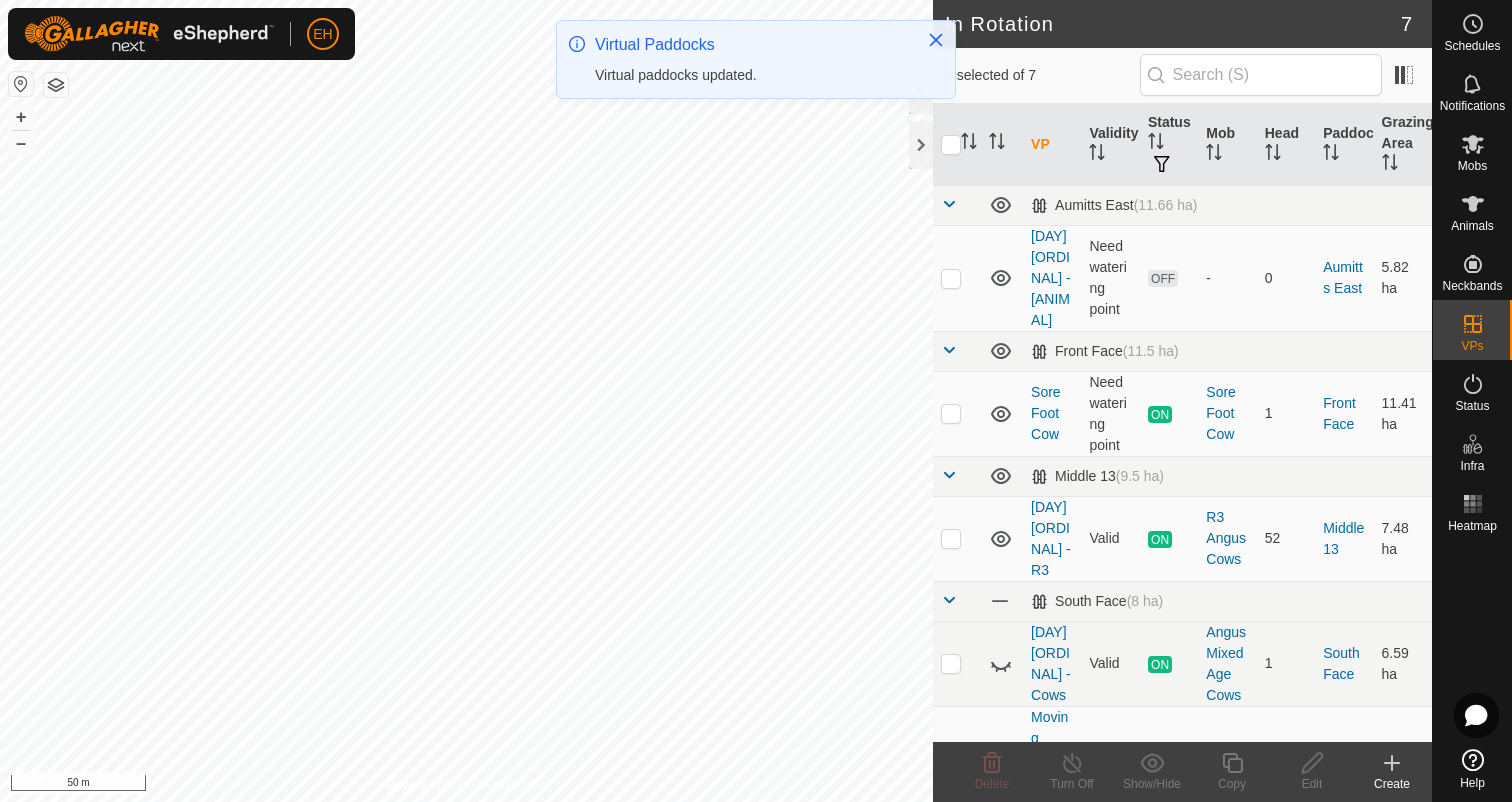 checkbox on "true" 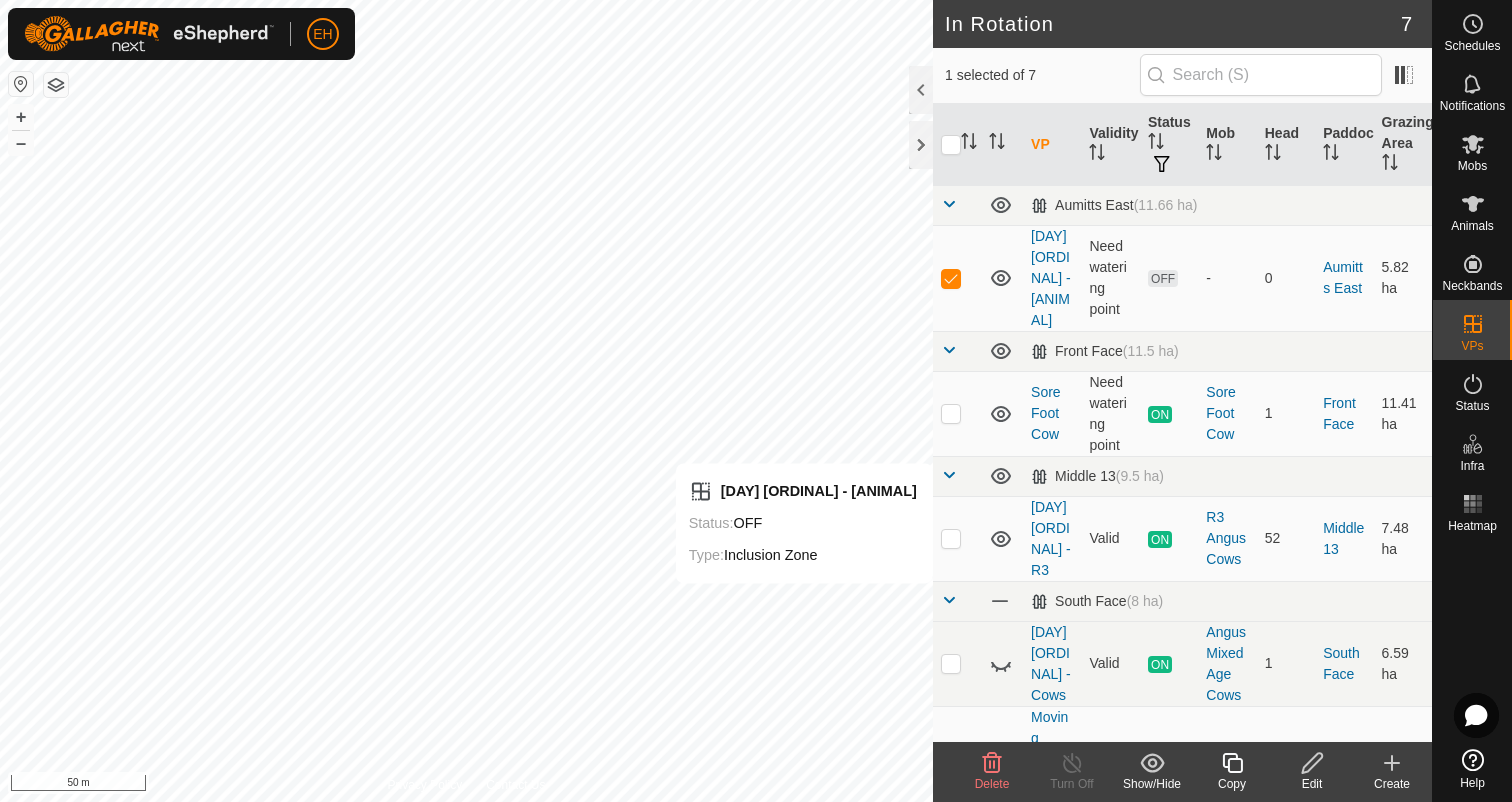 click 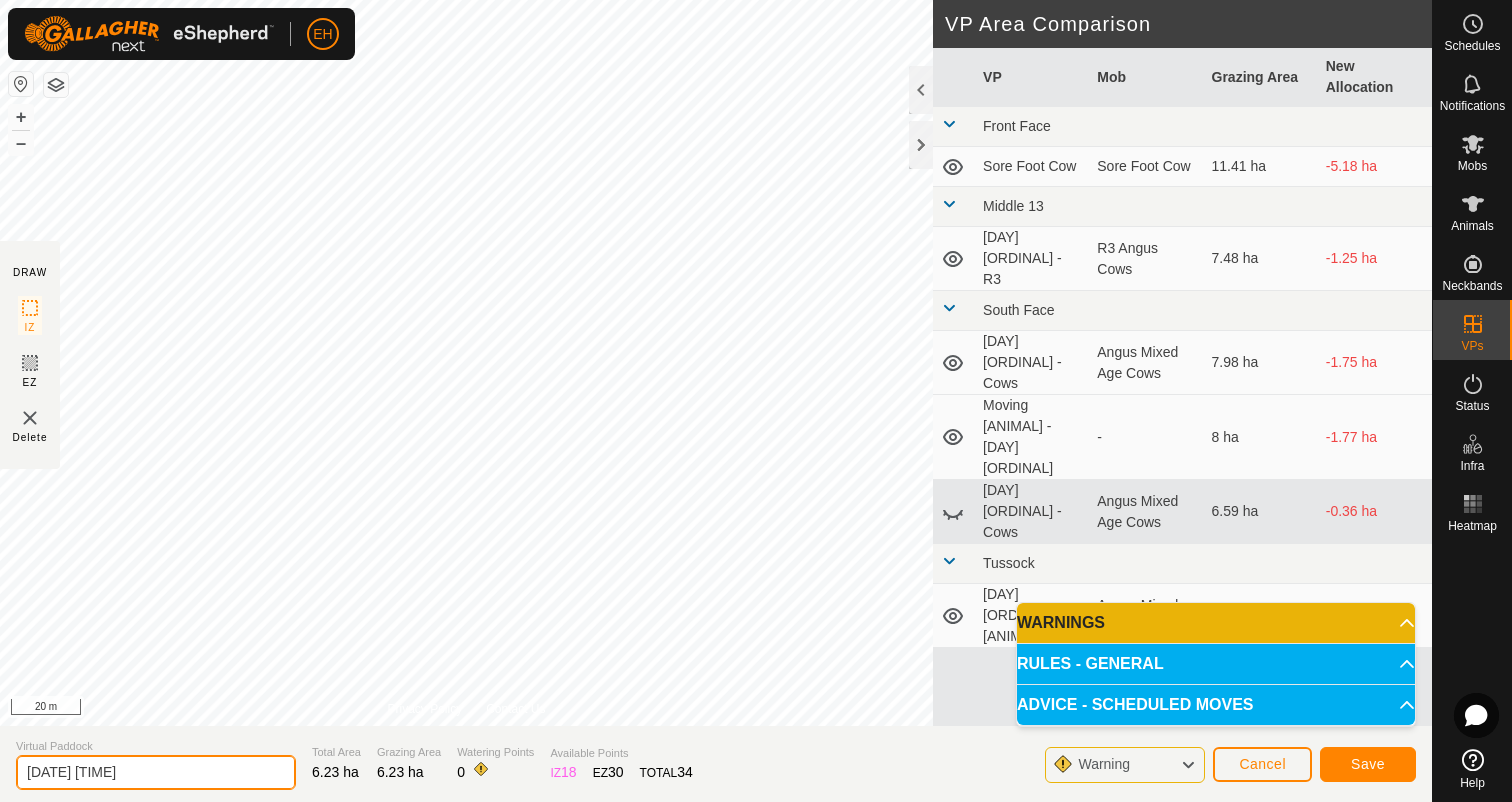 drag, startPoint x: 241, startPoint y: 777, endPoint x: 0, endPoint y: 777, distance: 241 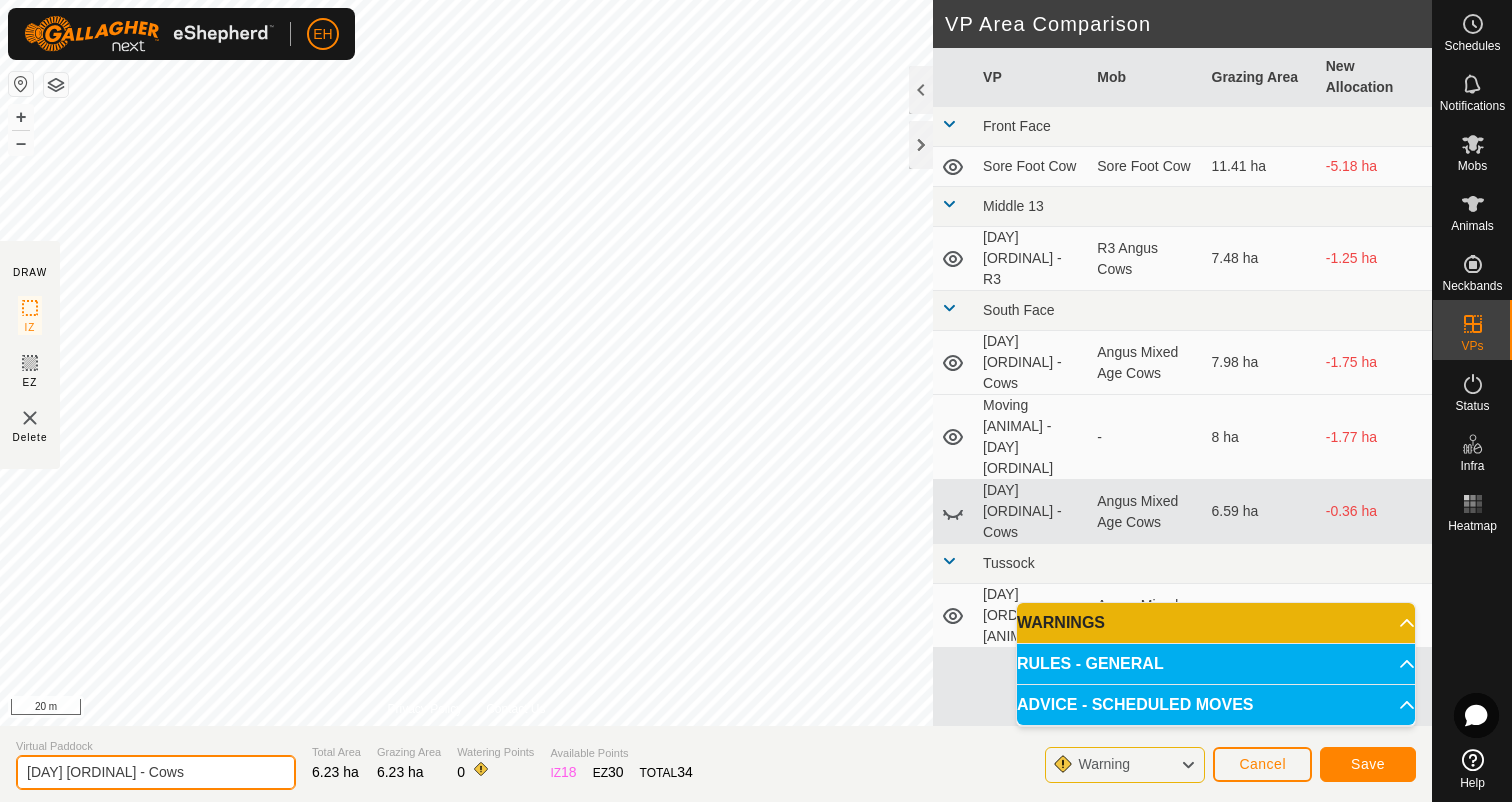 type on "[DAY] [ORDINAL] - Cows" 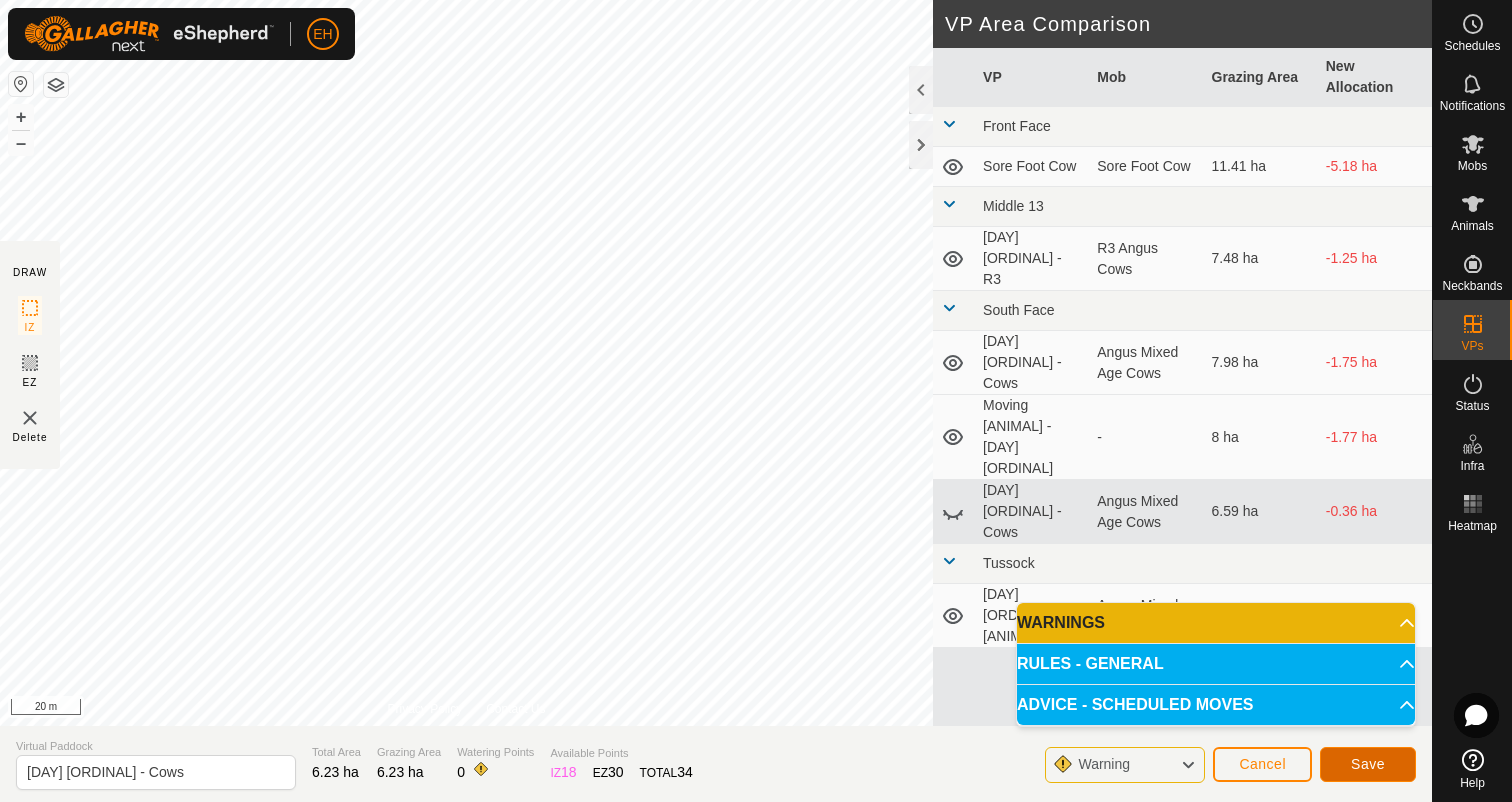 click on "Save" 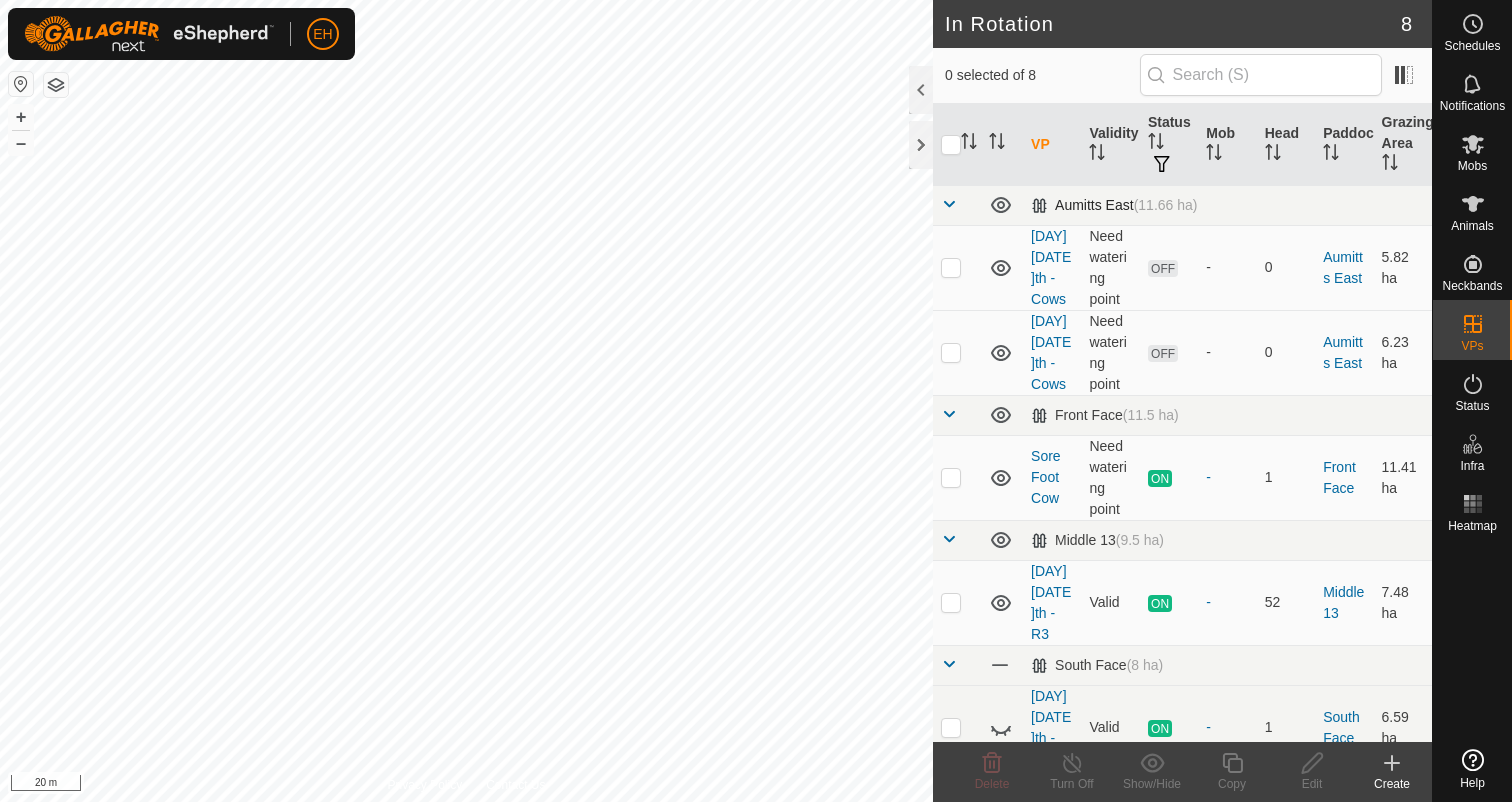 scroll, scrollTop: 0, scrollLeft: 0, axis: both 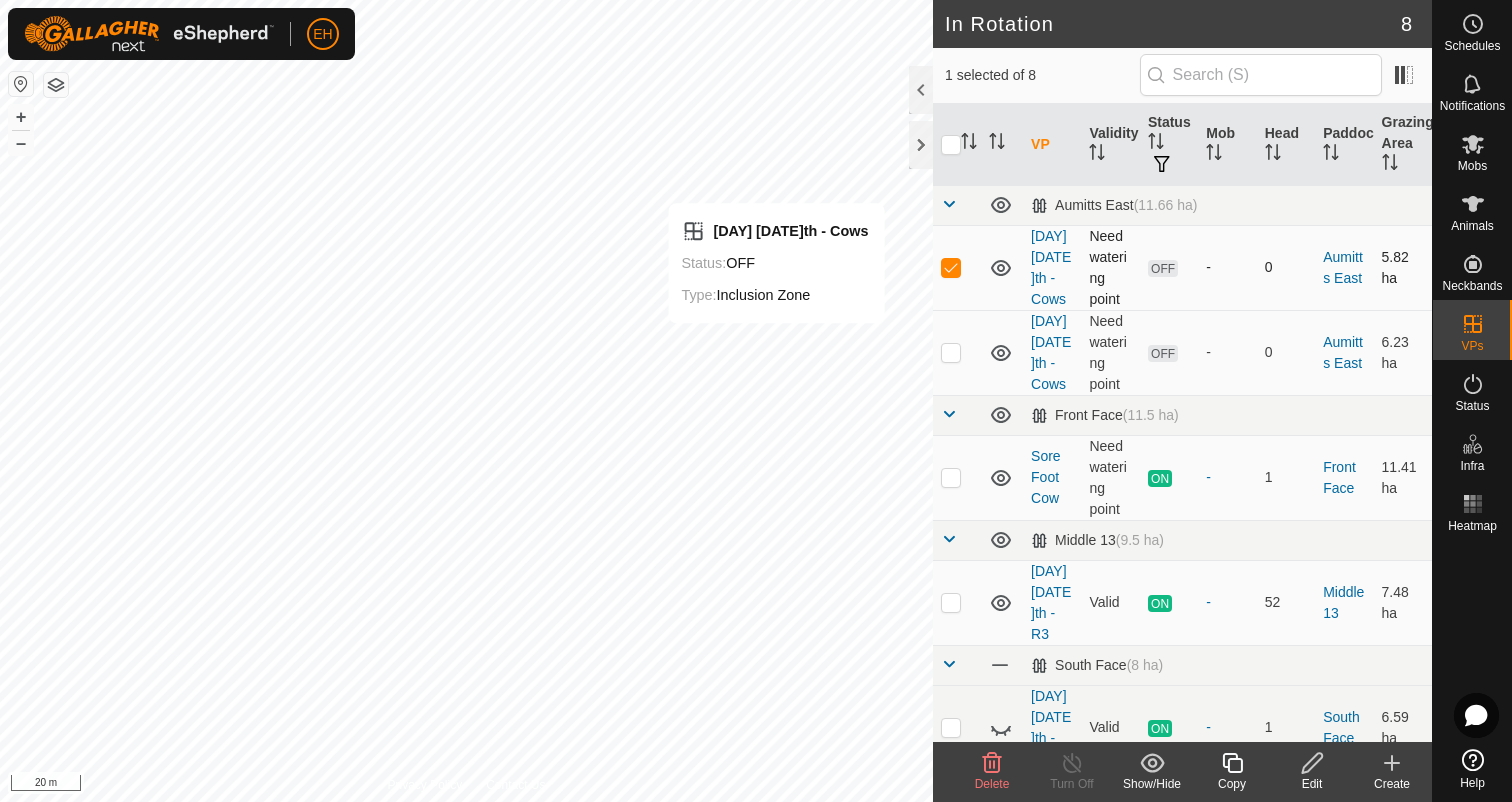 checkbox on "false" 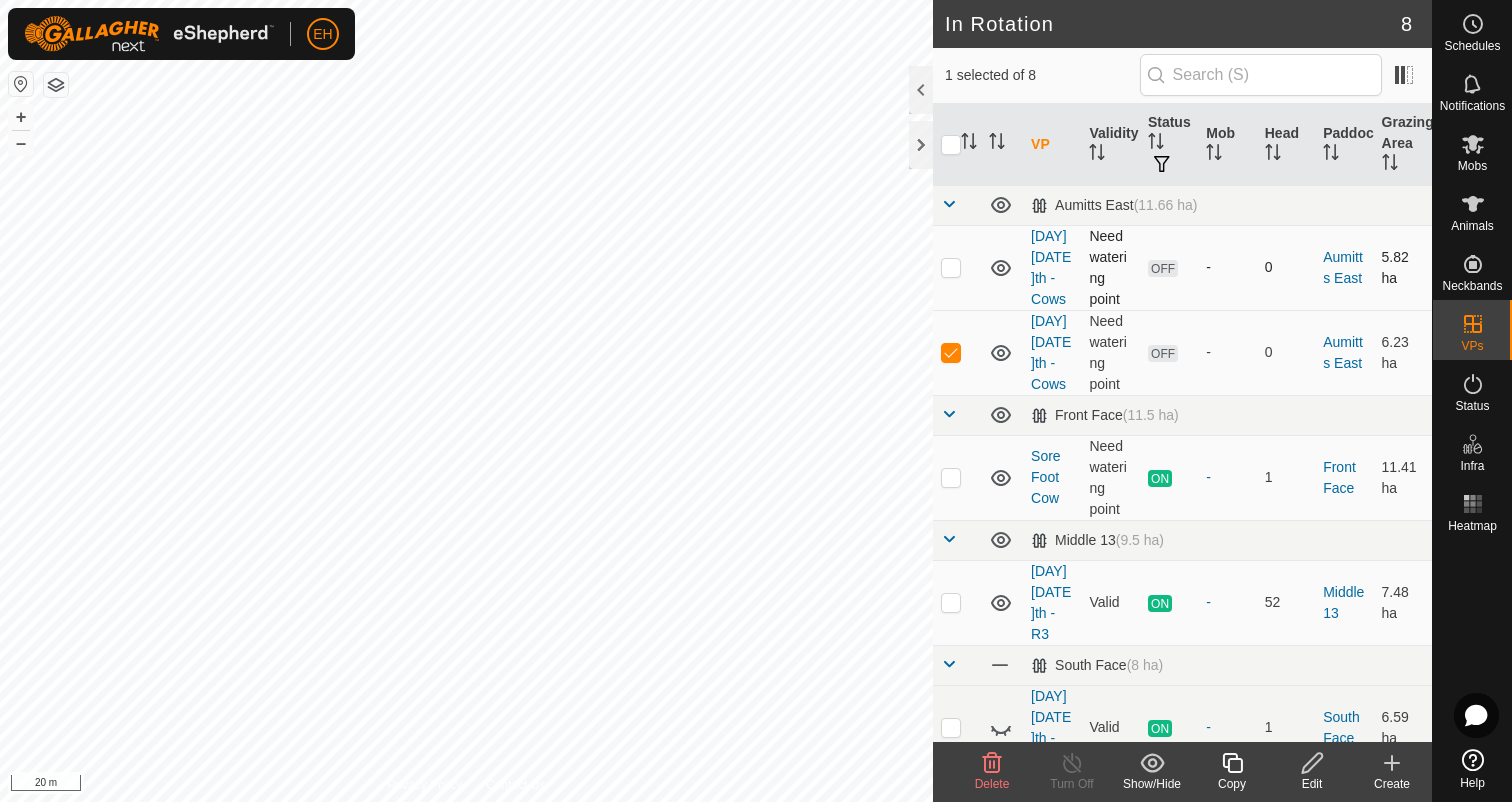 checkbox on "false" 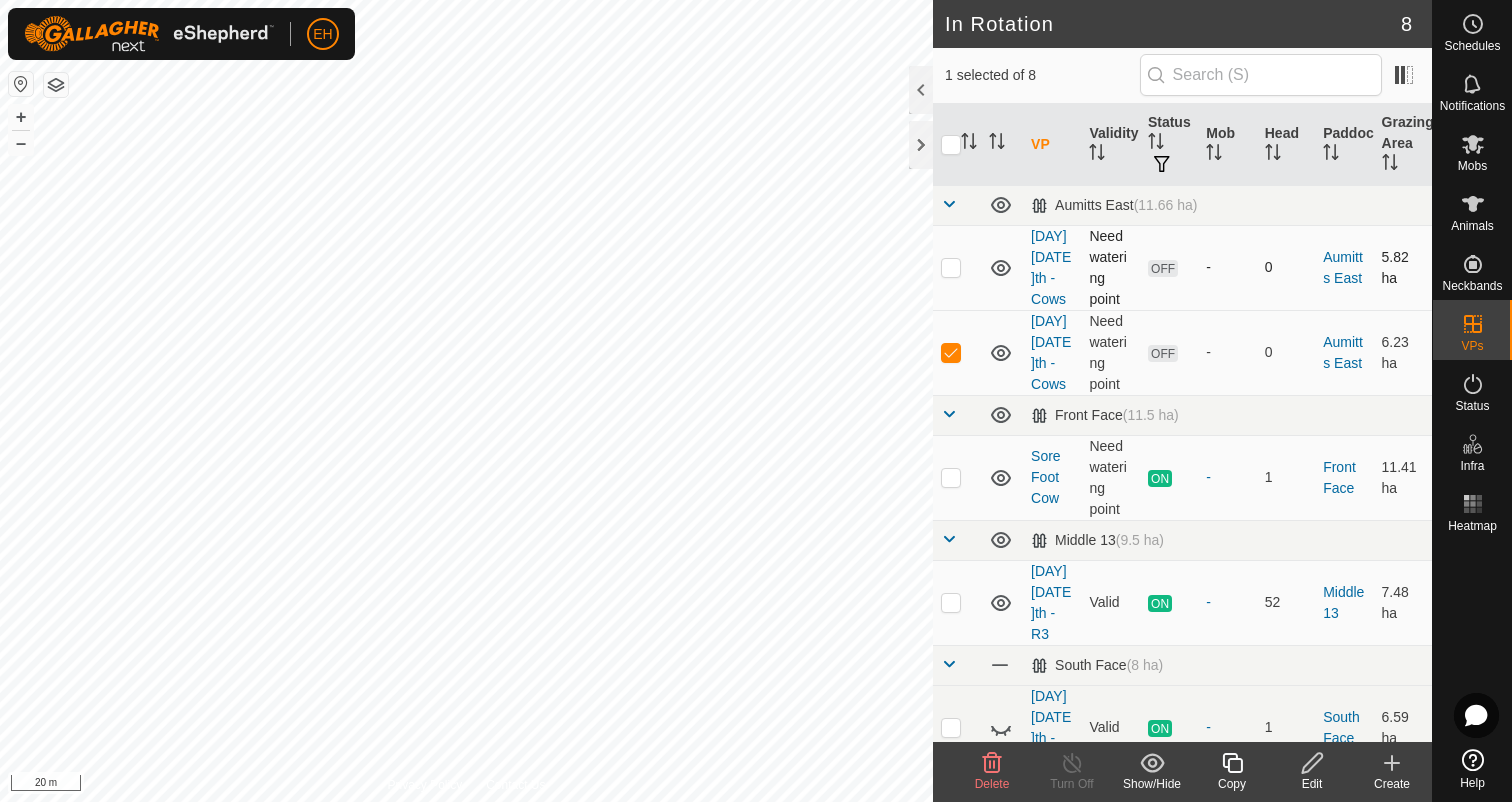 checkbox on "true" 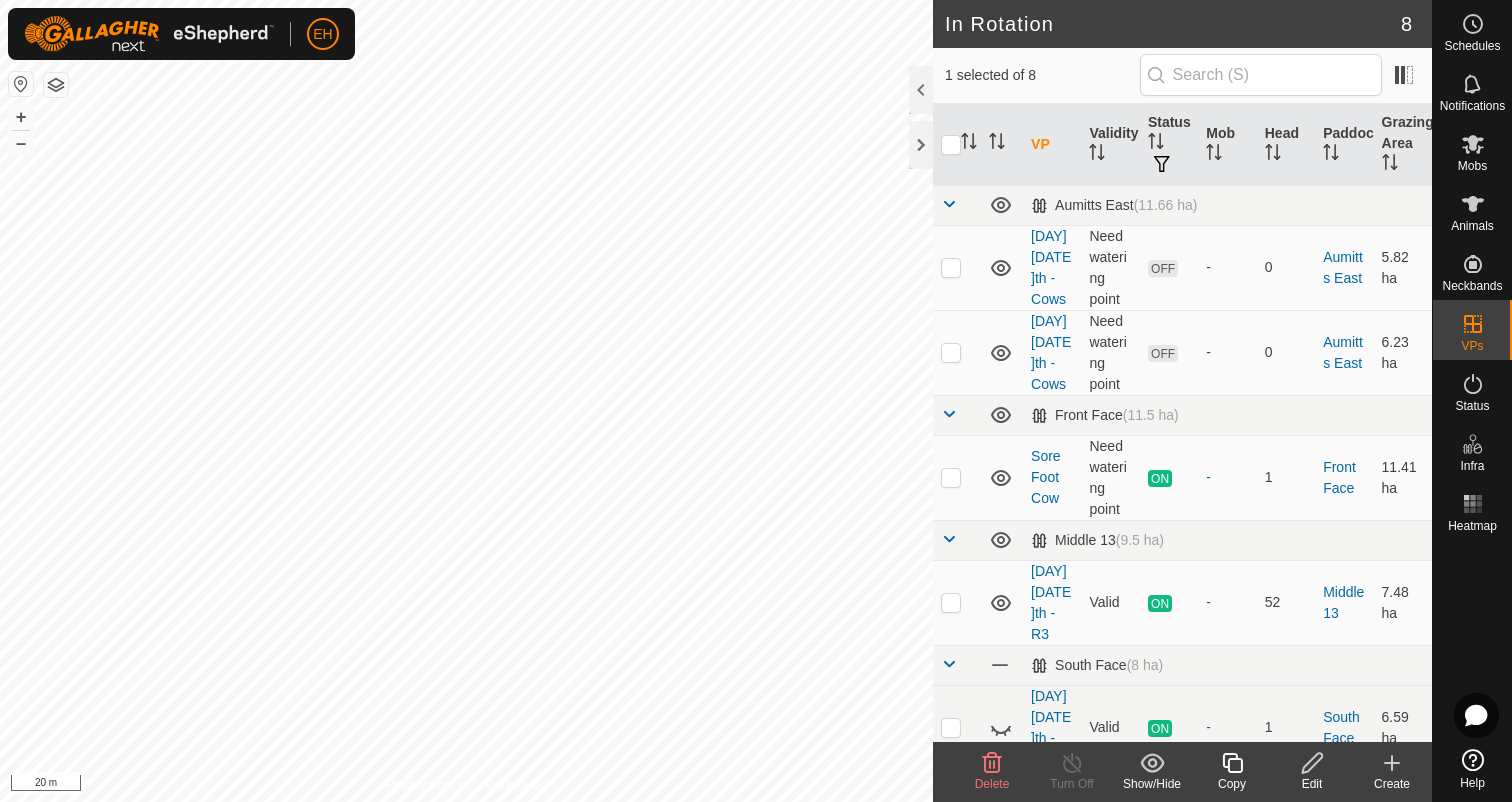 click 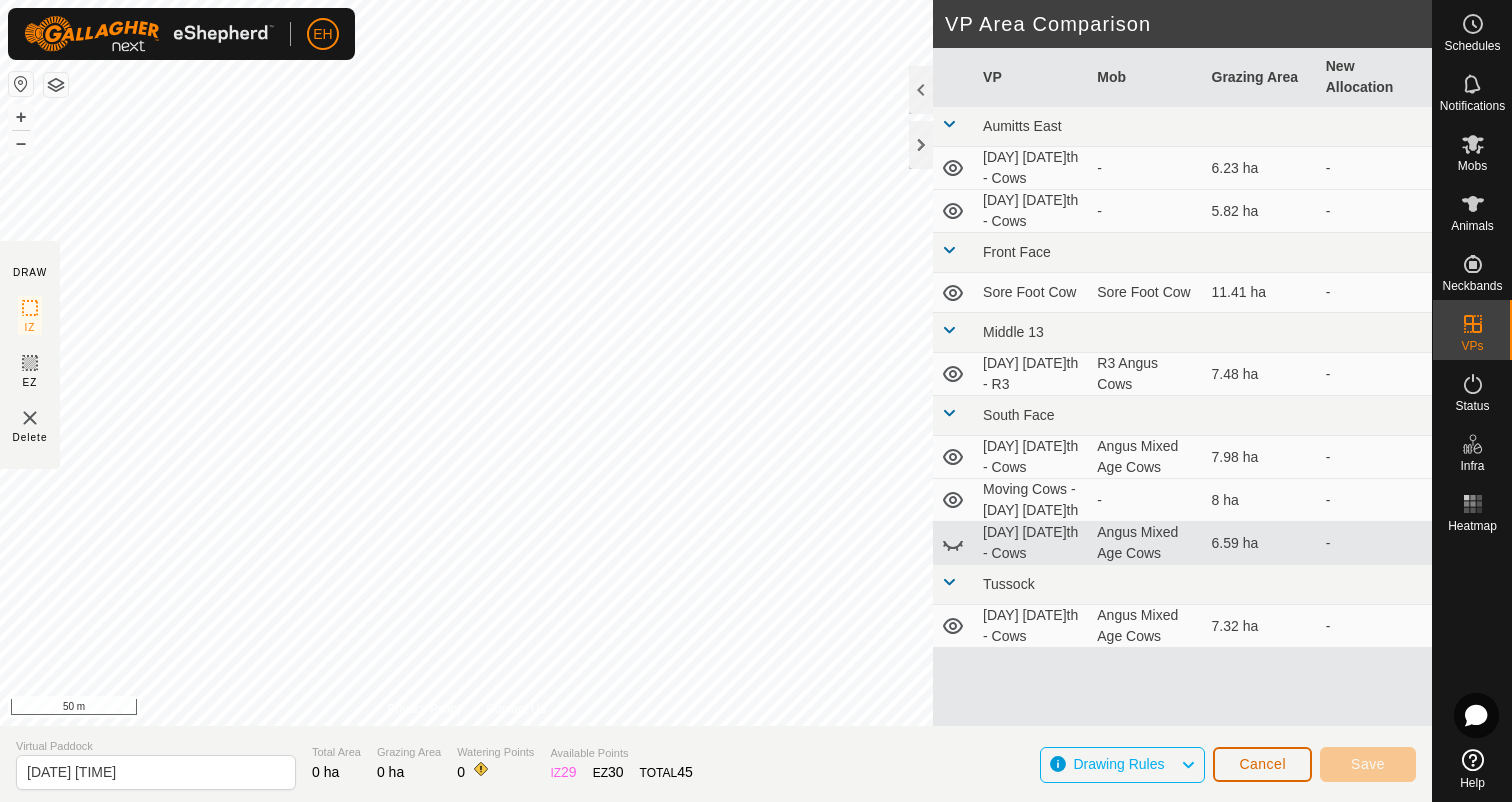 click on "Cancel" 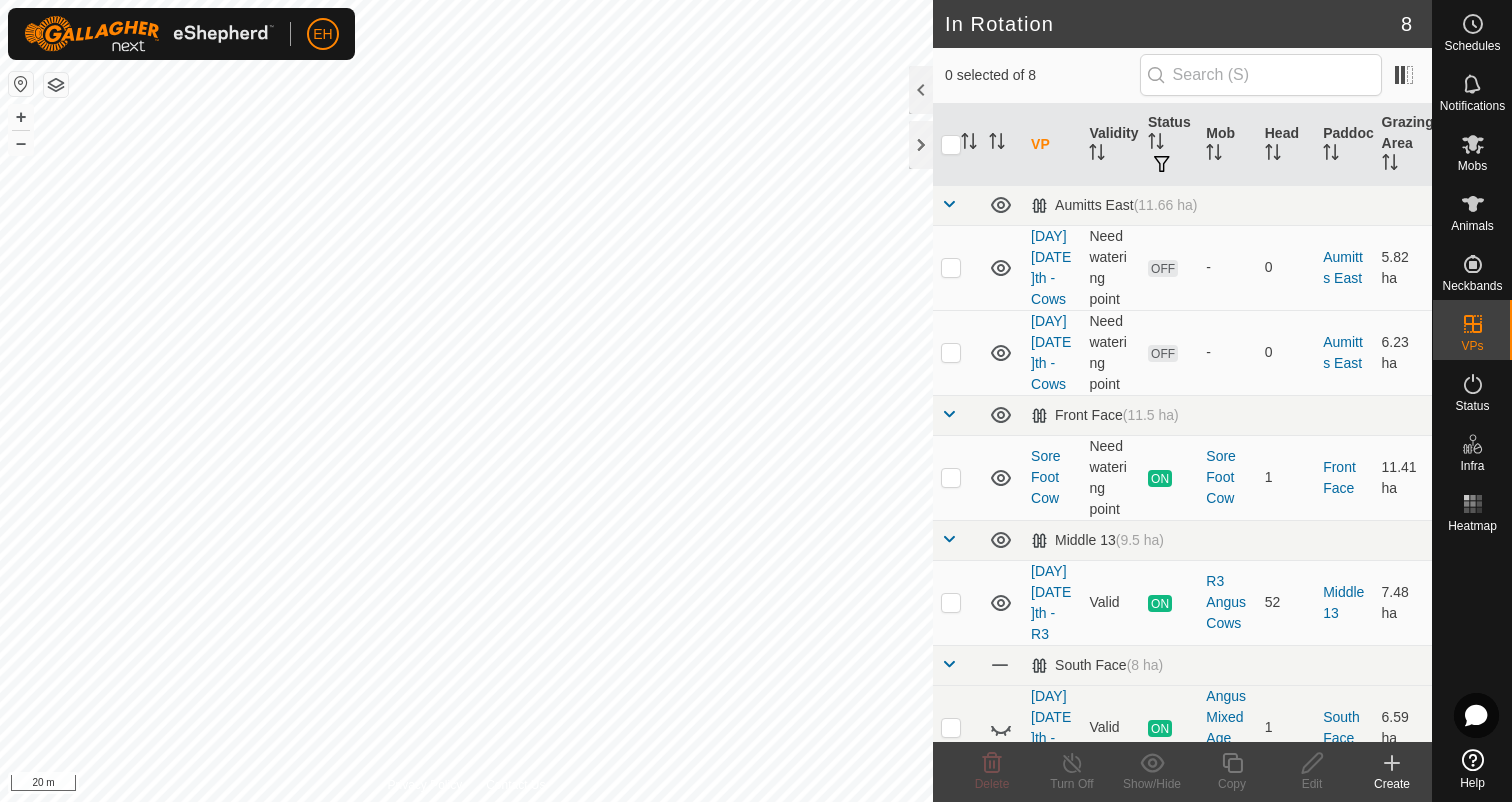 click 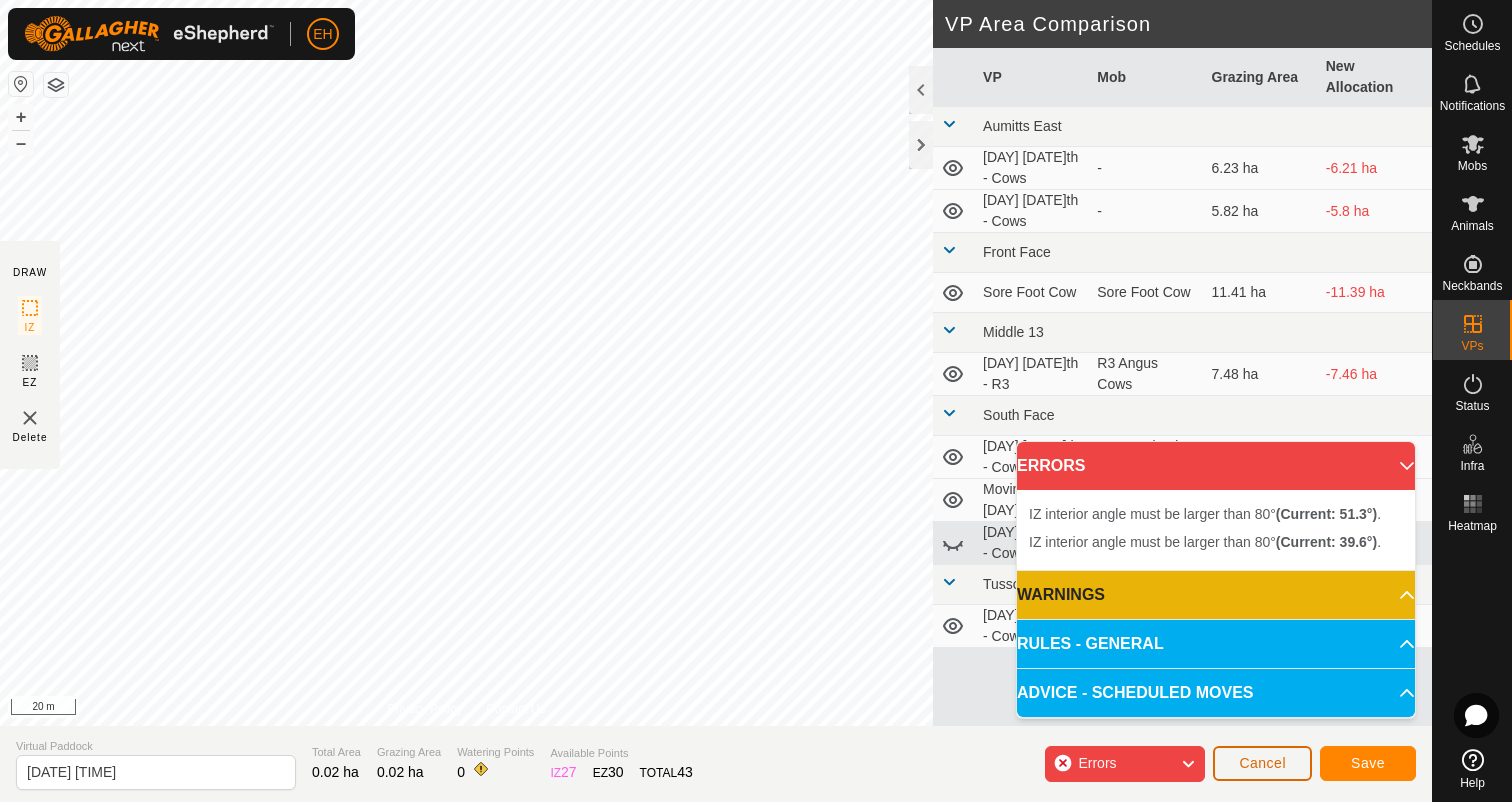 click on "Cancel" 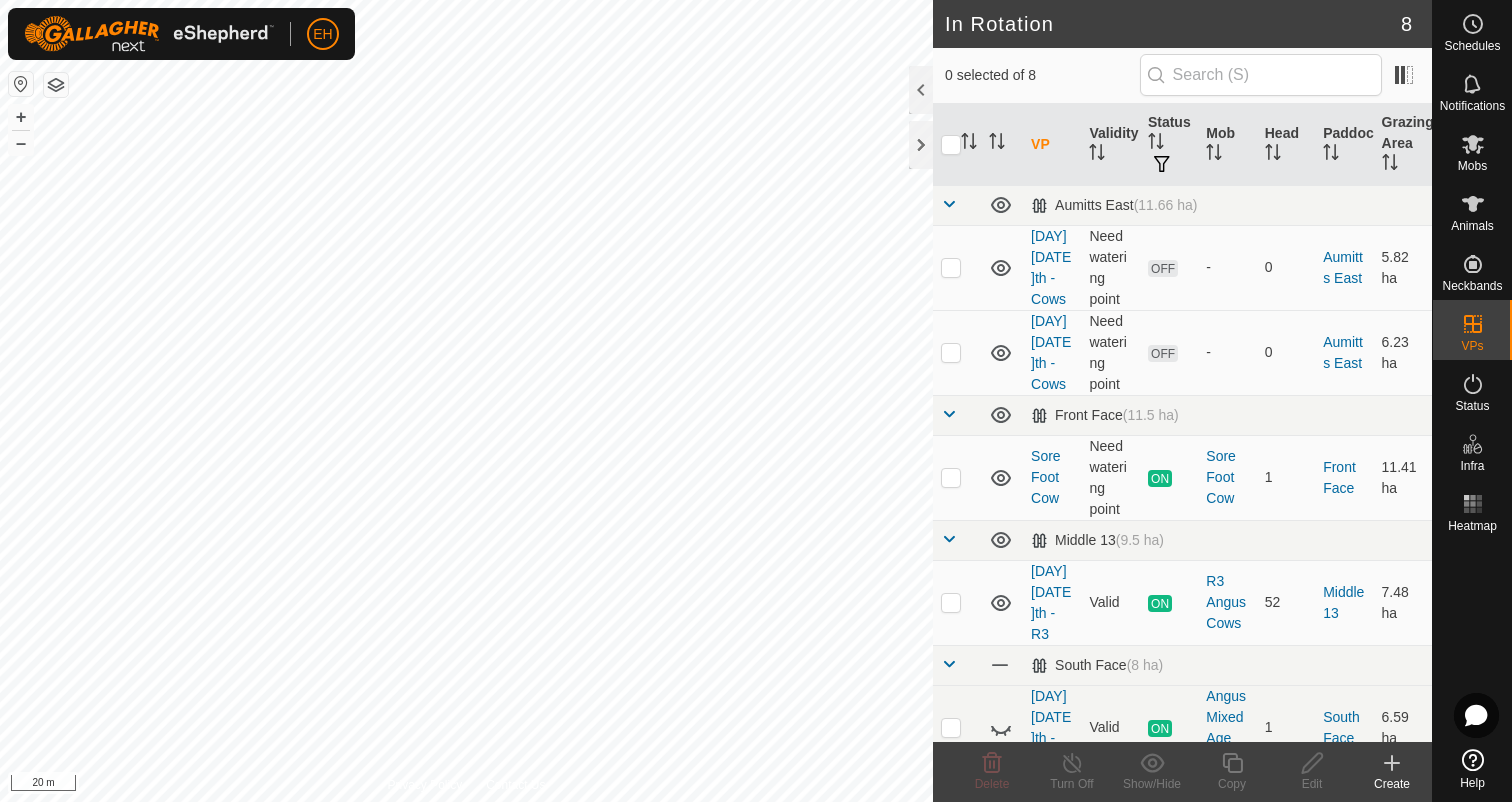 click 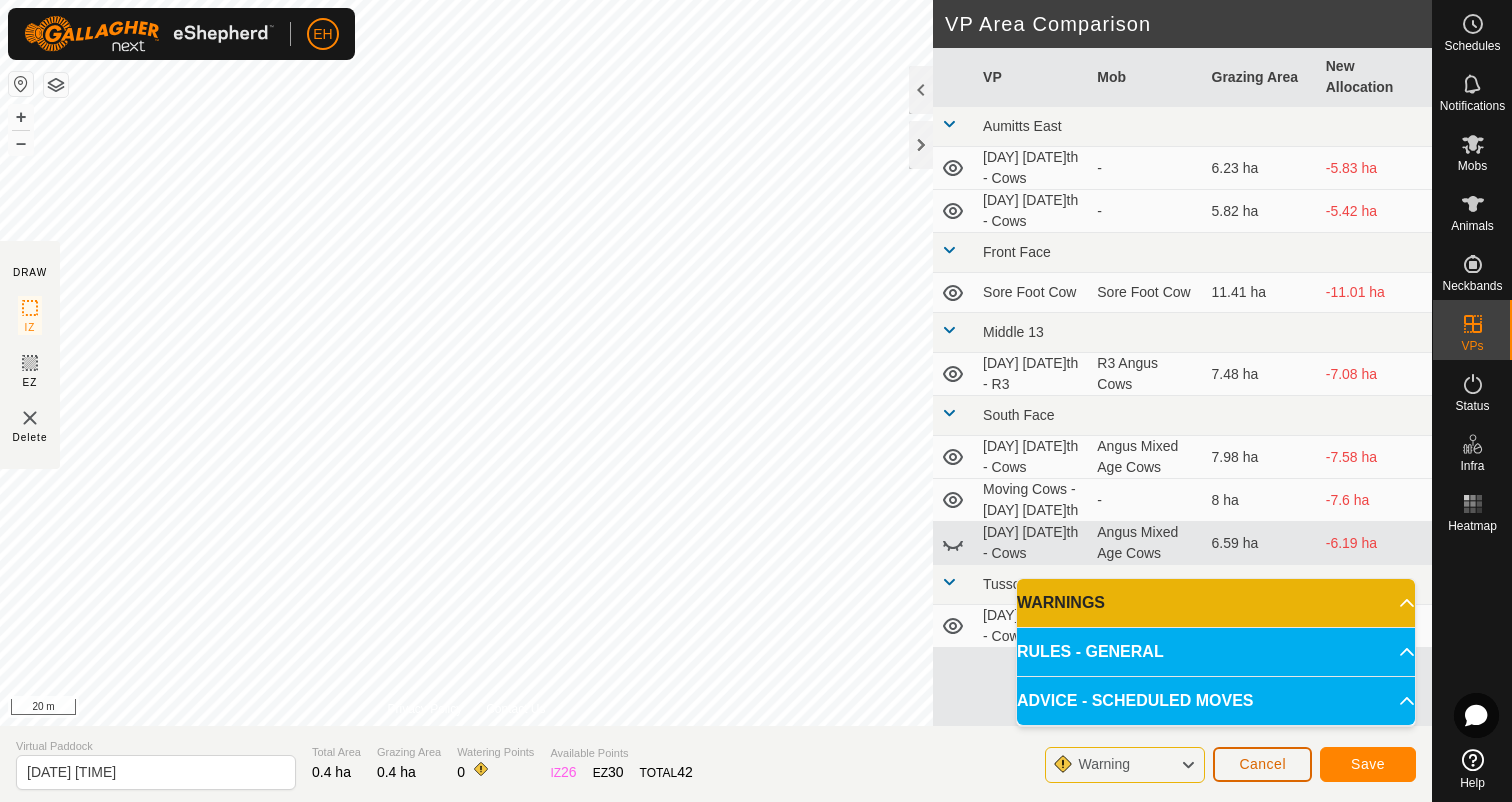 click on "Cancel" 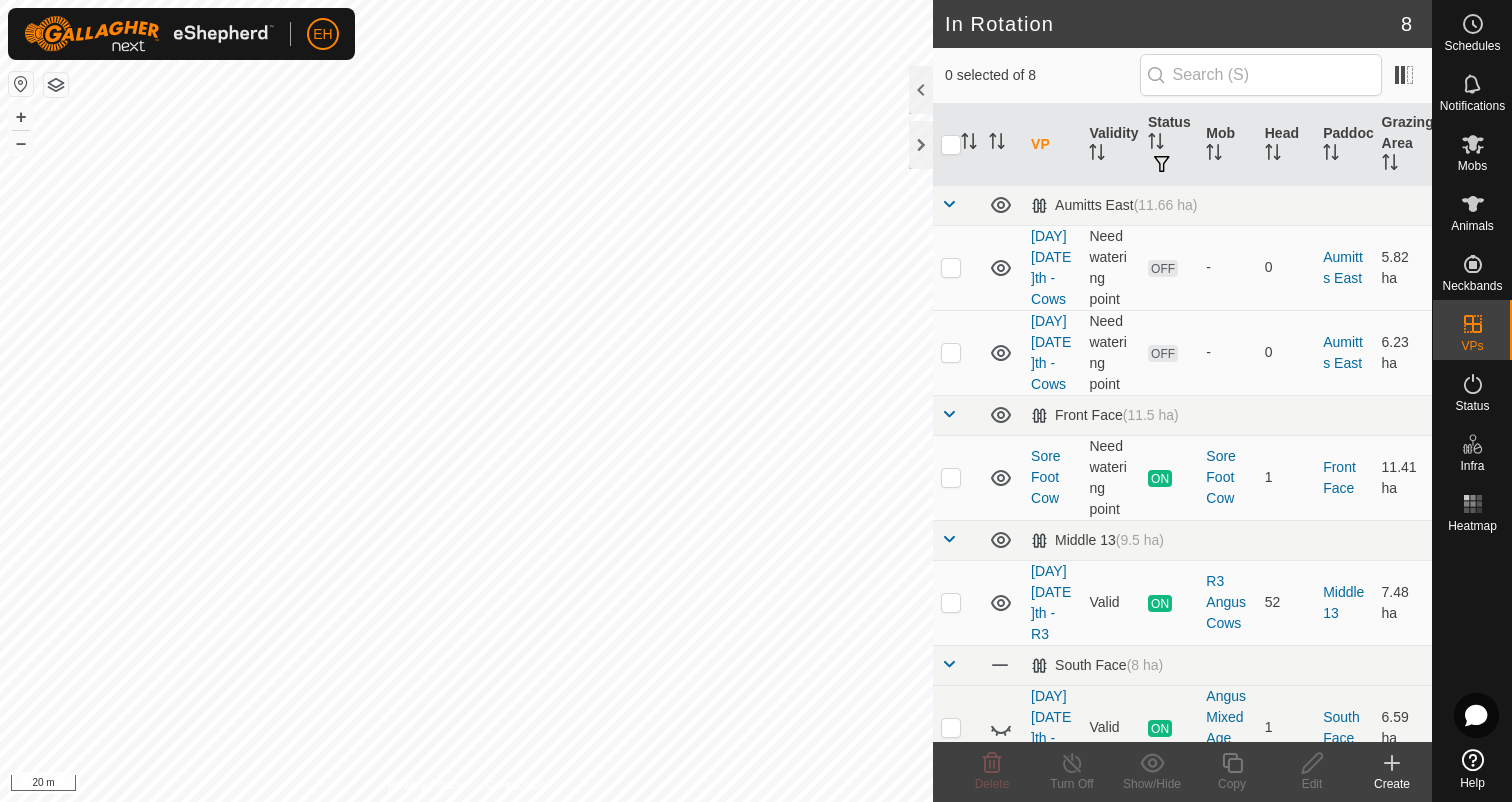 click 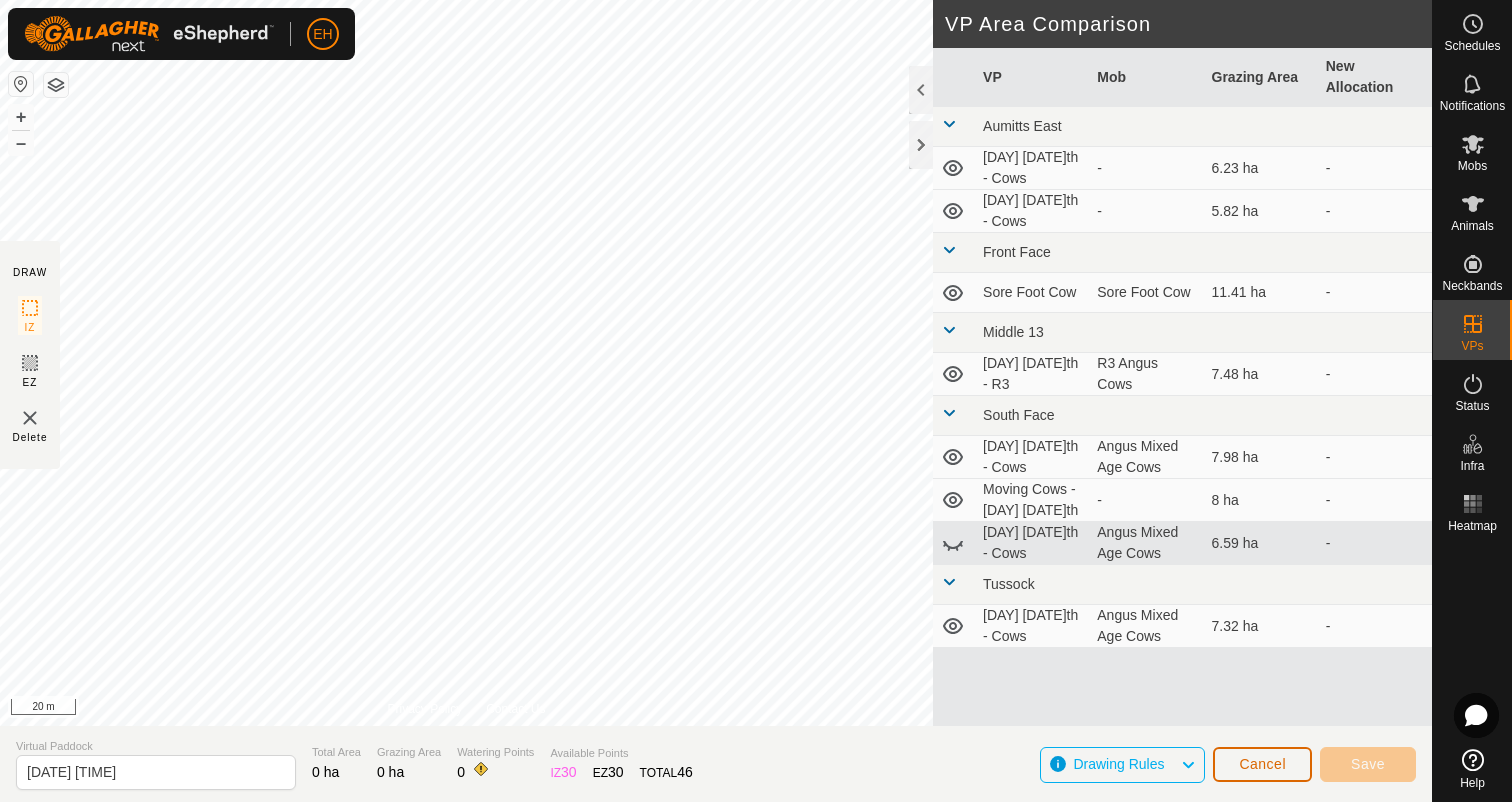 click on "Cancel" 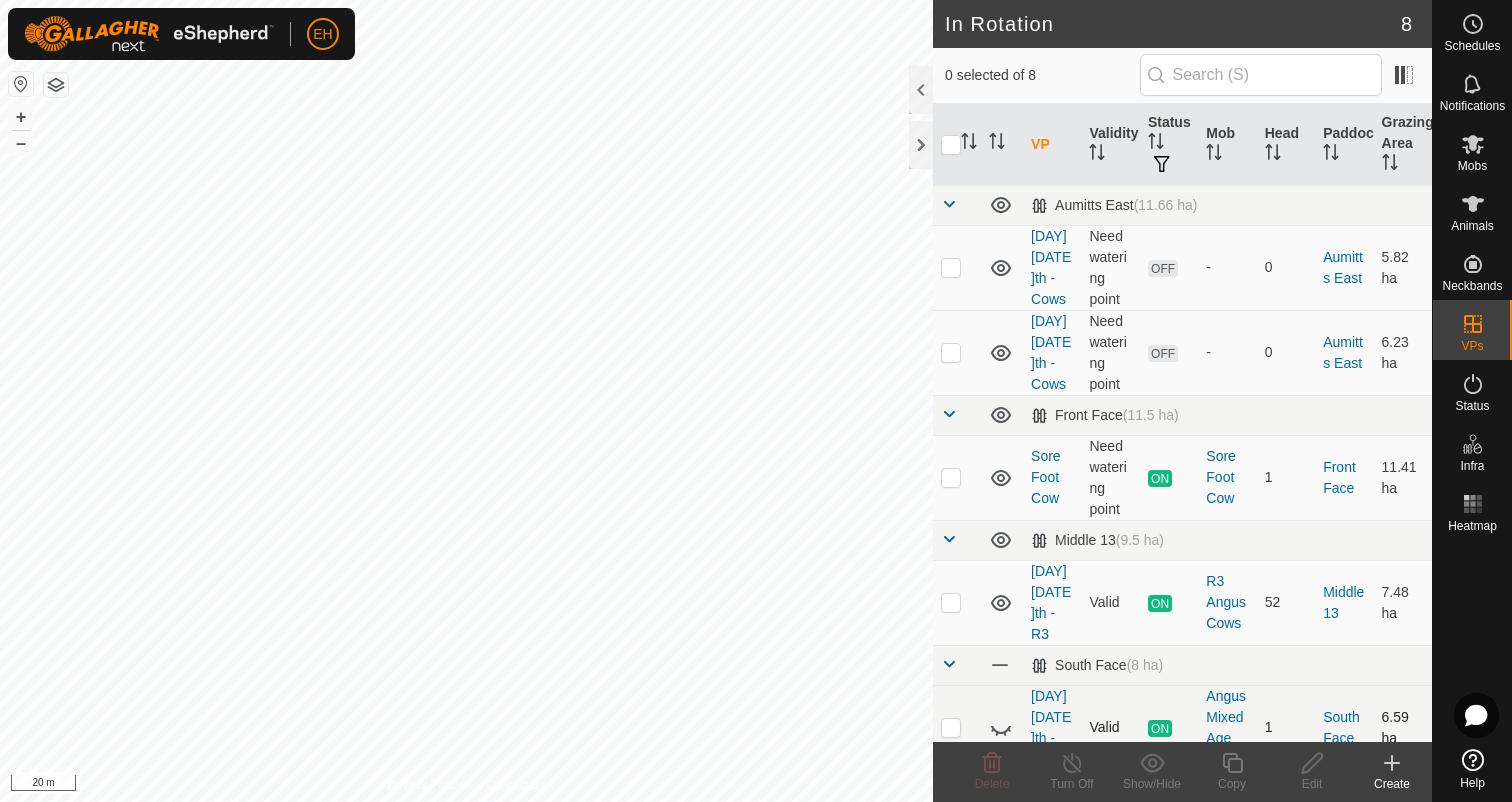 checkbox on "true" 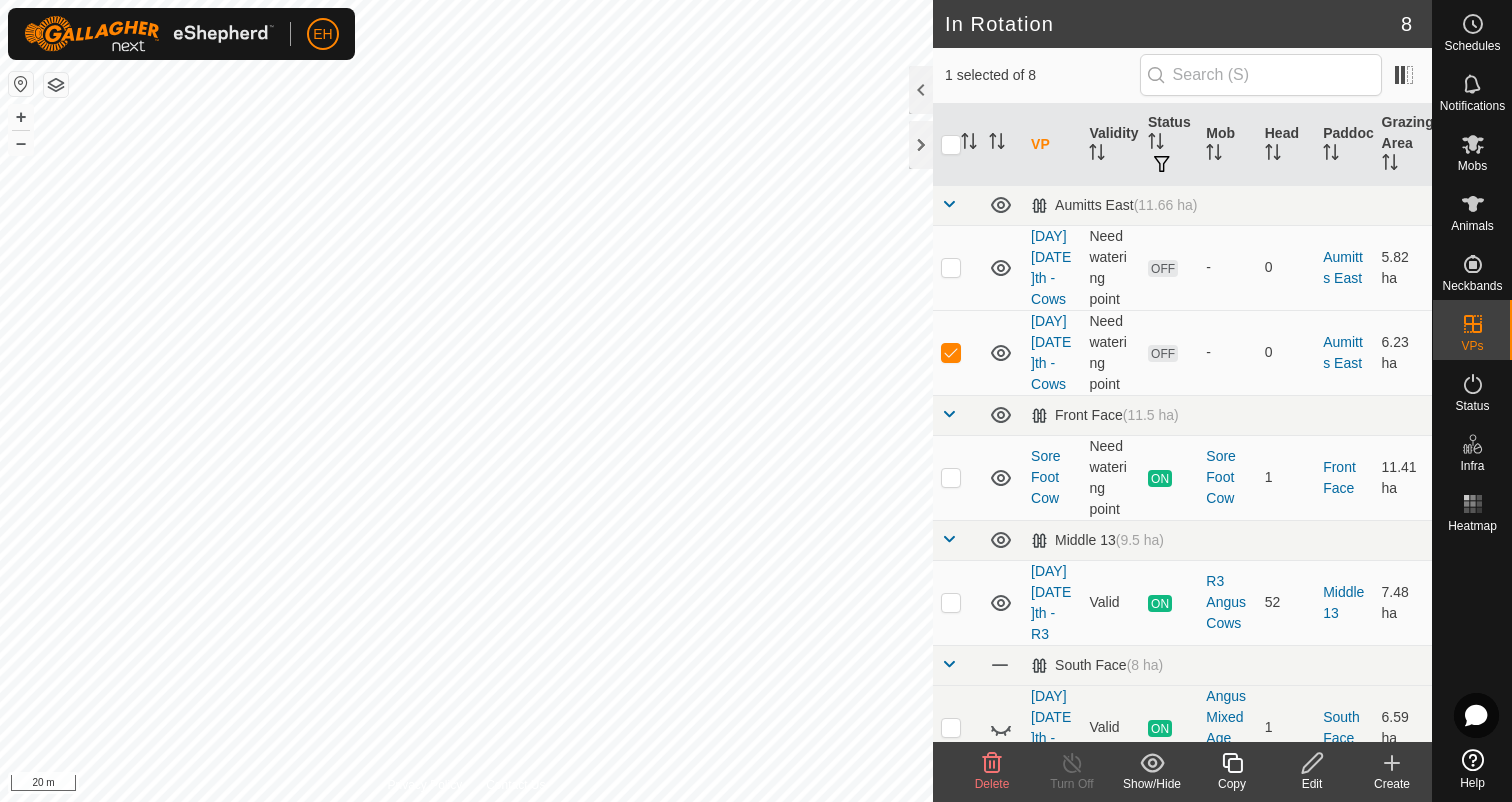 click 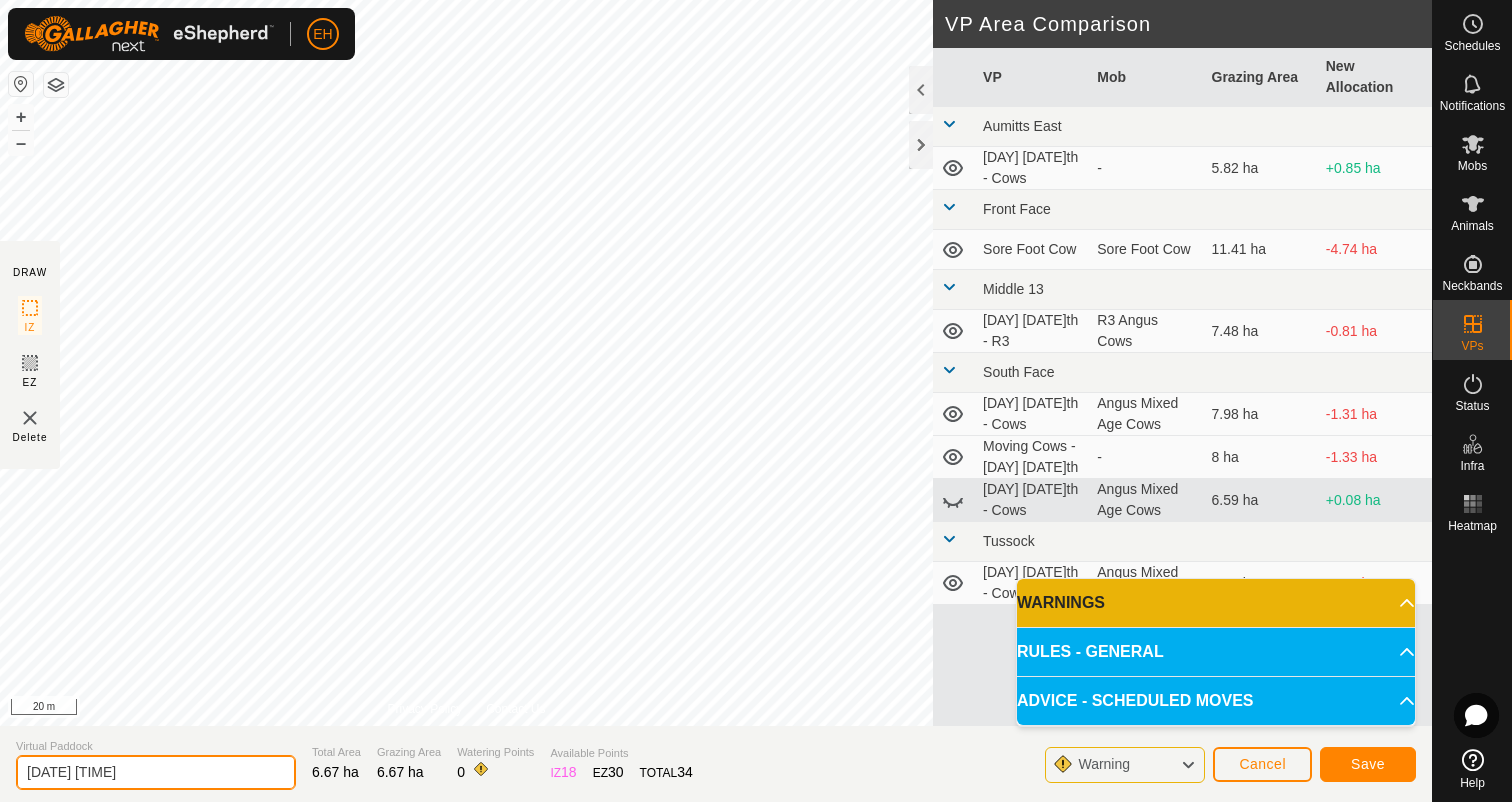 drag, startPoint x: 149, startPoint y: 771, endPoint x: 0, endPoint y: 775, distance: 149.05368 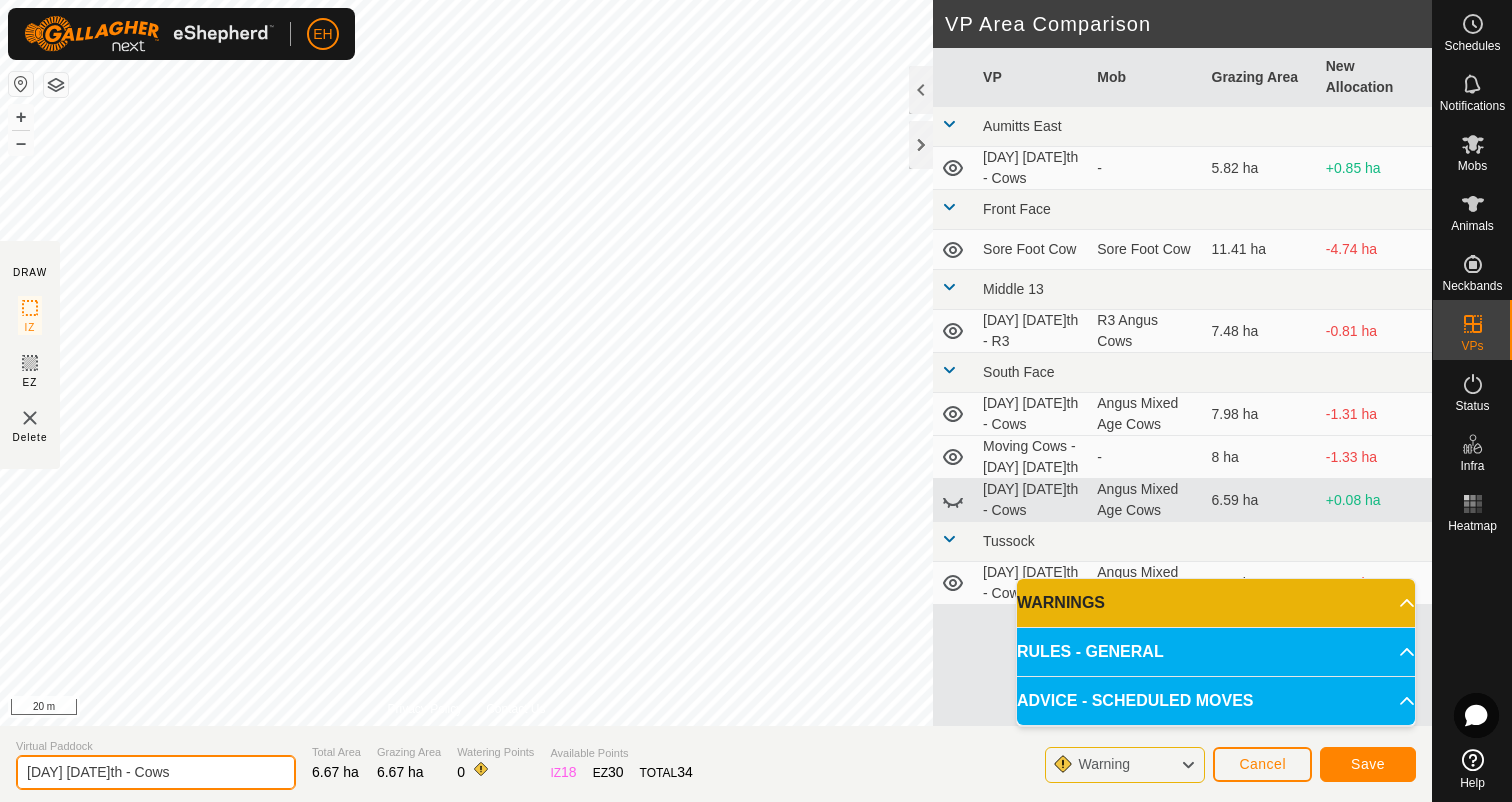 type on "Friday 8th - Cows" 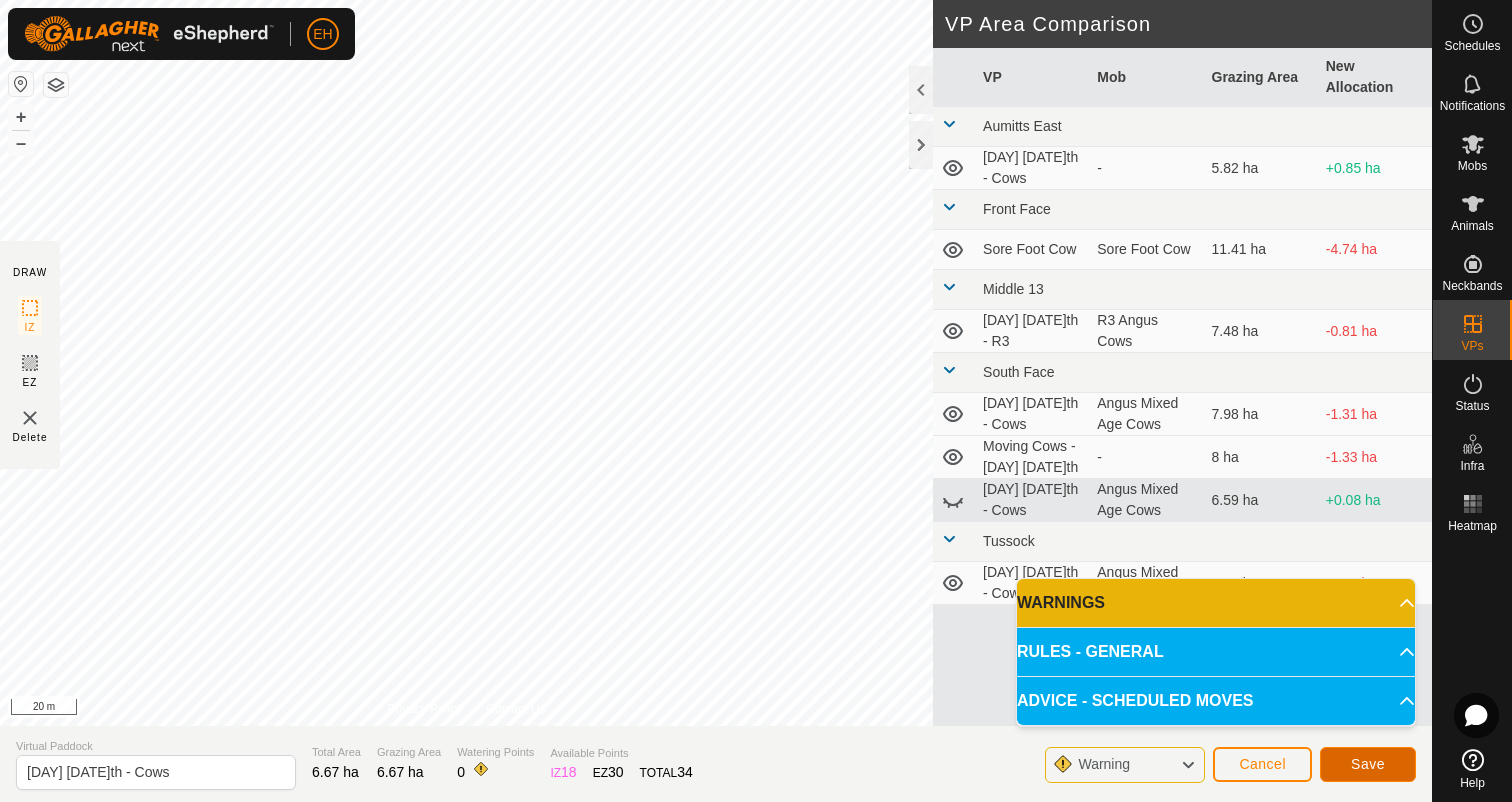 click on "Save" 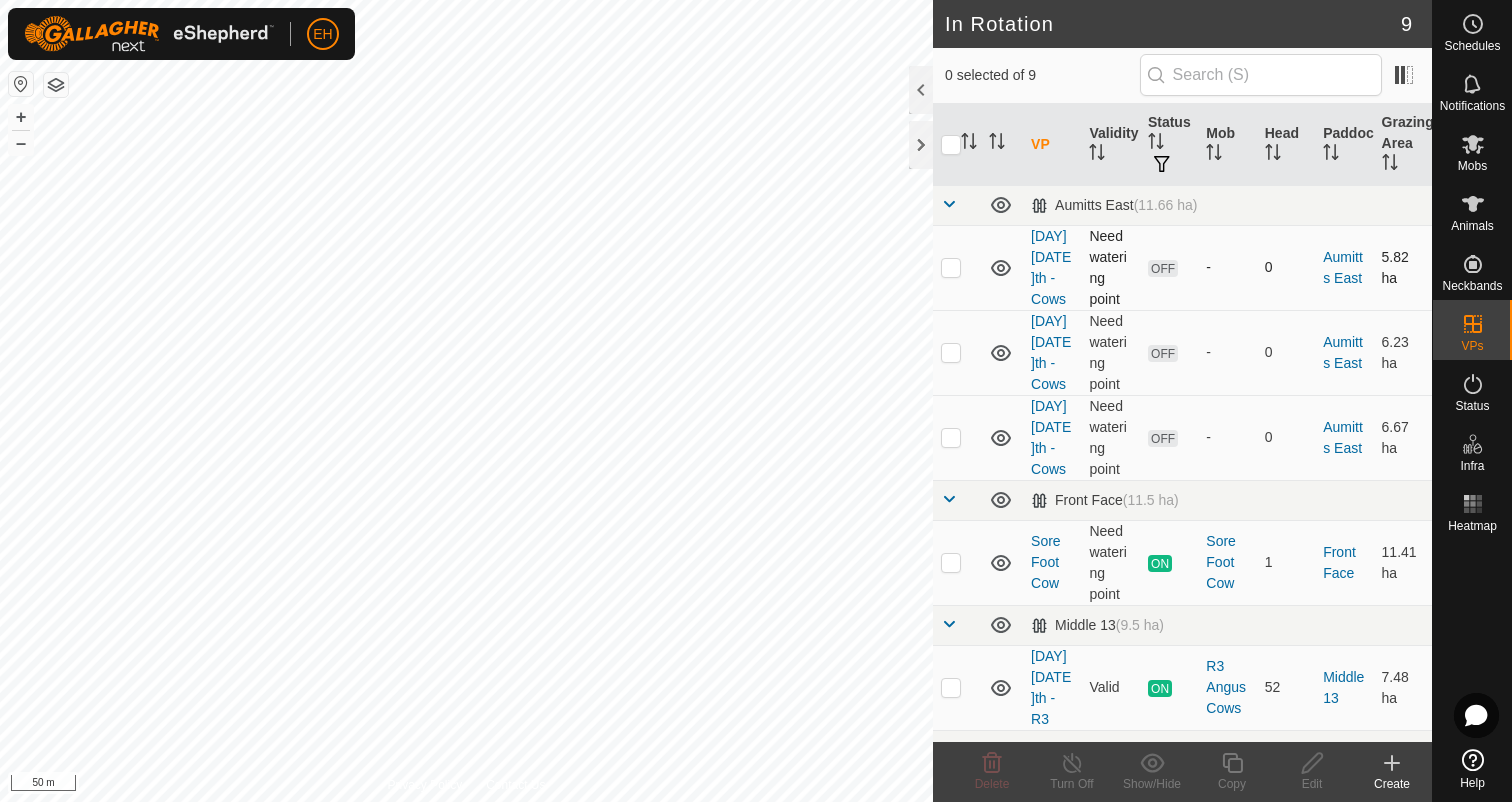 checkbox on "true" 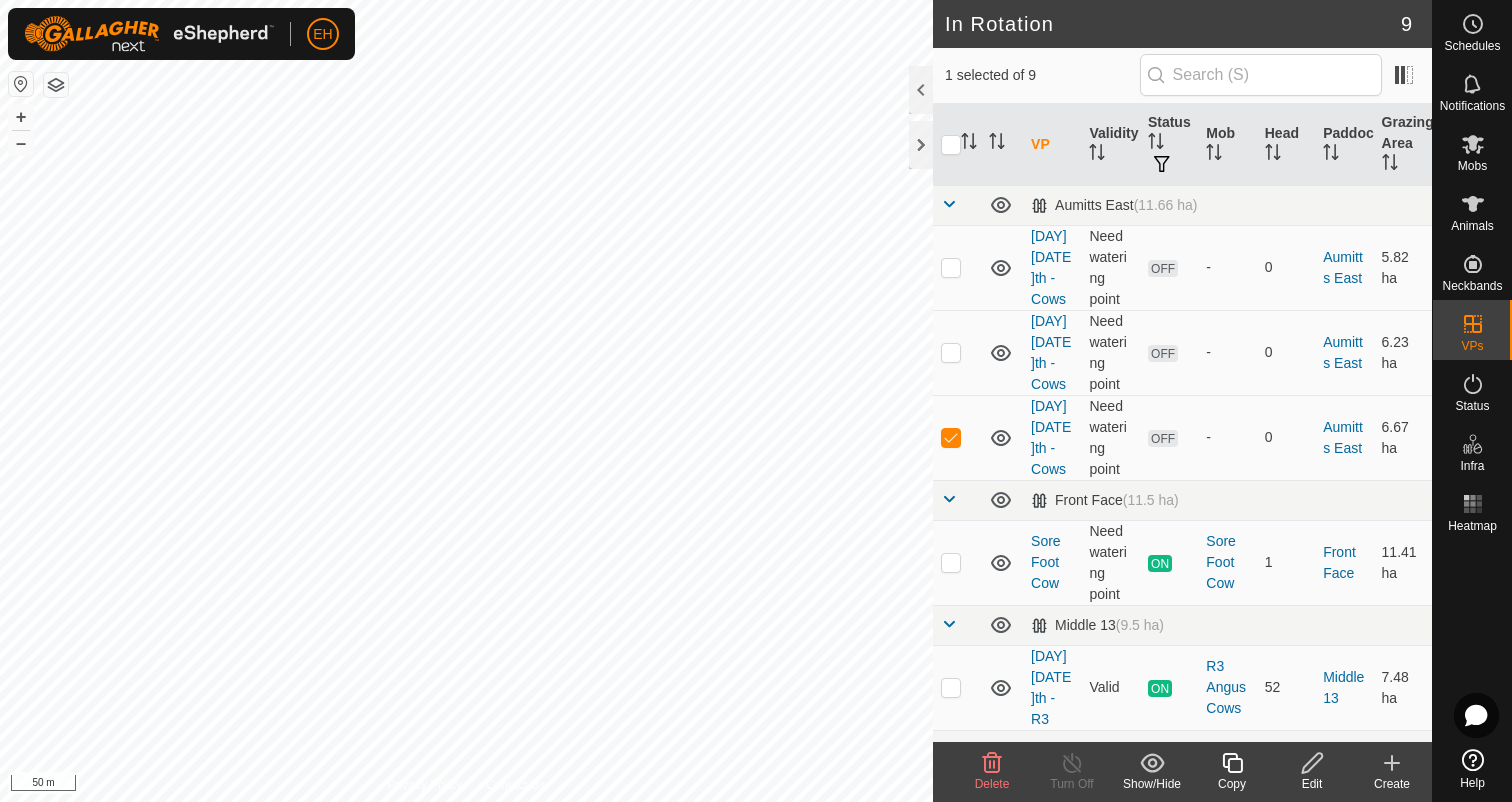 click 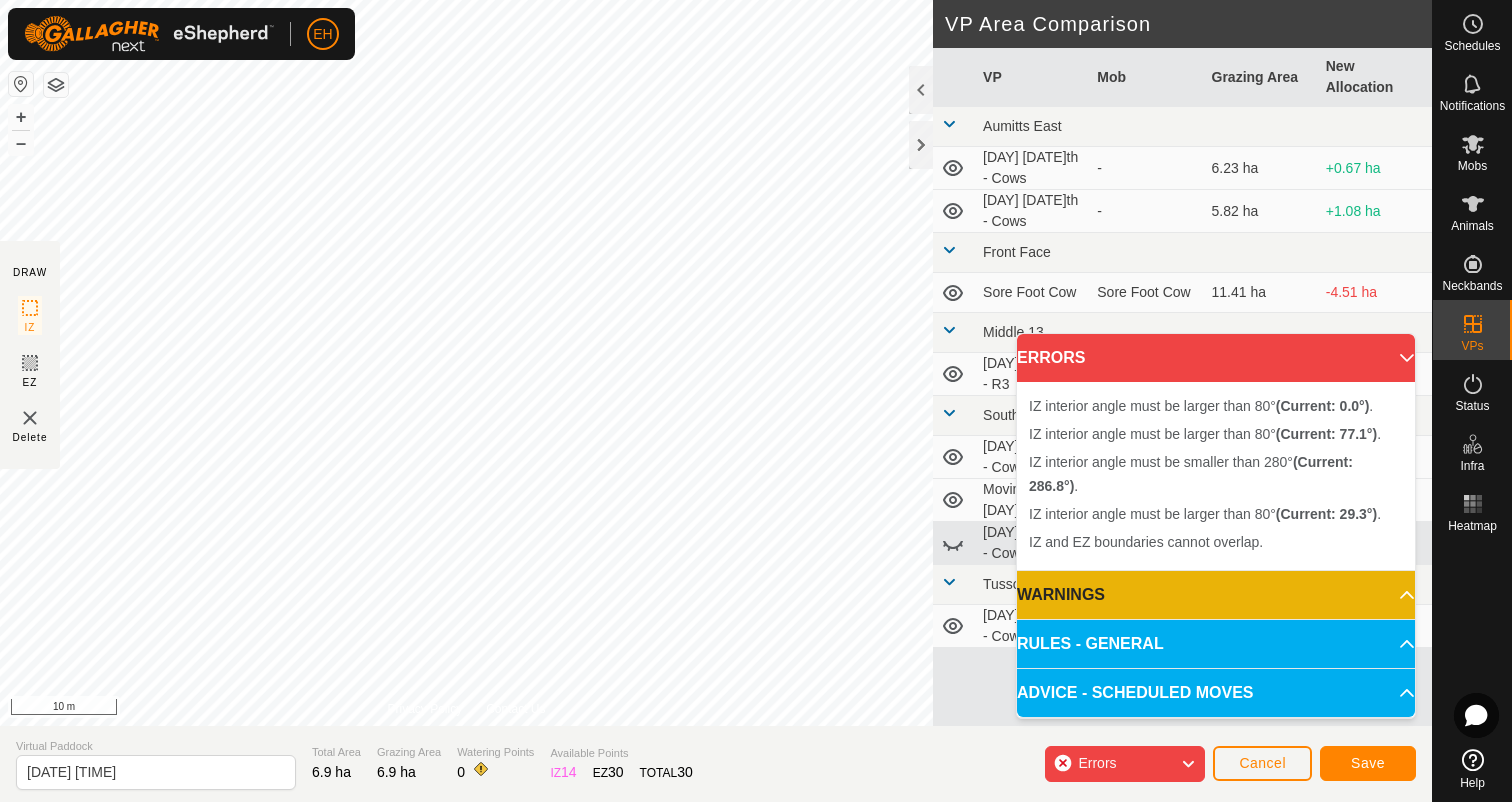 click on "EH Schedules Notifications Mobs Animals Neckbands VPs Status Infra Heatmap Help DRAW IZ EZ Delete Privacy Policy Contact Us IZ interior angle must be smaller than 280°  (Current: 286.8°) . + – ⇧ i 10 m VP Area Comparison     VP   Mob   Grazing Area   New Allocation  Aumitts East  Thursday 7th - Cows  -  6.23 ha  +0.67 ha  Wednesday 6th - Cows  -  5.82 ha  +1.08 ha Front Face  Sore Foot Cow   Sore Foot Cow   11.41 ha  -4.51 ha Middle 13  Monday 4th - R3   R3 Angus Cows   7.48 ha  -0.58 ha South Face  Monday 4th - Cows   Angus Mixed Age Cows   7.98 ha  -1.08 ha  Moving Cows - Tuesday 5th  -  8 ha  -1.1 ha  Tuesday 29th - Cows   Angus Mixed Age Cows   6.59 ha  +0.31 ha Tussock  Saturday 26th - Cows   Angus Mixed Age Cows   7.32 ha  -0.42 ha Virtual Paddock 2025-08-04 132855 Total Area 6.9 ha Grazing Area 6.9 ha Watering Points 0 Available Points  IZ   14  EZ  30  TOTAL   30 Errors Cancel Save
ERRORS IZ interior angle must be larger than 80°  (Current: 0.0°) . (Current: 77.1°) . . . IZ" at bounding box center [756, 401] 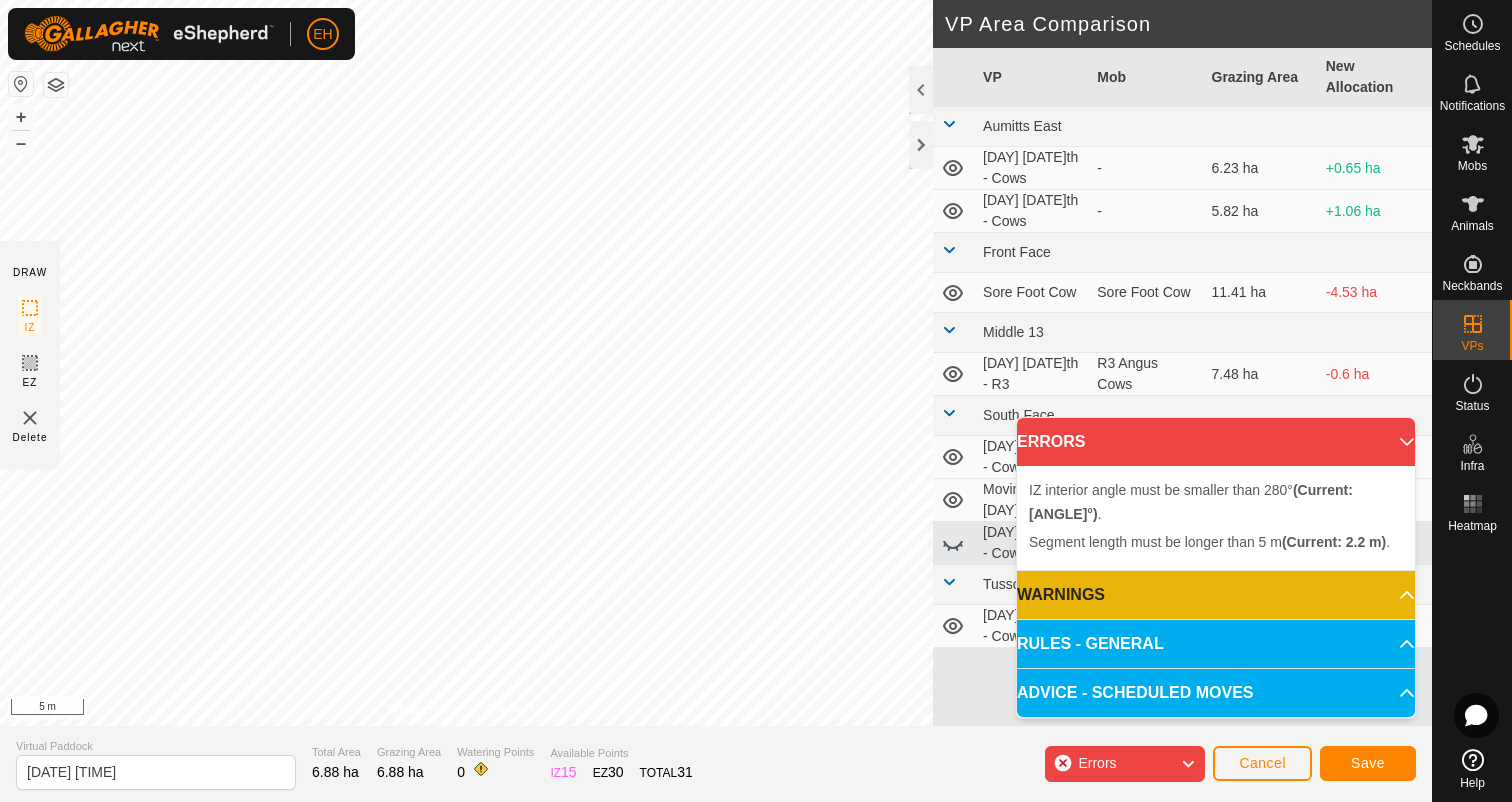 click on "Segment length must be longer than 5 m  (Current: 2.2 m) ." at bounding box center (686, 526) 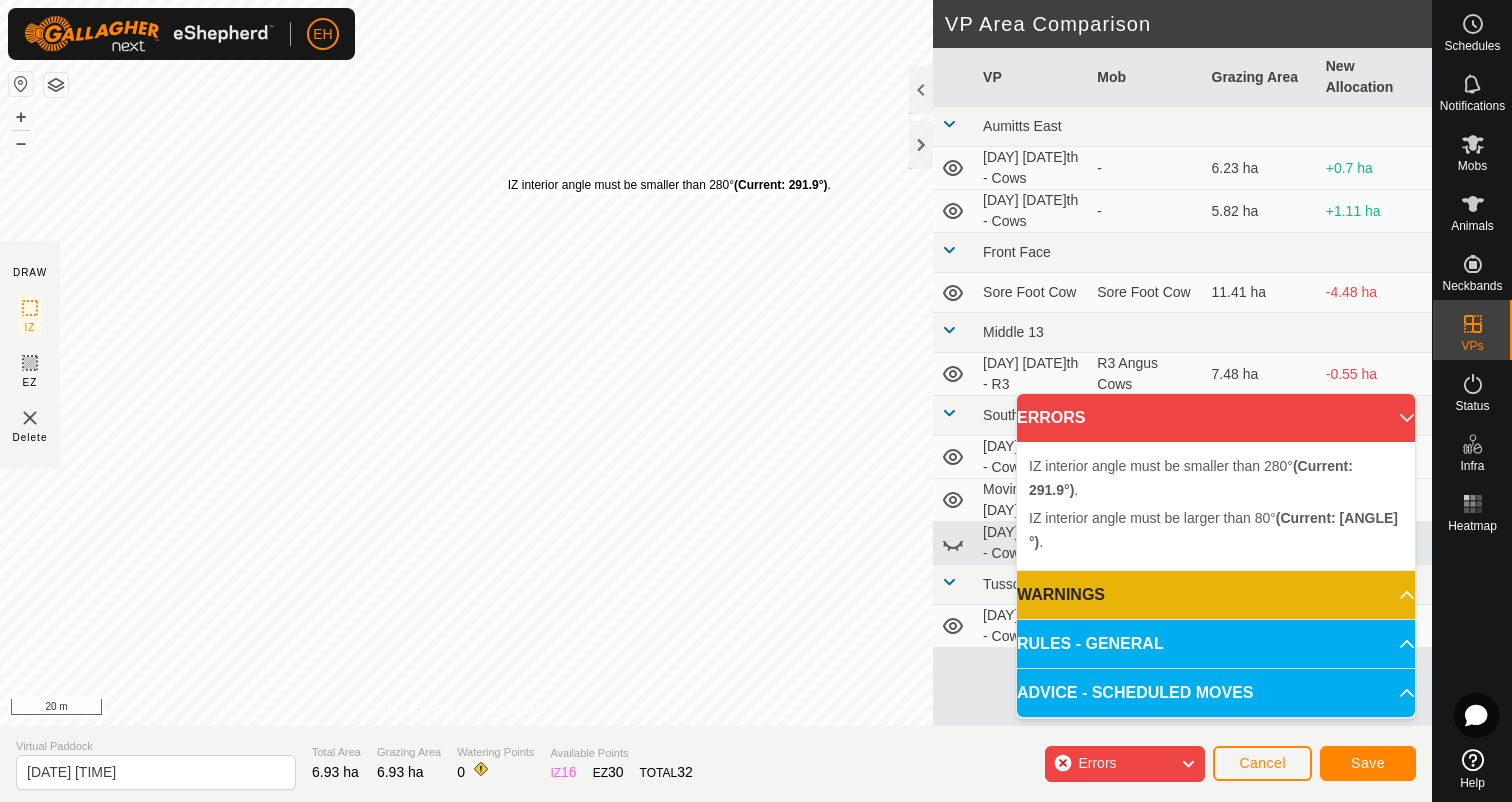 click on "IZ interior angle must be smaller than 280°  (Current: 291.9°) ." at bounding box center (669, 185) 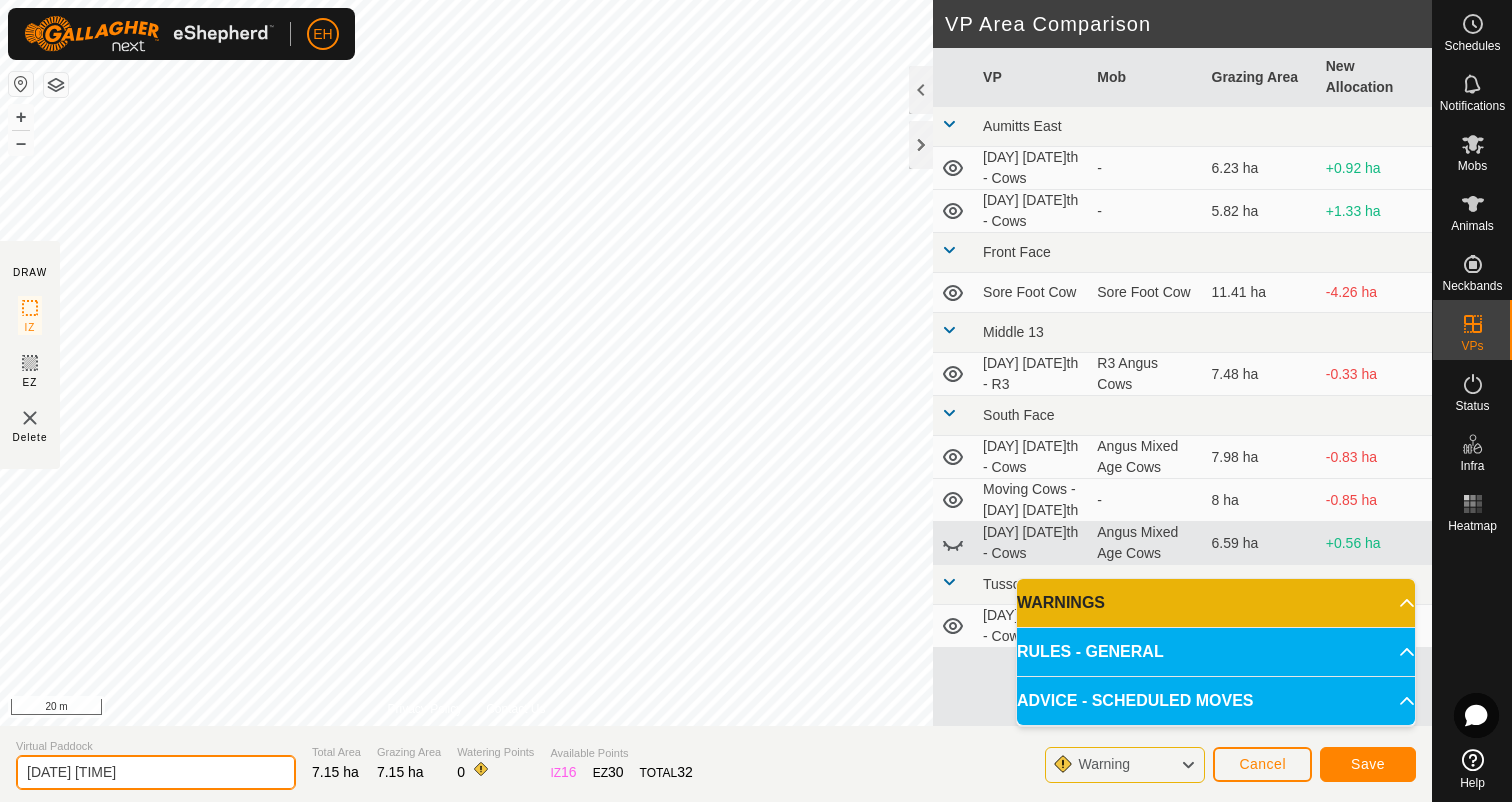drag, startPoint x: 210, startPoint y: 763, endPoint x: 0, endPoint y: 774, distance: 210.2879 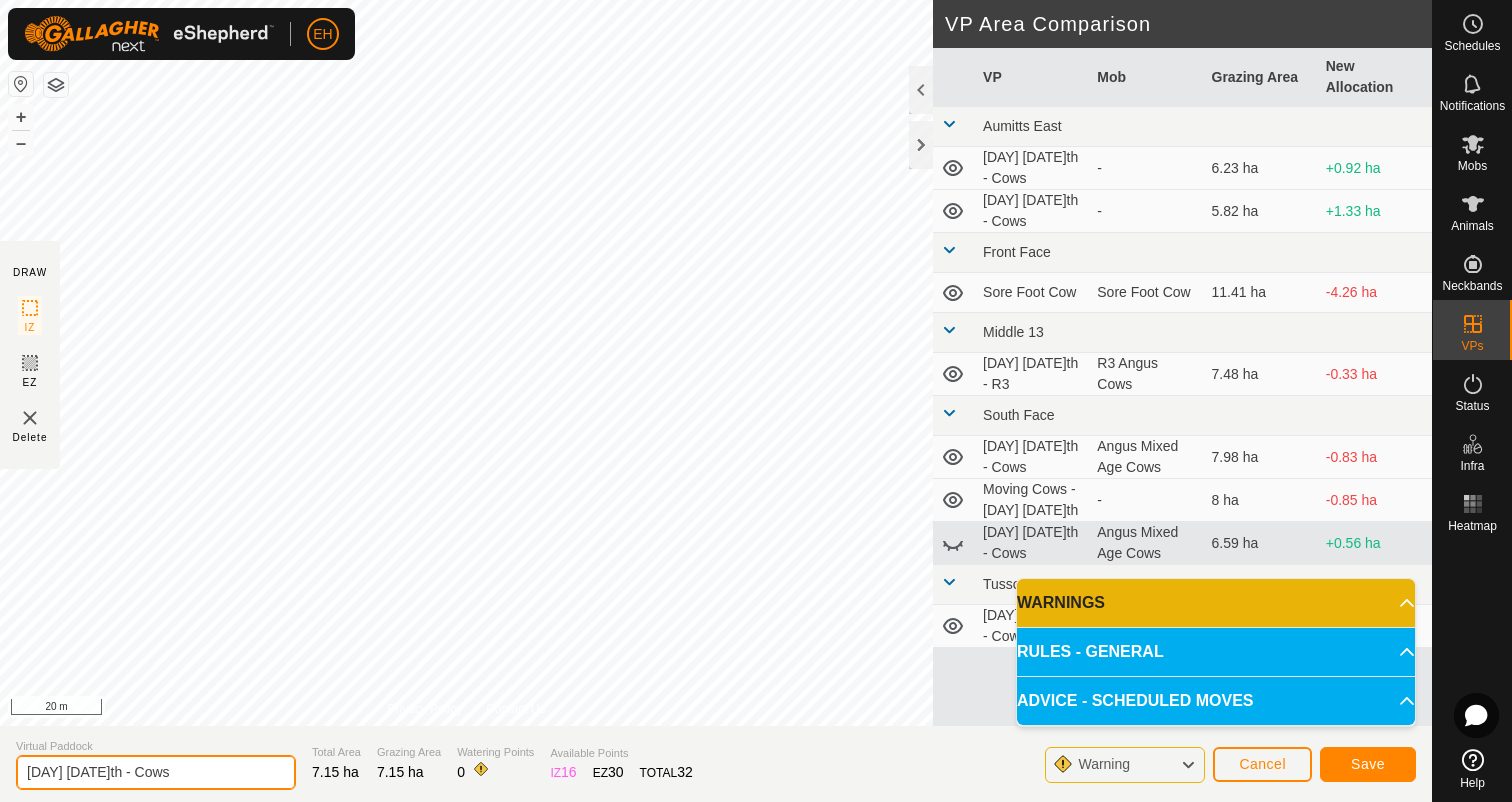type on "Saturday 9th - Cows" 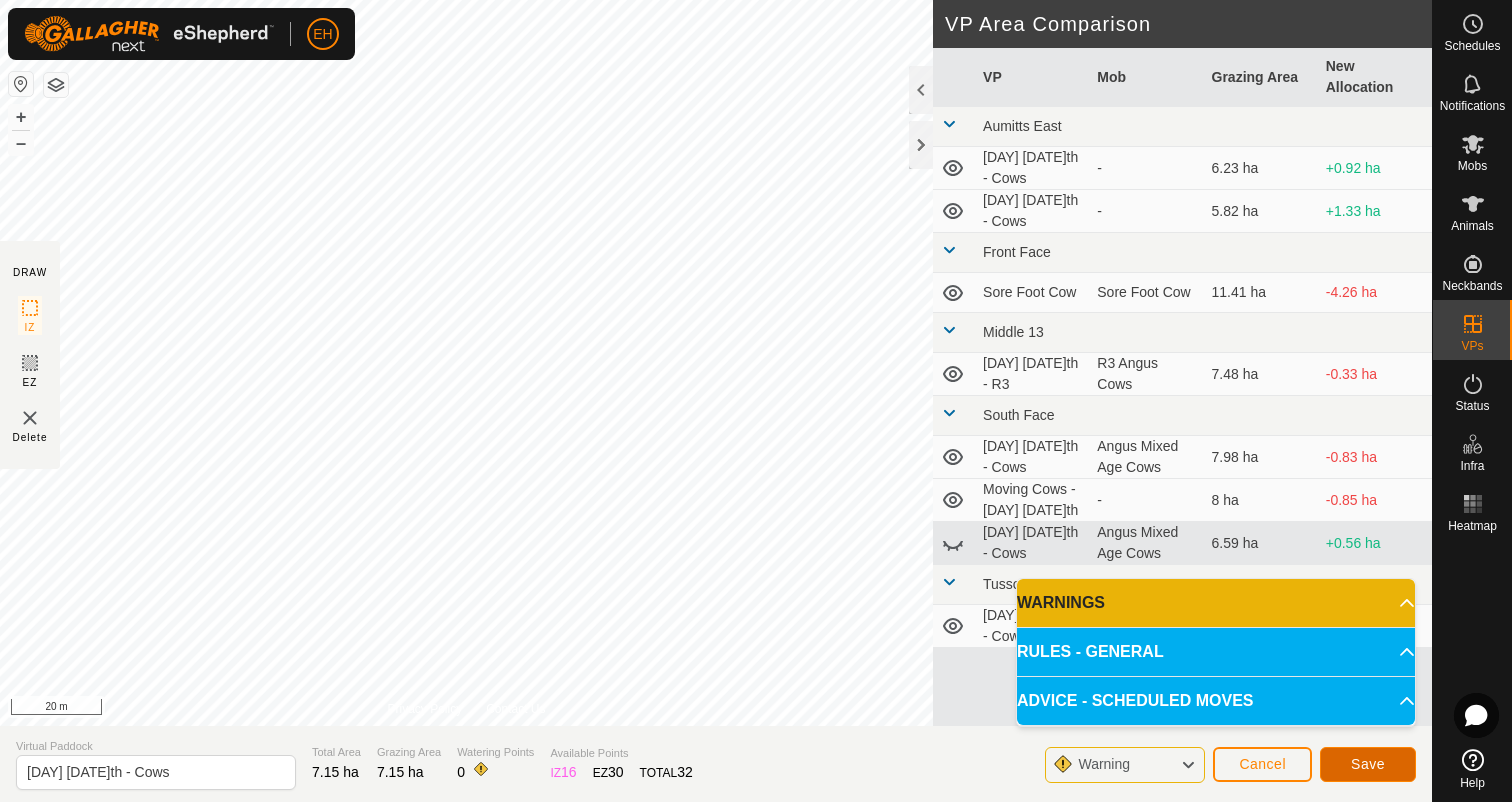 click on "Save" 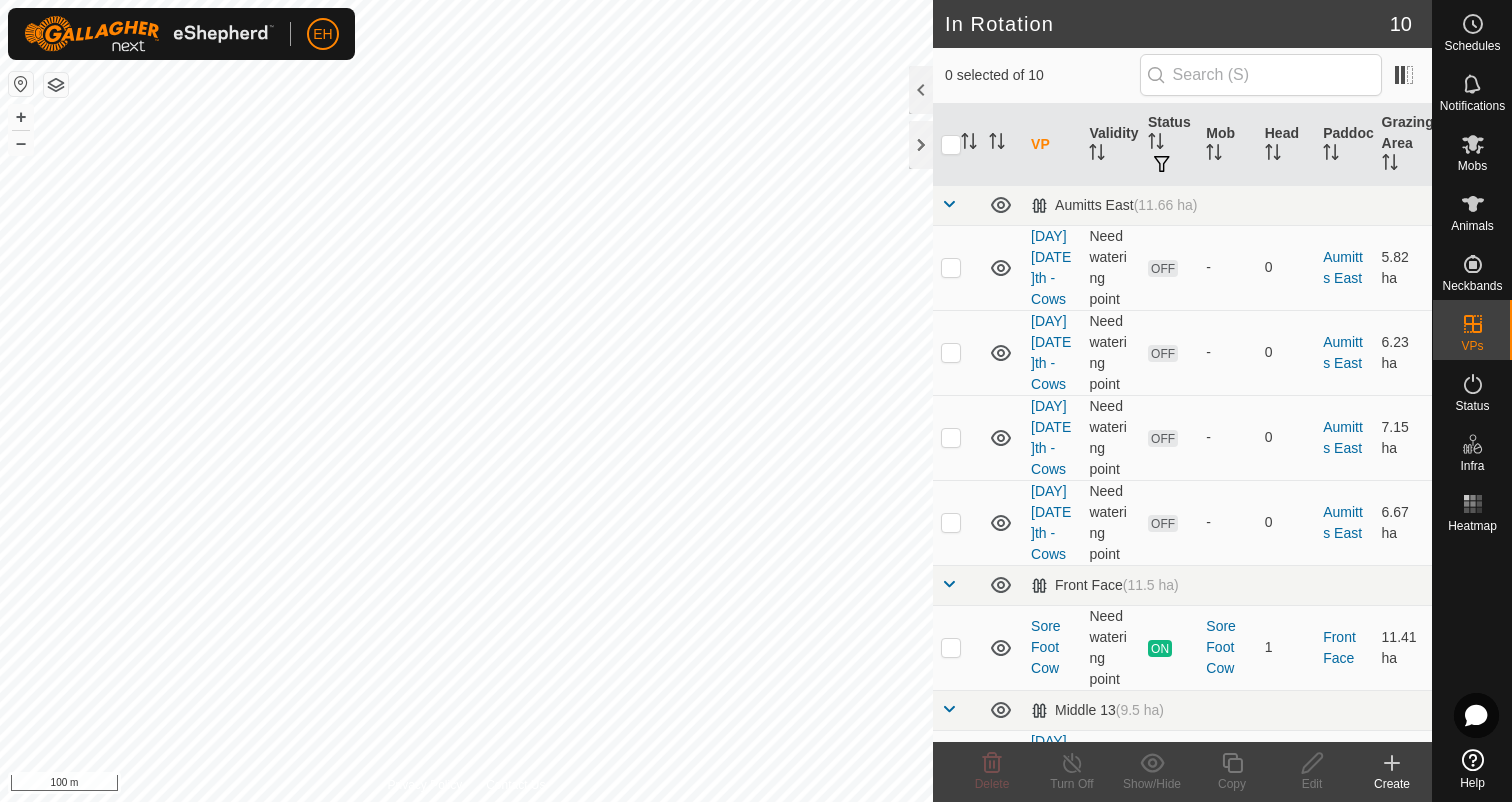checkbox on "true" 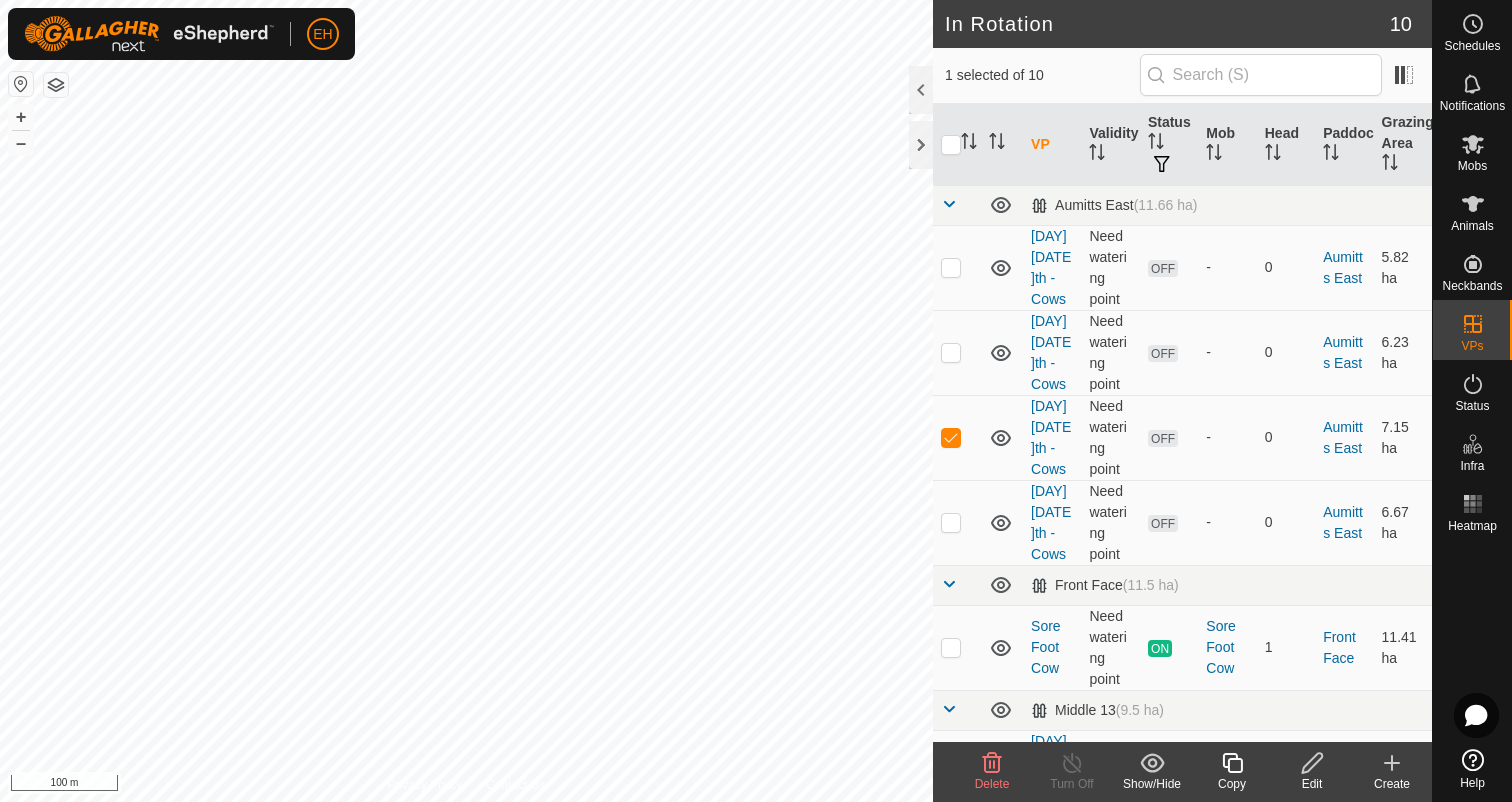 click 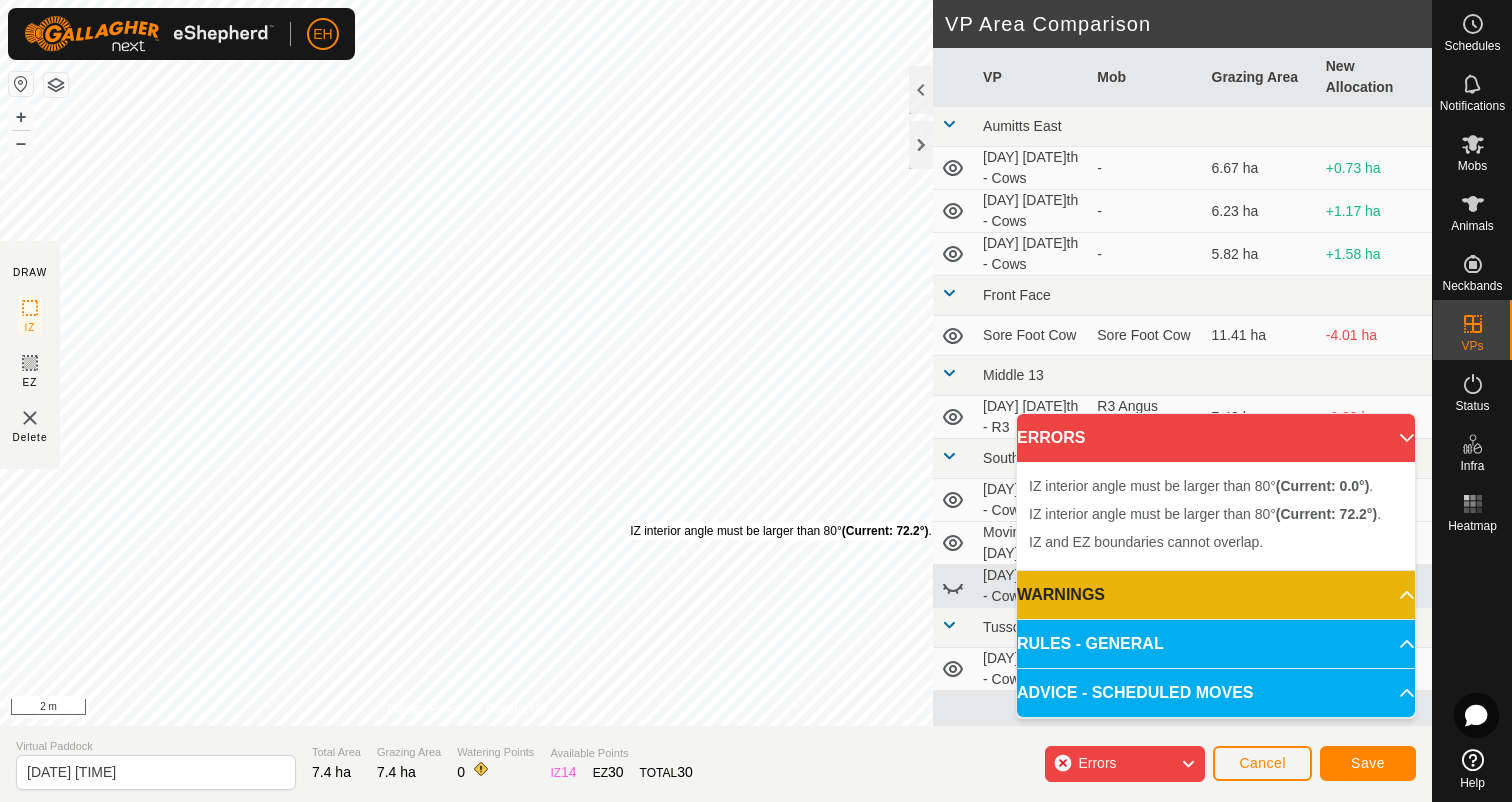 click on "IZ interior angle must be larger than 80°  (Current: 72.2°) ." at bounding box center (781, 531) 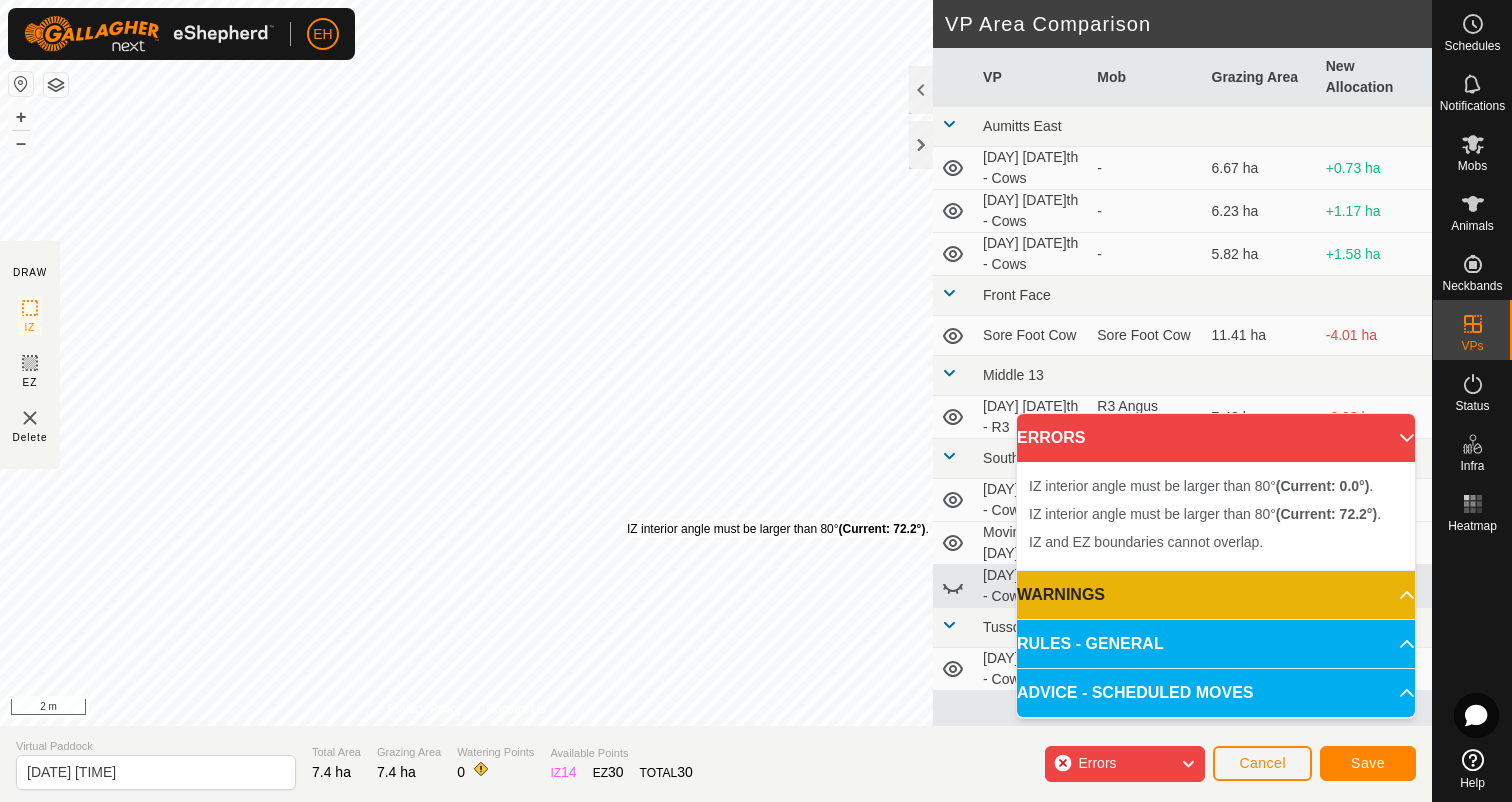 click on "IZ interior angle must be larger than 80°  (Current: 72.2°) ." at bounding box center (778, 529) 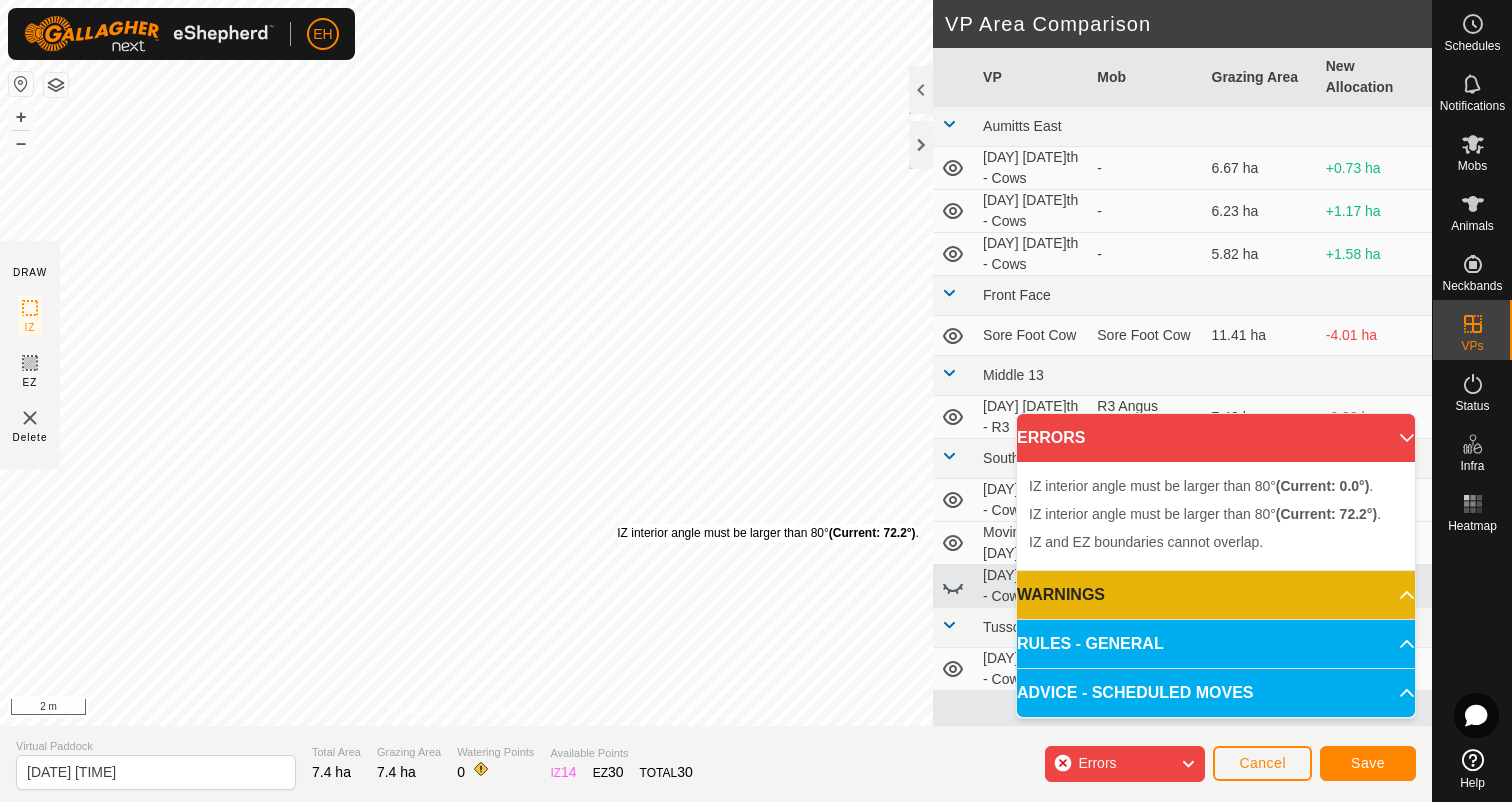 click on "IZ interior angle must be larger than 80°  (Current: 72.2°) ." at bounding box center [768, 533] 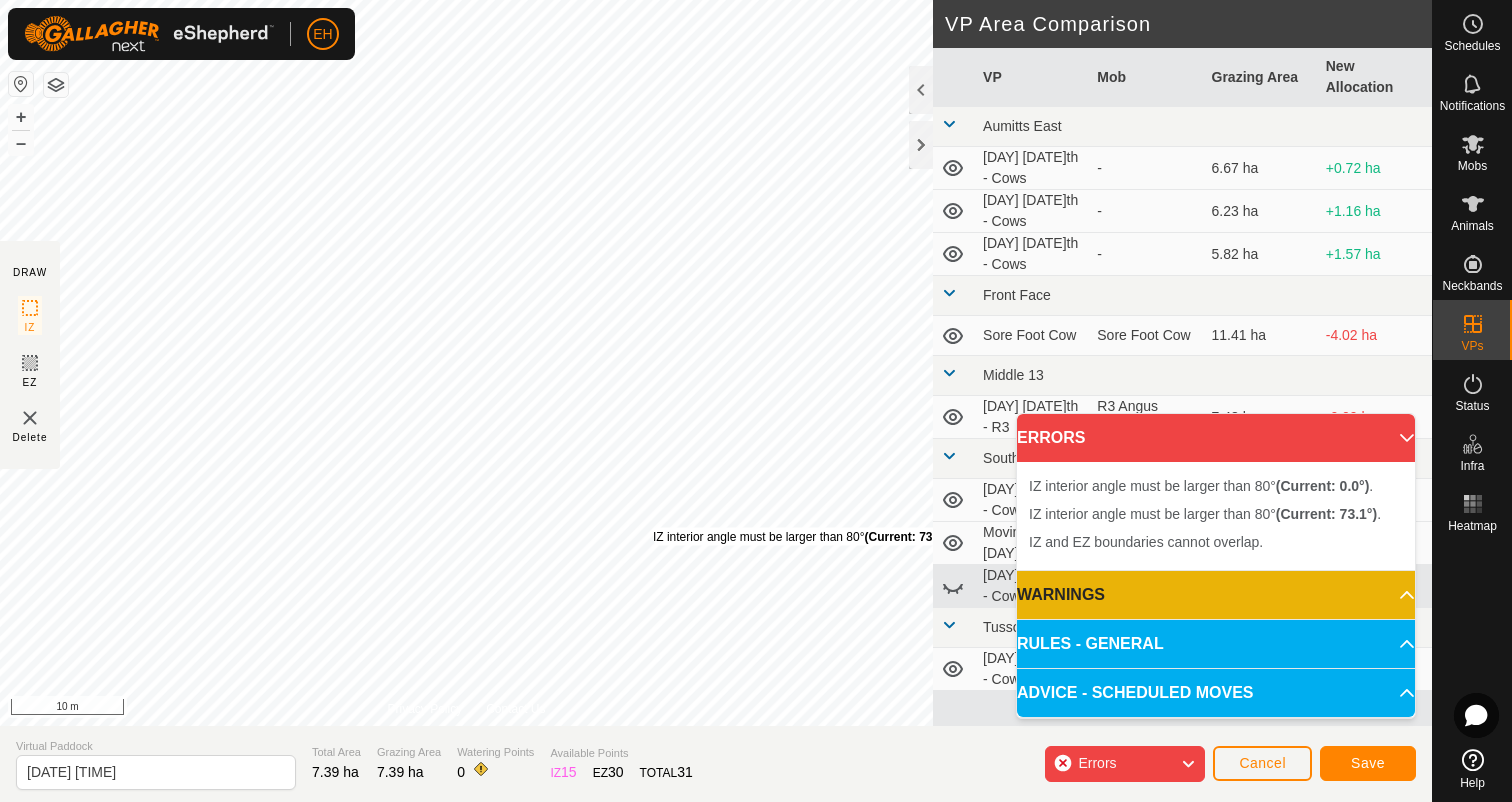 click on "IZ interior angle must be larger than 80°  (Current: 73.1°) ." at bounding box center [804, 537] 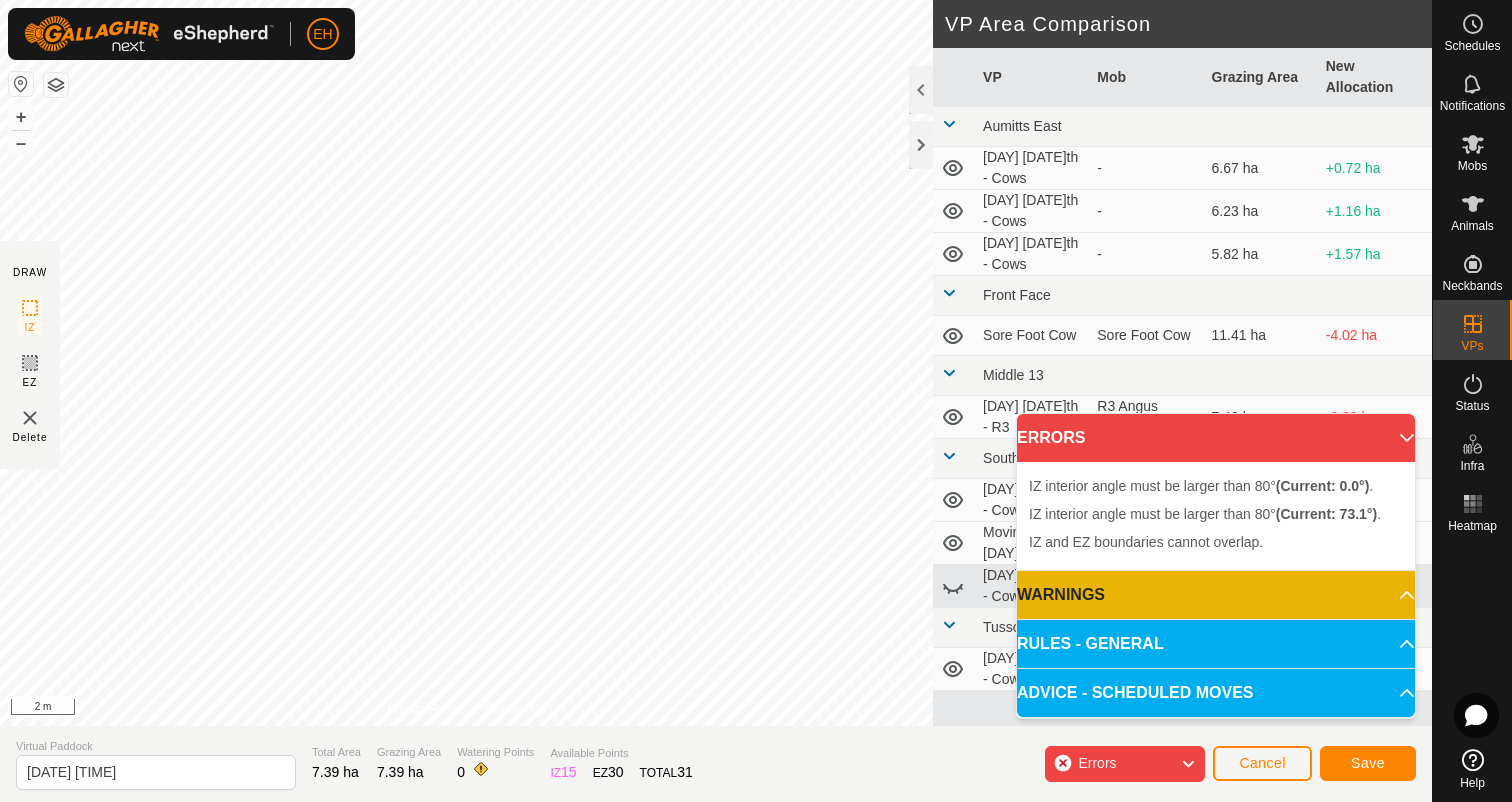 click 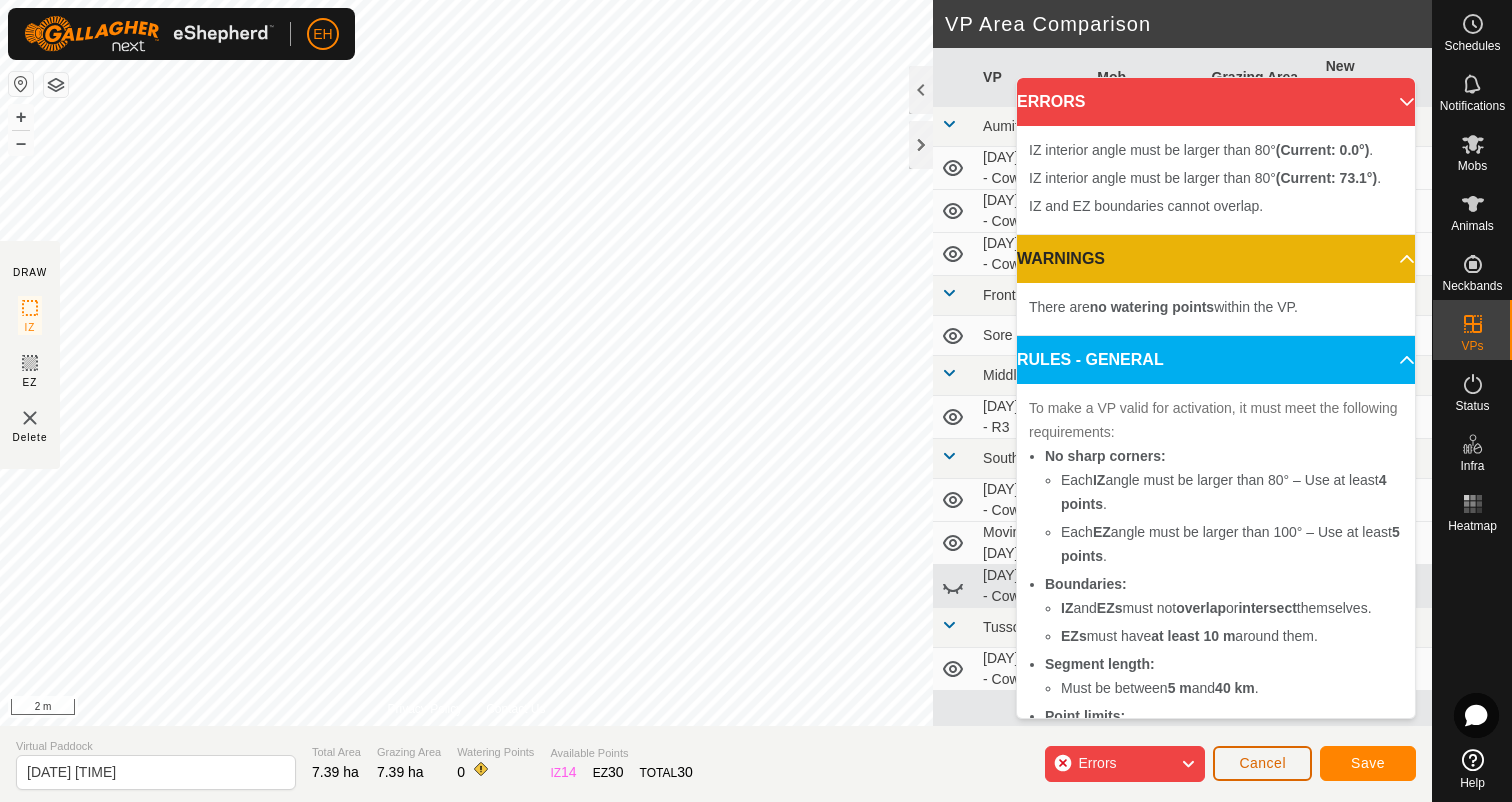 click on "Cancel" 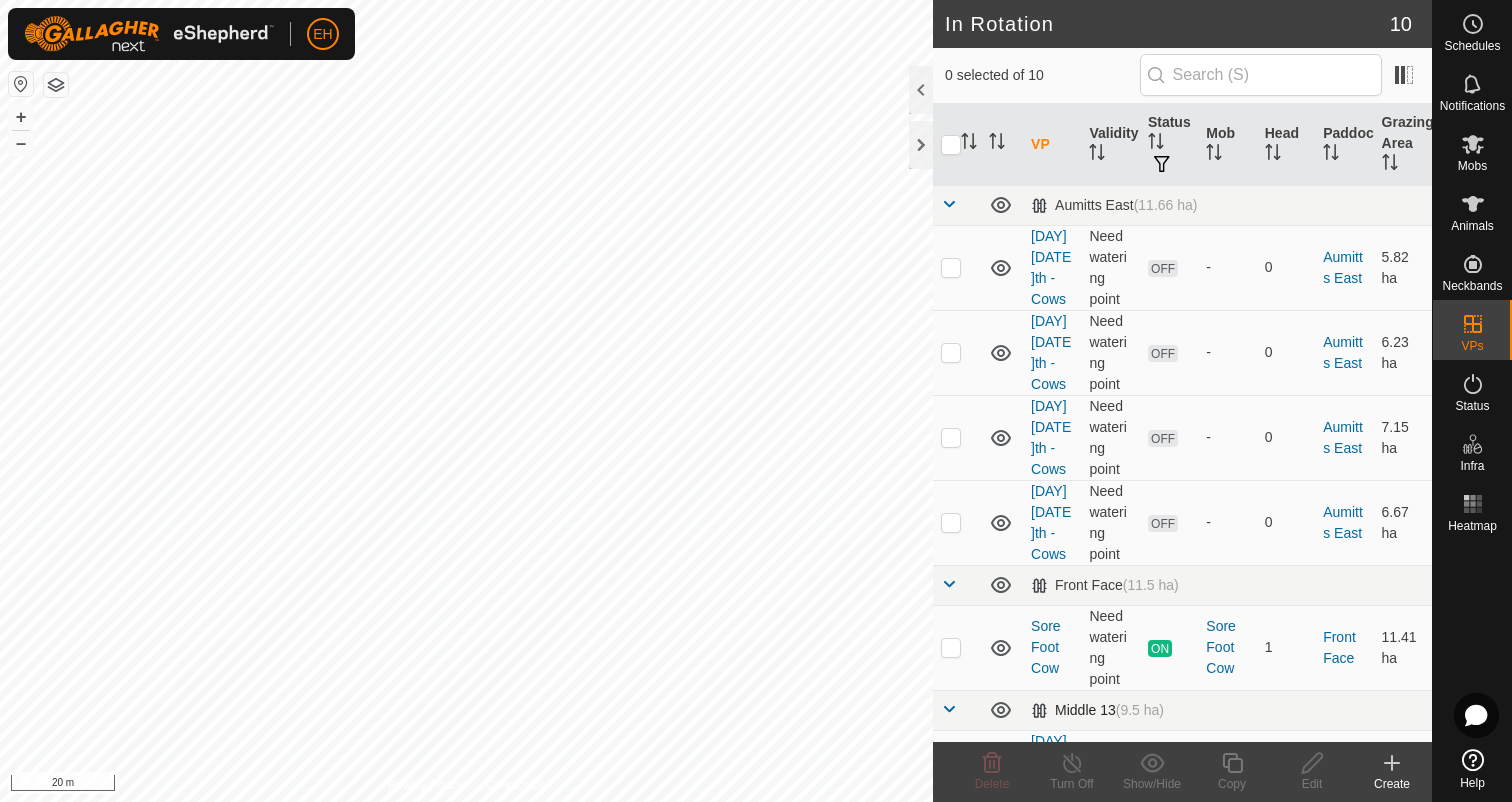 checkbox on "true" 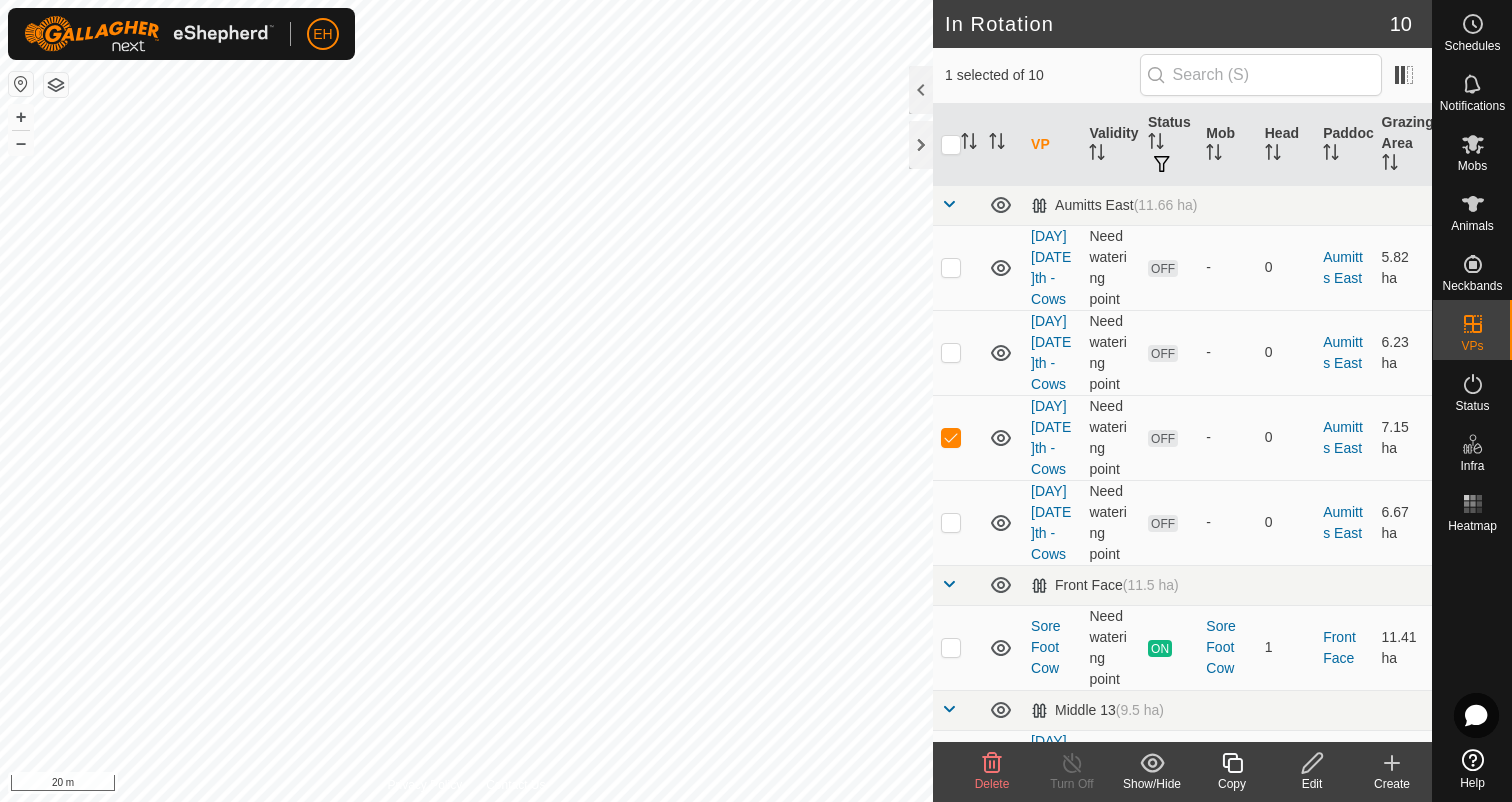click 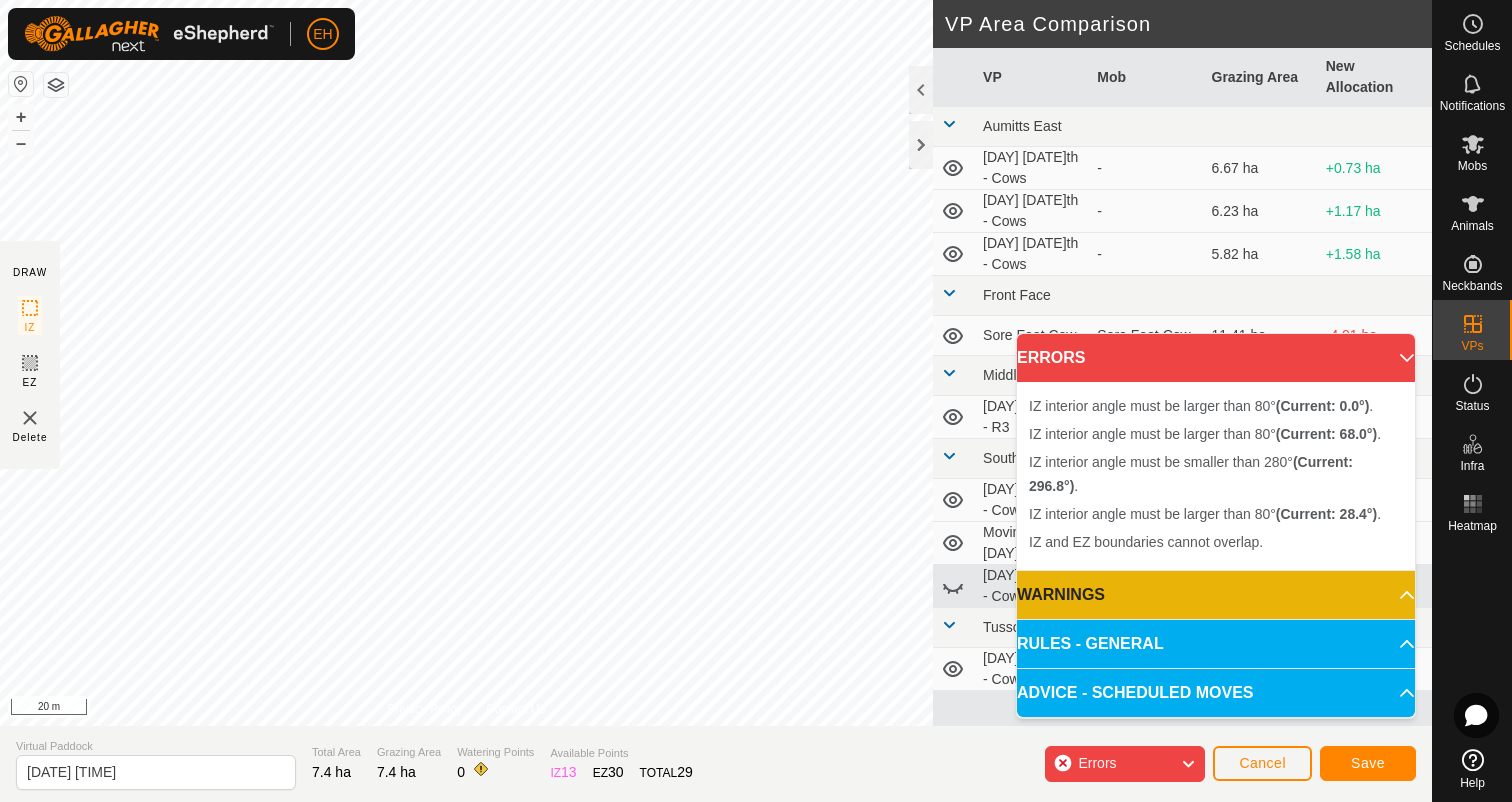 click on "EH Schedules Notifications Mobs Animals Neckbands VPs Status Infra Heatmap Help DRAW IZ EZ Delete Privacy Policy Contact Us IZ interior angle must be smaller than 280°  (Current: 296.8°) . + – ⇧ i 20 m VP Area Comparison     VP   Mob   Grazing Area   New Allocation  Aumitts East  Friday 8th - Cows  -  6.67 ha  +0.73 ha  Thursday 7th - Cows  -  6.23 ha  +1.17 ha  Wednesday 6th - Cows  -  5.82 ha  +1.58 ha Front Face  Sore Foot Cow   Sore Foot Cow   11.41 ha  -4.01 ha Middle 13  Monday 4th - R3   R3 Angus Cows   7.48 ha  -0.08 ha South Face  Monday 4th - Cows   Angus Mixed Age Cows   7.98 ha  -0.58 ha  Moving Cows - Tuesday 5th  -  8 ha  -0.6 ha  Tuesday 29th - Cows   Angus Mixed Age Cows   6.59 ha  +0.81 ha Tussock  Saturday 26th - Cows   Angus Mixed Age Cows   7.32 ha  +0.08 ha Virtual Paddock 2025-08-04 133625 Total Area 7.4 ha Grazing Area 7.4 ha Watering Points 0 Available Points  IZ   13  EZ  30  TOTAL   29 Errors Cancel Save
ERRORS IZ interior angle must be larger than 80°  . . ." at bounding box center [756, 401] 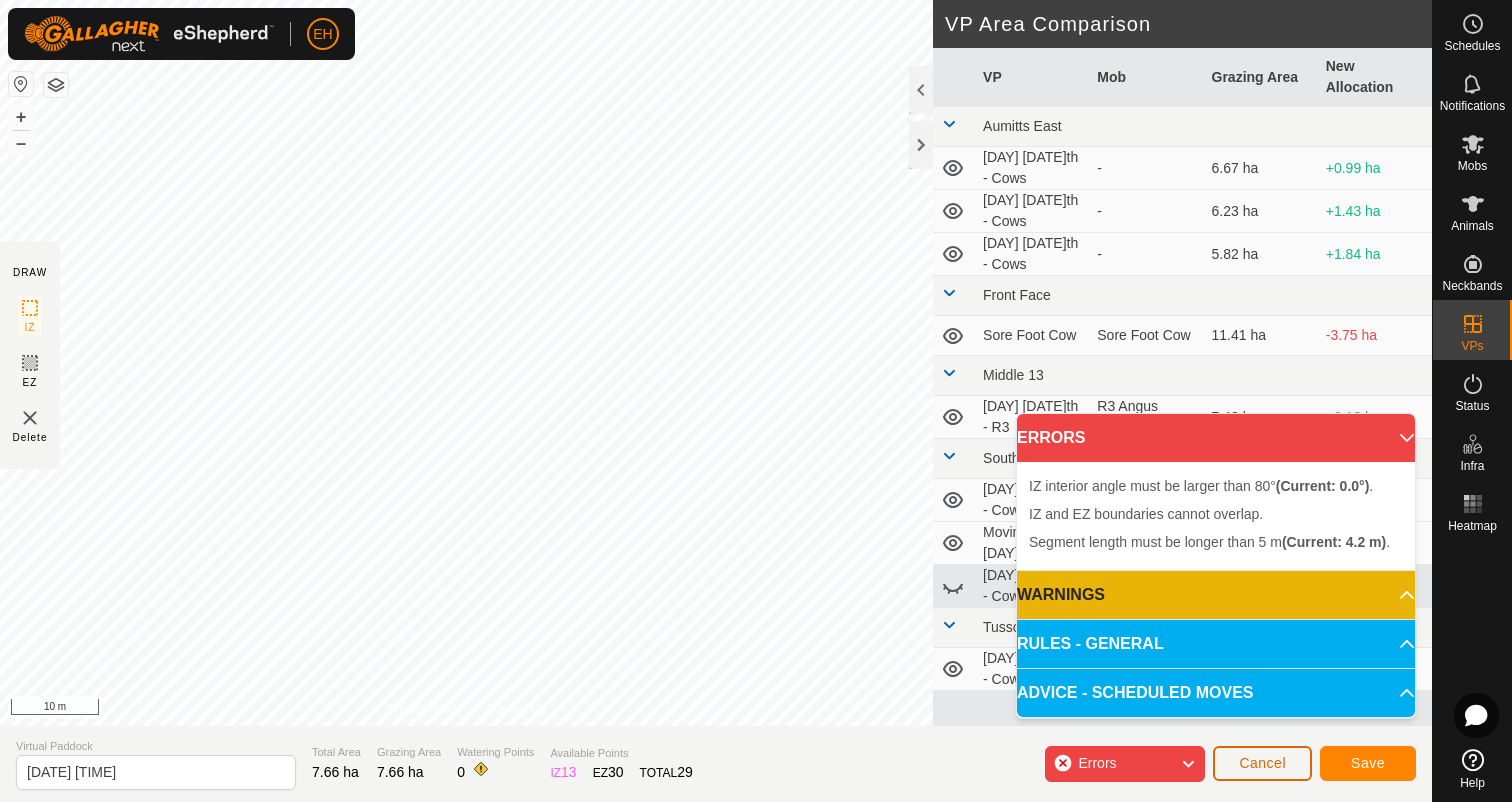 click on "Cancel" 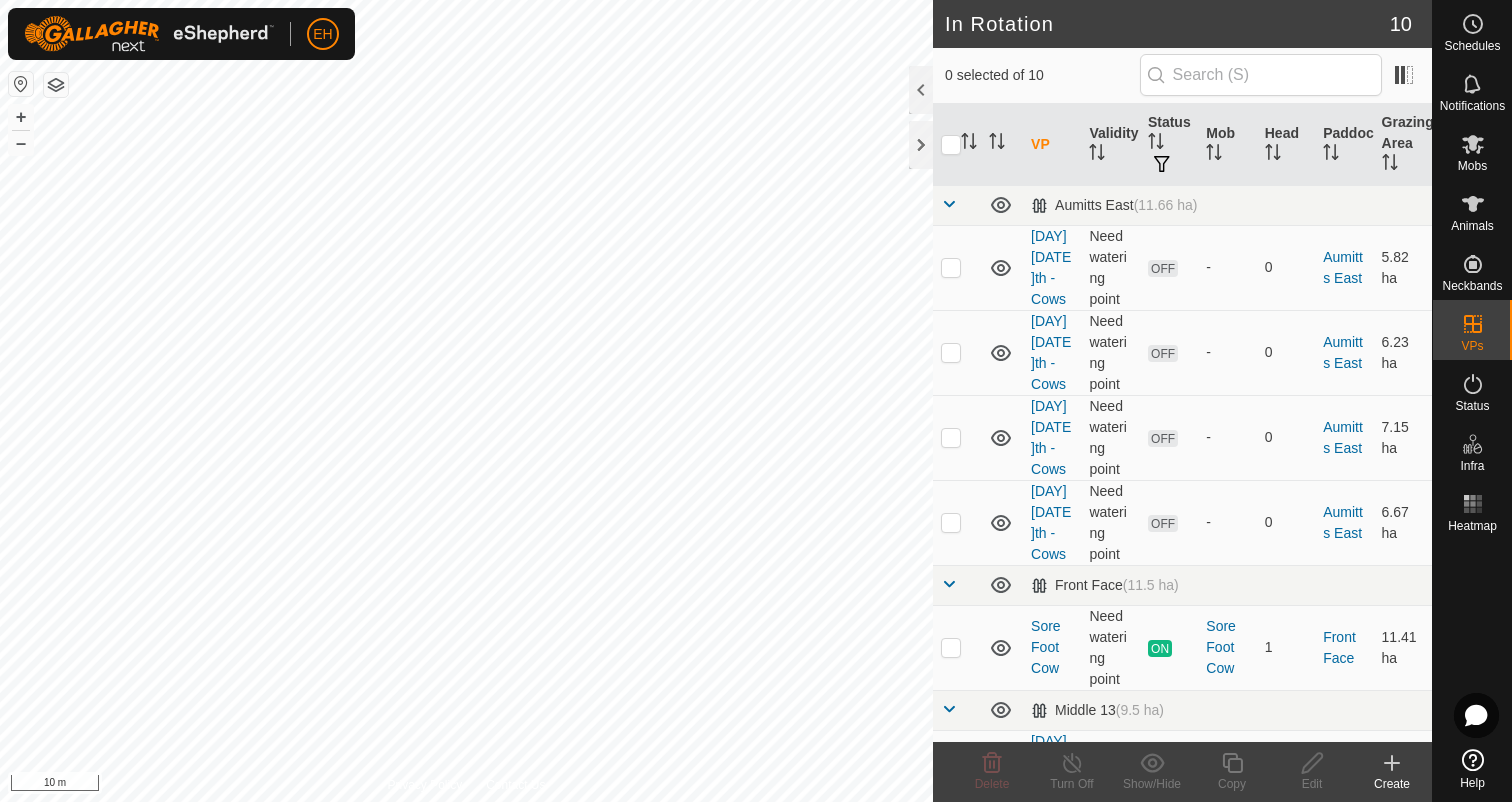 checkbox on "true" 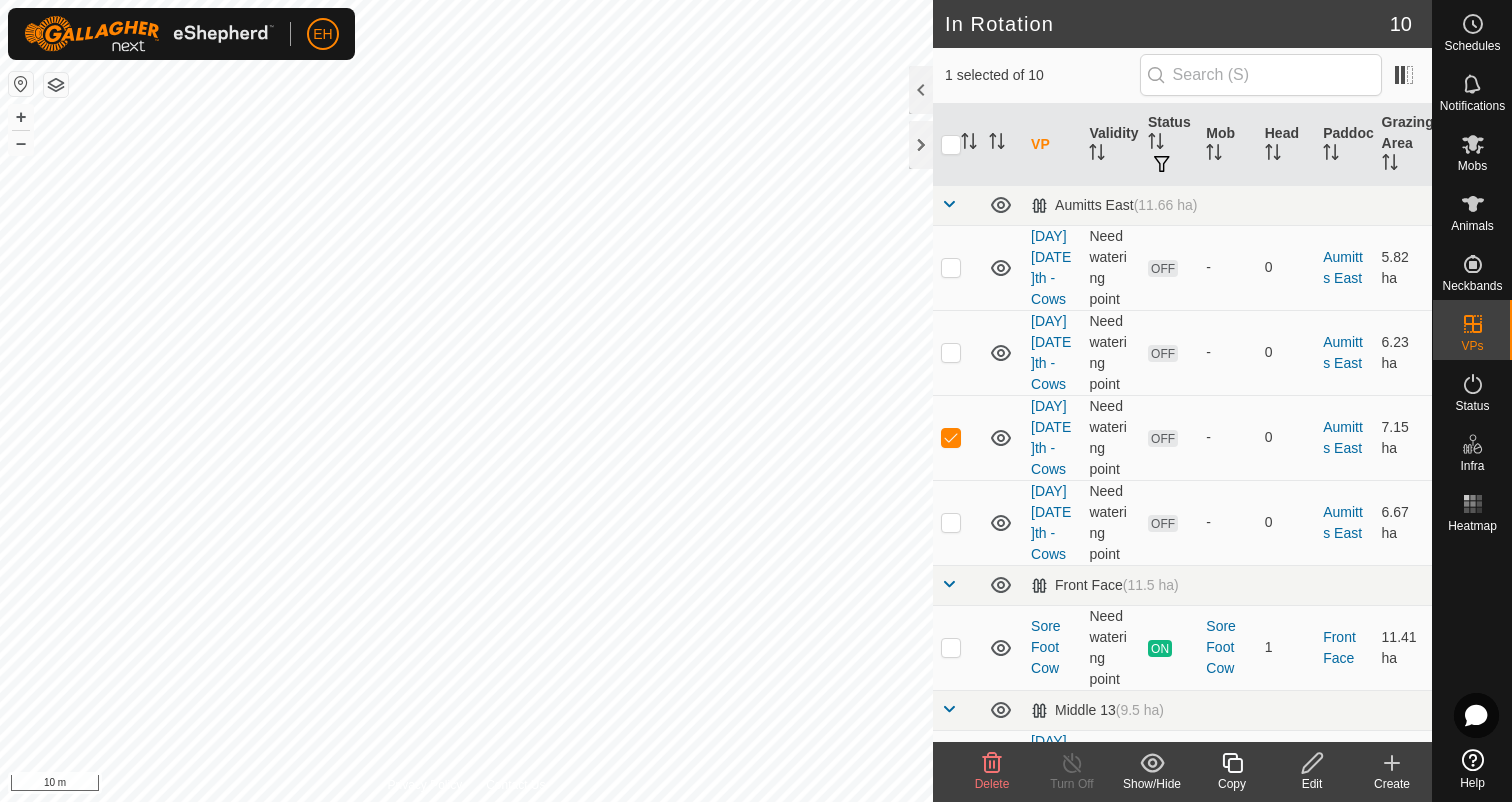 click 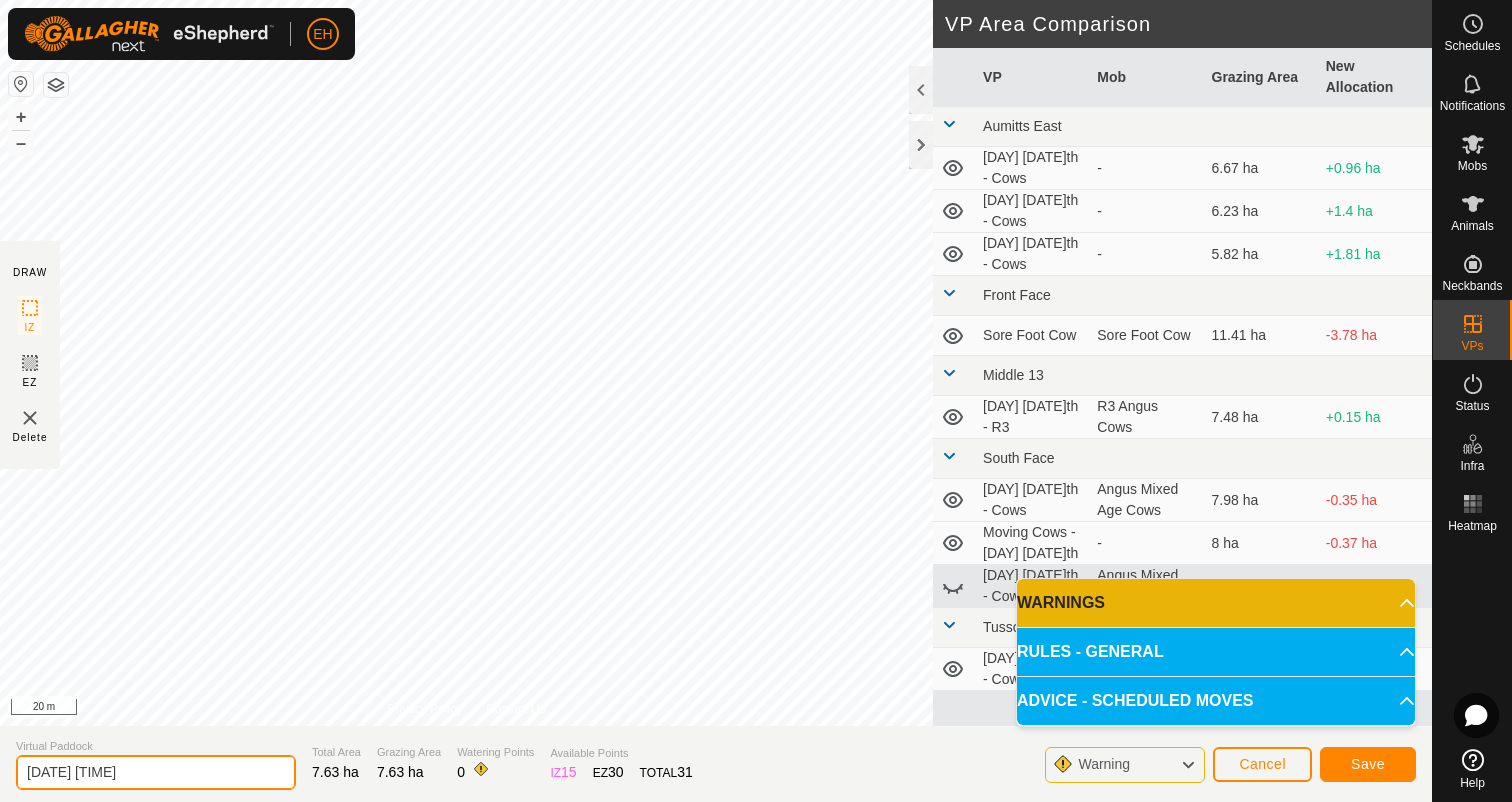 drag, startPoint x: 170, startPoint y: 786, endPoint x: 0, endPoint y: 801, distance: 170.66048 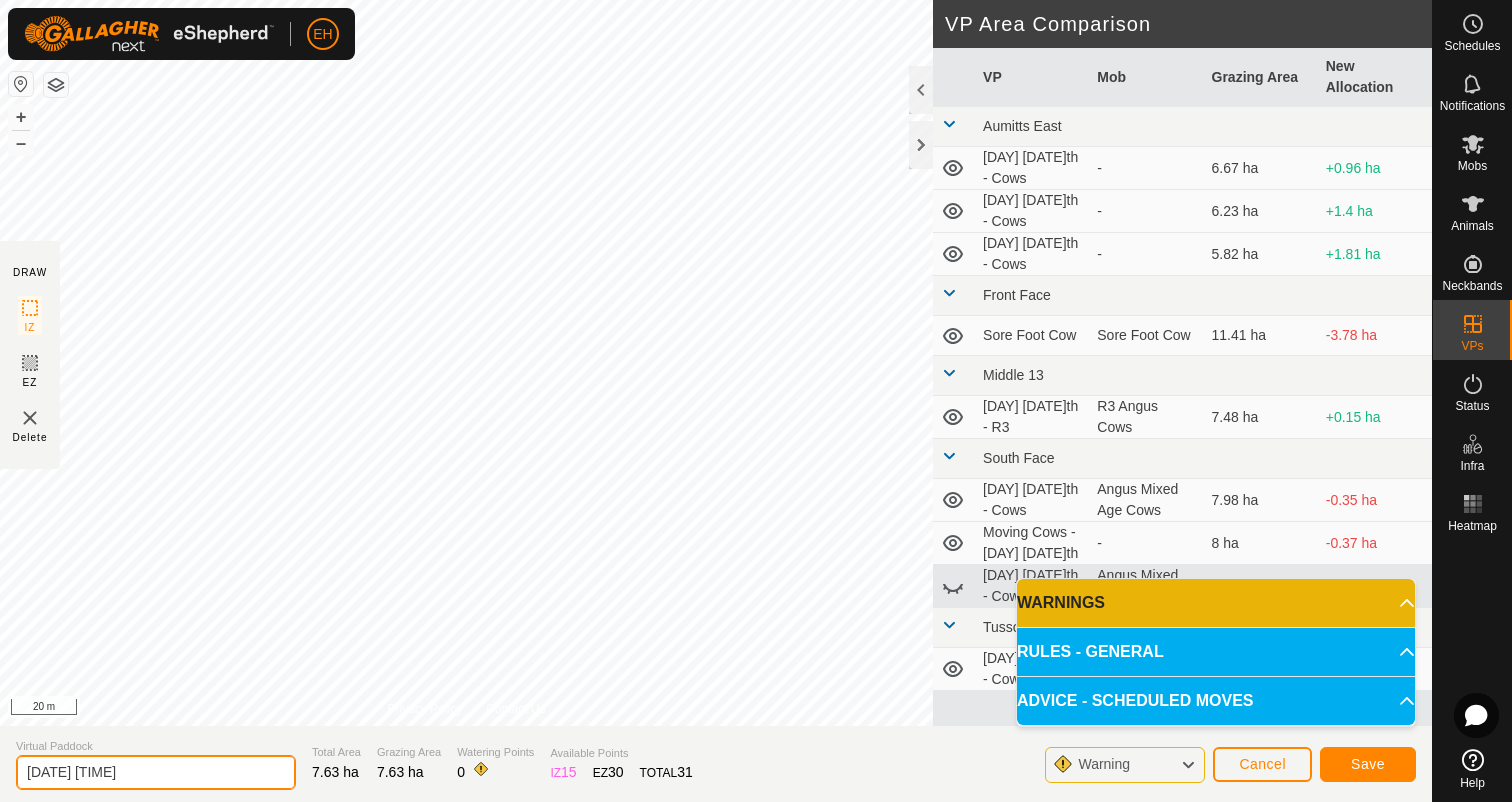 drag, startPoint x: 177, startPoint y: 779, endPoint x: 0, endPoint y: 775, distance: 177.0452 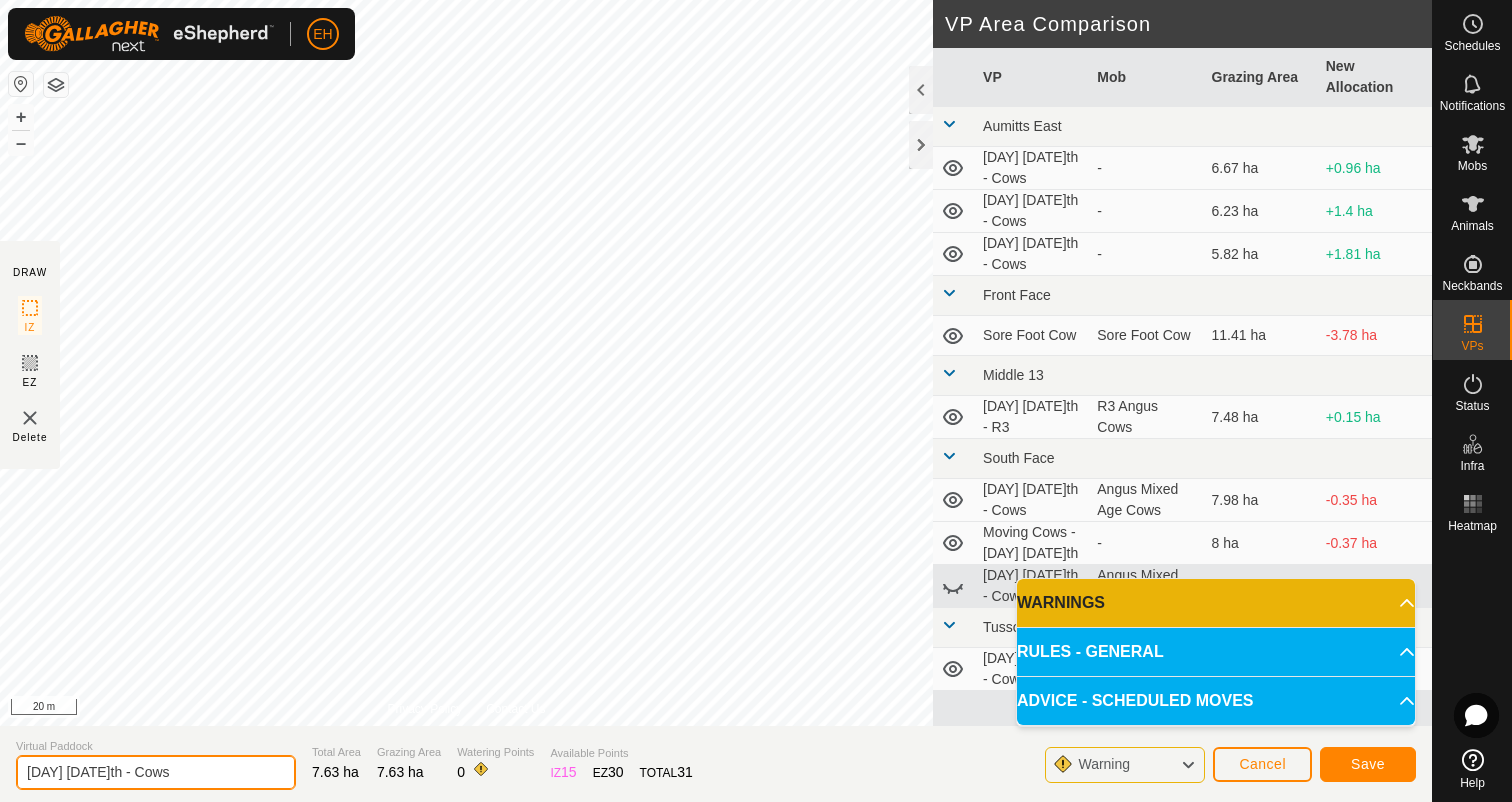 type on "Sunday 10th - Cows" 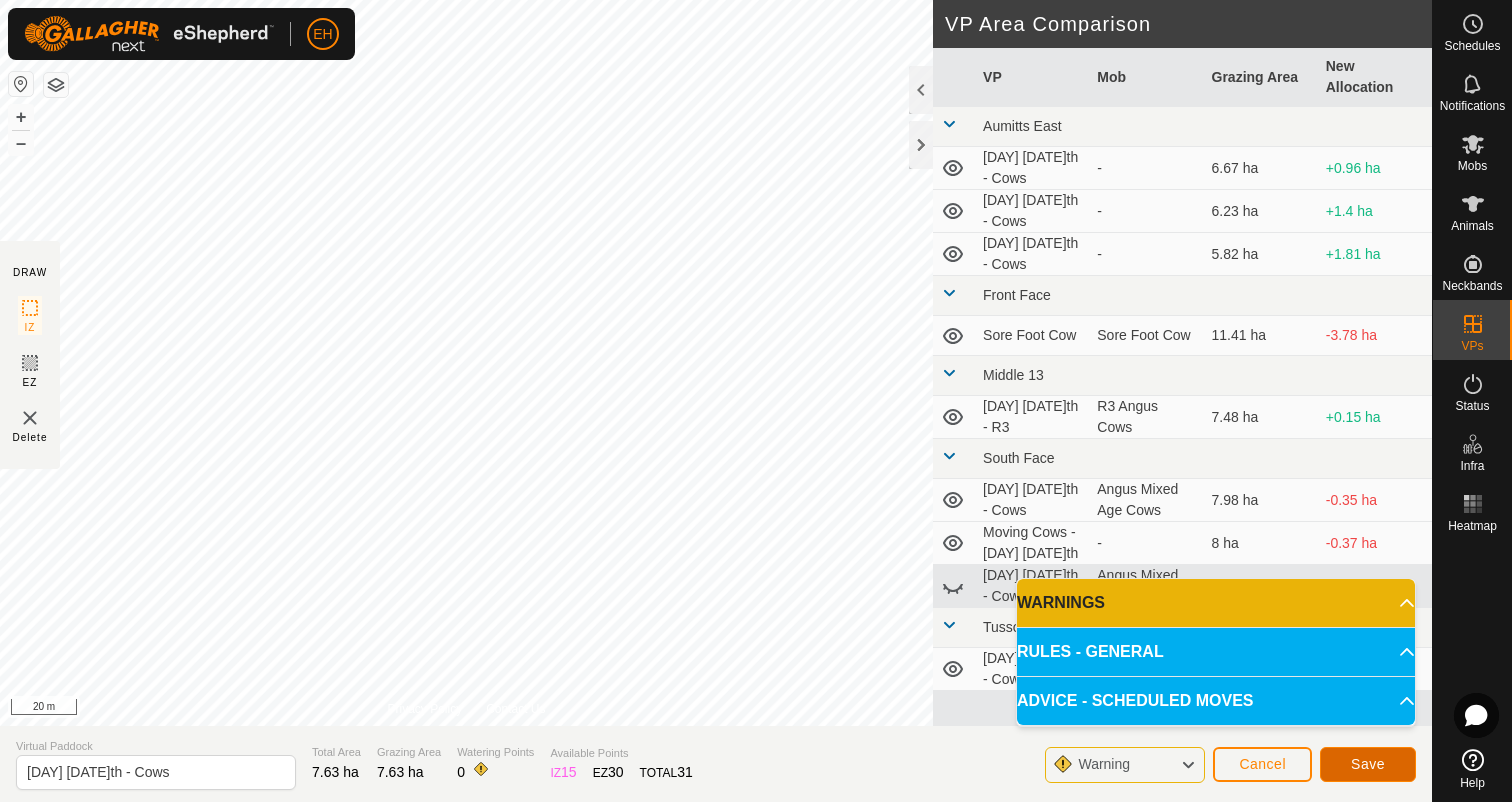 click on "Save" 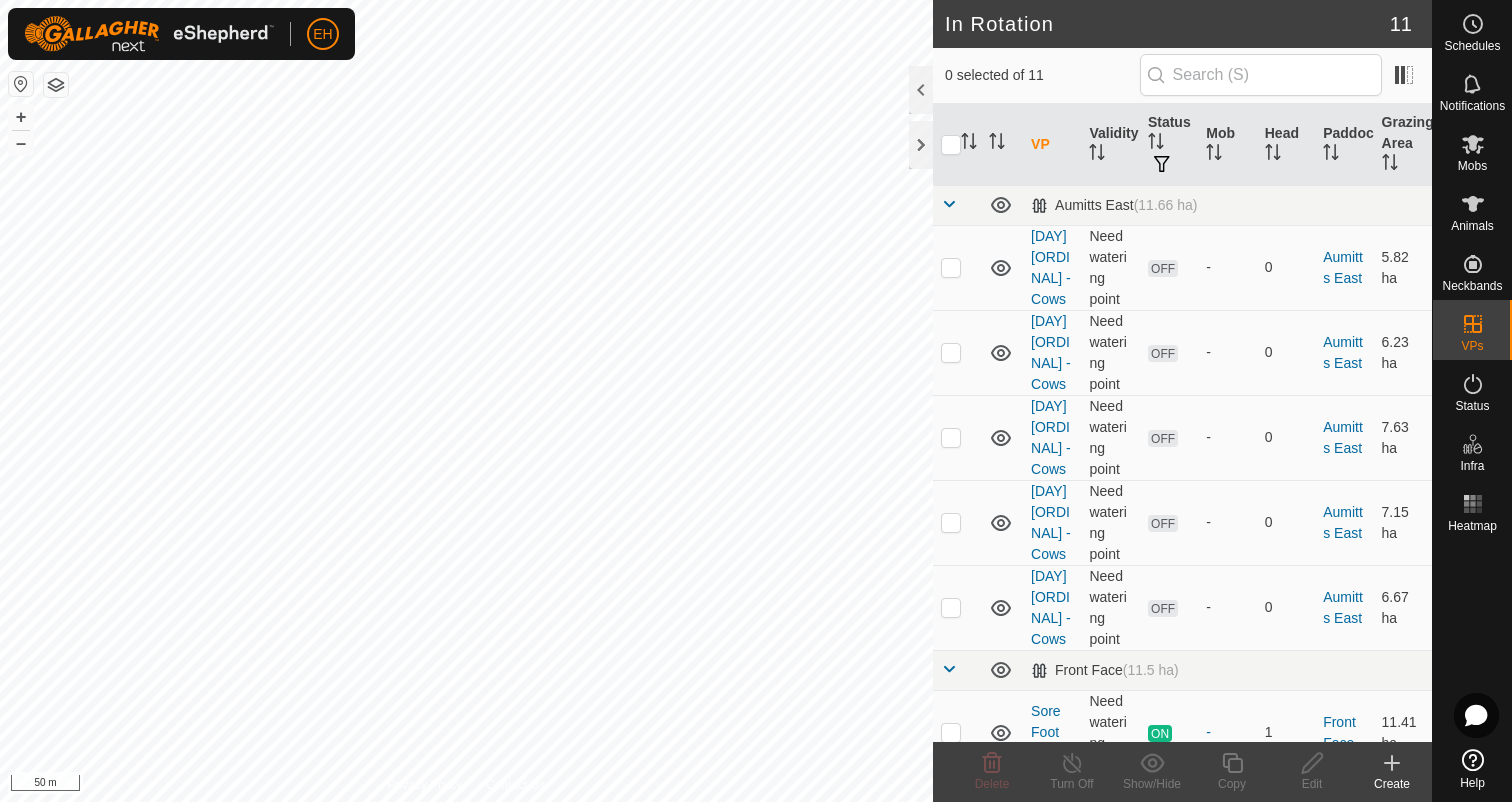 scroll, scrollTop: 0, scrollLeft: 0, axis: both 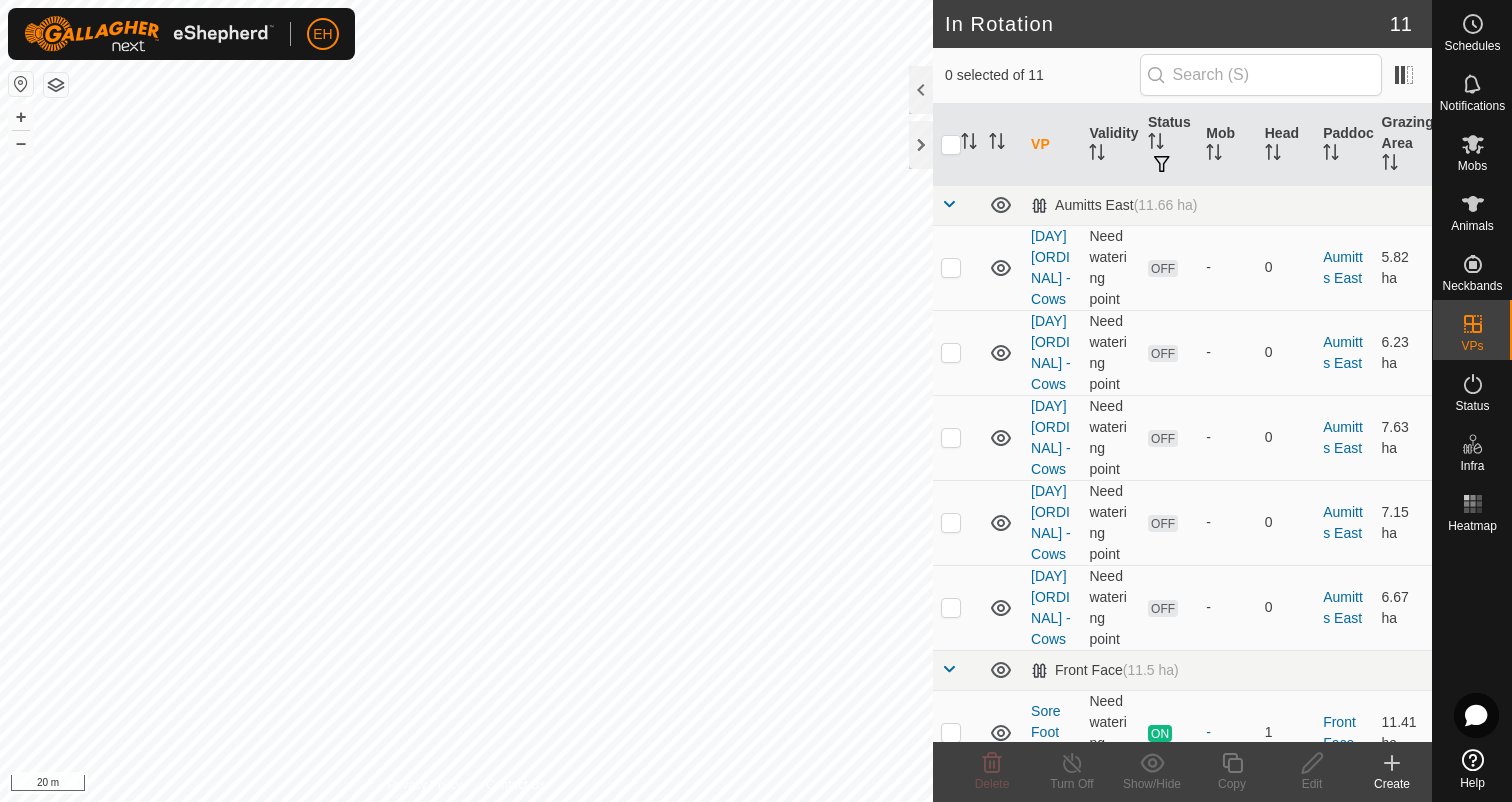checkbox on "true" 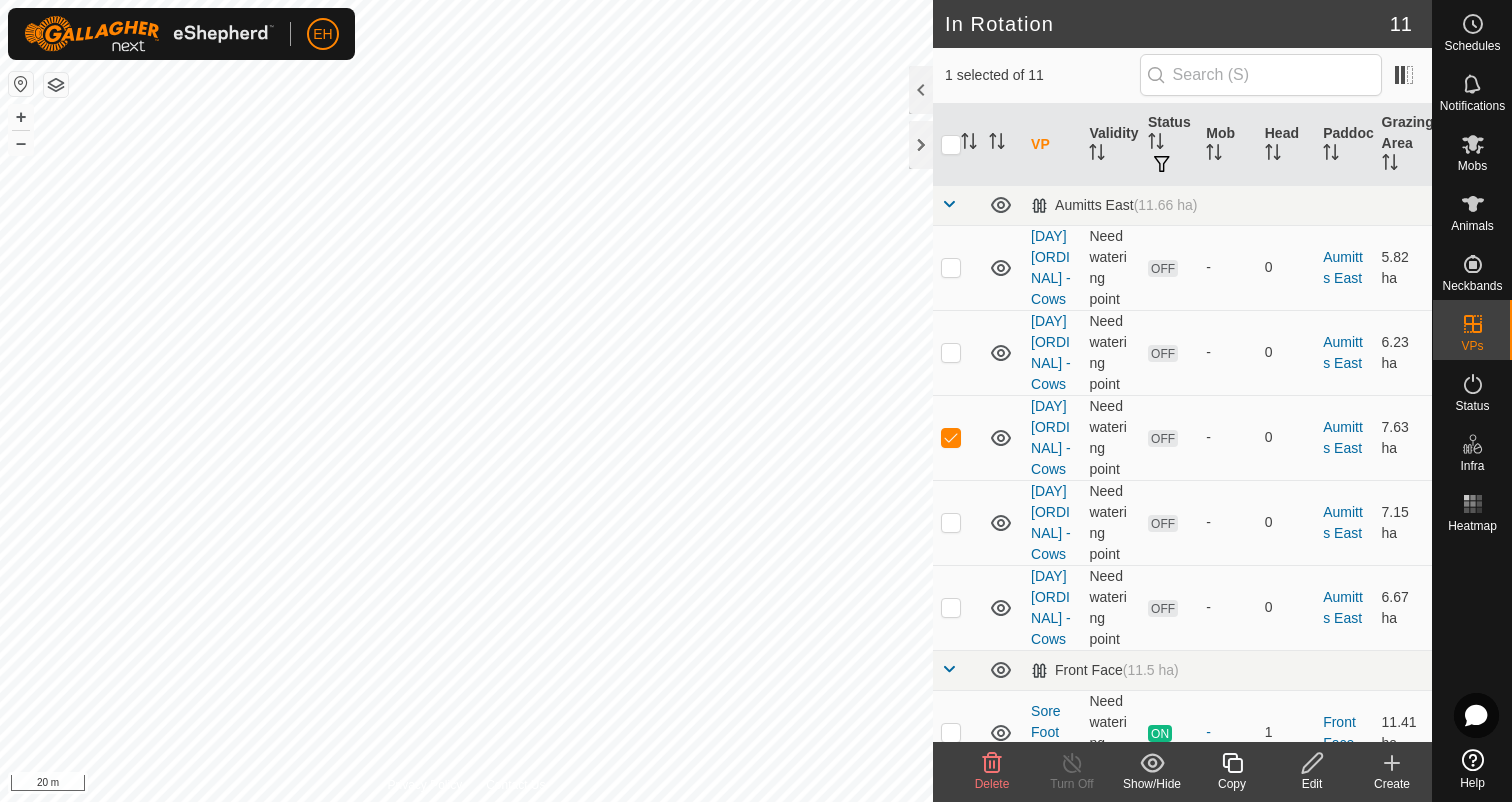 click 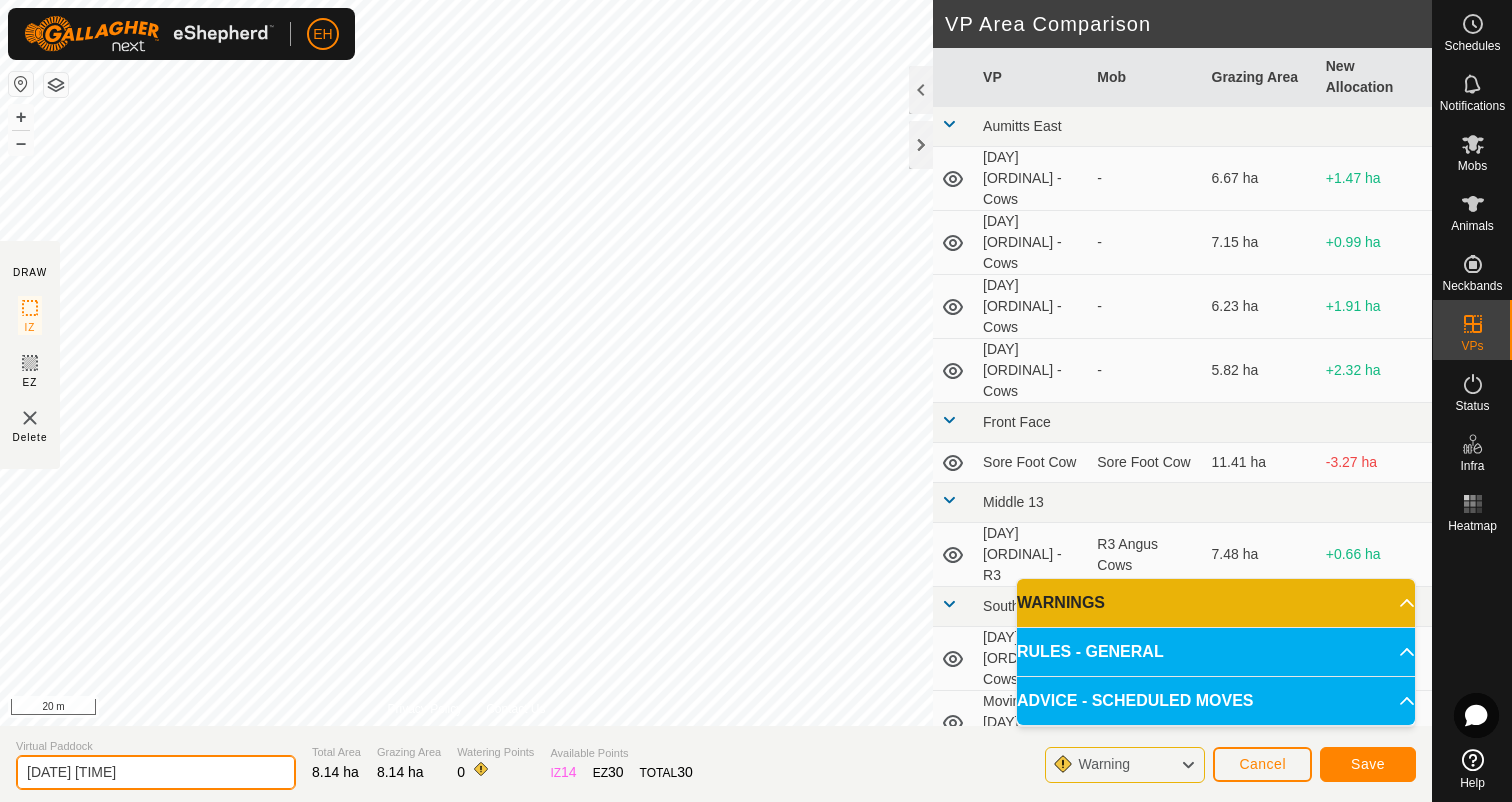 drag, startPoint x: 212, startPoint y: 772, endPoint x: 0, endPoint y: 795, distance: 213.24399 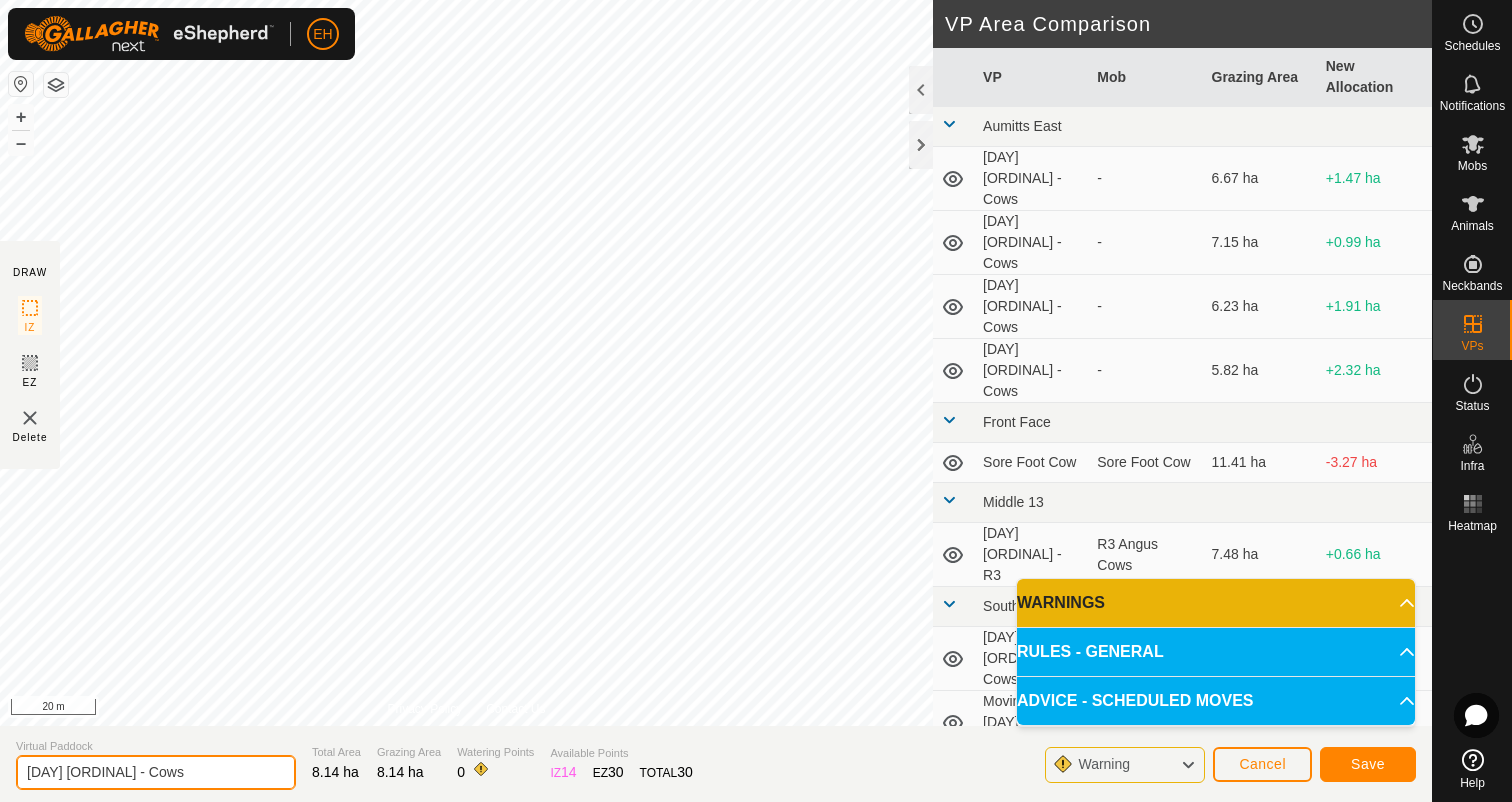 type on "Monday 11th - Cows" 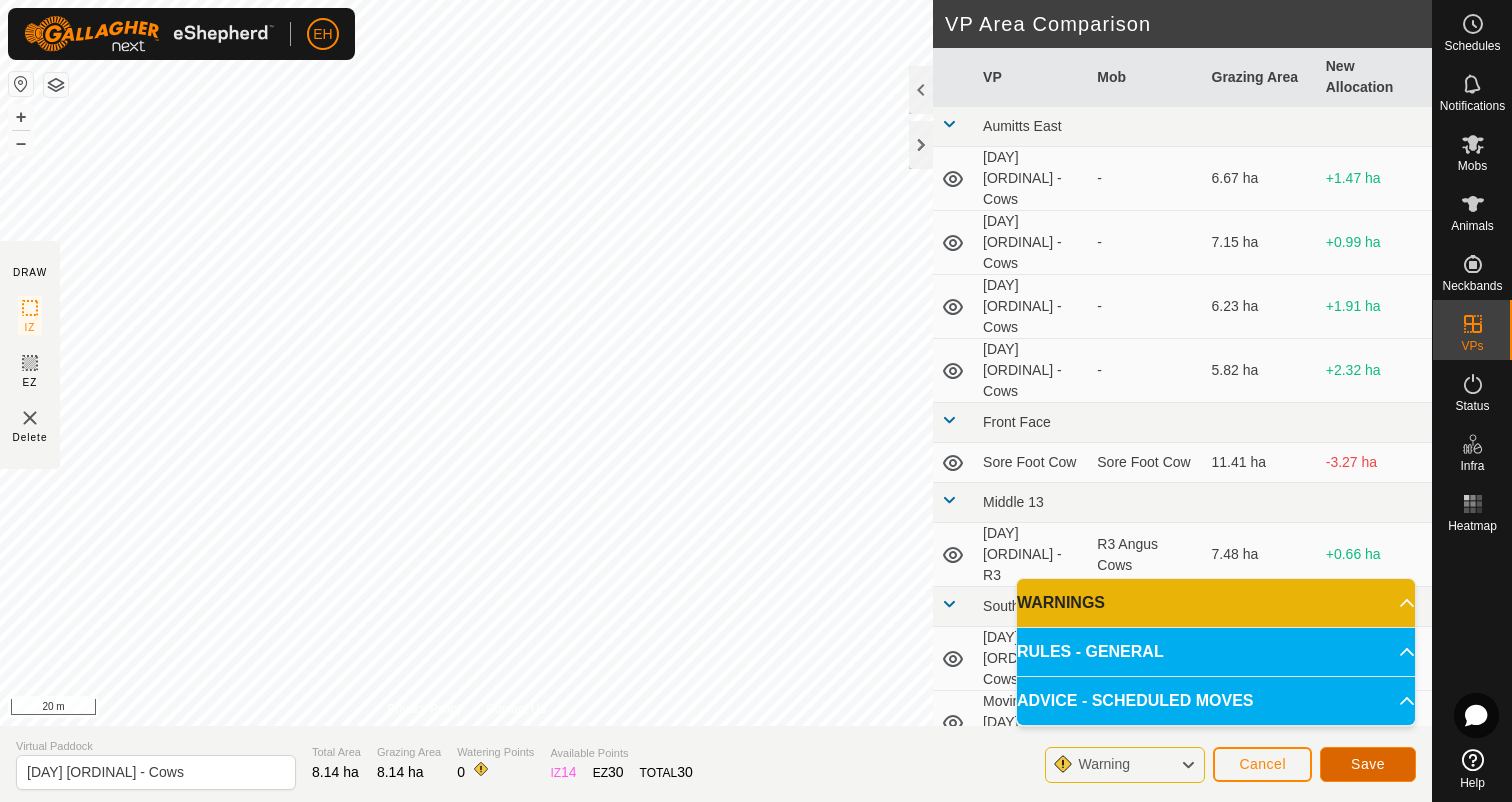 click on "Save" 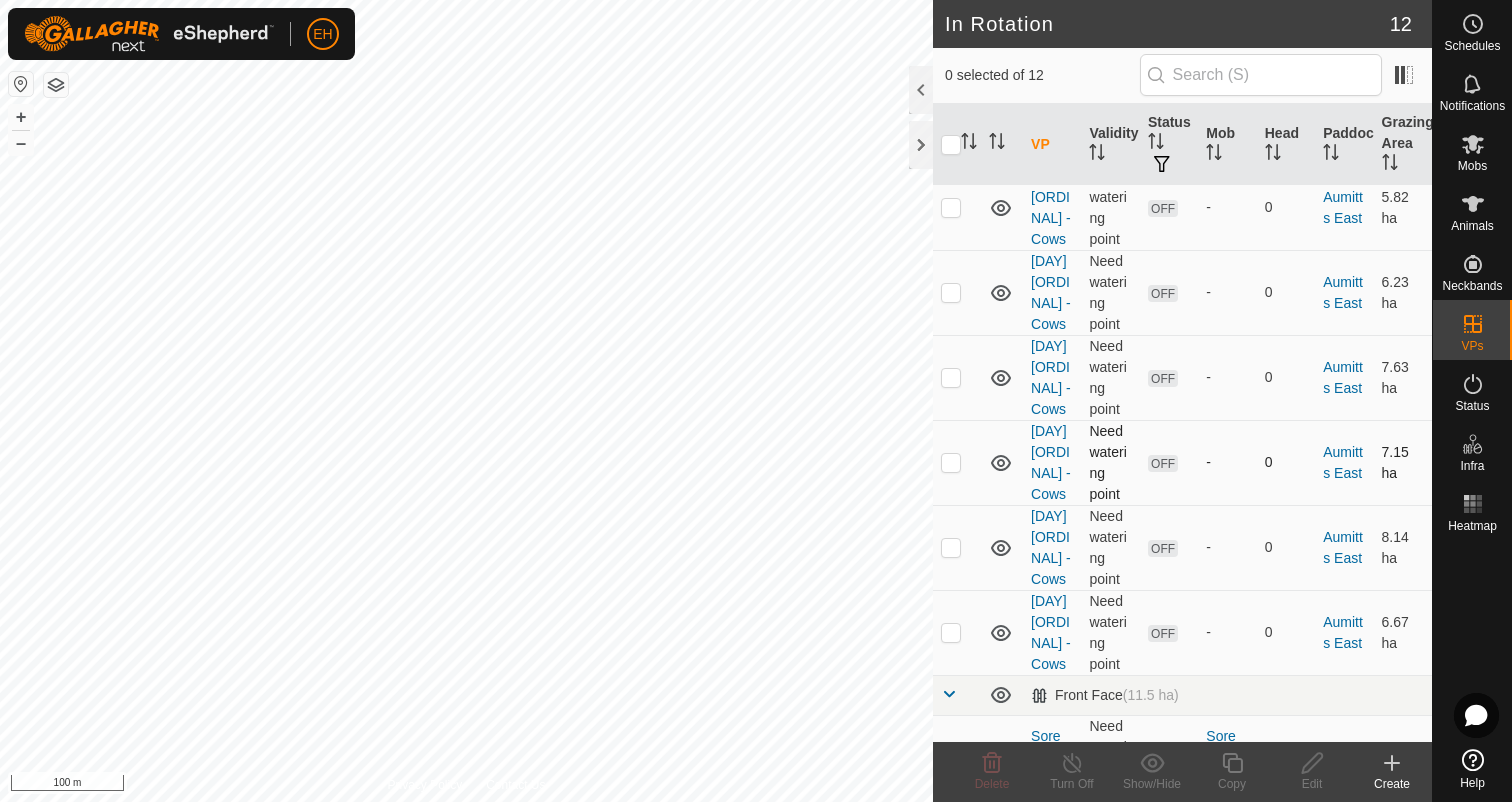 scroll, scrollTop: 52, scrollLeft: 0, axis: vertical 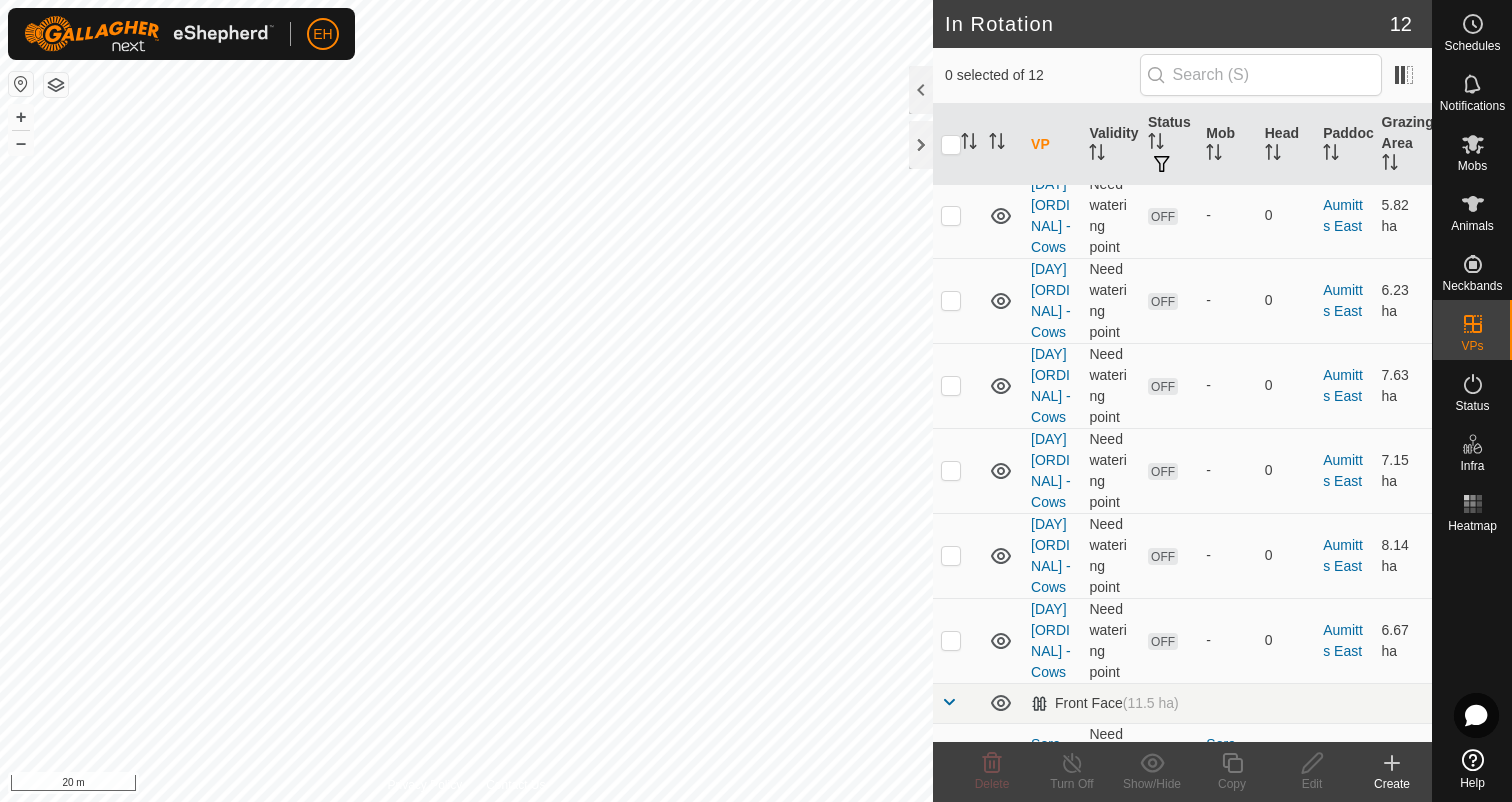 click 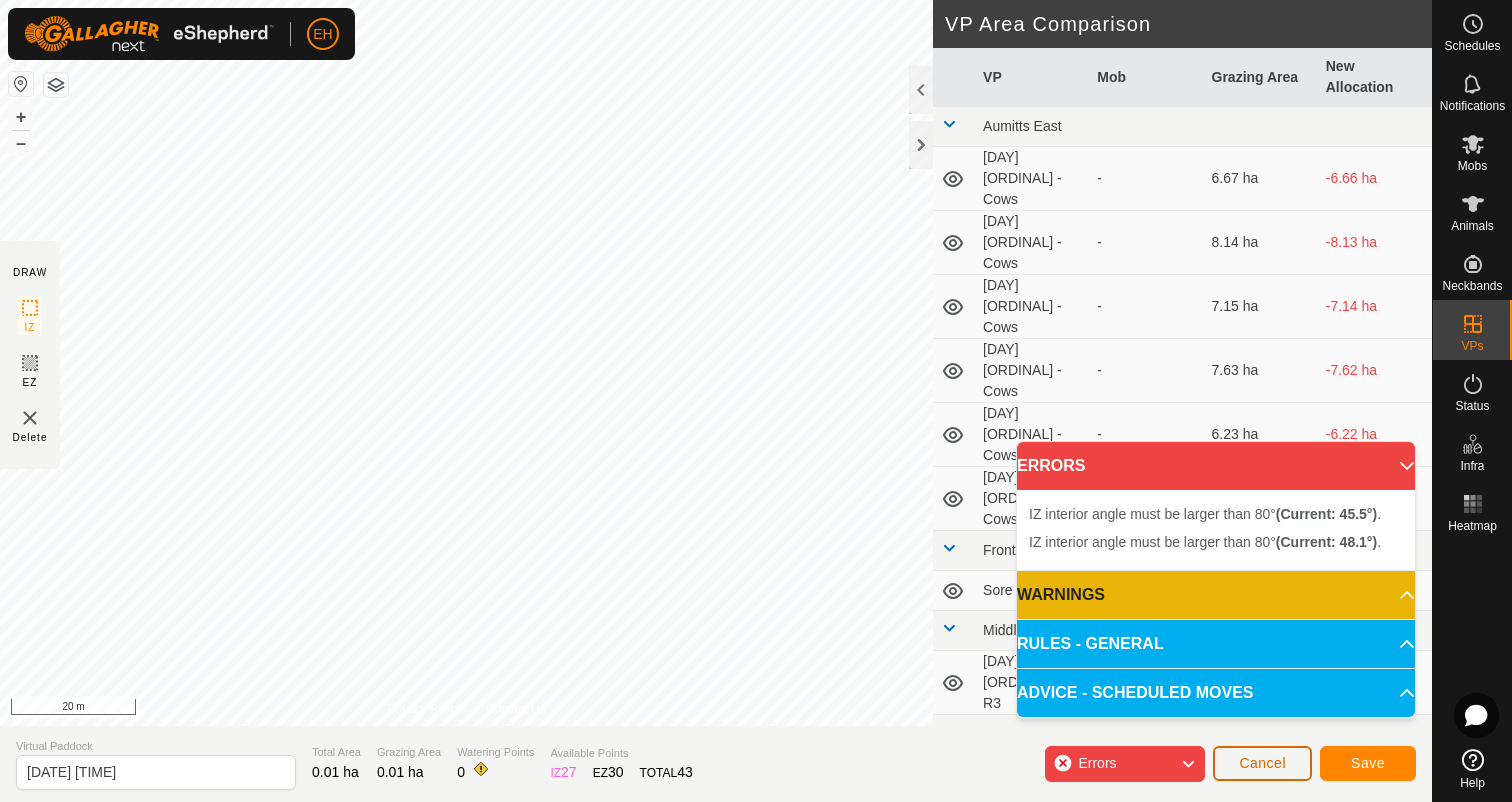 click on "Cancel" 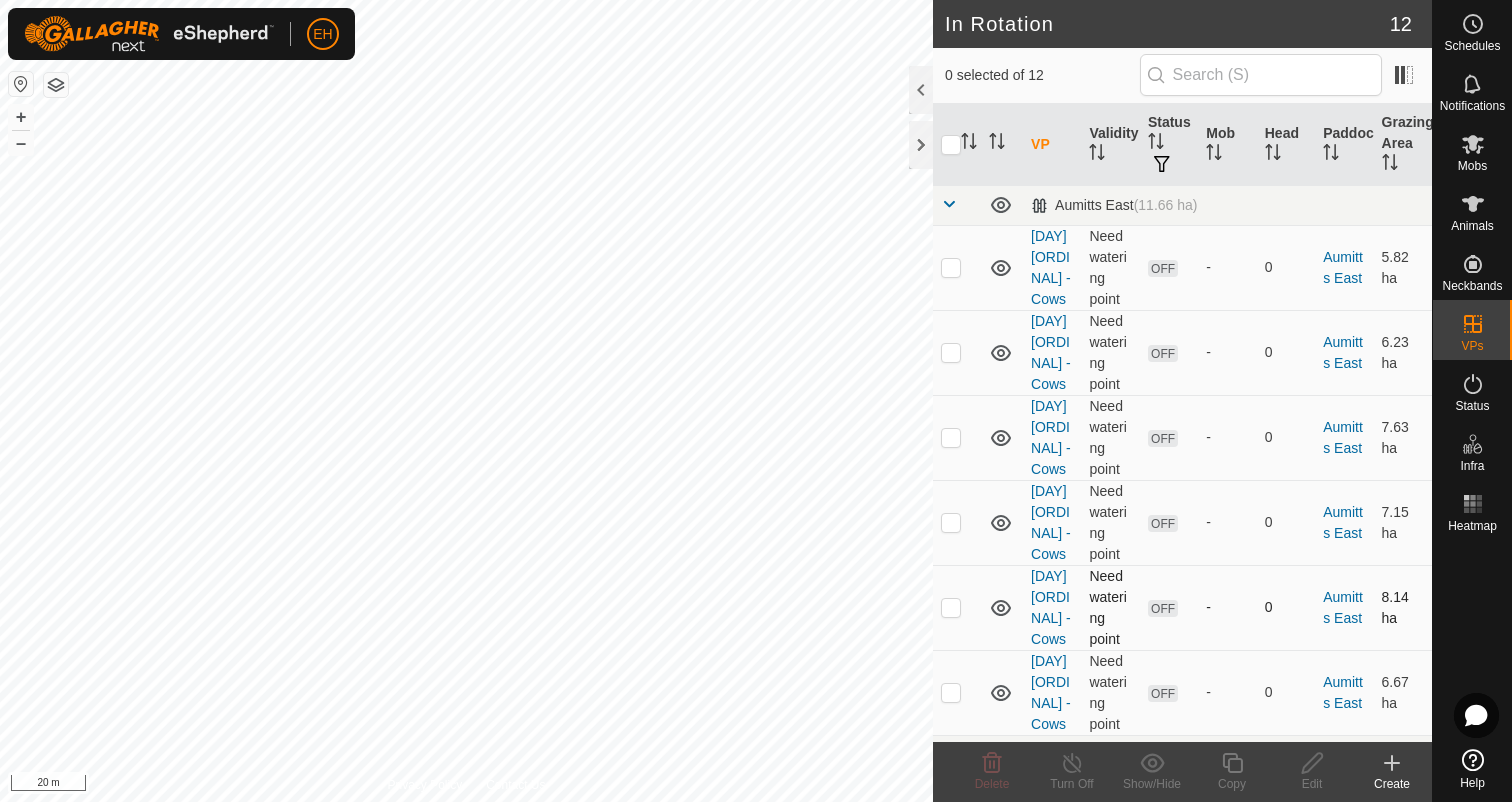 click at bounding box center (951, 607) 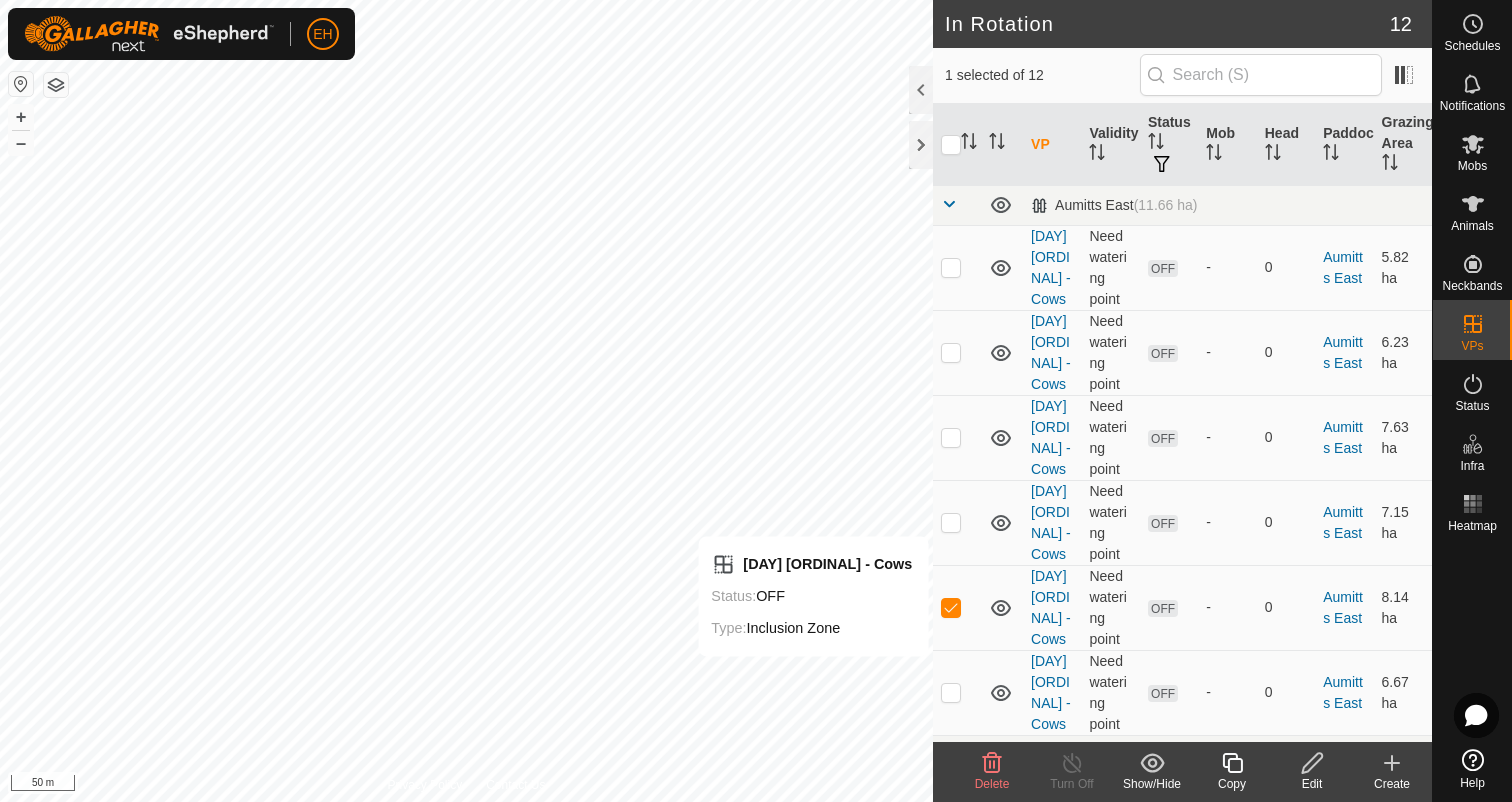 click on "Delete" 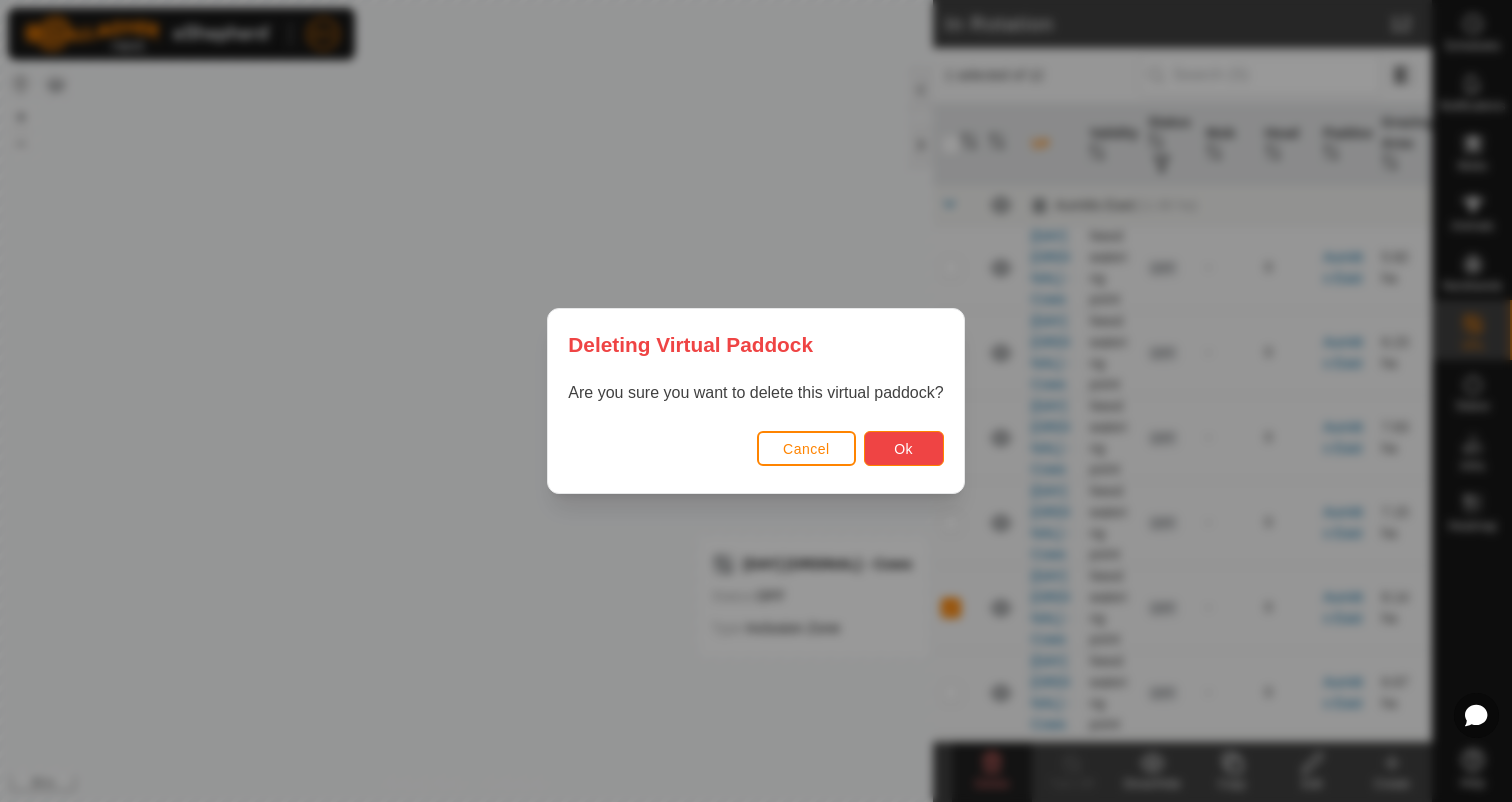 click on "Ok" at bounding box center (903, 449) 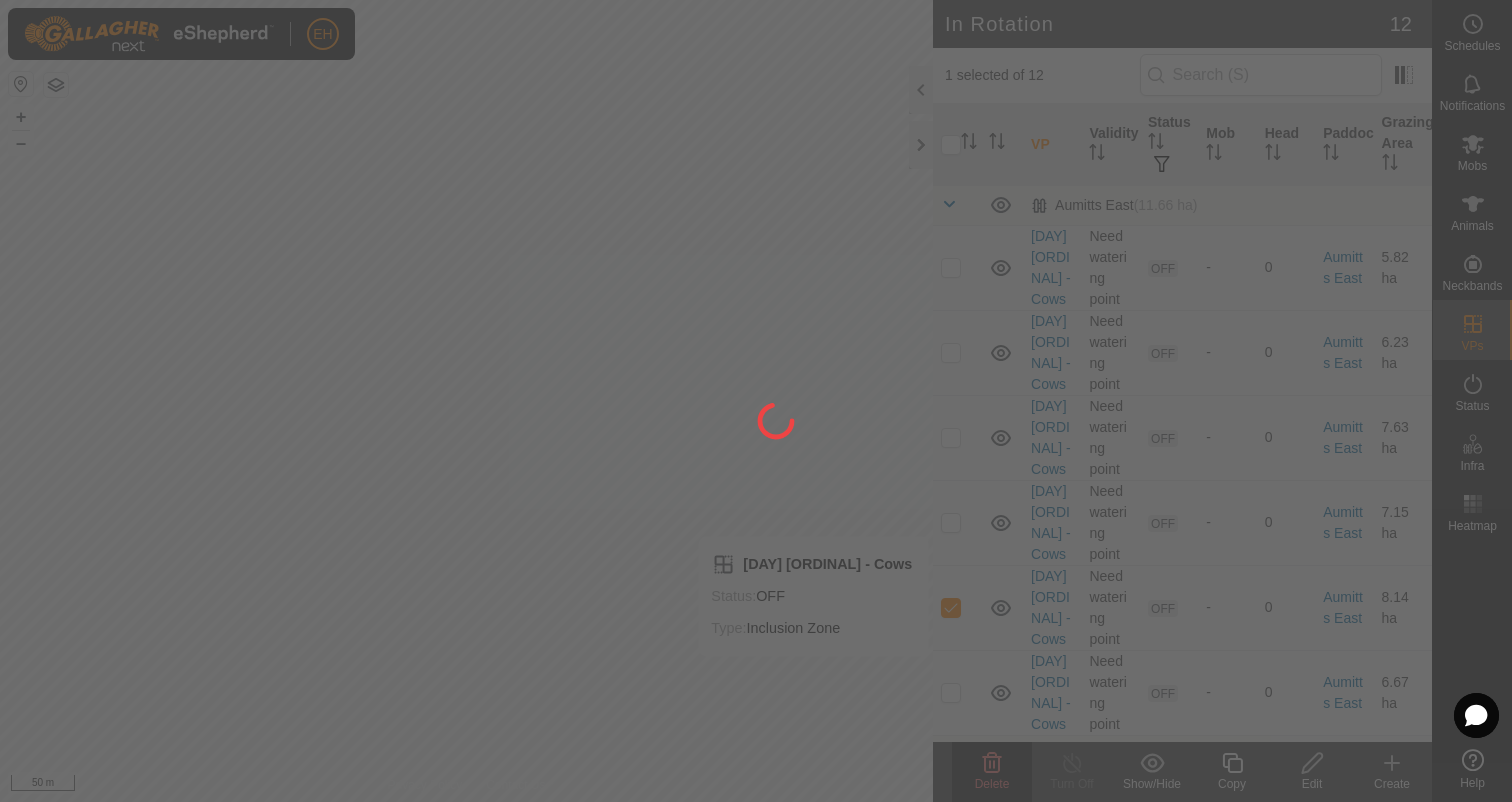 checkbox on "false" 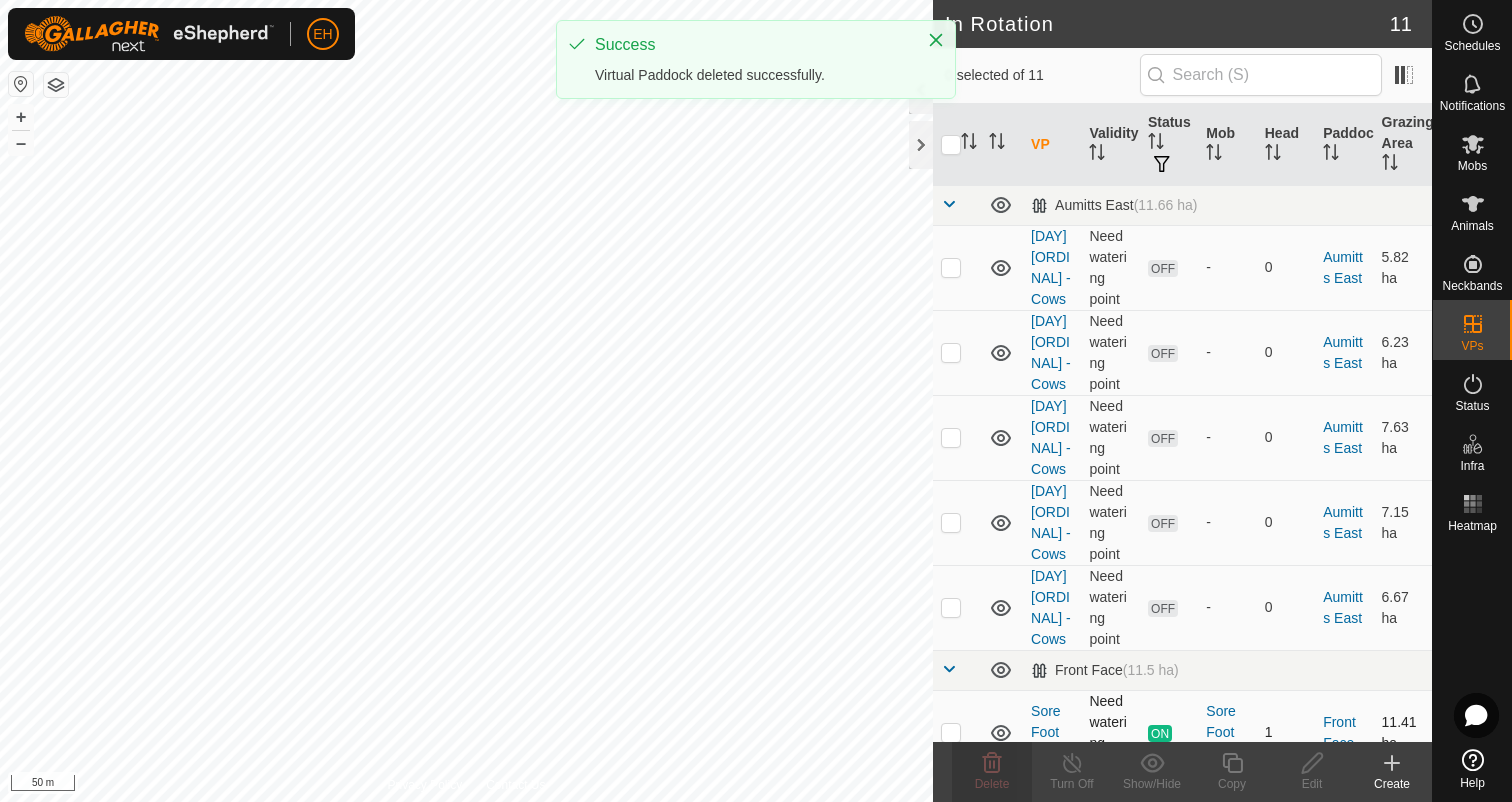 checkbox on "true" 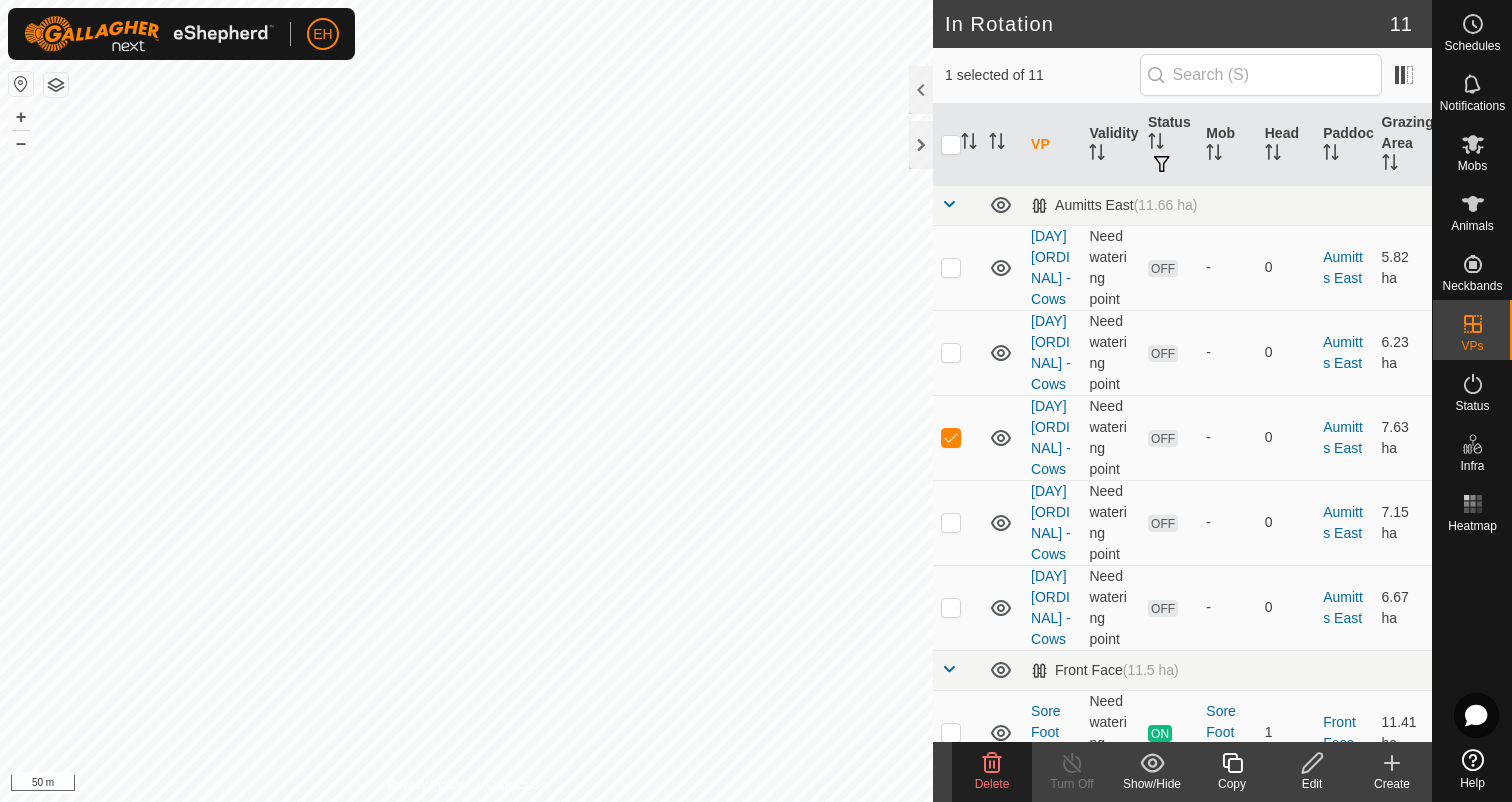 click 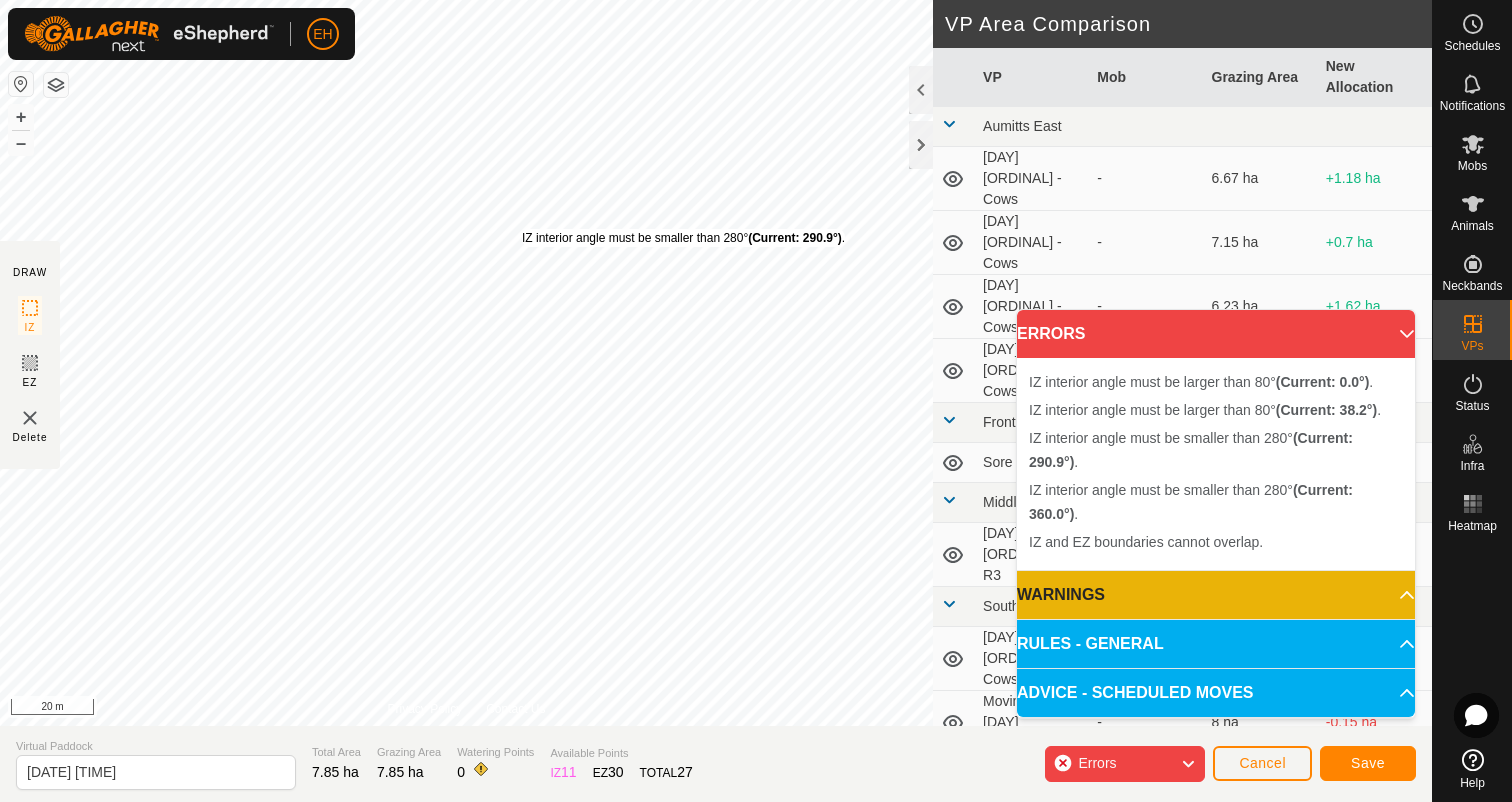 click on "IZ interior angle must be smaller than 280°  (Current: 290.9°) ." at bounding box center [683, 238] 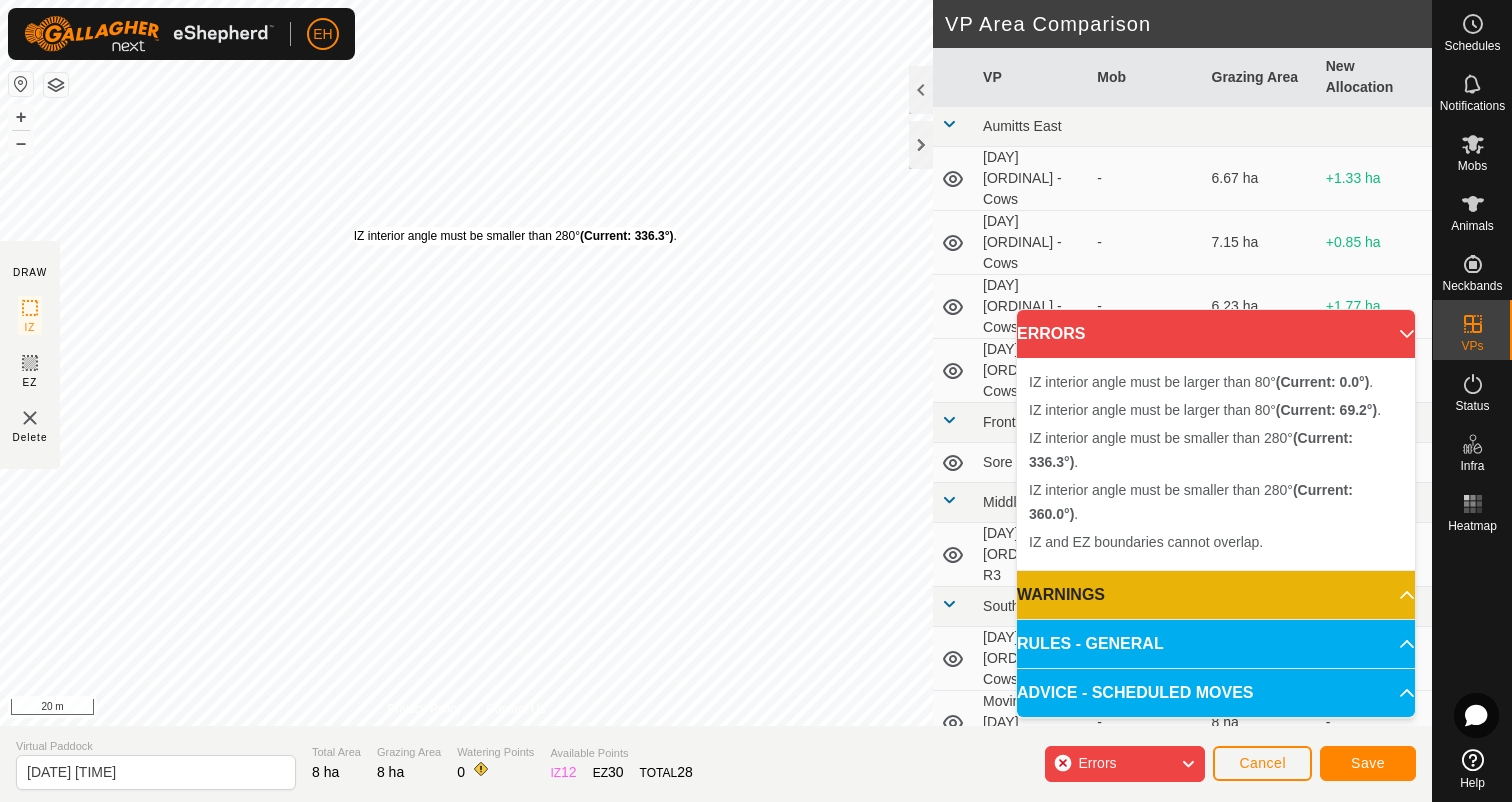 click on "IZ interior angle must be smaller than 280°  (Current: 336.3°) ." at bounding box center (515, 236) 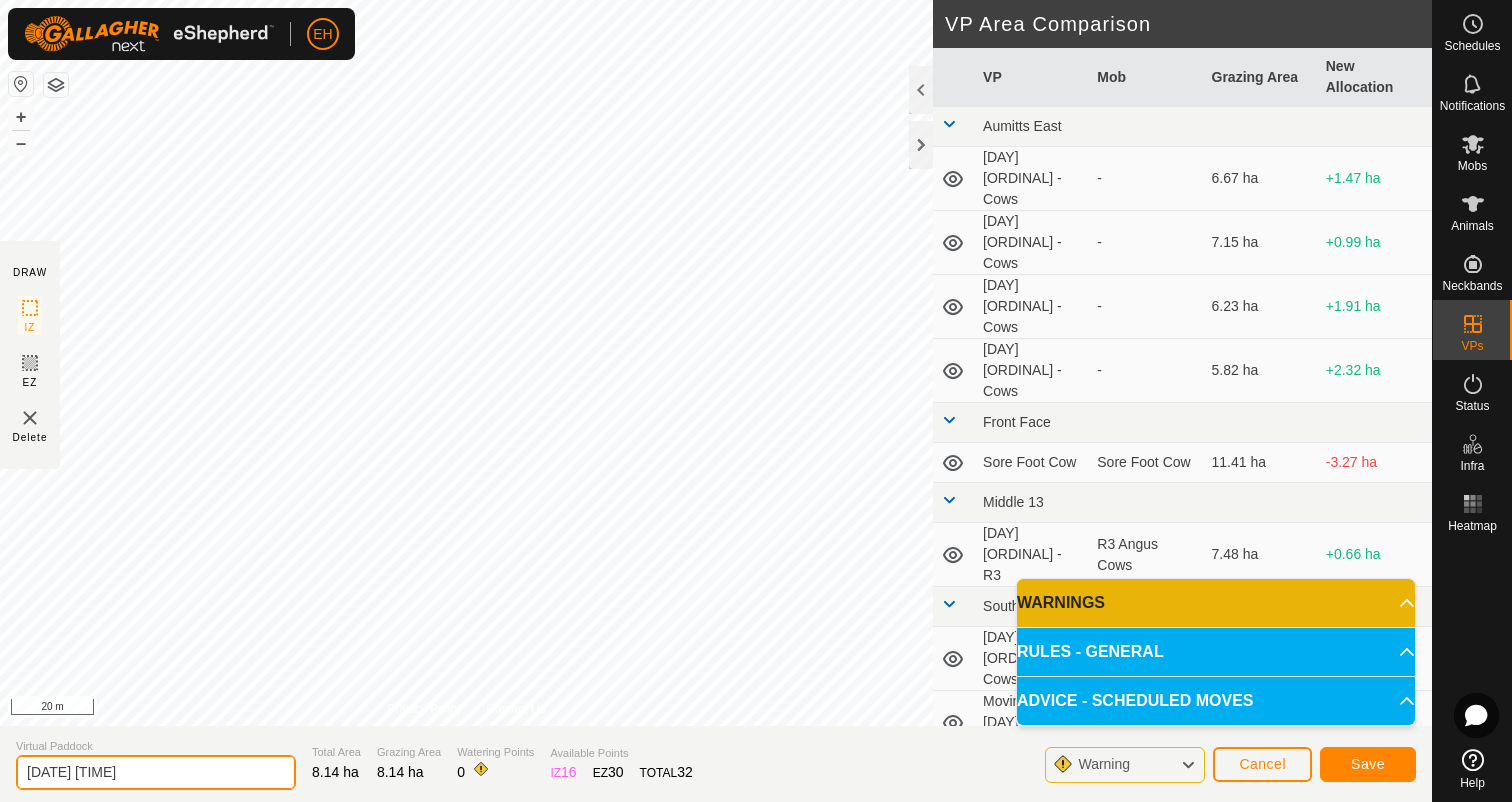 drag, startPoint x: 192, startPoint y: 775, endPoint x: 0, endPoint y: 767, distance: 192.1666 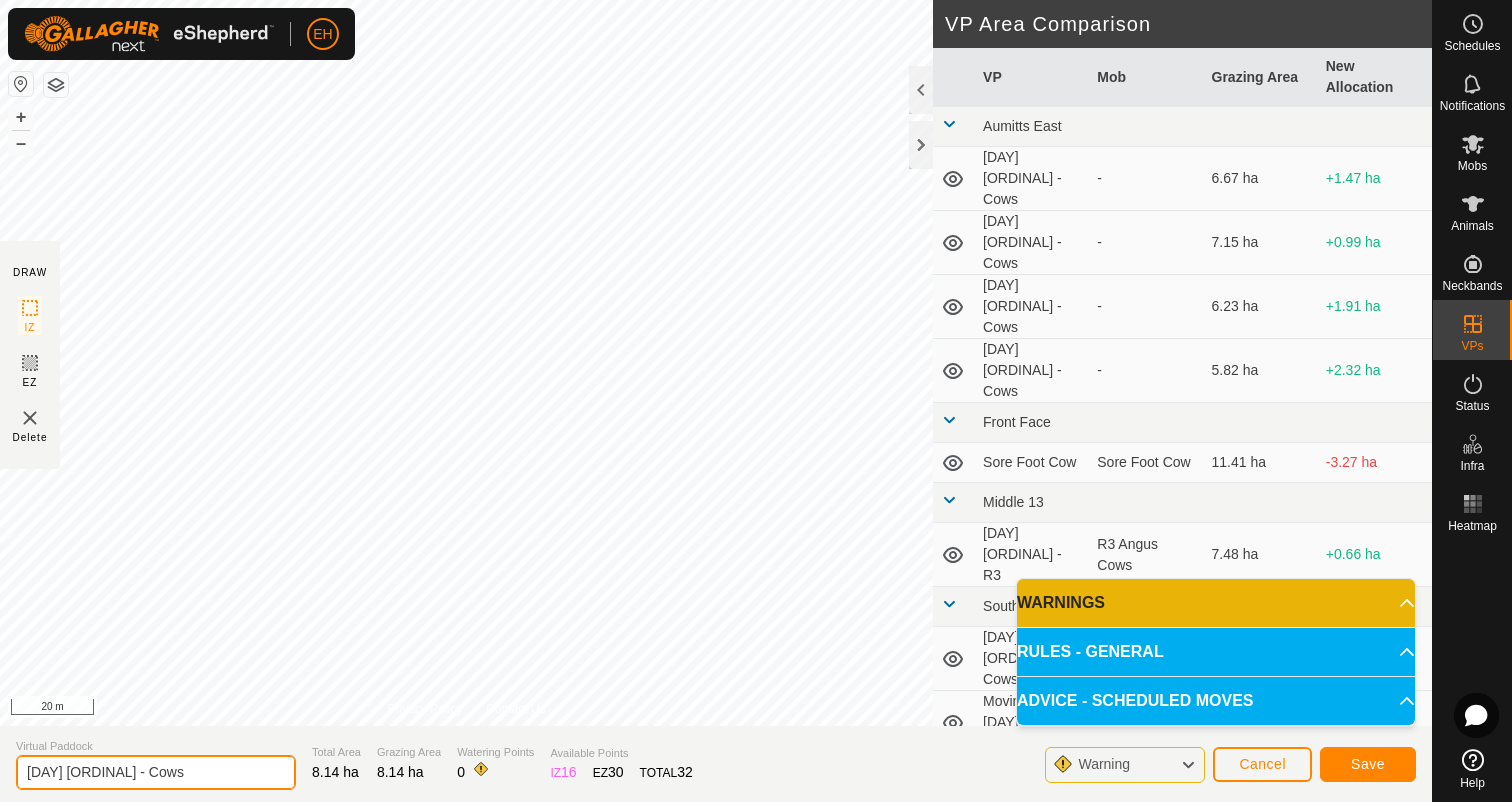 type on "Monday 11th - Cows" 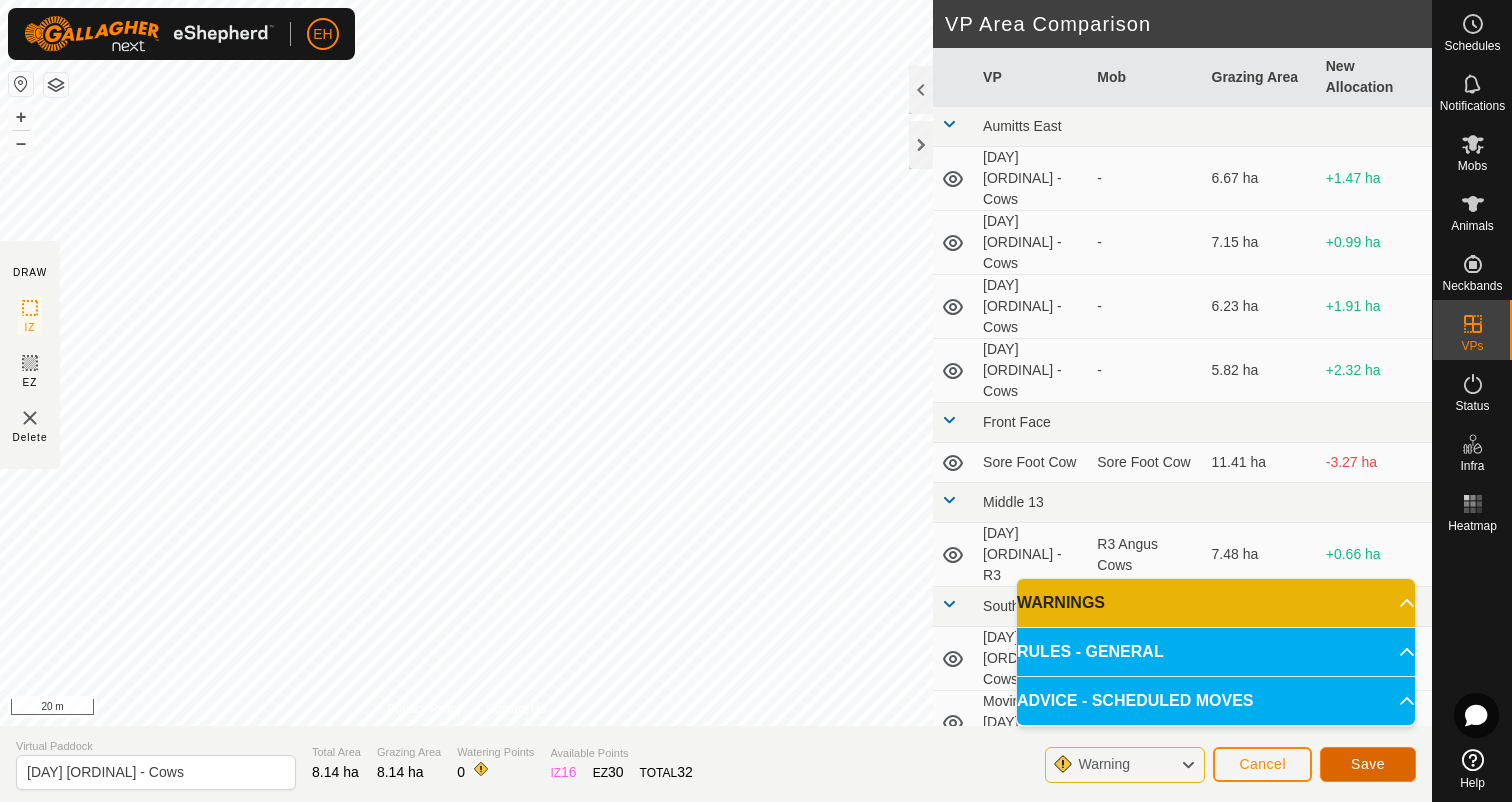 click on "Save" 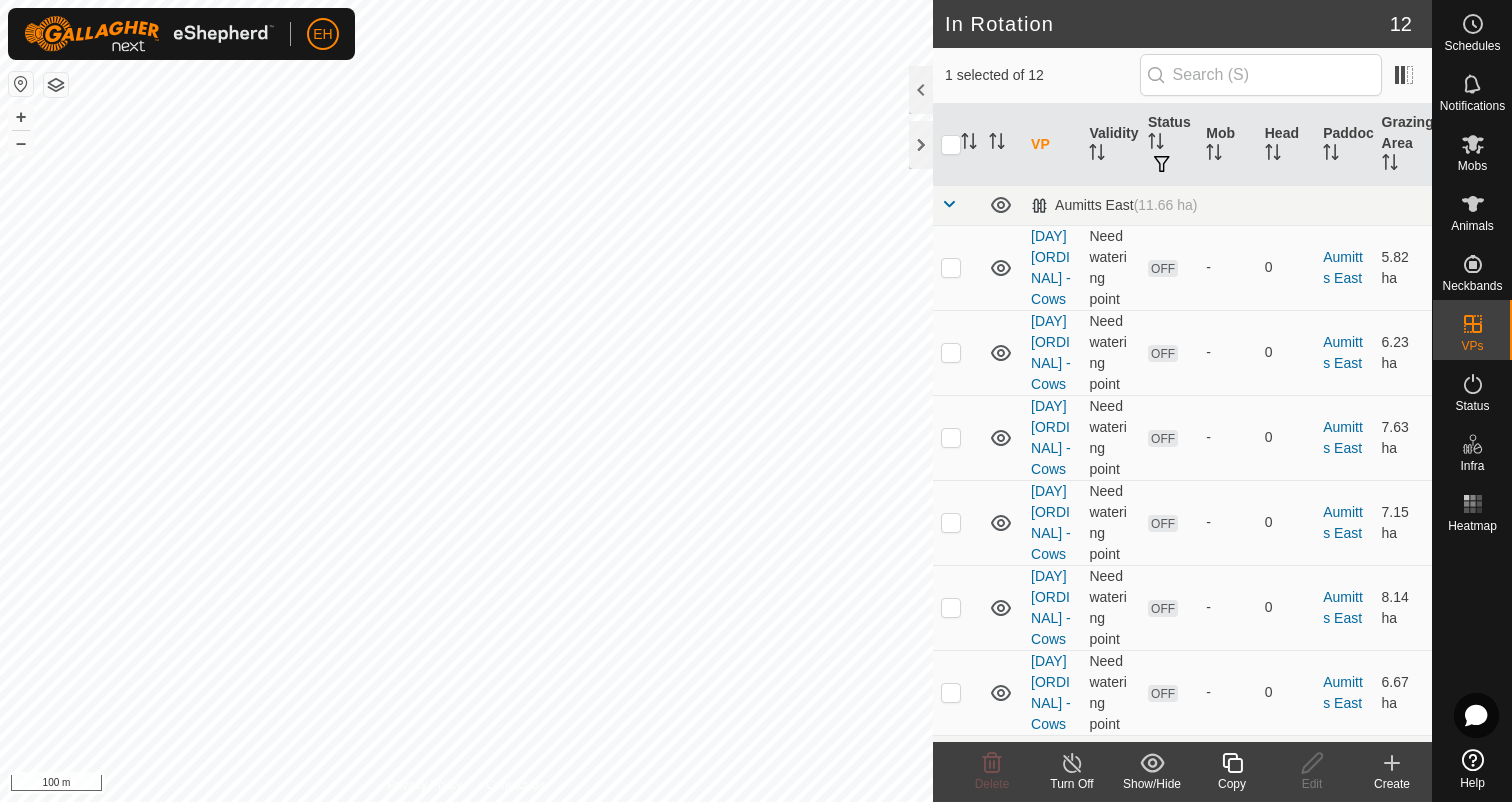 checkbox on "true" 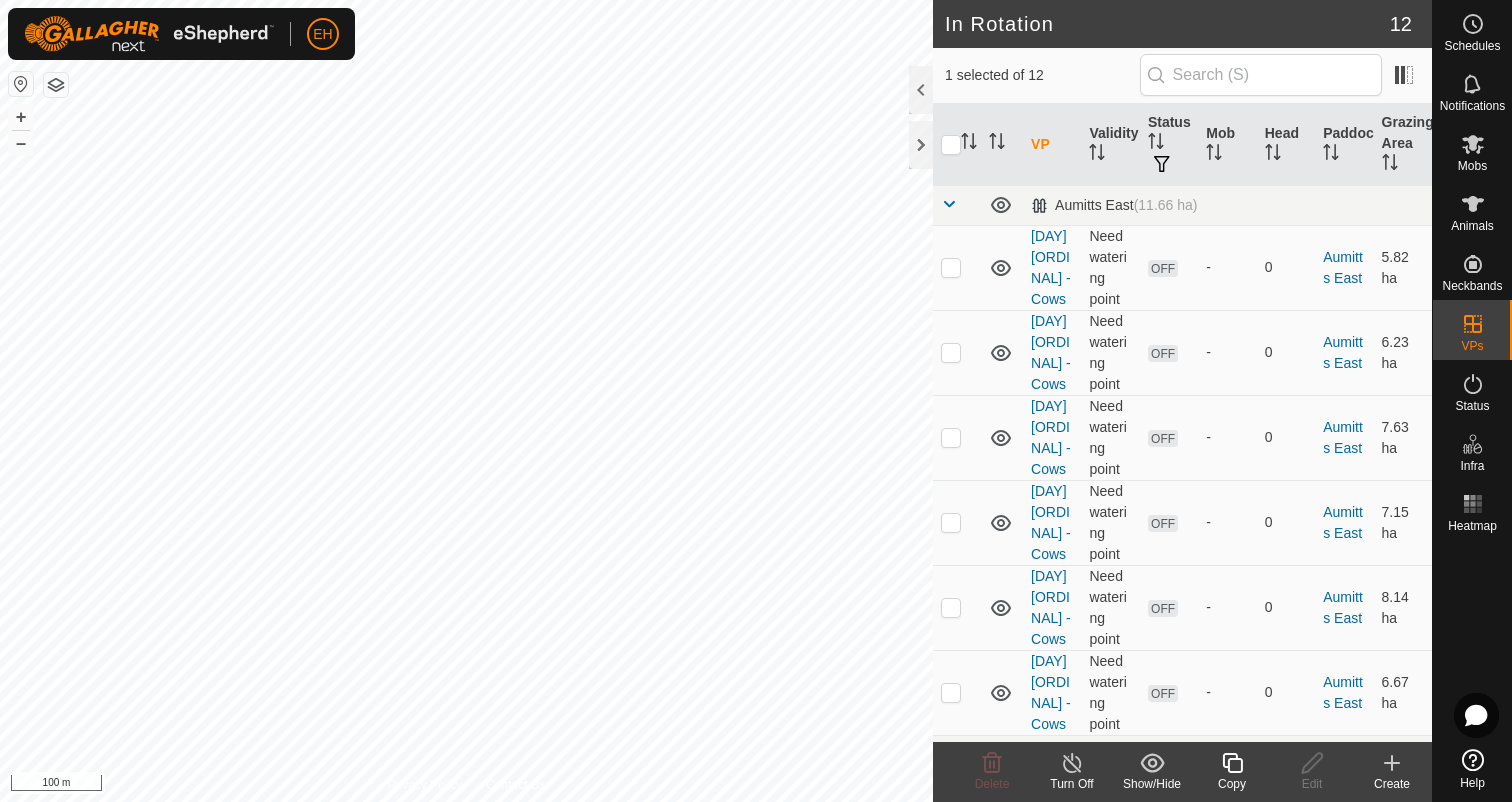 click 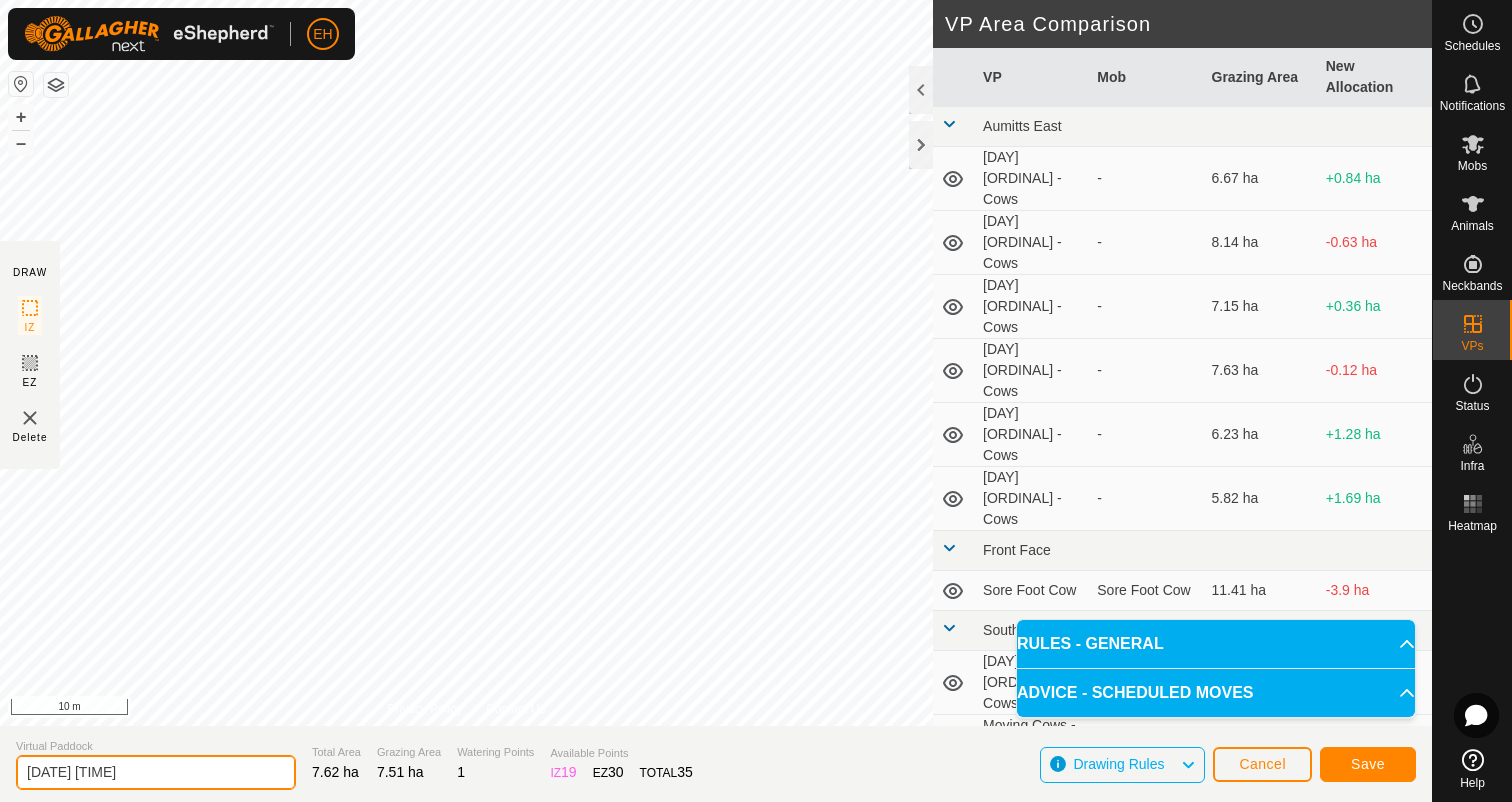 drag, startPoint x: 174, startPoint y: 778, endPoint x: 0, endPoint y: 777, distance: 174.00287 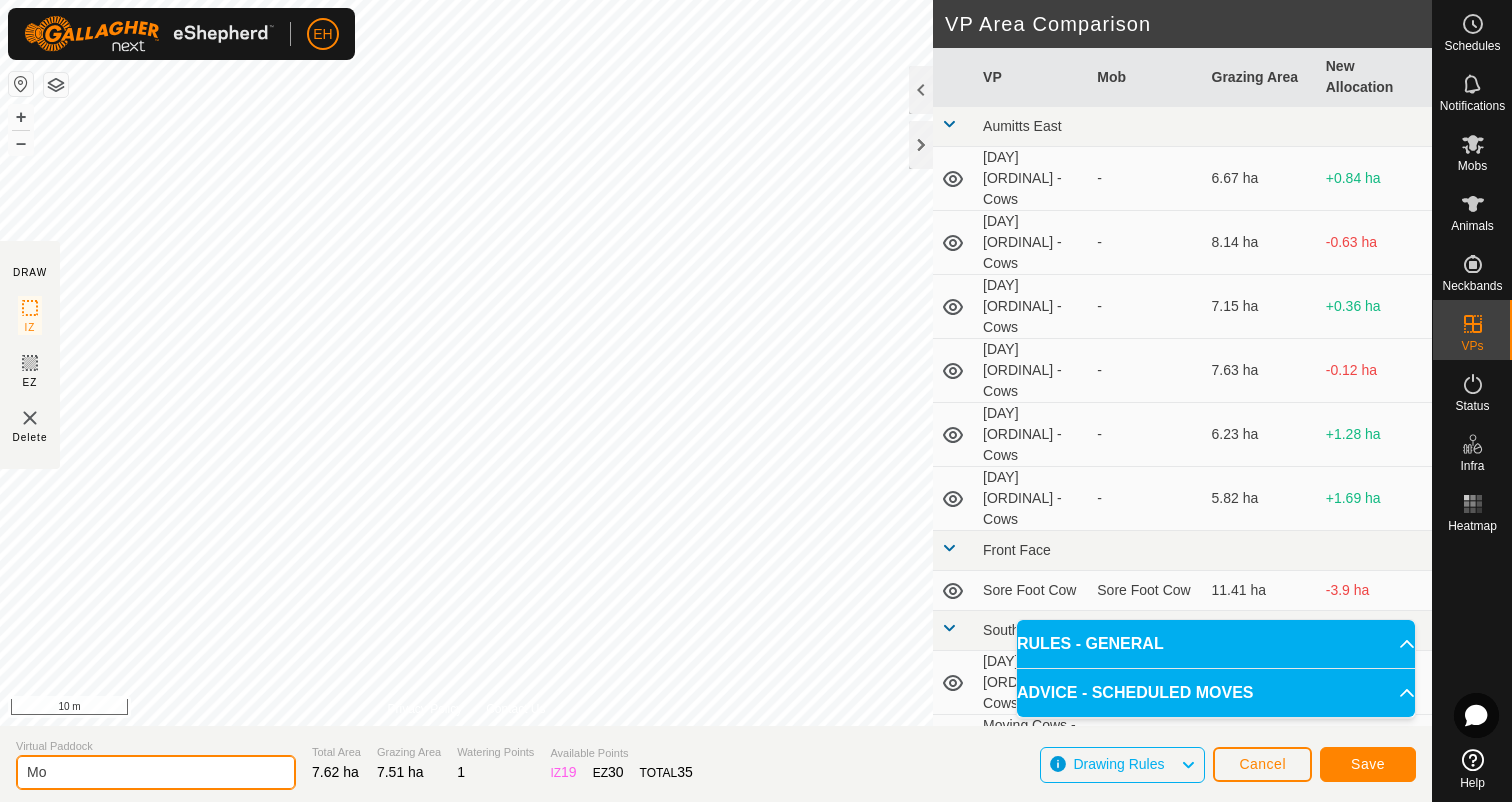 type on "M" 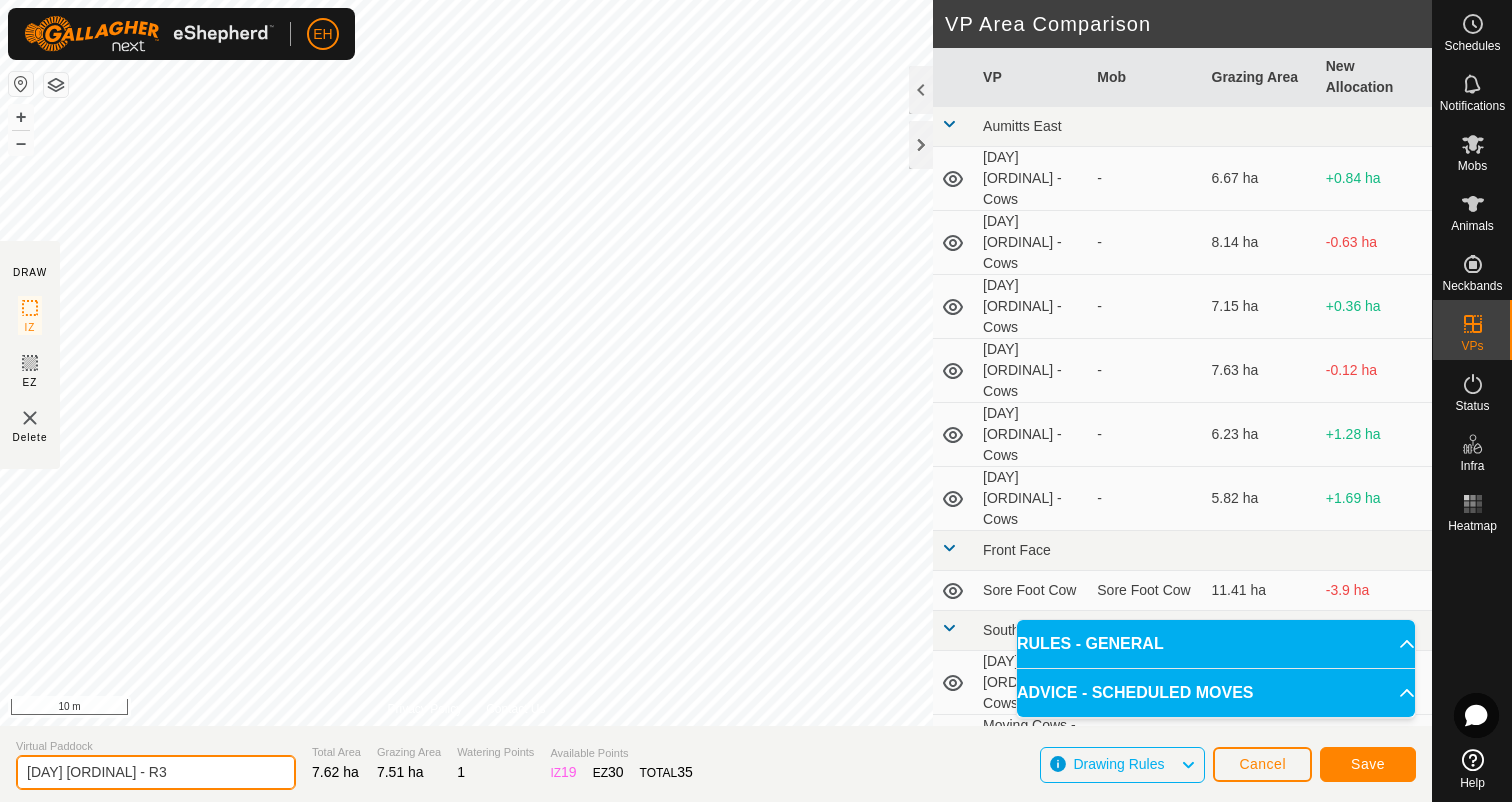 type on "Tuesday 5th - R3" 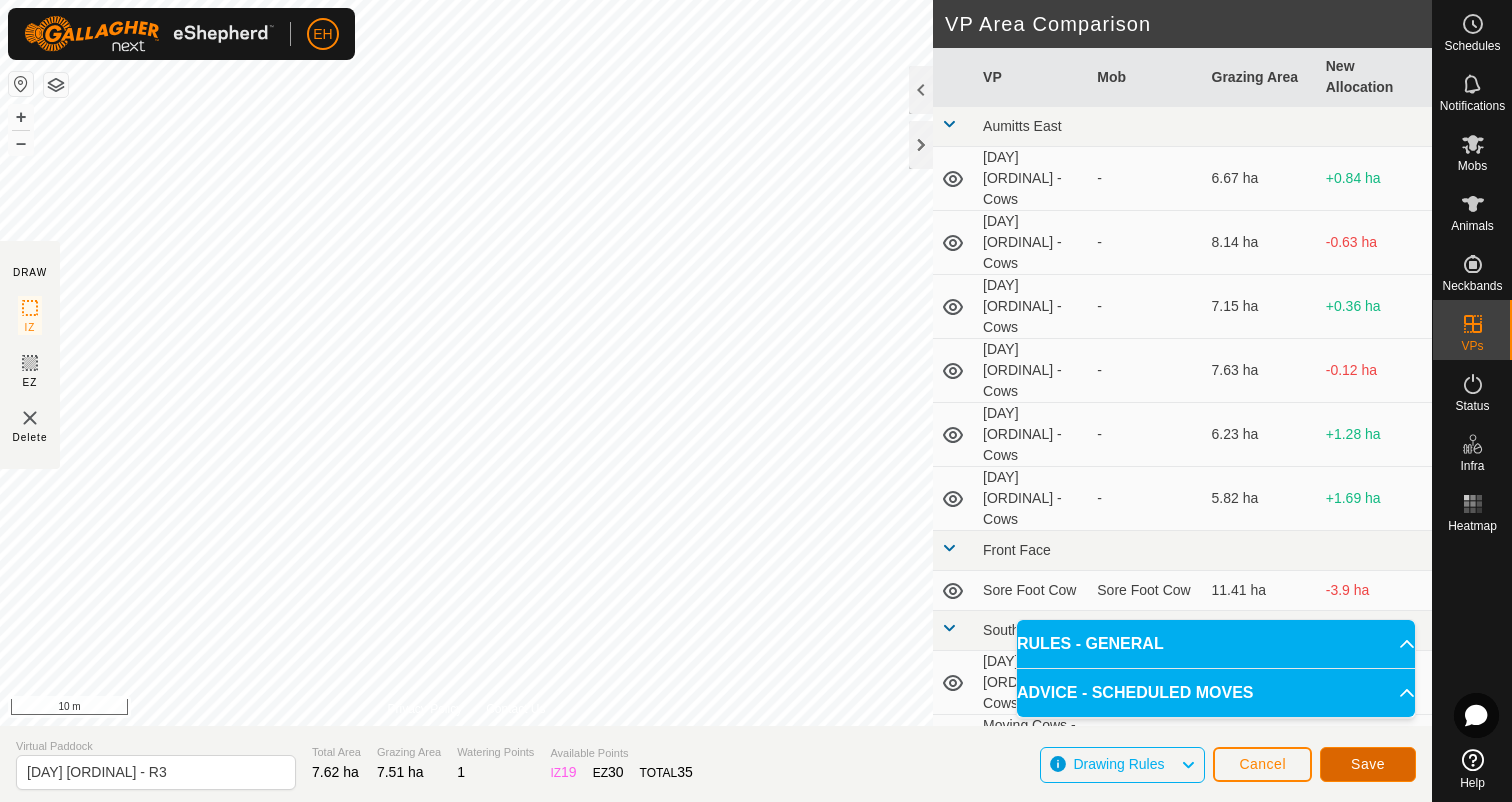click on "Save" 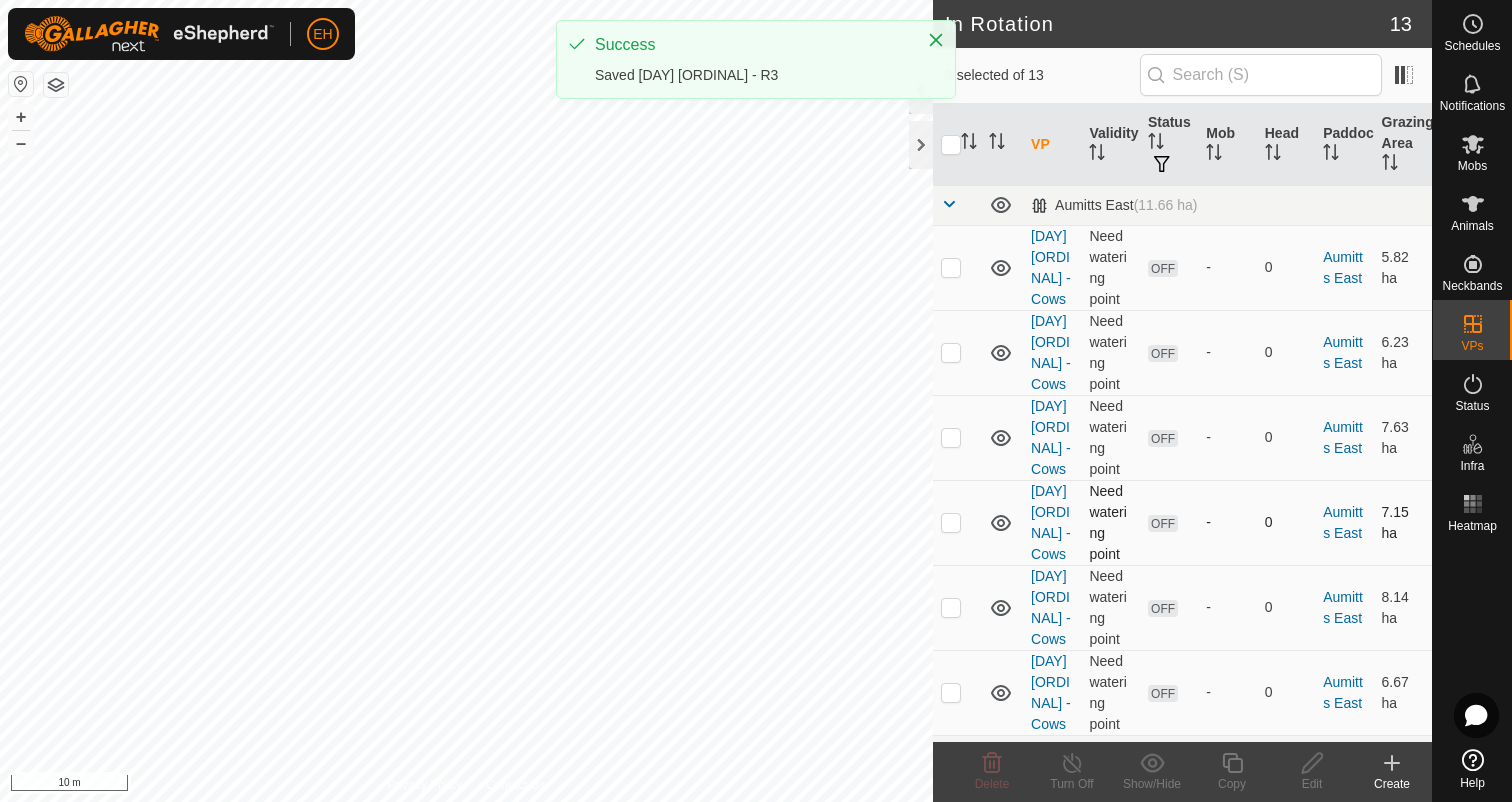 checkbox on "true" 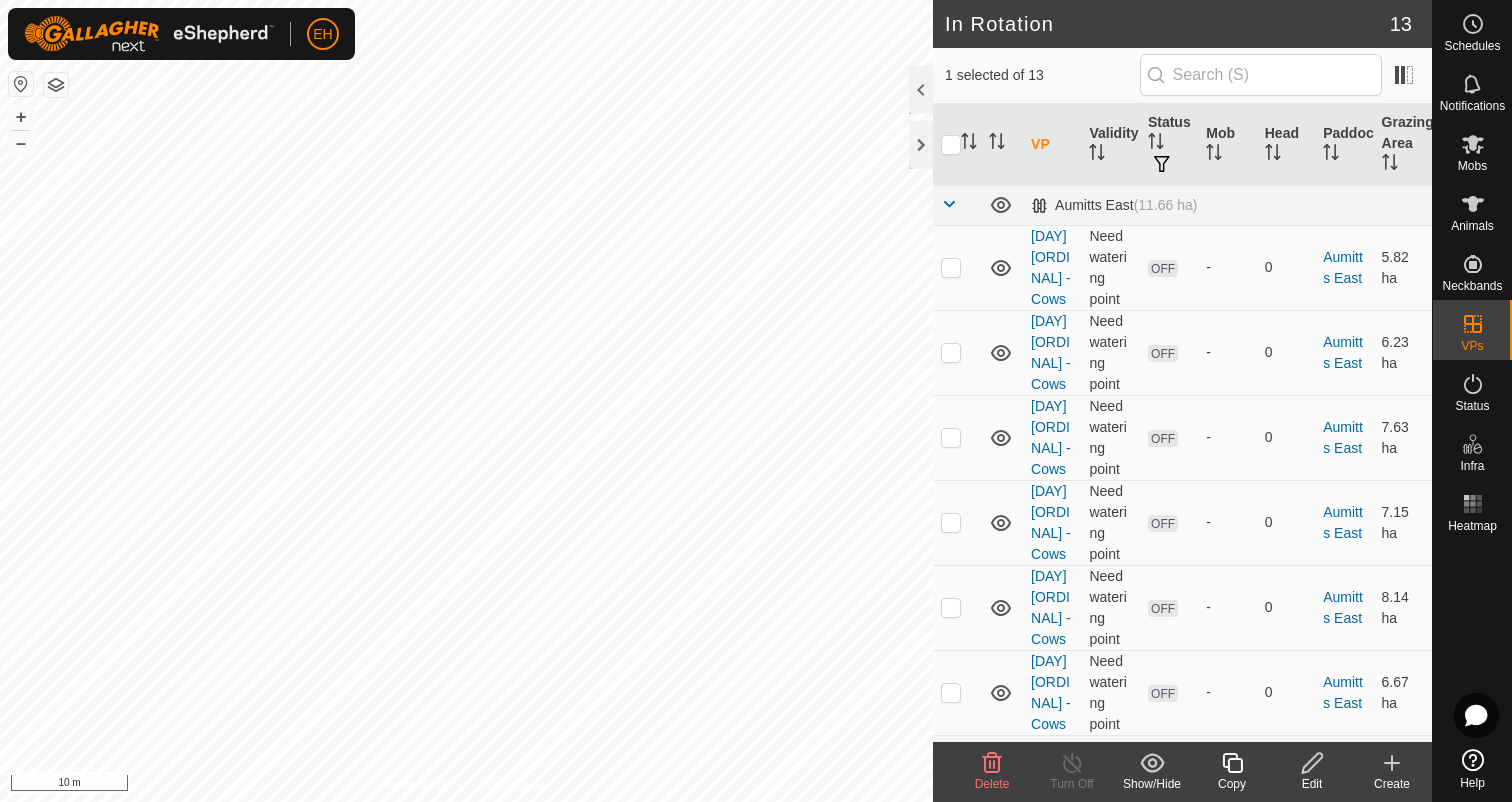 click 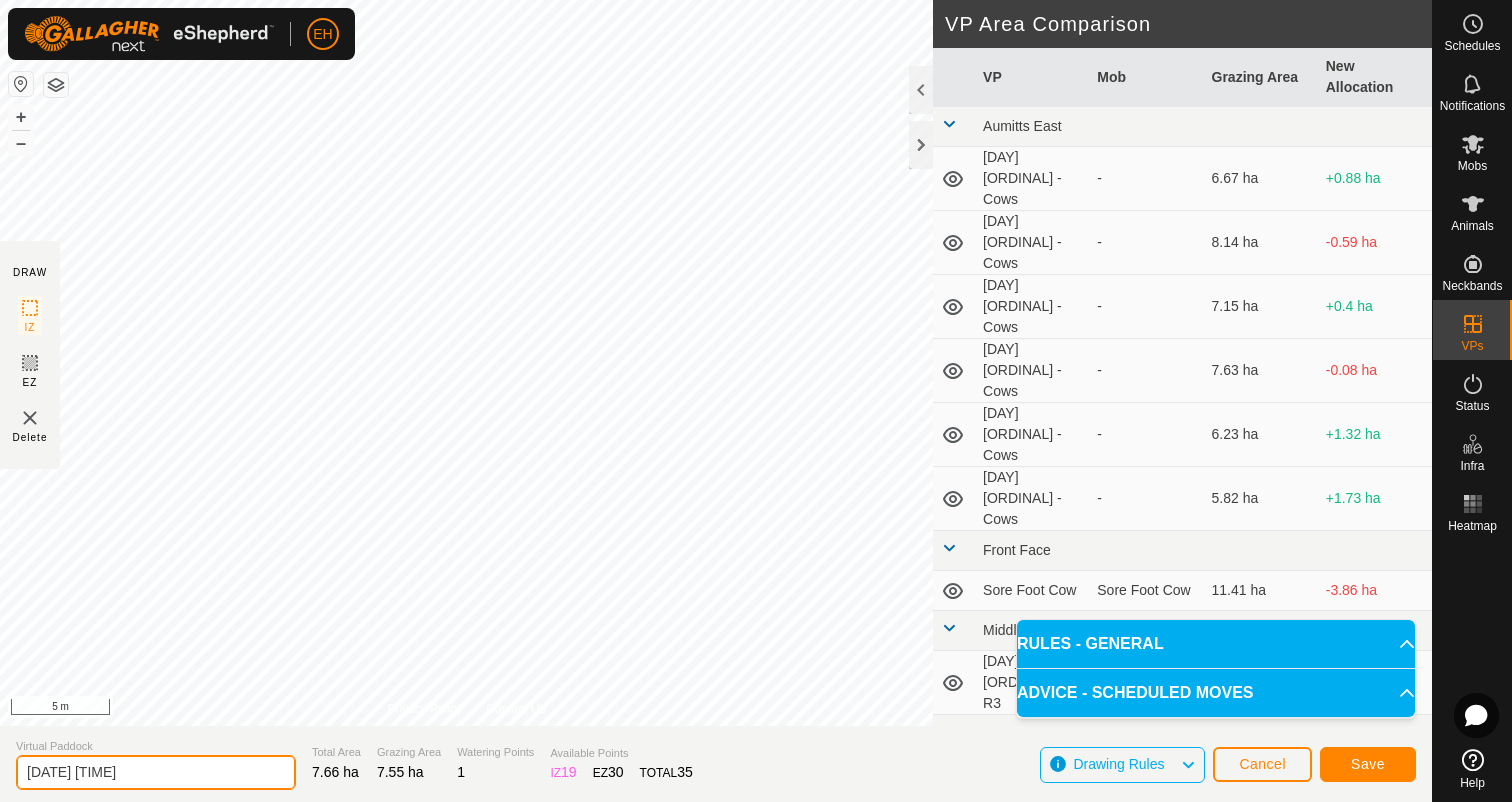 drag, startPoint x: 195, startPoint y: 773, endPoint x: 0, endPoint y: 766, distance: 195.1256 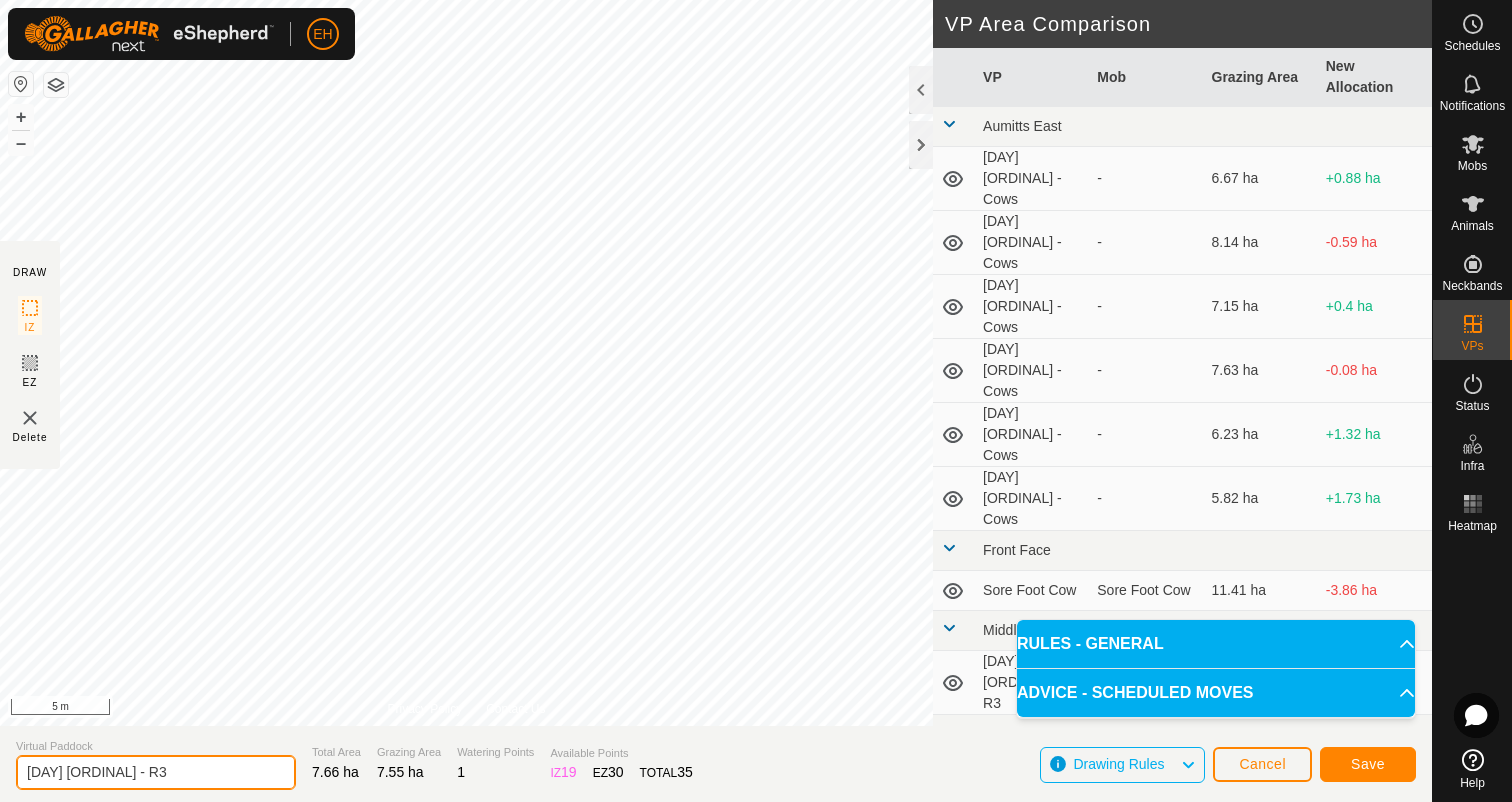 type on "Wednesday 6th - R3" 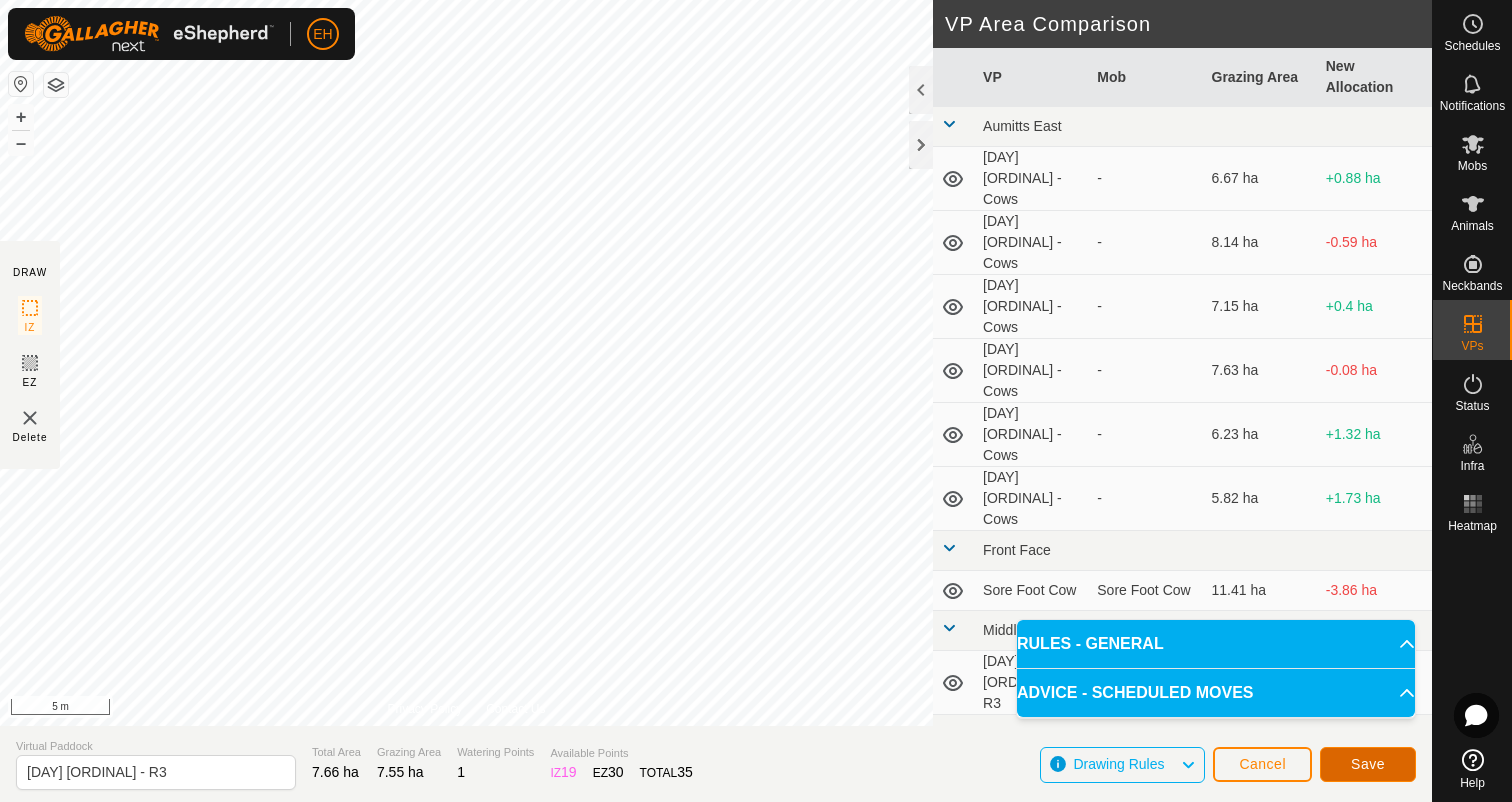 click on "Save" 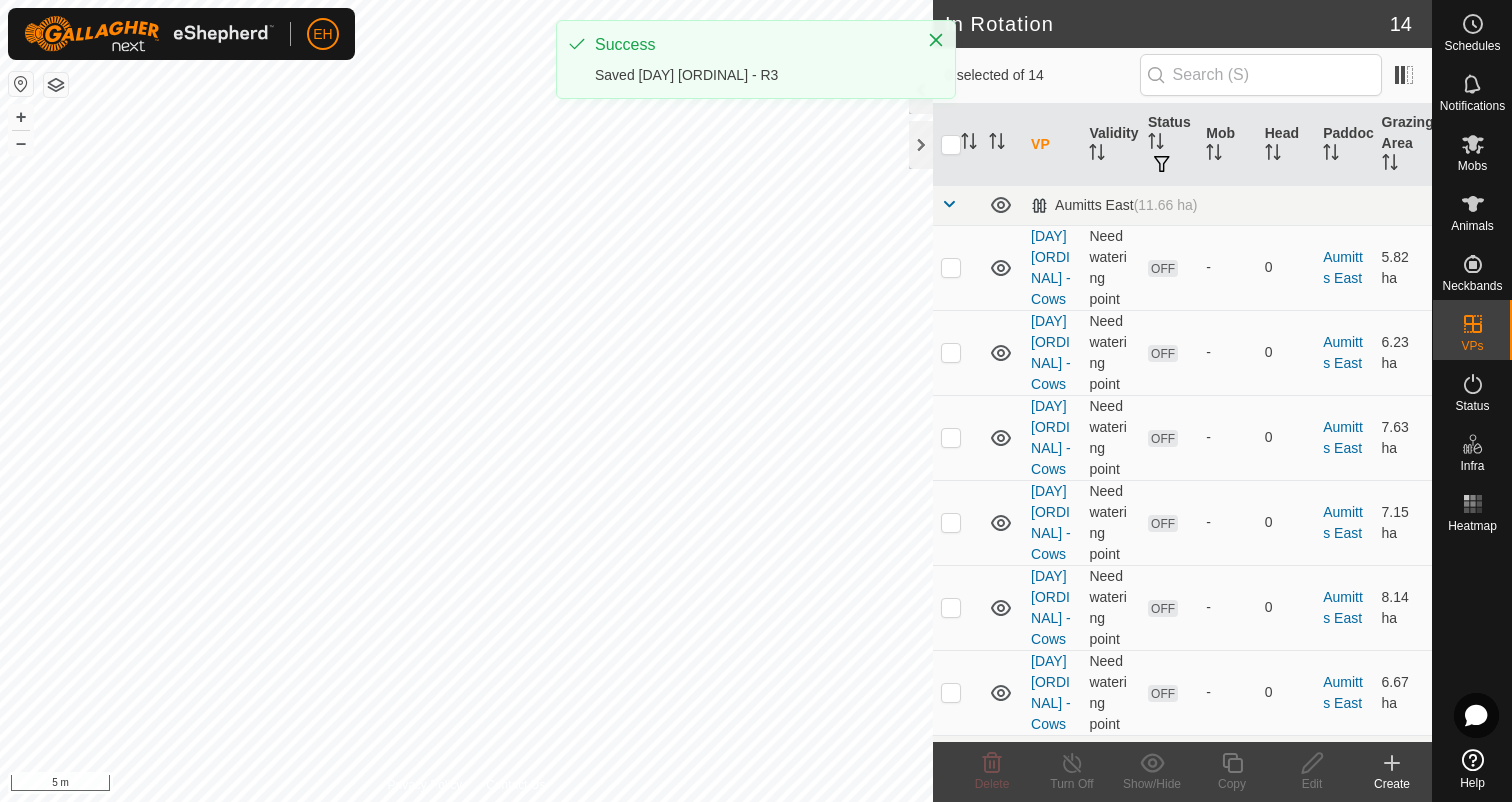 checkbox on "true" 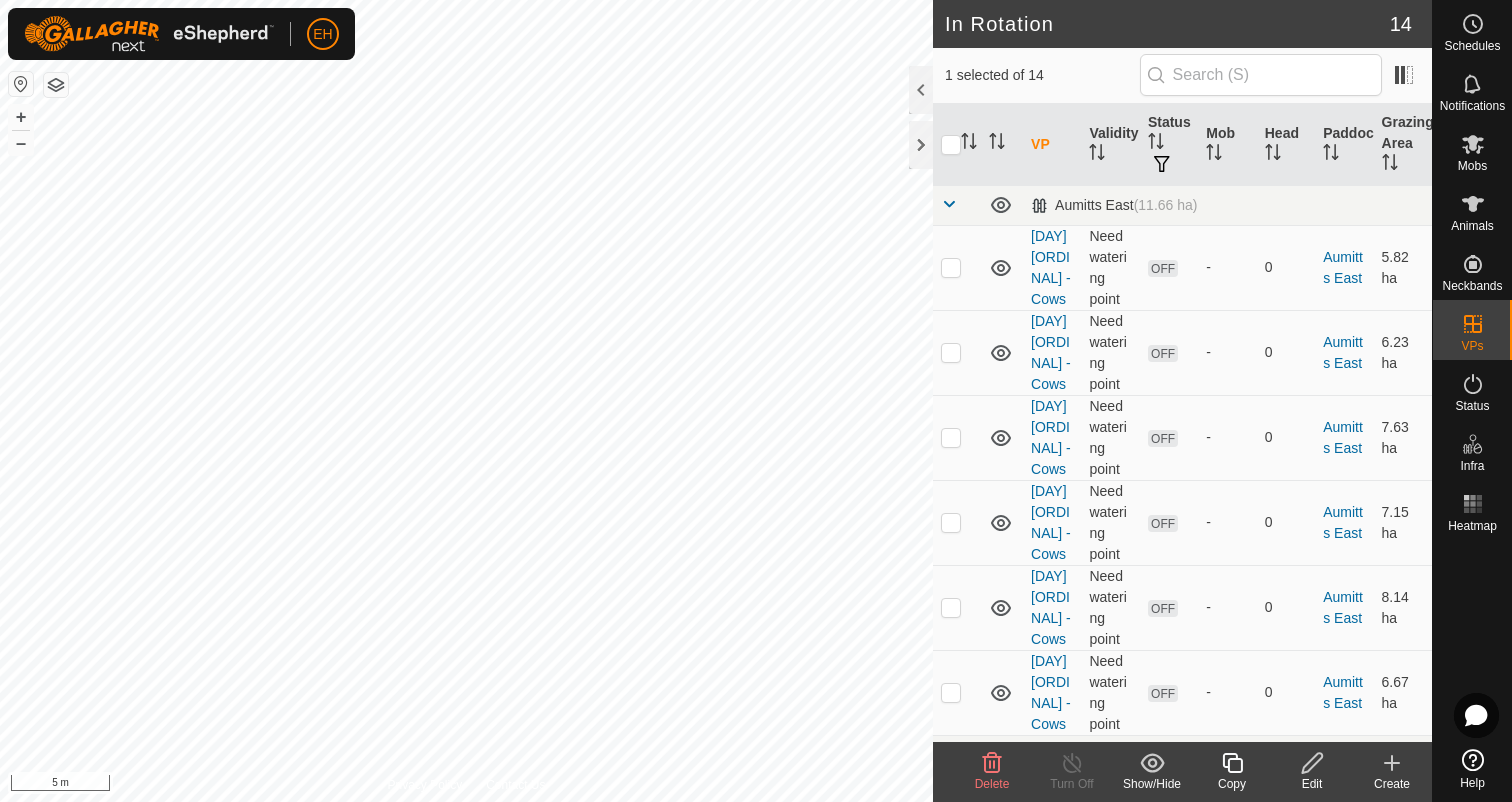 click 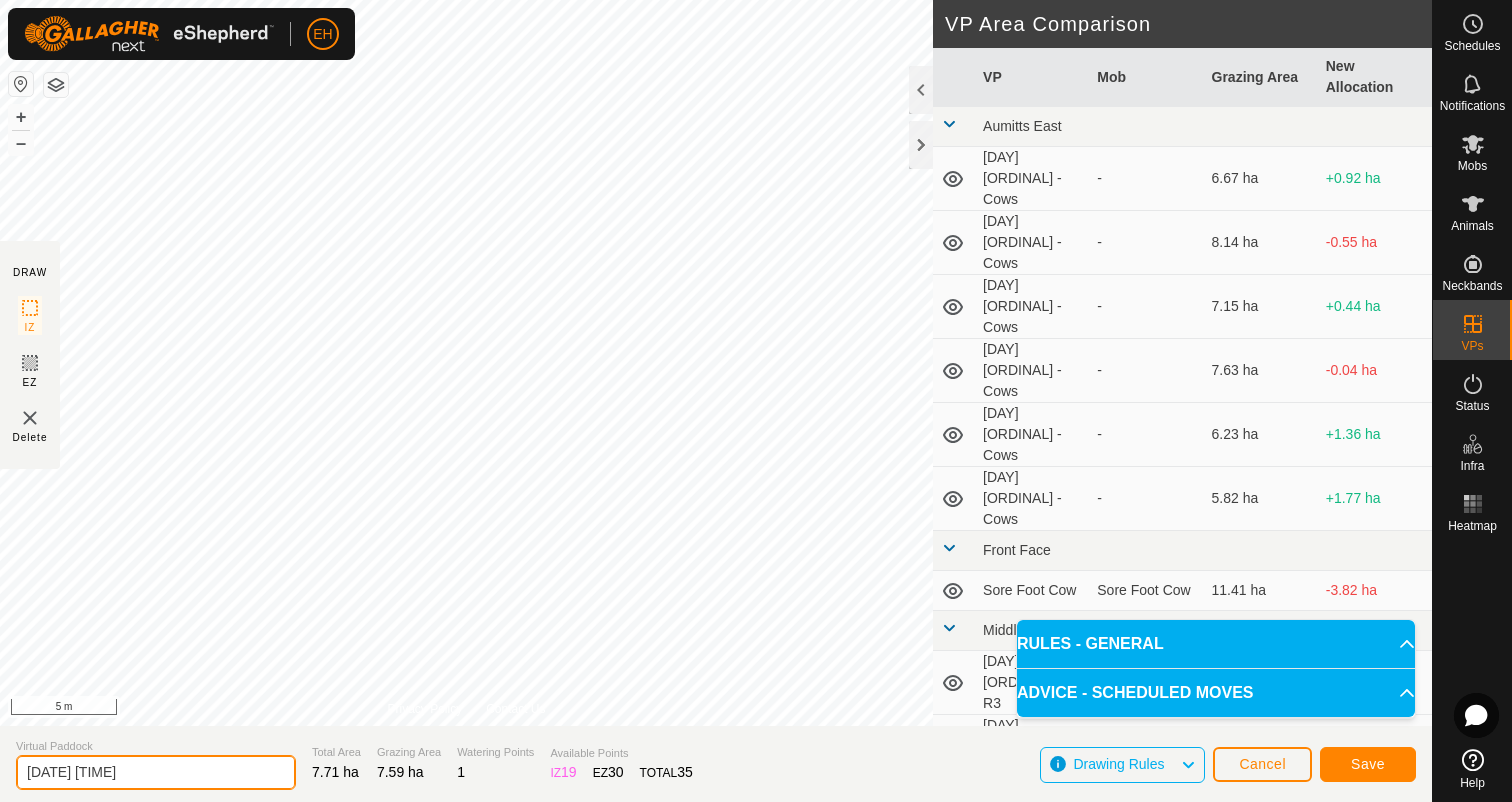 drag, startPoint x: 189, startPoint y: 772, endPoint x: 1, endPoint y: 763, distance: 188.2153 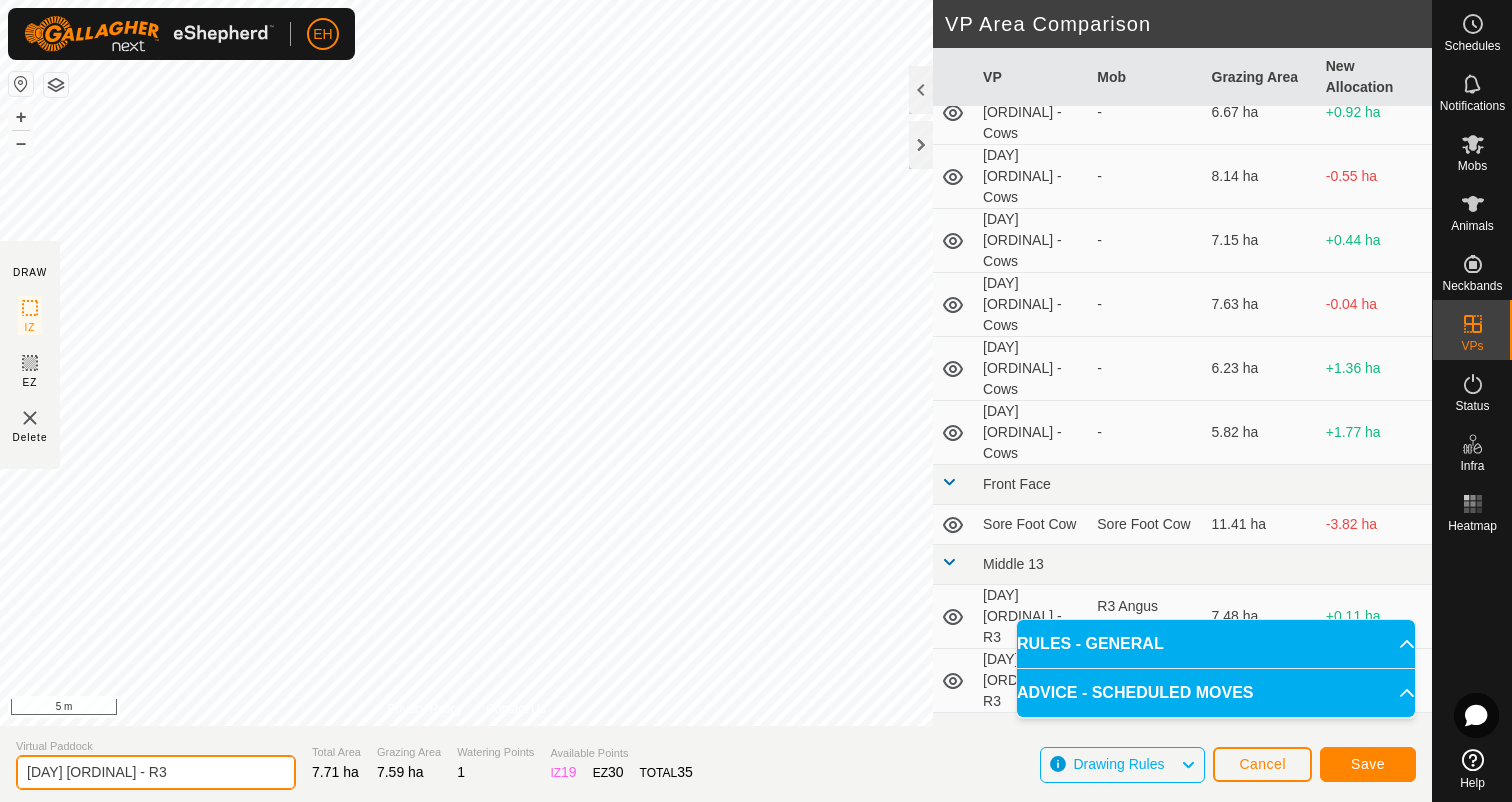 scroll, scrollTop: 89, scrollLeft: 0, axis: vertical 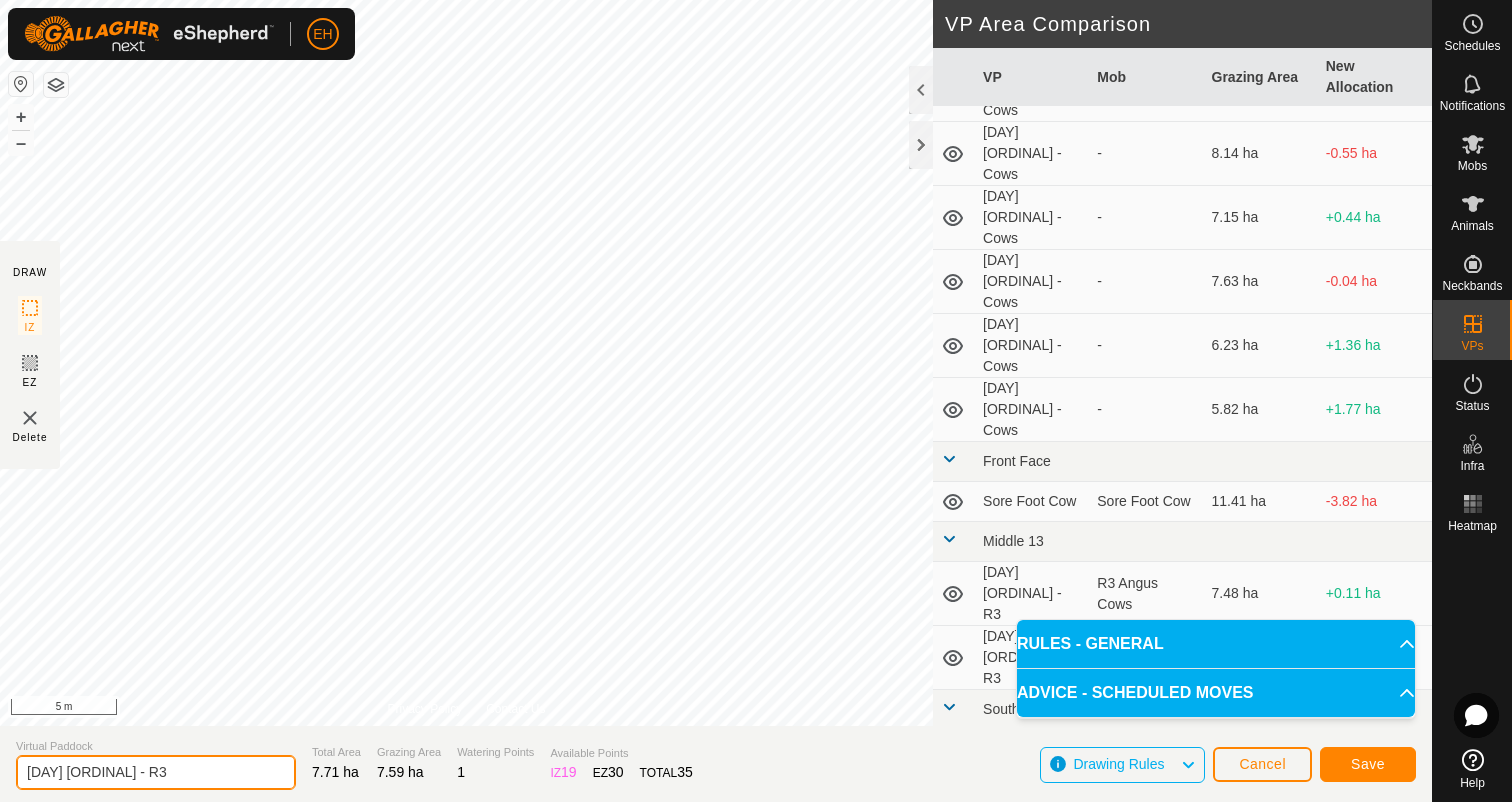 type on "Thursday 7th - R3" 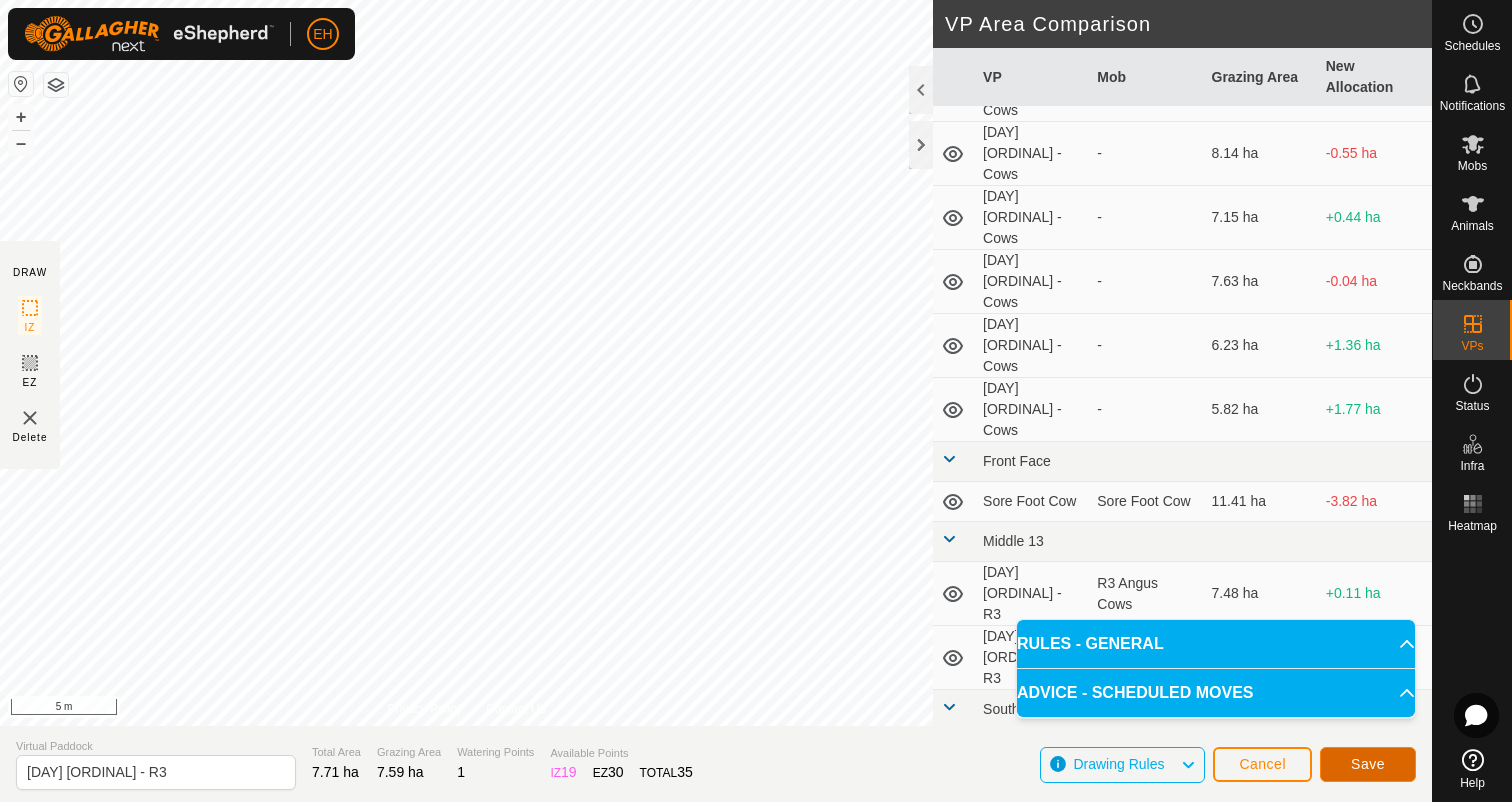 click on "Save" 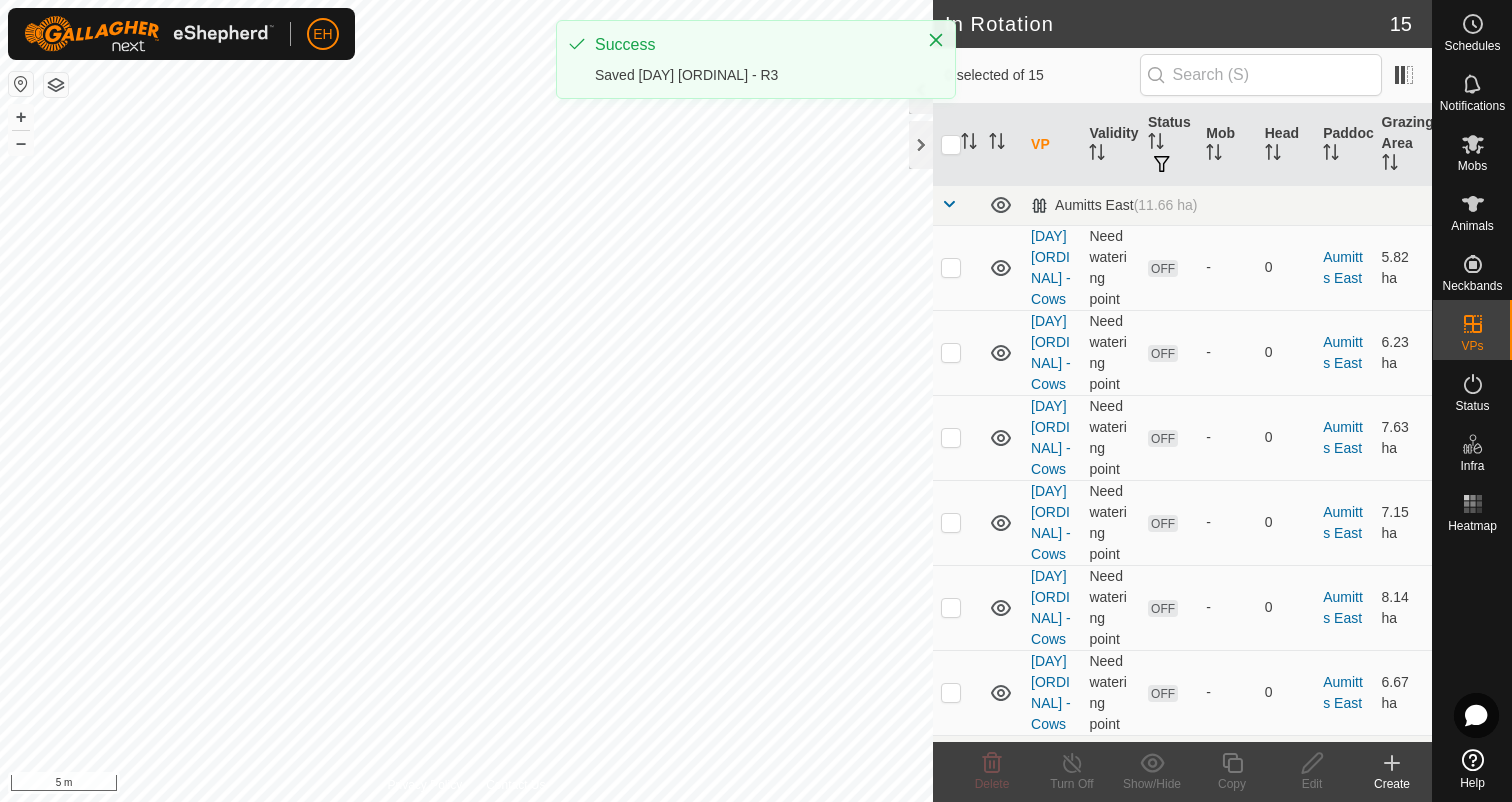 checkbox on "true" 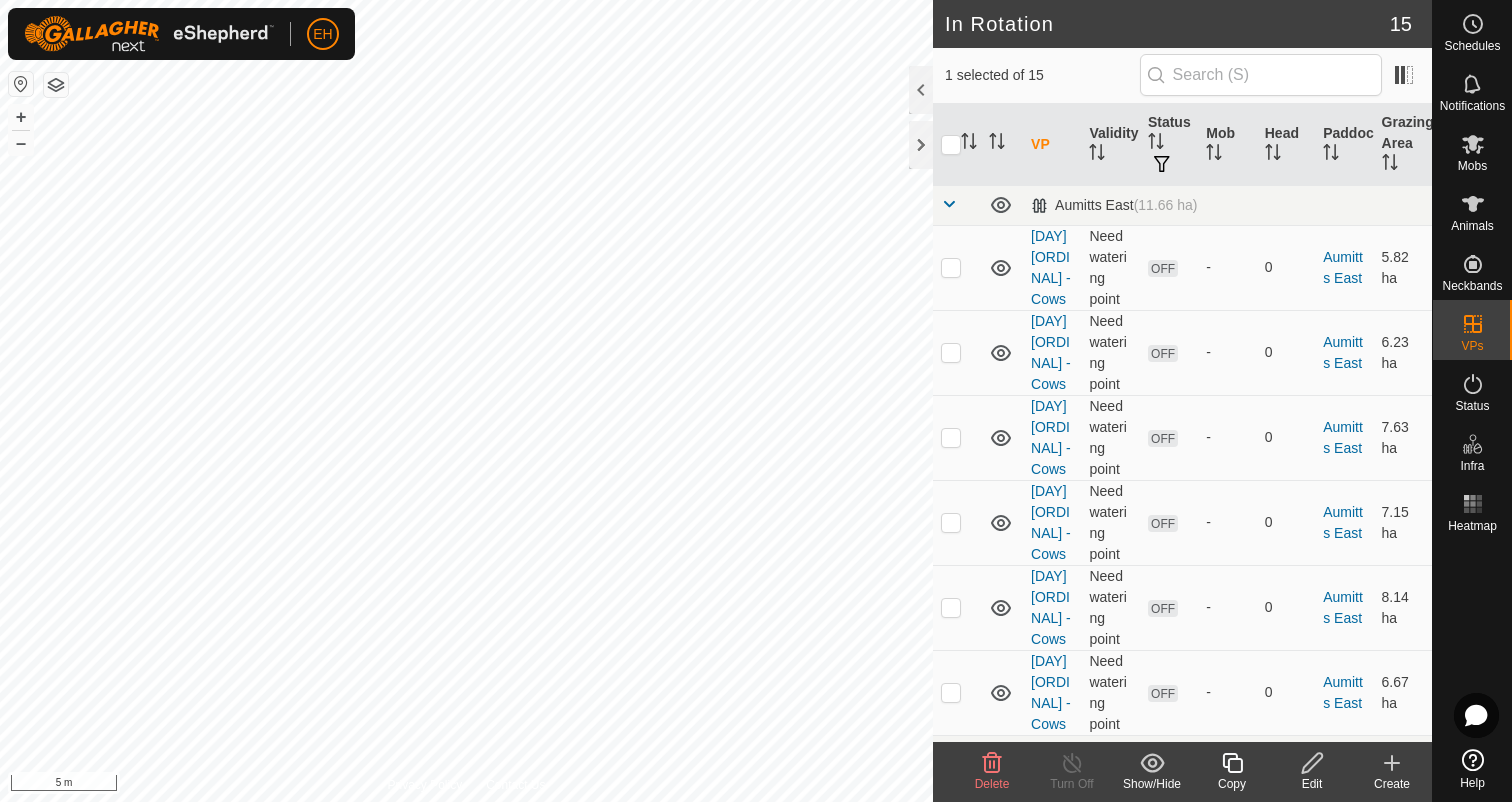 click 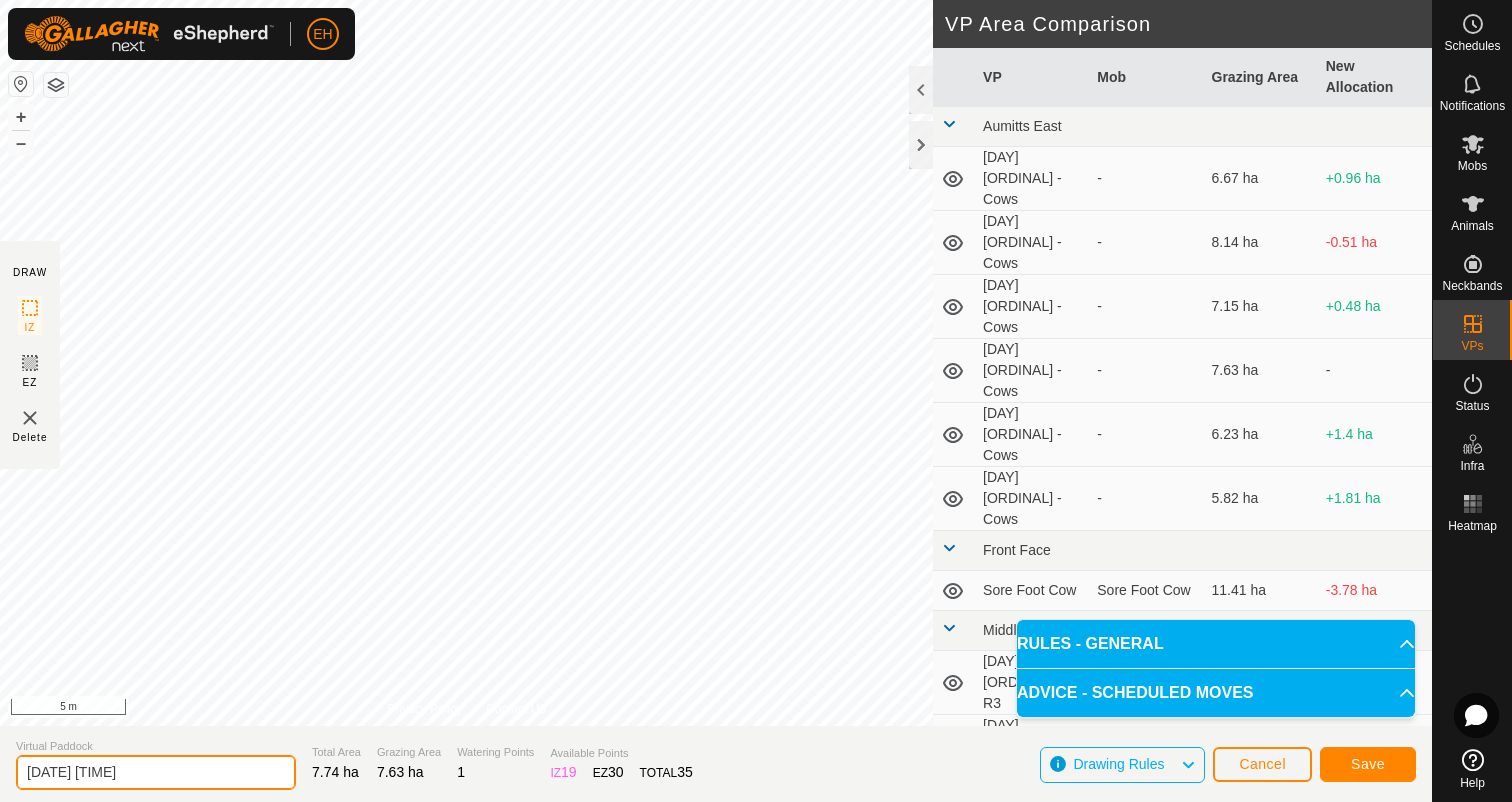 drag, startPoint x: 191, startPoint y: 779, endPoint x: 0, endPoint y: 775, distance: 191.04189 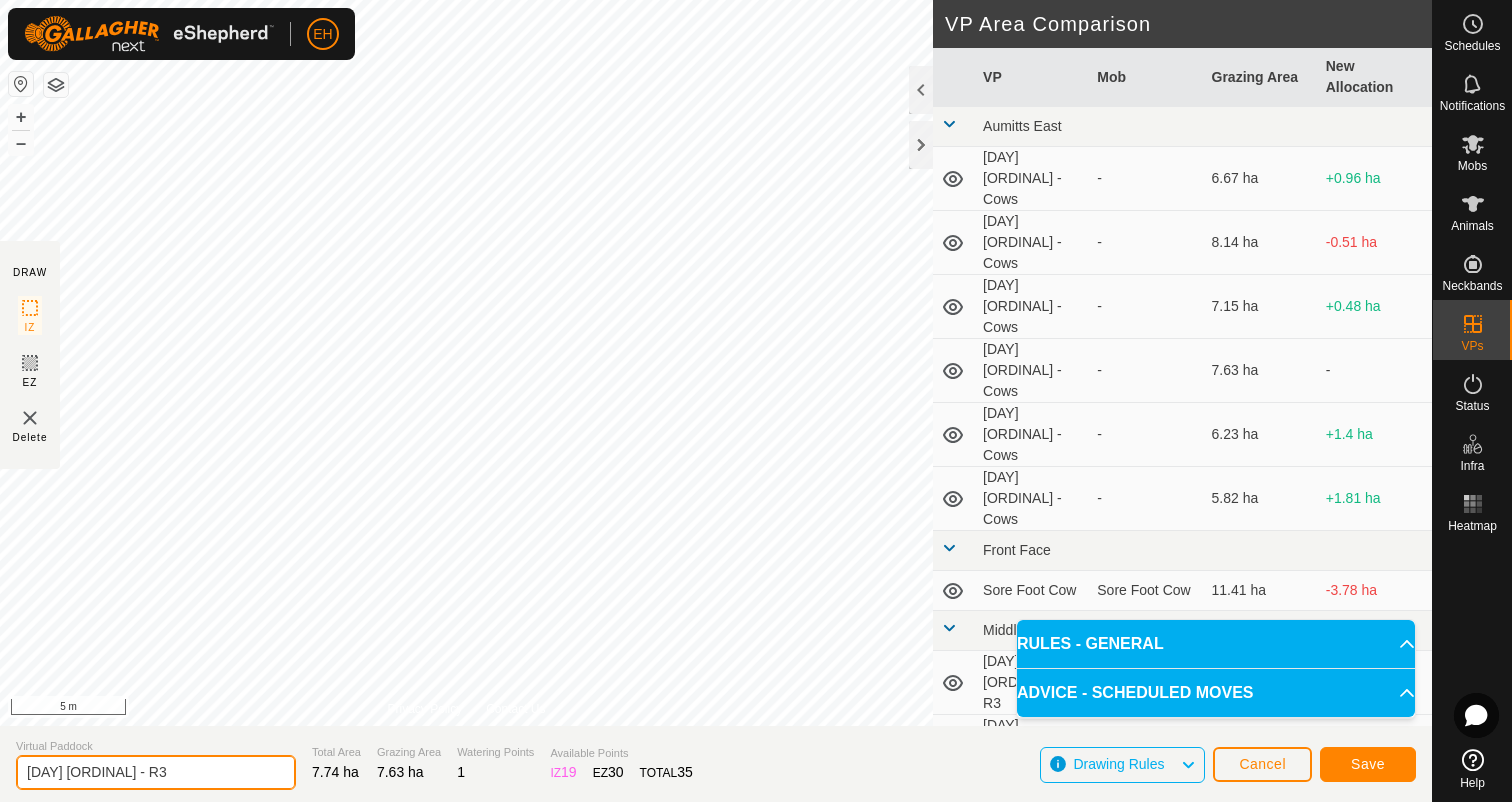 type on "Friday 8th - R3" 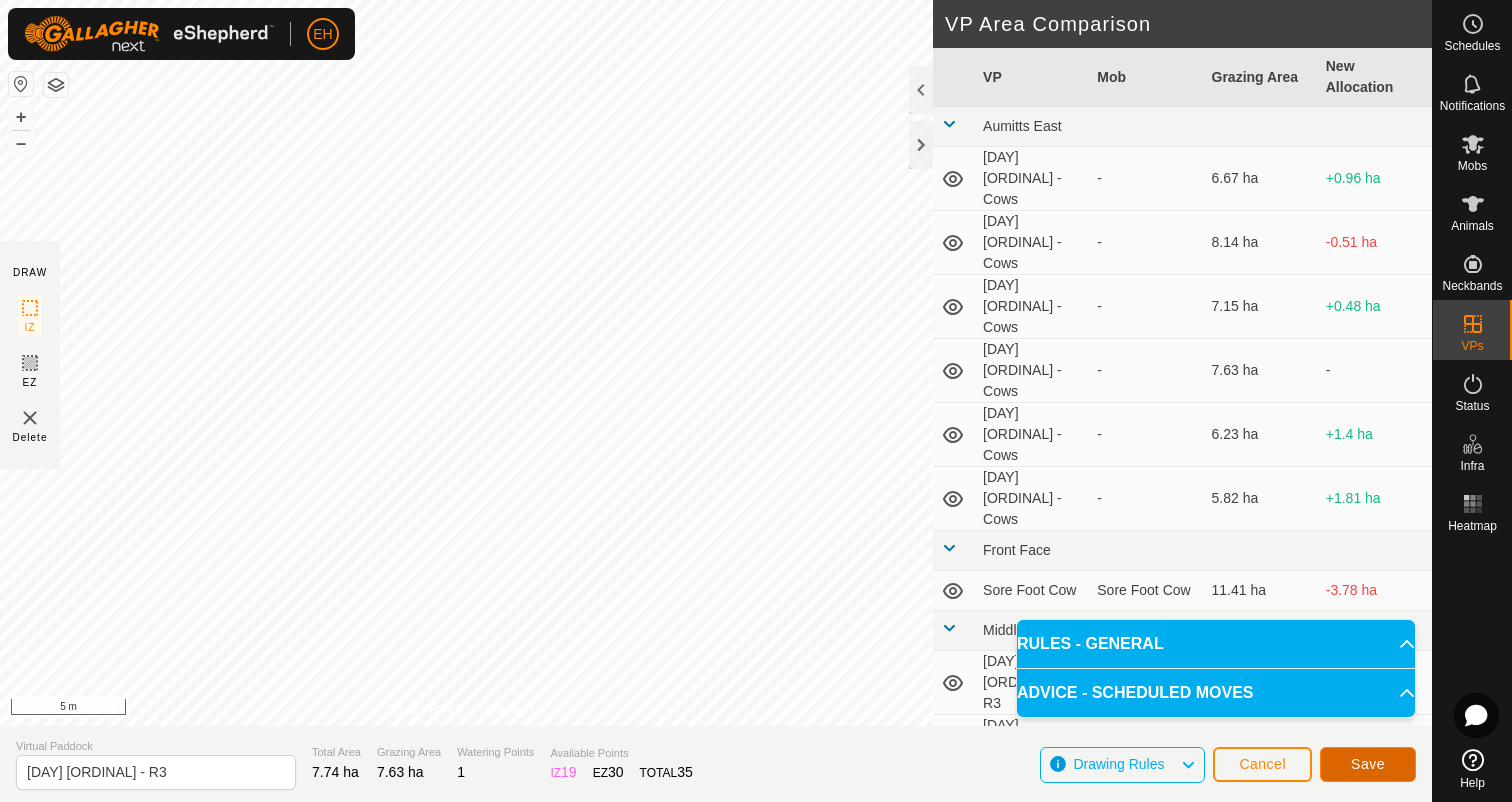 click on "Save" 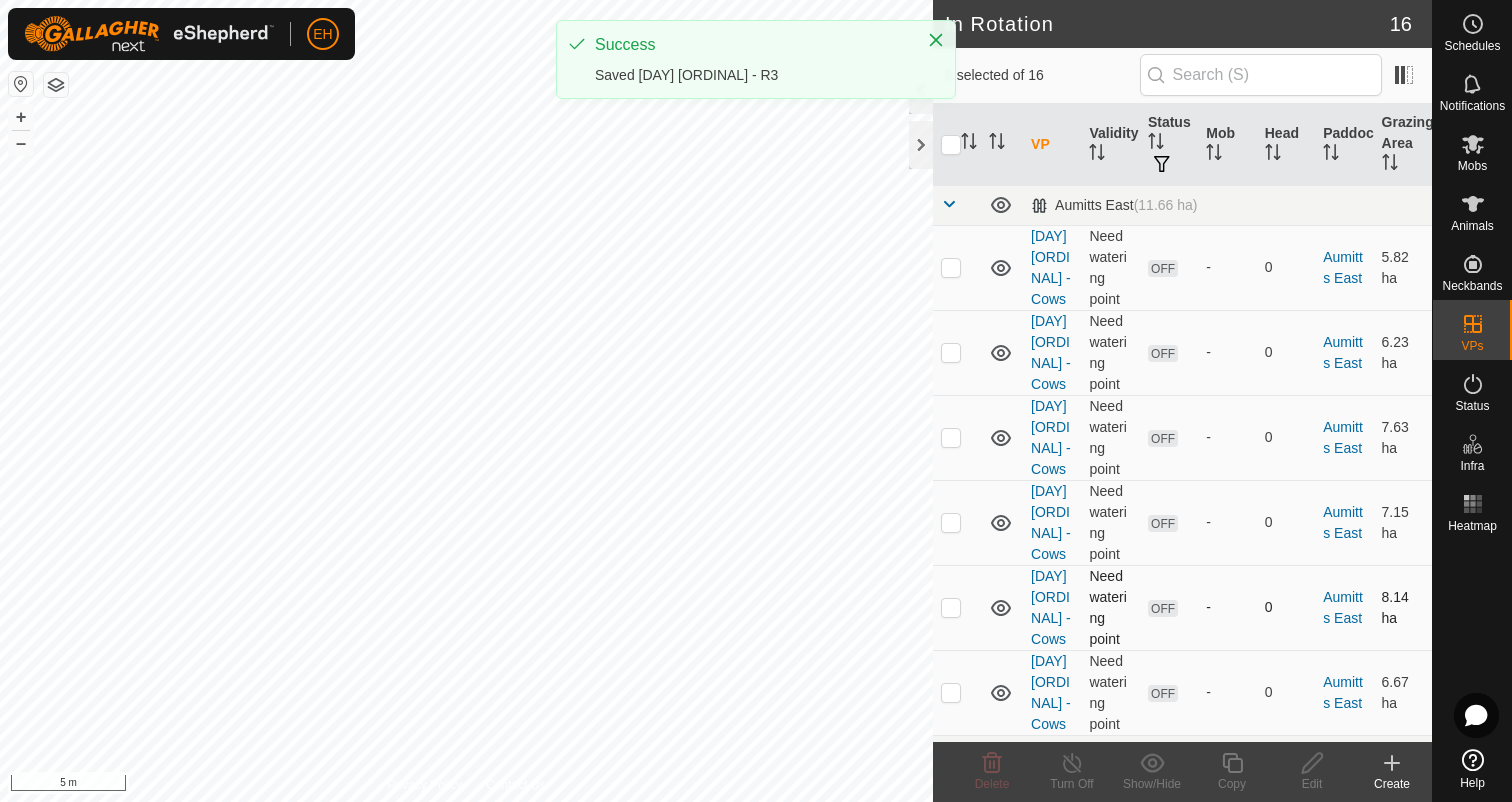 checkbox on "true" 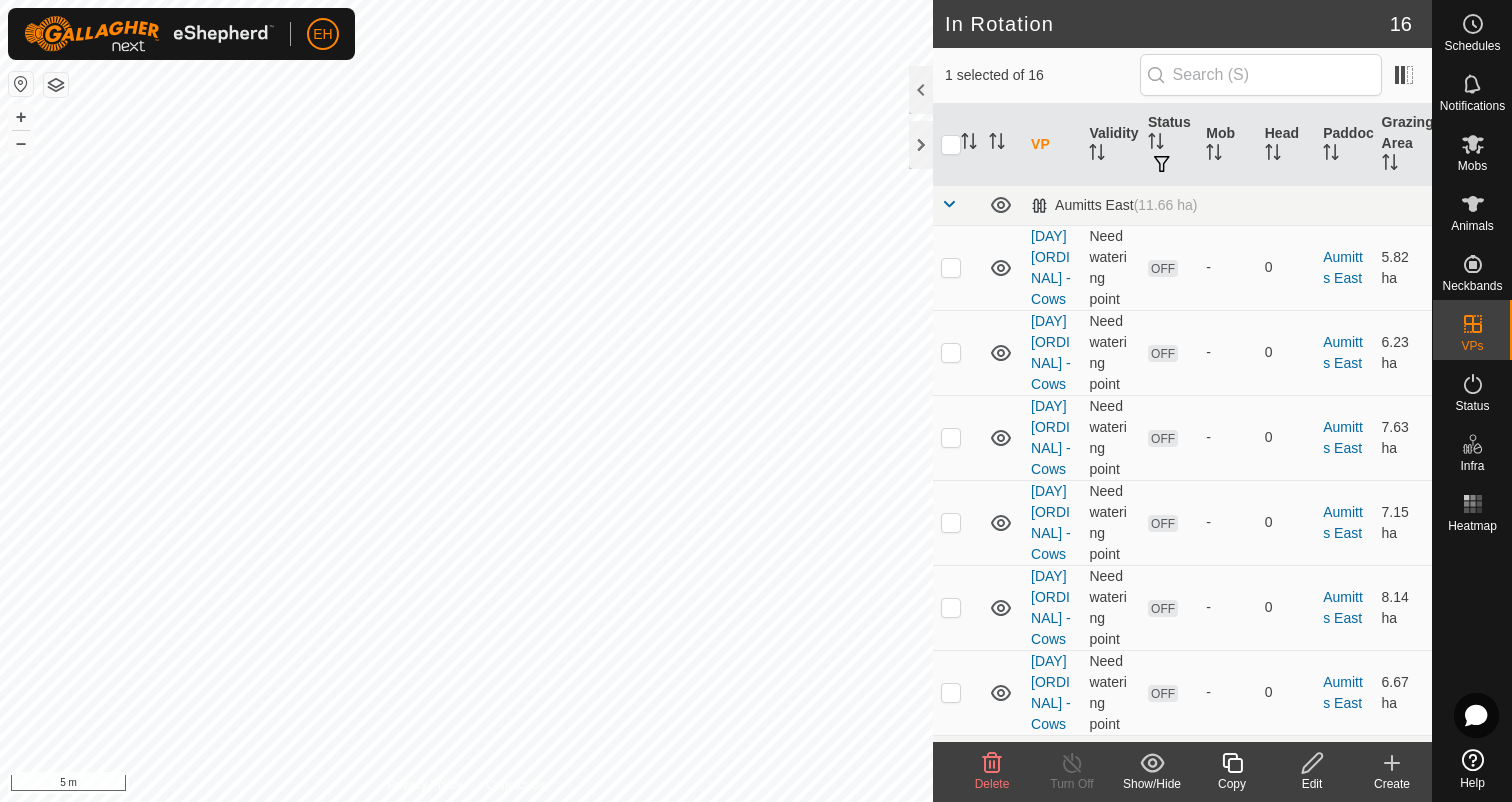 click 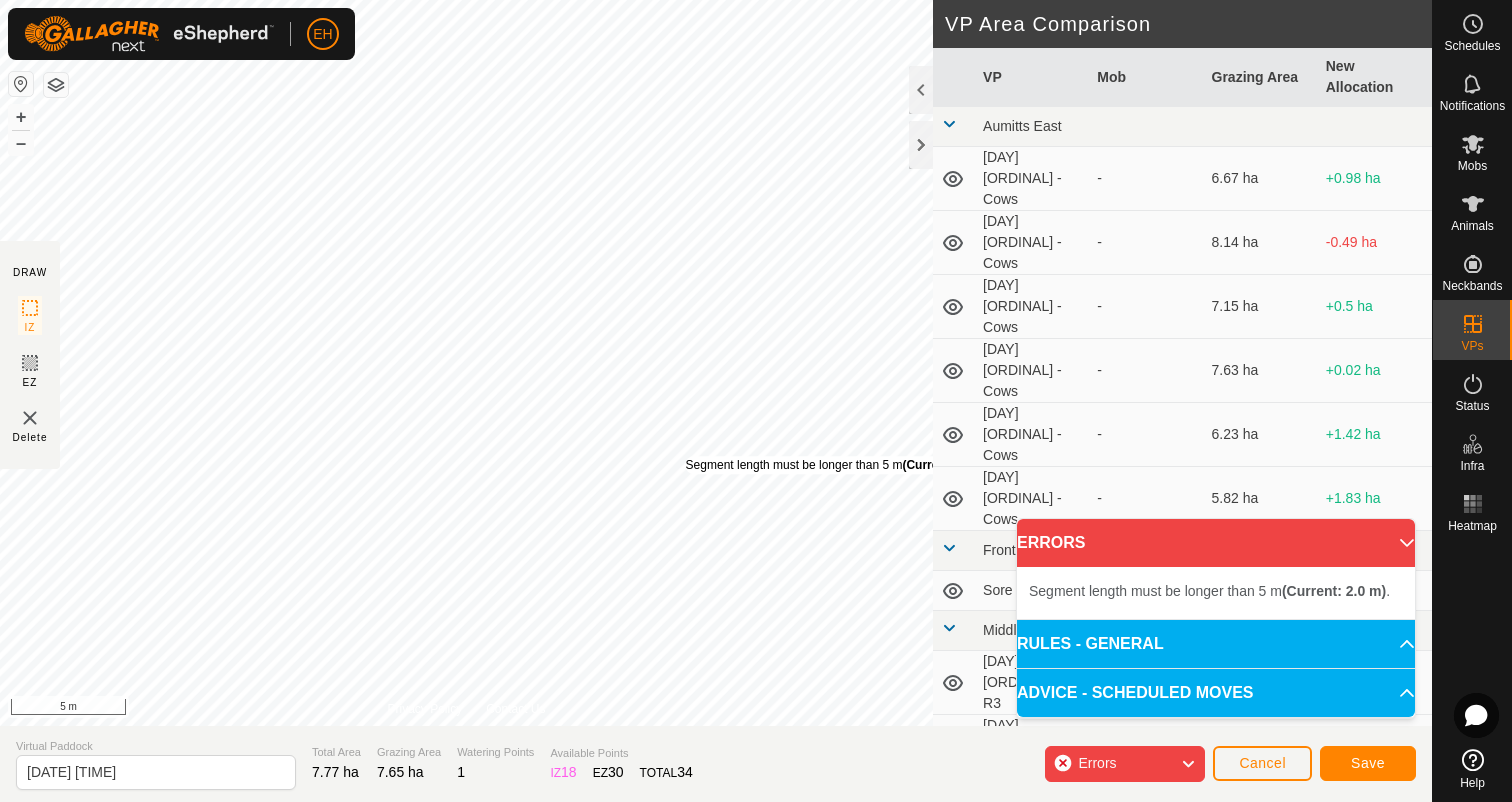 click on "Segment length must be longer than 5 m  (Current: 2.0 m) ." at bounding box center [840, 465] 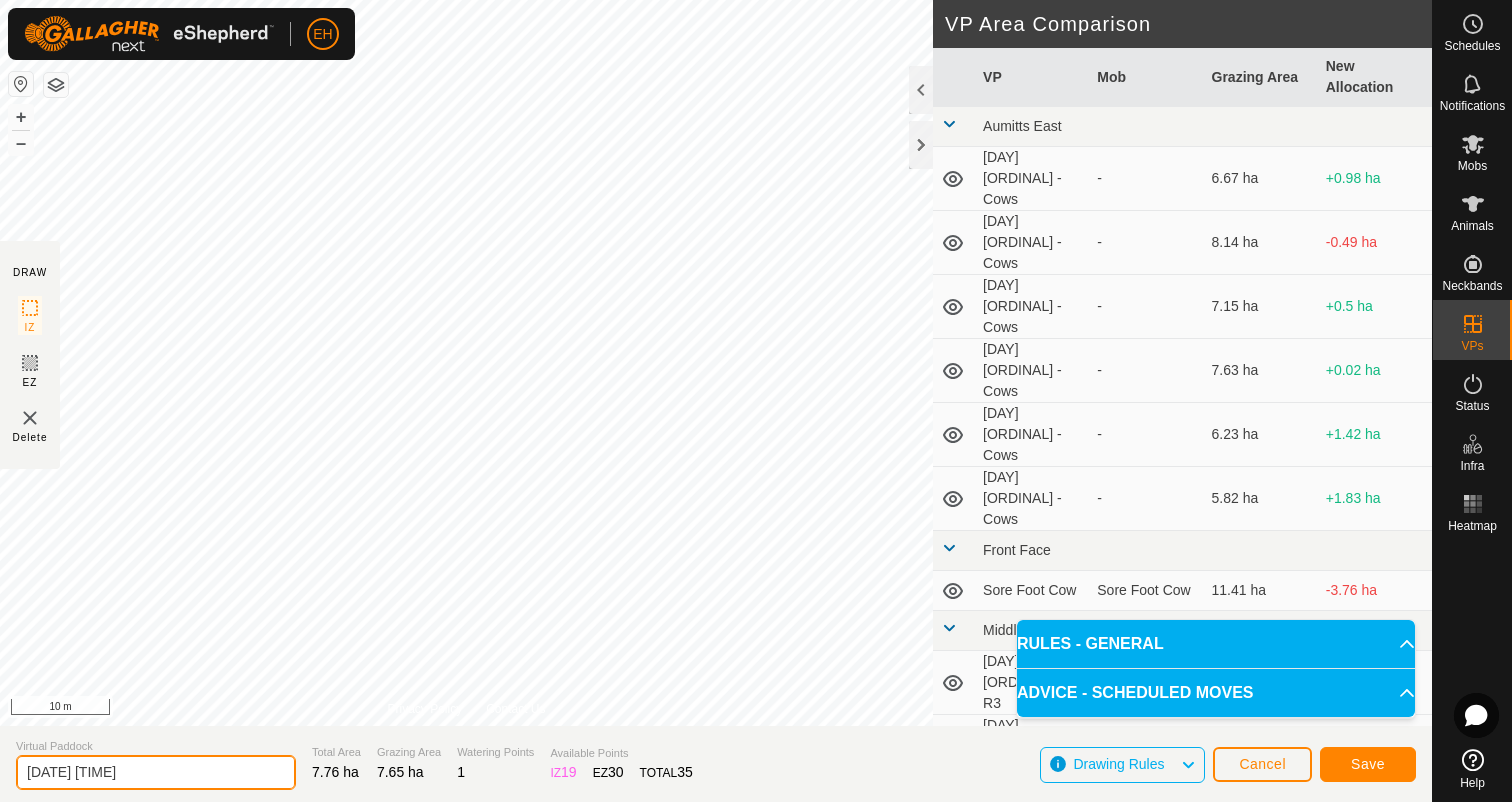 drag, startPoint x: 196, startPoint y: 775, endPoint x: 0, endPoint y: 738, distance: 199.46178 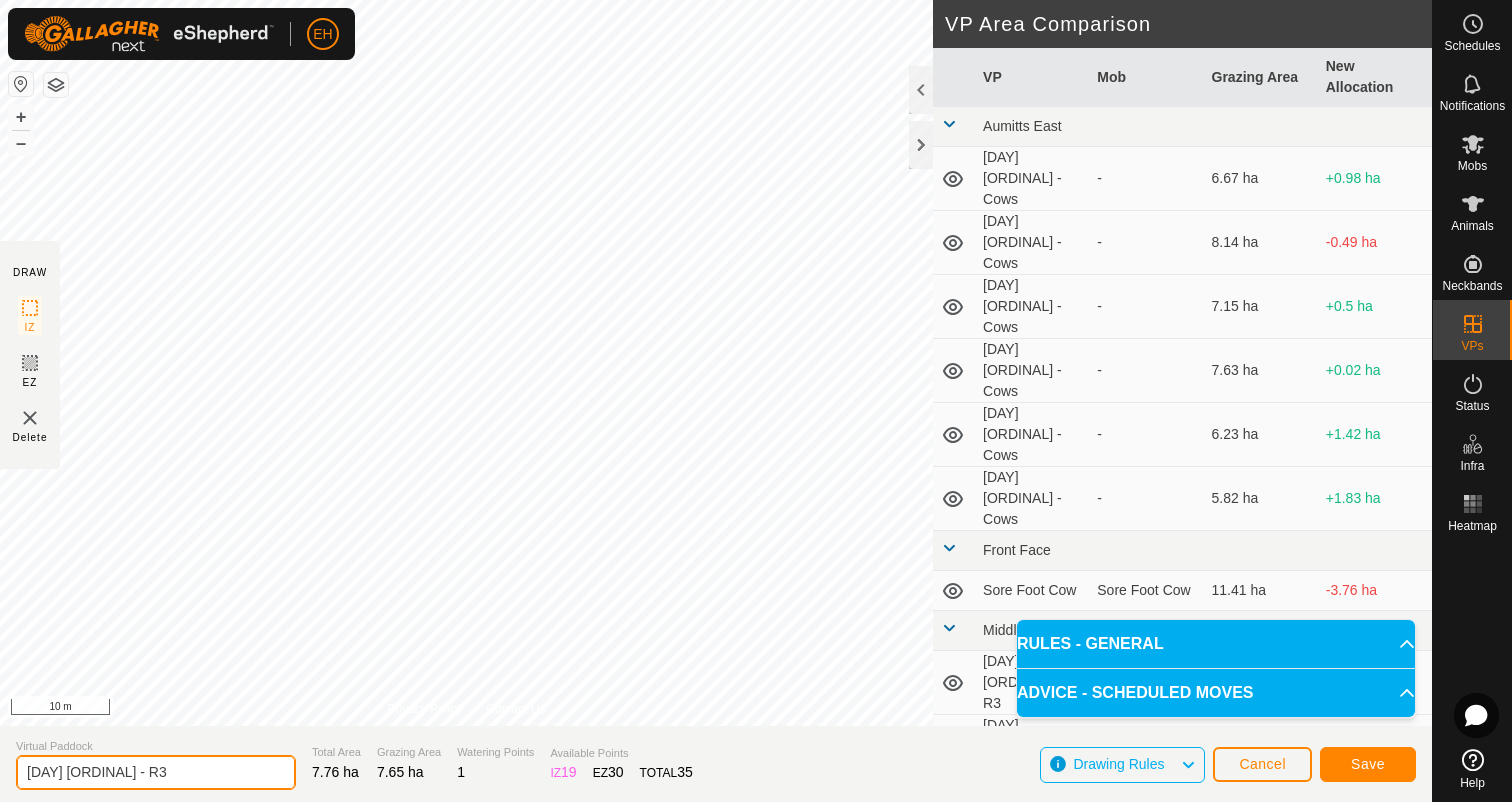 type on "Saturday 9th - R3" 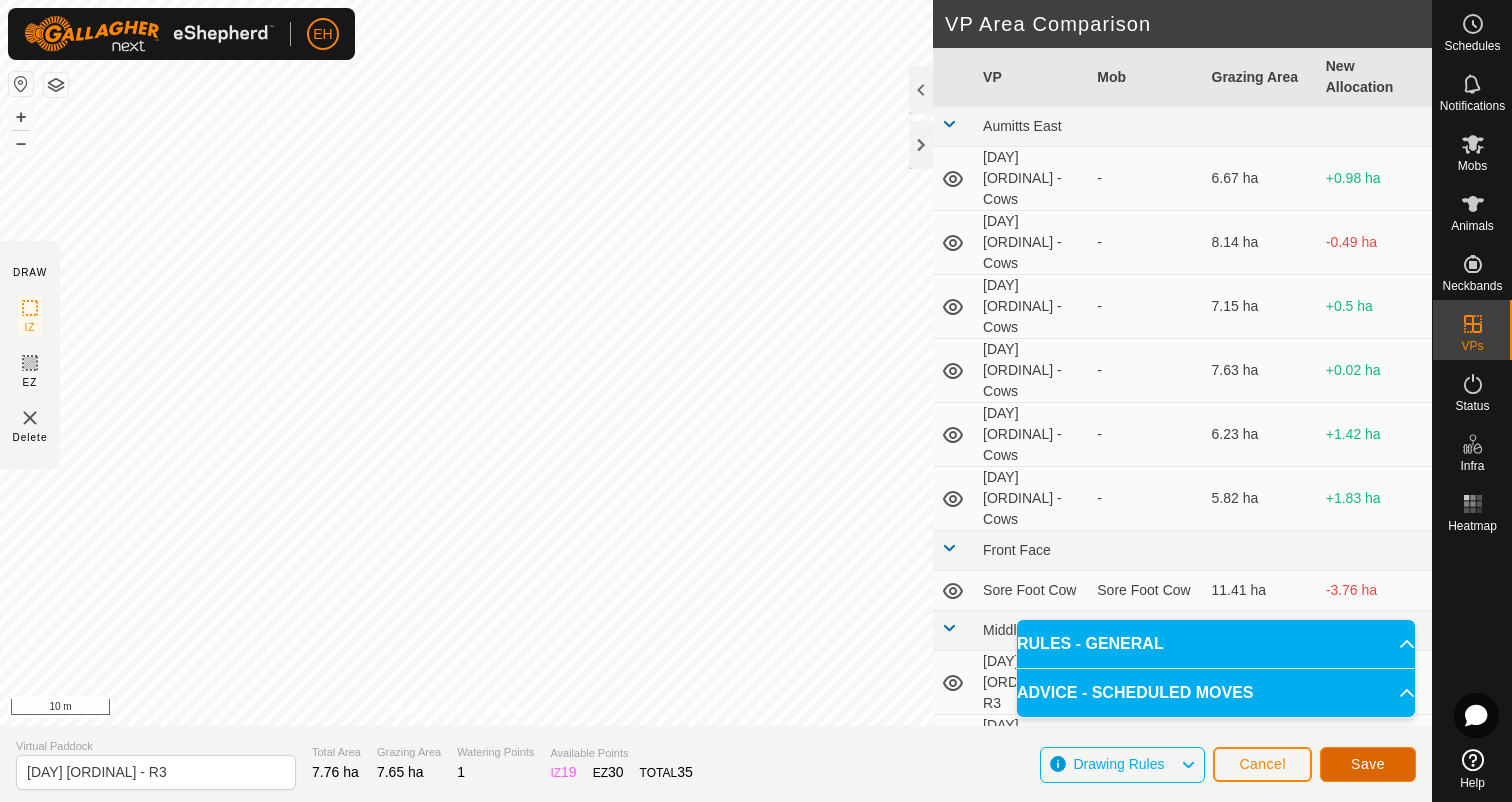 click on "Save" 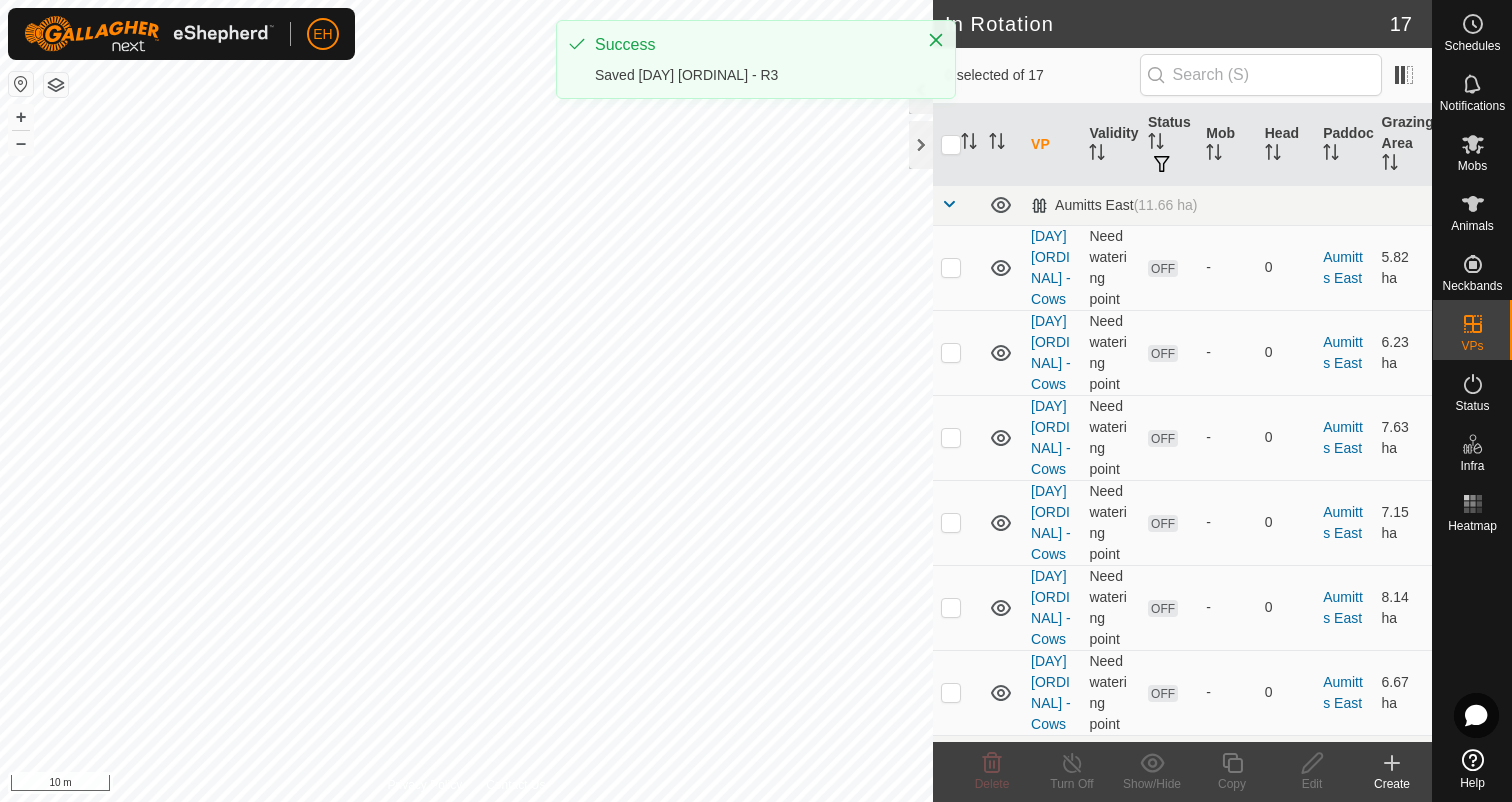 checkbox on "true" 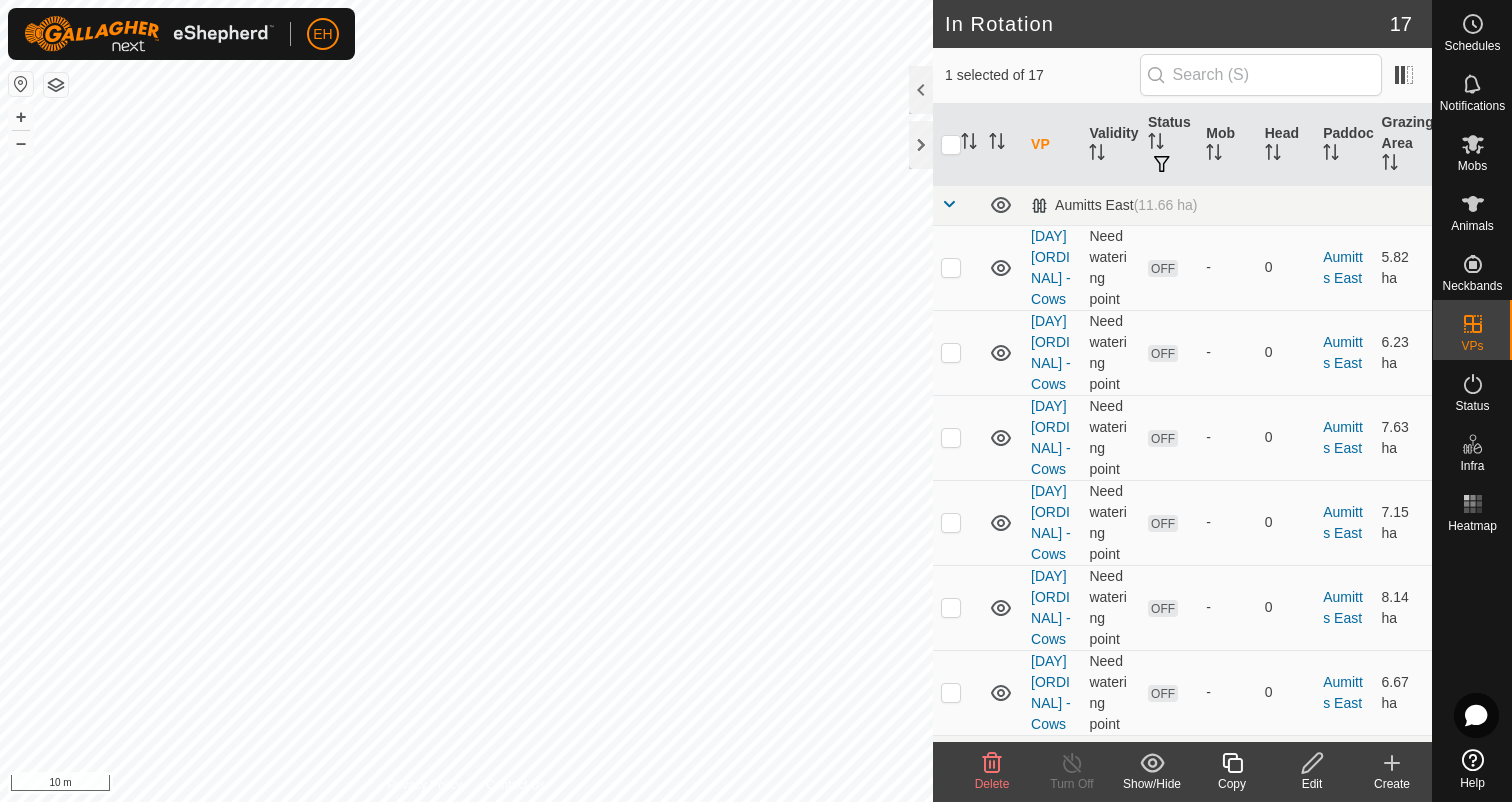 click 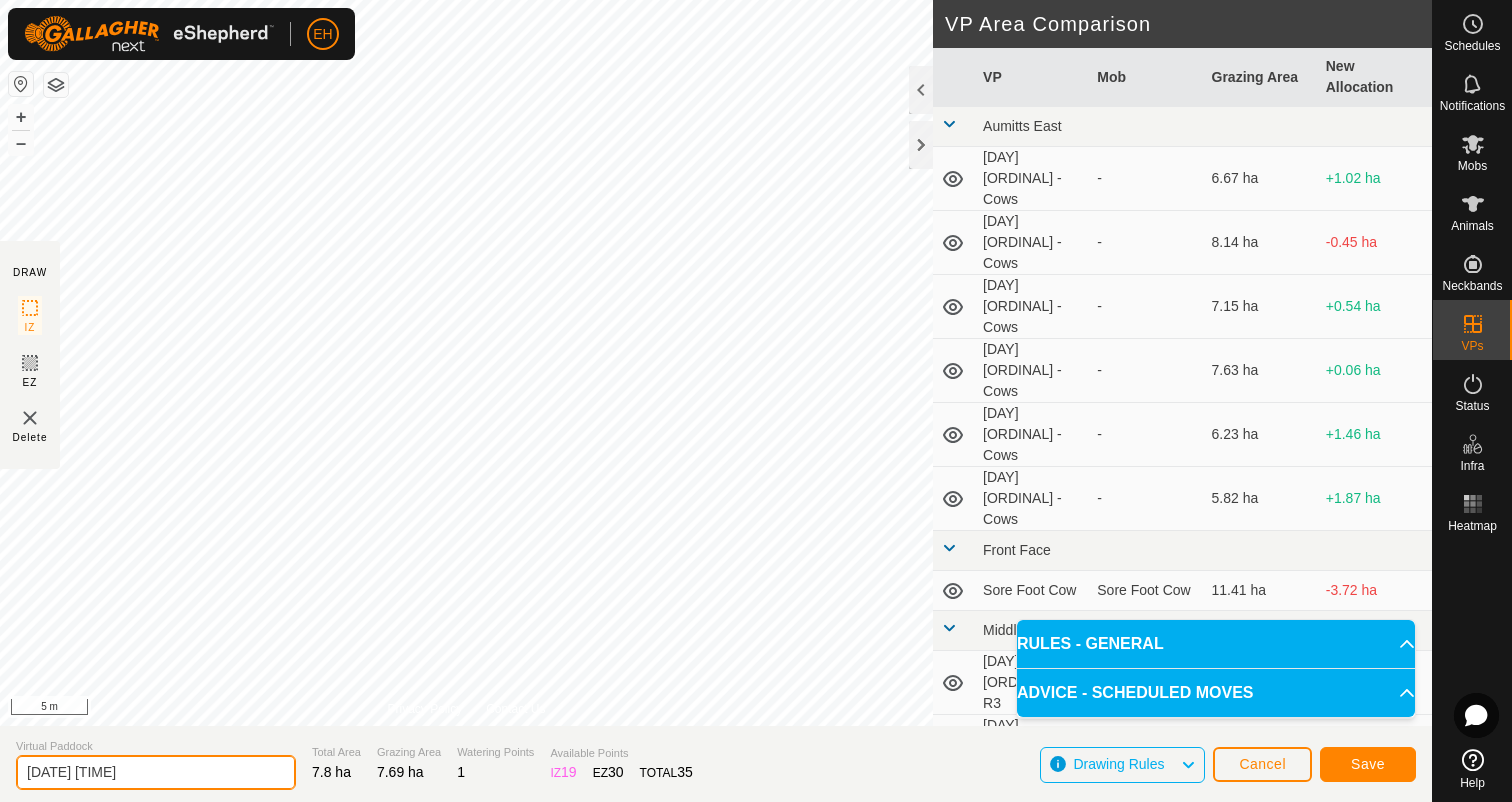 drag, startPoint x: 165, startPoint y: 773, endPoint x: 0, endPoint y: 767, distance: 165.10905 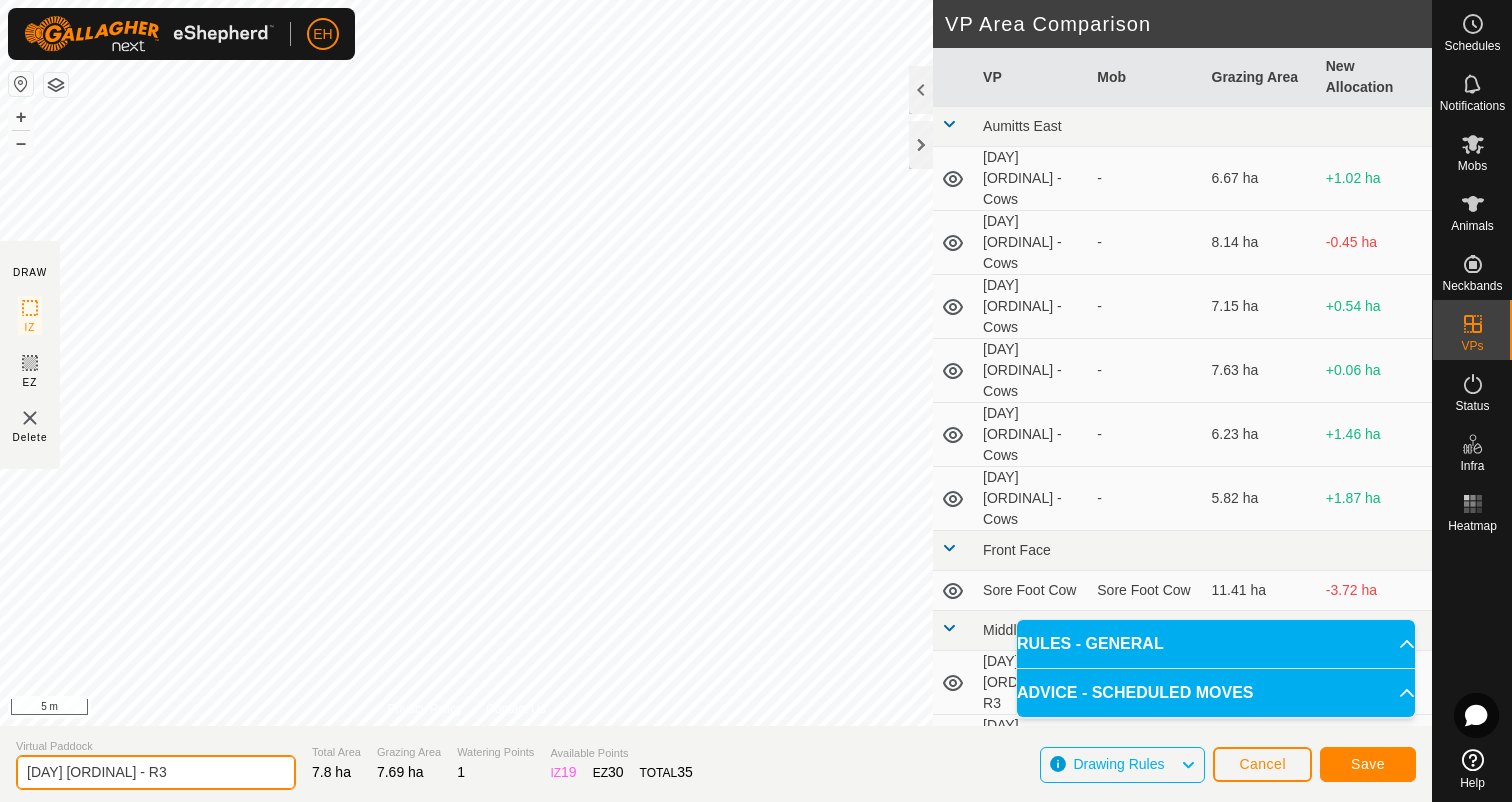 type on "Sunday 10th - R3" 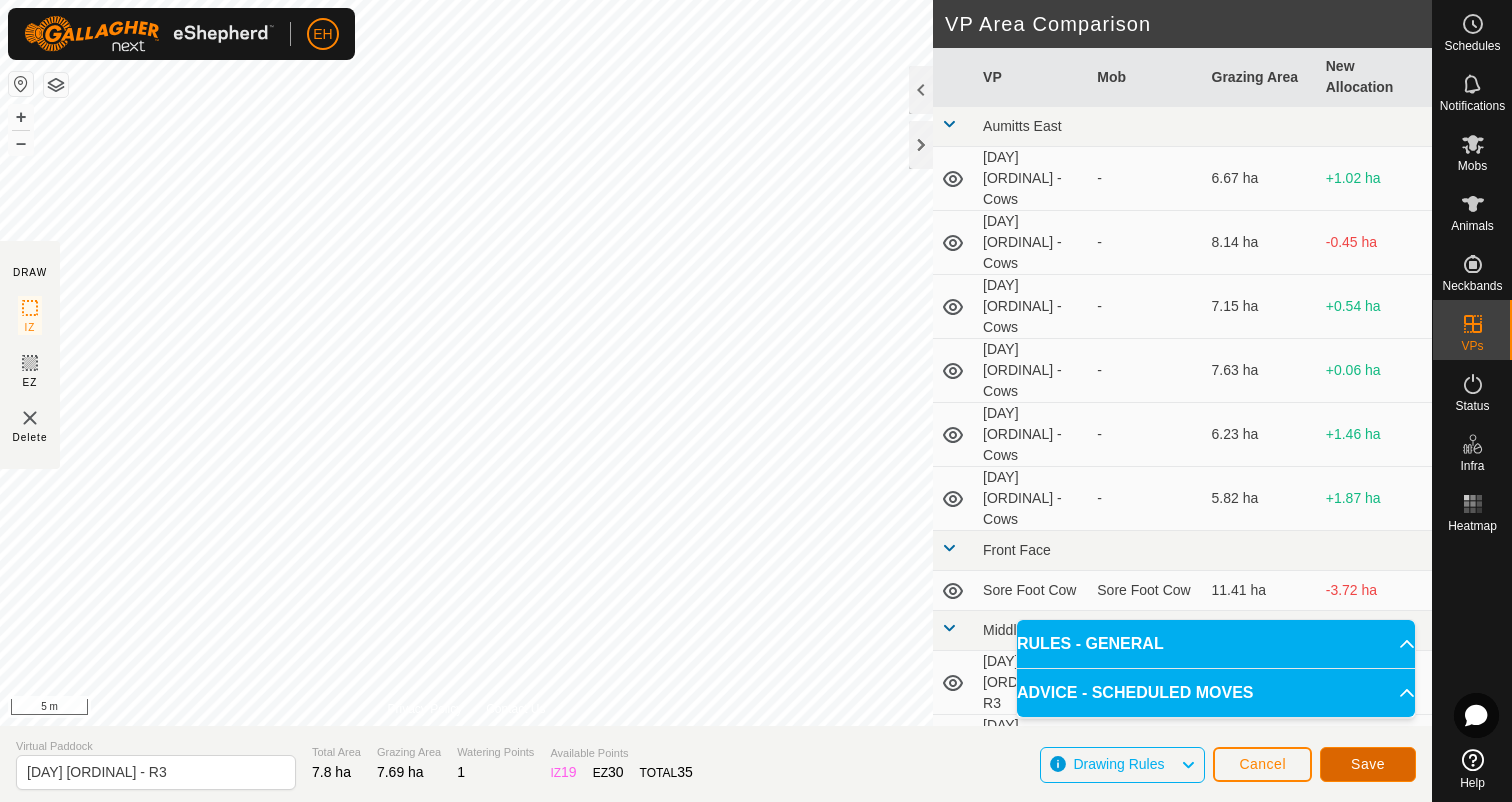 click on "Save" 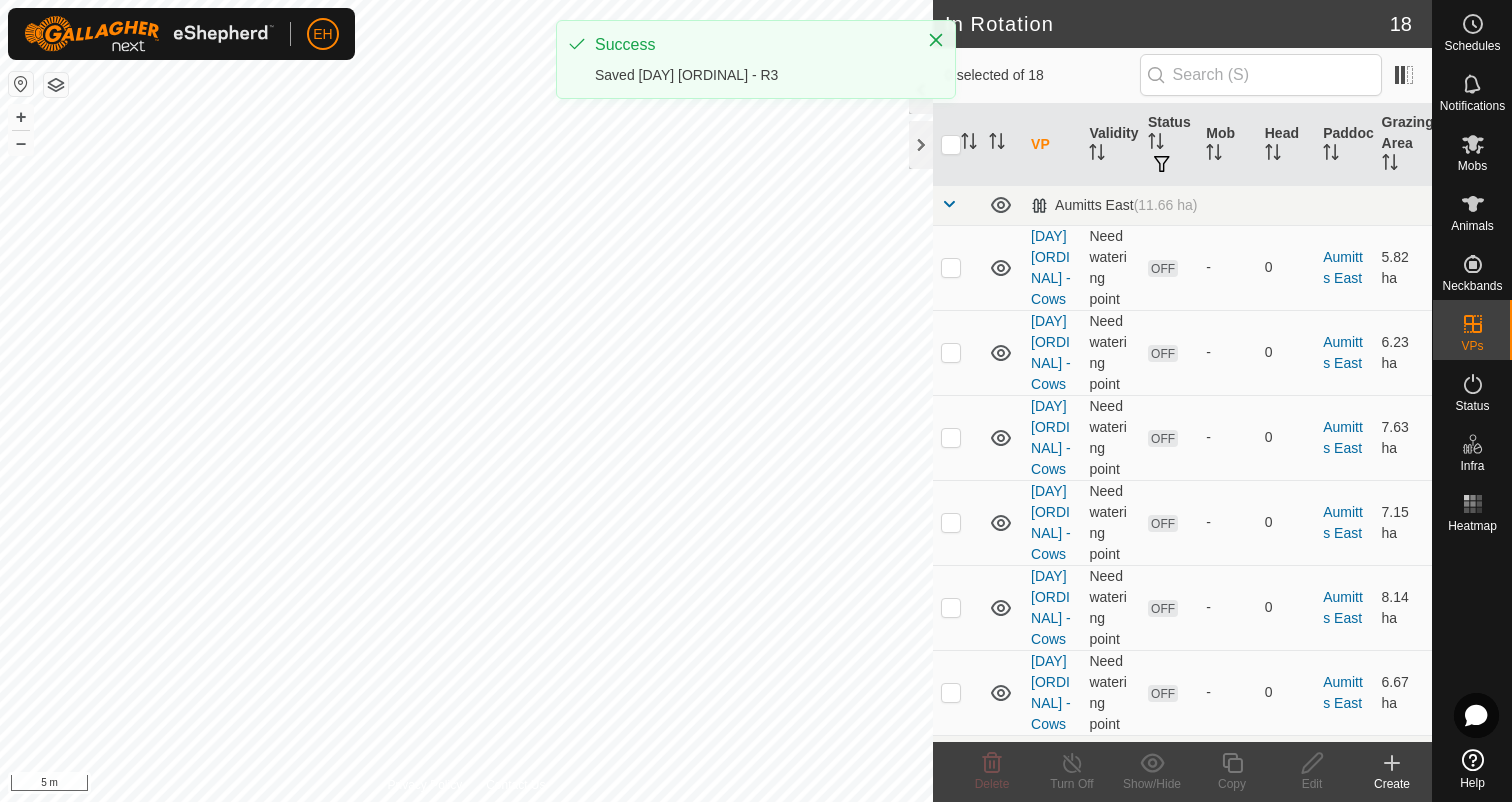 checkbox on "true" 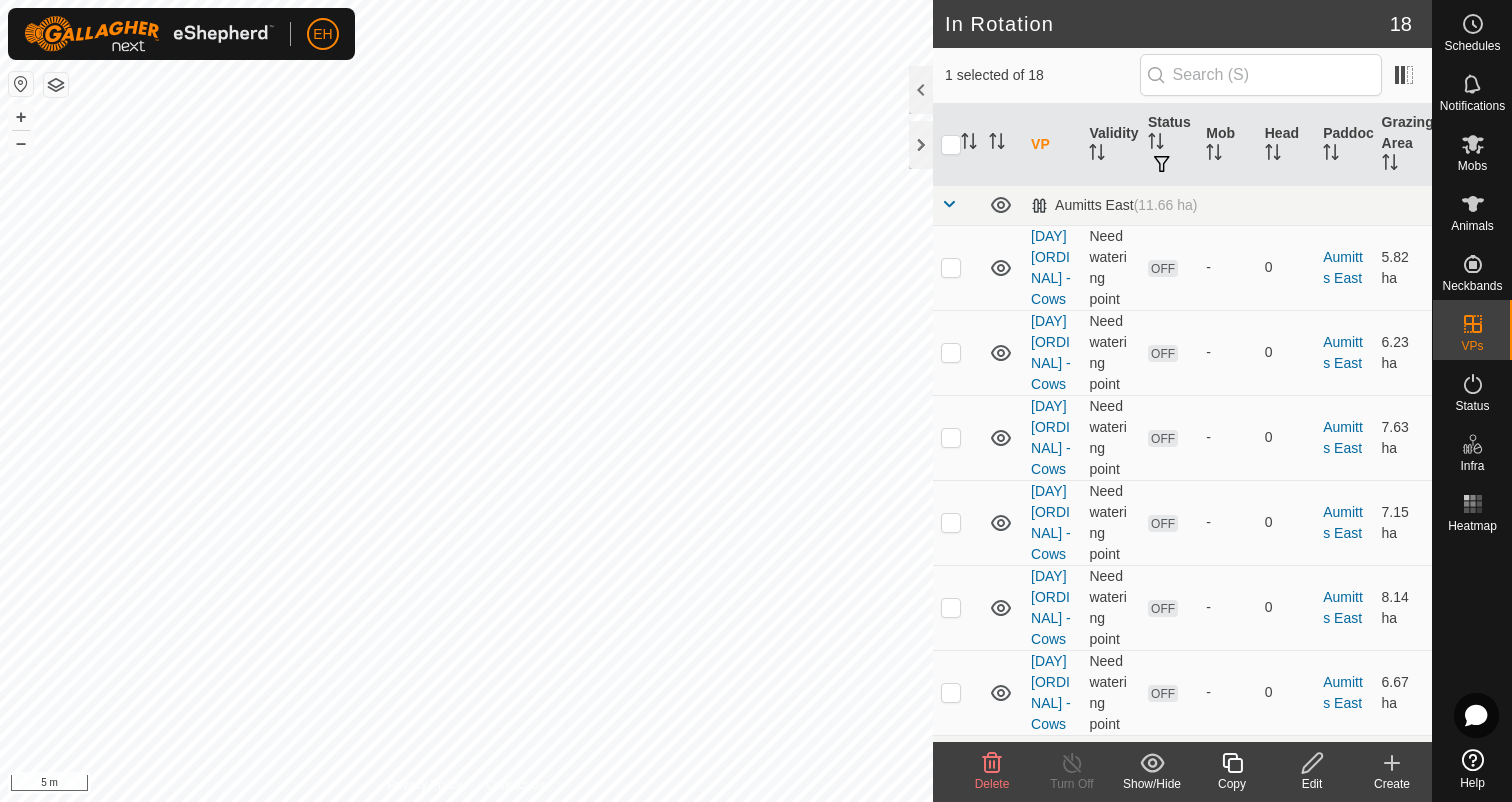 click 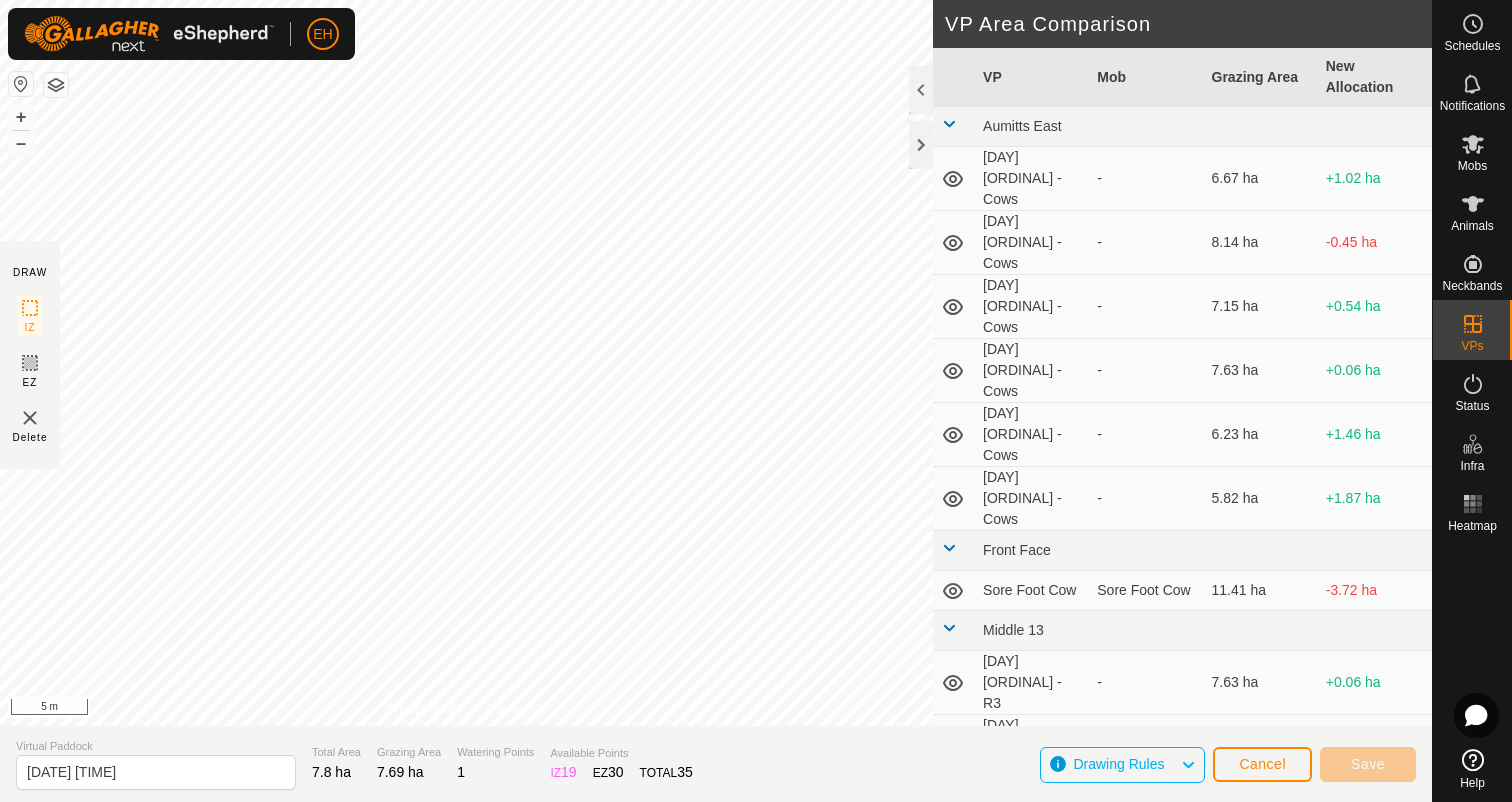 type on "2025-08-04 135853" 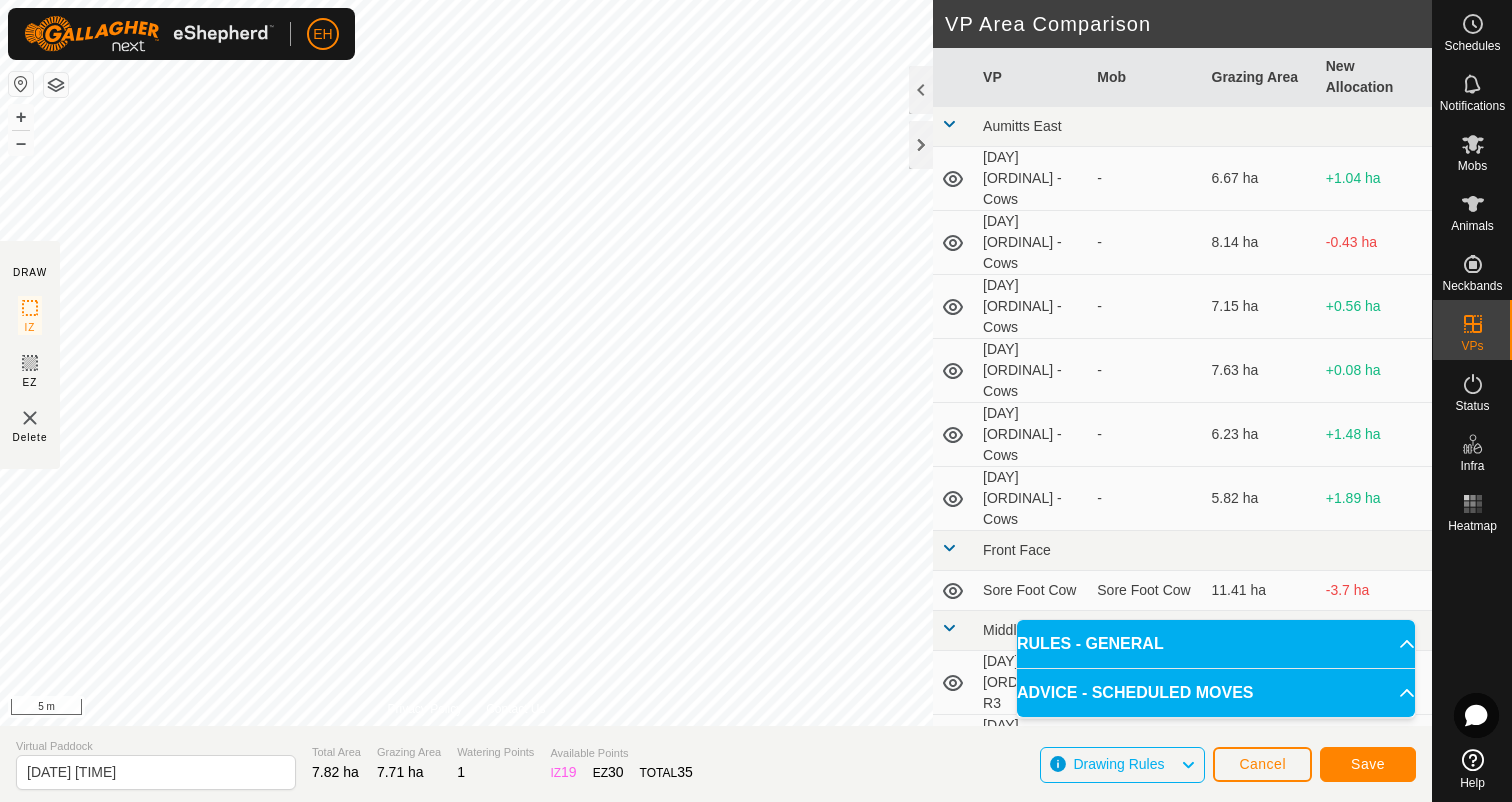 click on "DRAW IZ EZ Delete Privacy Policy Contact Us Segment length must be longer than 5 m  (Current: 2.0 m) . + – ⇧ i 5 m VP Area Comparison     VP   Mob   Grazing Area   New Allocation  Aumitts East  Friday 8th - Cows  -  6.67 ha  +1.04 ha  Monday 11th - Cows  -  8.14 ha  -0.43 ha  Saturday 9th - Cows  -  7.15 ha  +0.56 ha  Sunday 10th - Cows  -  7.63 ha  +0.08 ha  Thursday 7th - Cows  -  6.23 ha  +1.48 ha  Wednesday 6th - Cows  -  5.82 ha  +1.89 ha Front Face  Sore Foot Cow   Sore Foot Cow   11.41 ha  -3.7 ha Middle 13  Friday 8th - R3  -  7.63 ha  +0.08 ha  Monday 4th - R3   R3 Angus Cows   7.48 ha  +0.23 ha  Saturday 9th - R3  -  7.65 ha  +0.06 ha  Thursday 7th - R3  -  7.59 ha  +0.12 ha  Tuesday 5th - R3  -  7.51 ha  +0.2 ha  Wednesday 6th - R3  -  7.55 ha  +0.16 ha South Face  Monday 4th - Cows   Angus Mixed Age Cows   7.98 ha  -0.27 ha  Moving Cows - Tuesday 5th  -  8 ha  -0.29 ha  Tuesday 29th - Cows   Angus Mixed Age Cows   6.59 ha  +1.12 ha Tussock  Saturday 26th - Cows   Angus Mixed Age Cows  +0.39 ha" 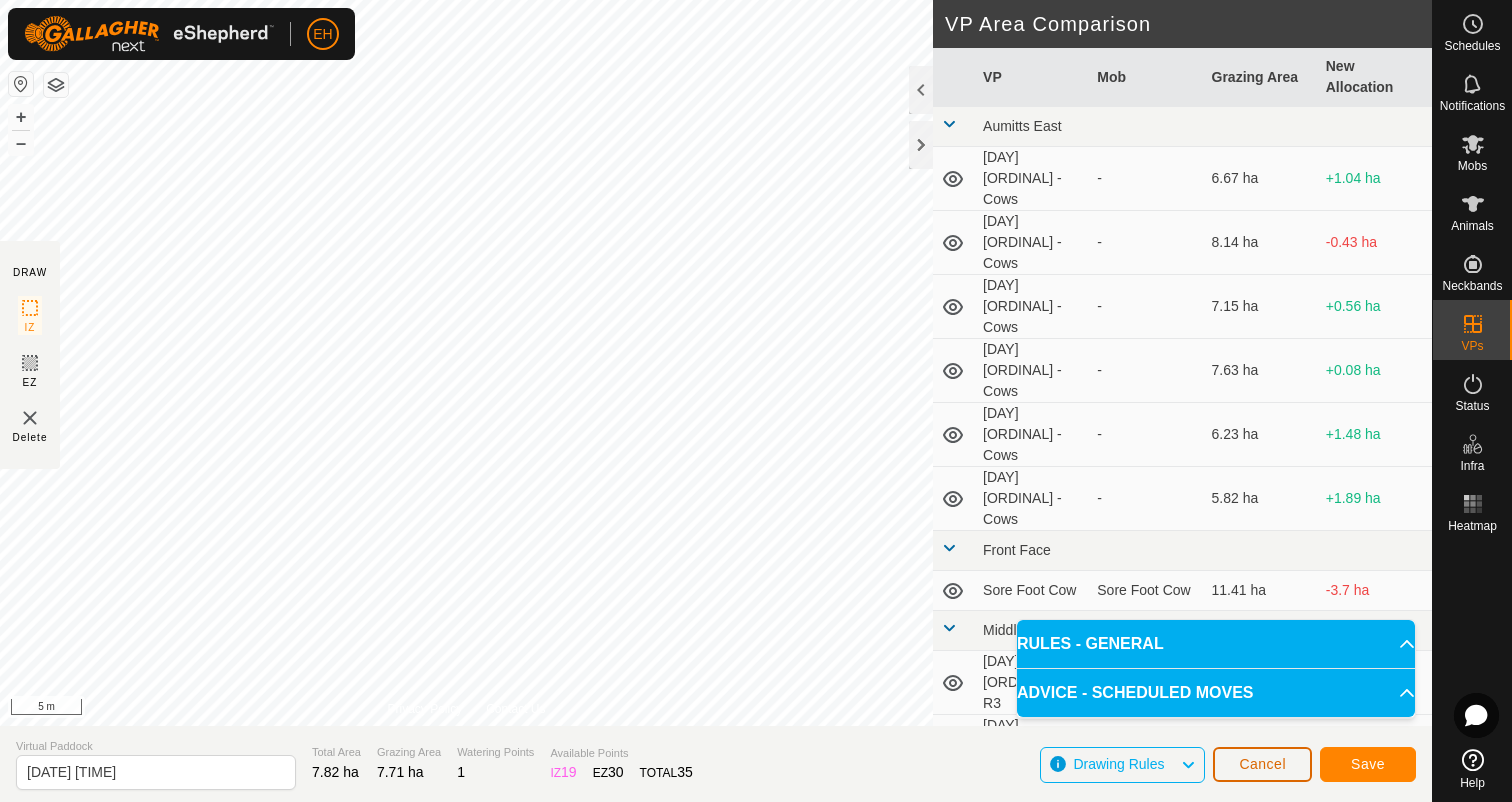 click on "Cancel" 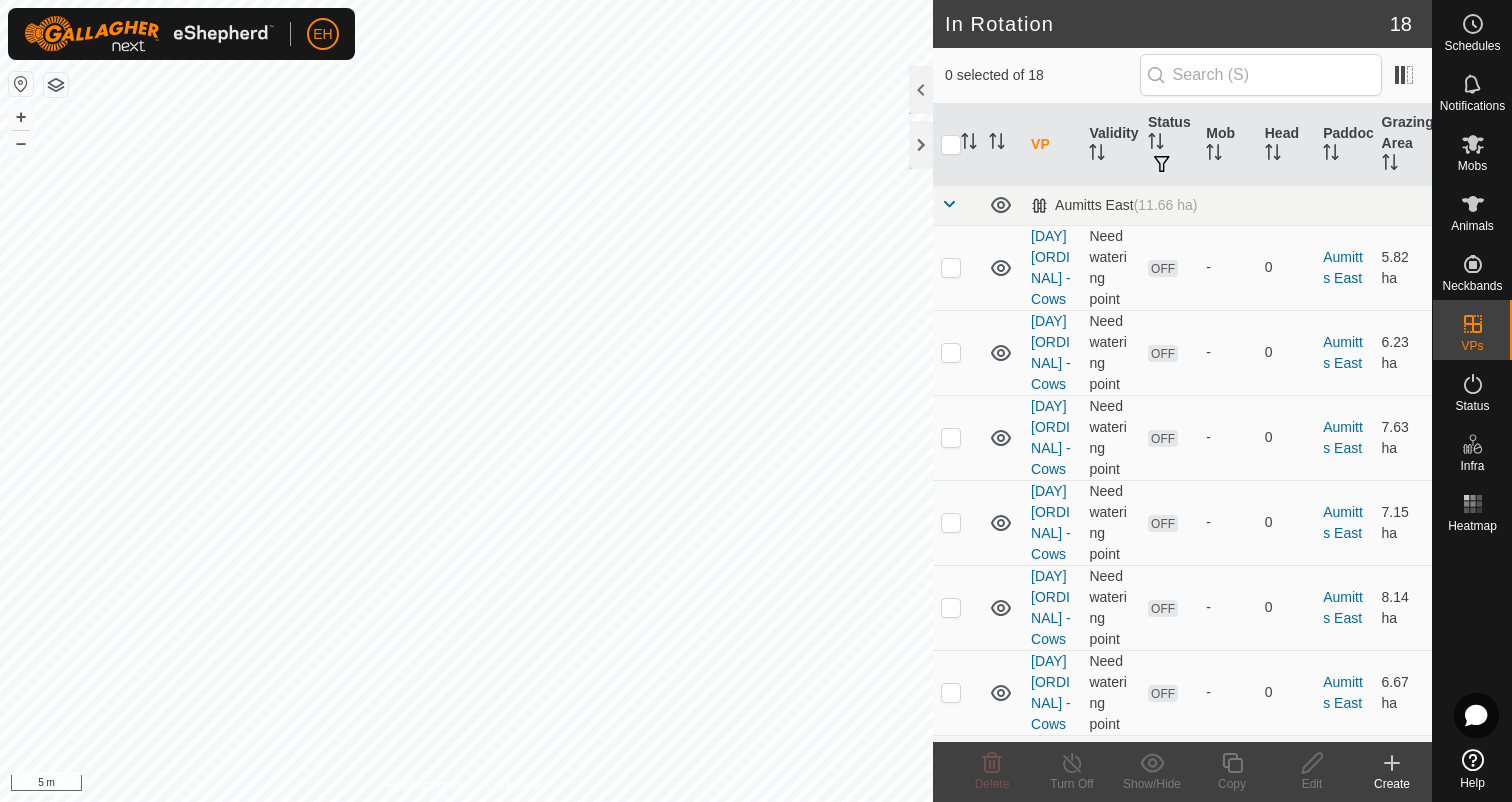 checkbox on "true" 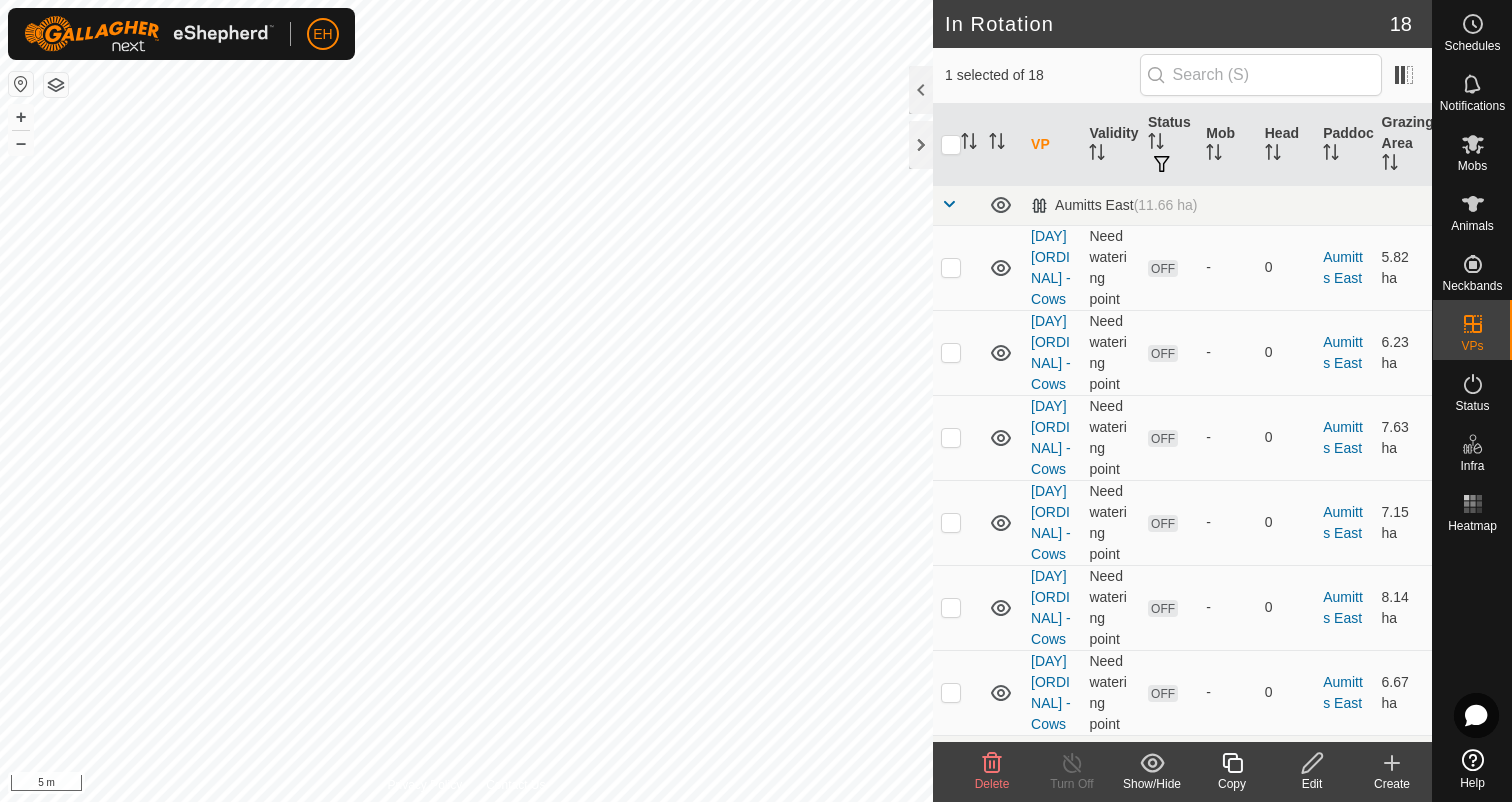 click 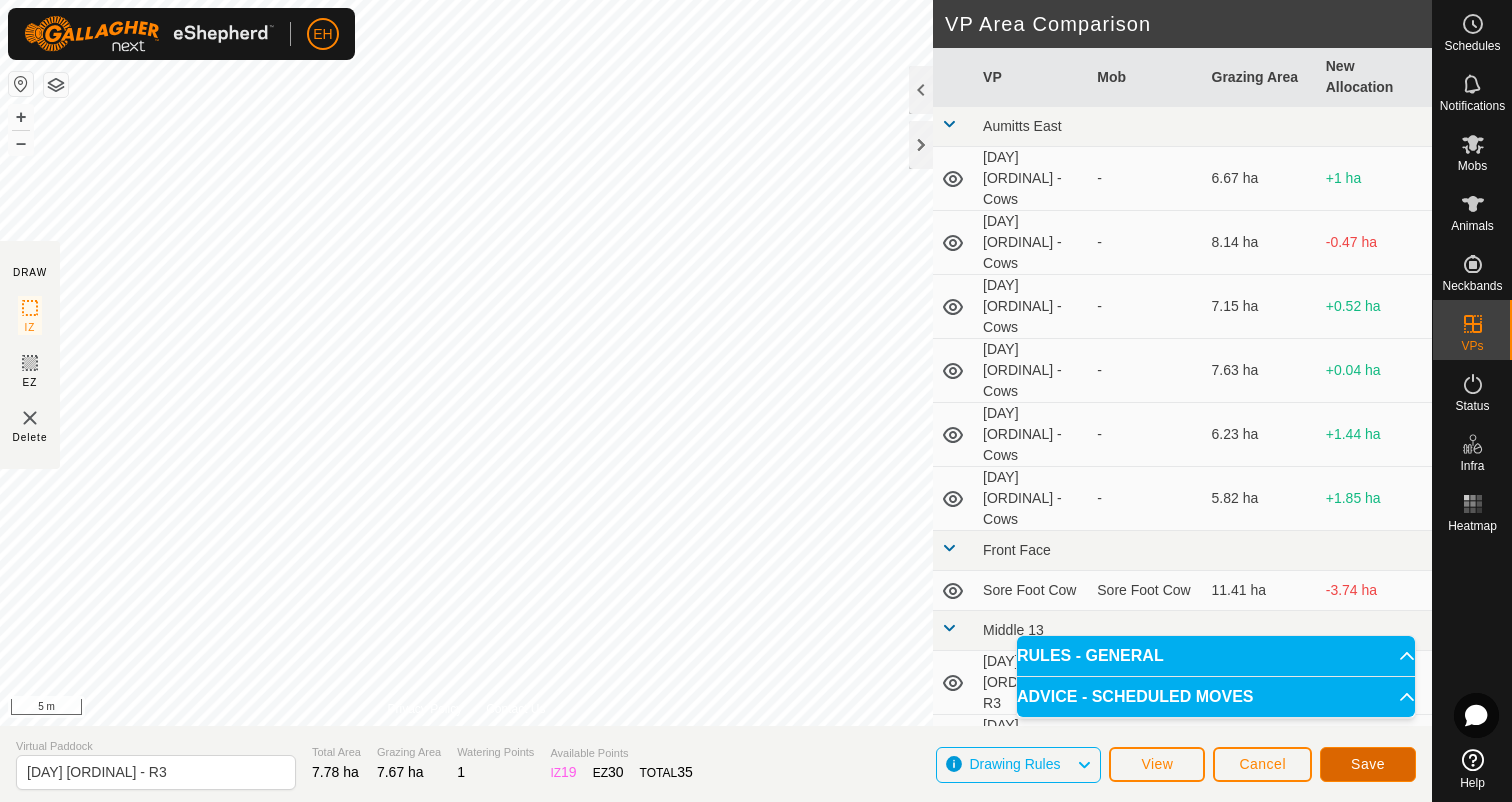 click on "Save" 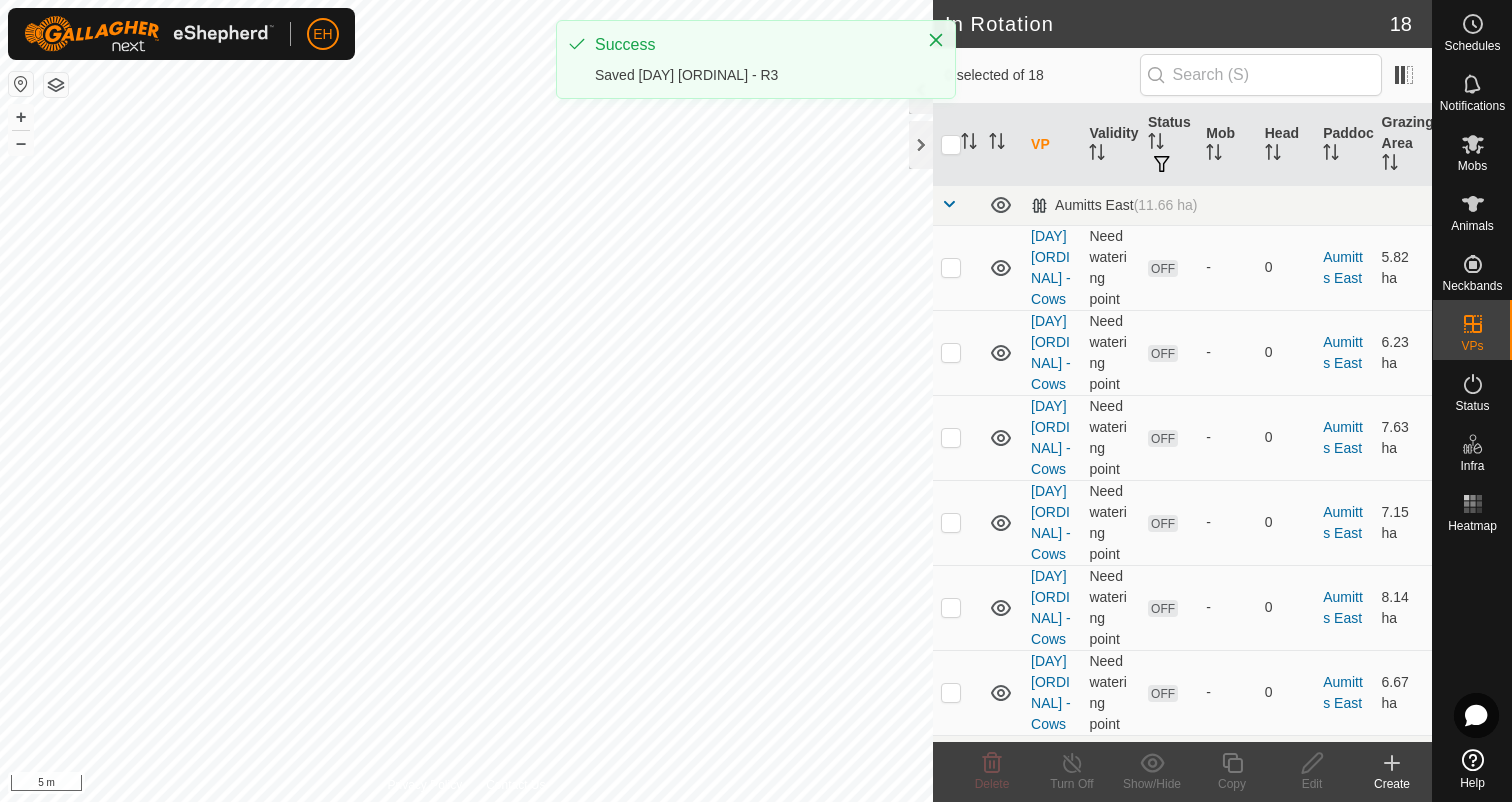 checkbox on "true" 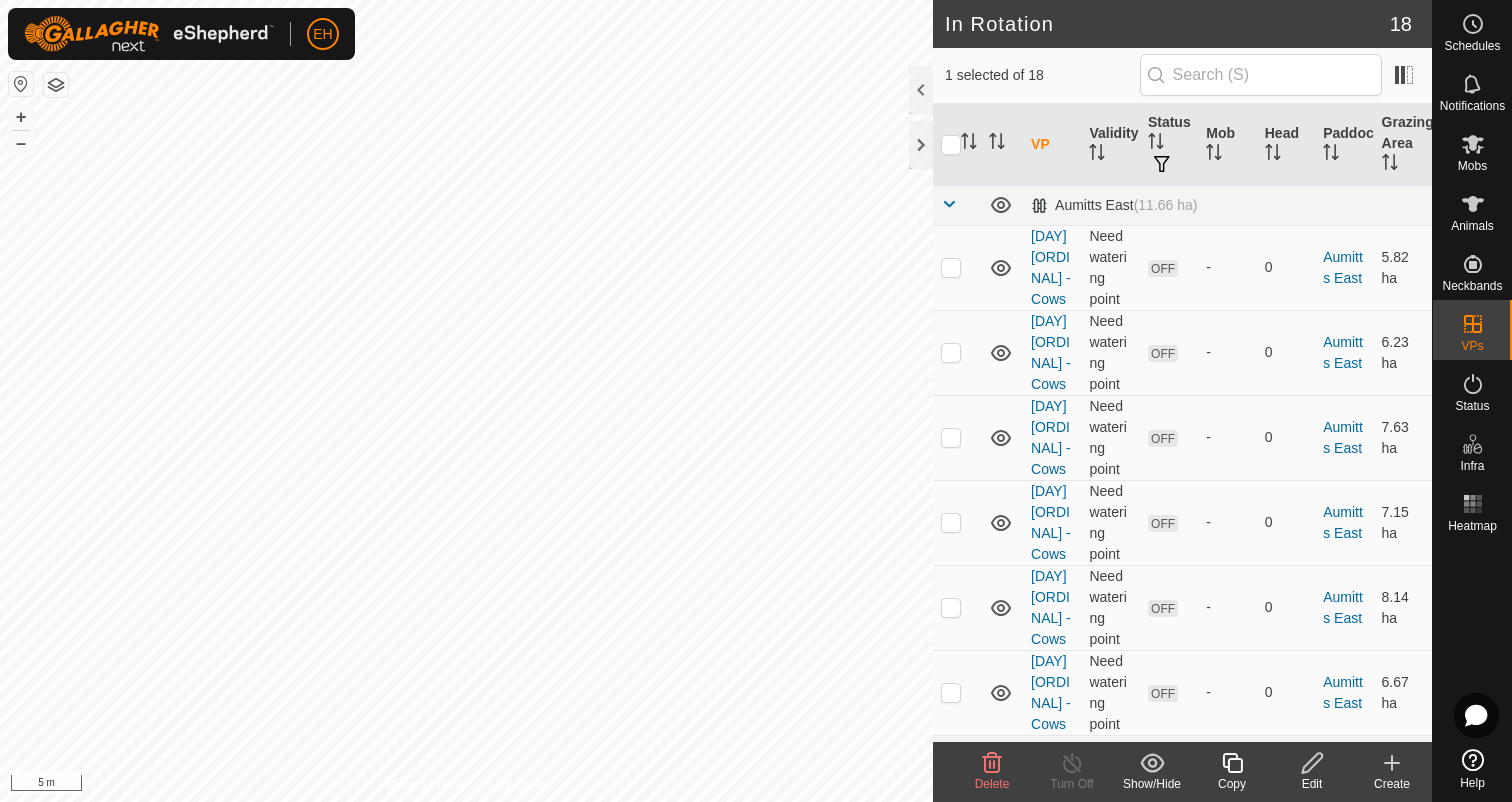 click on "Edit" 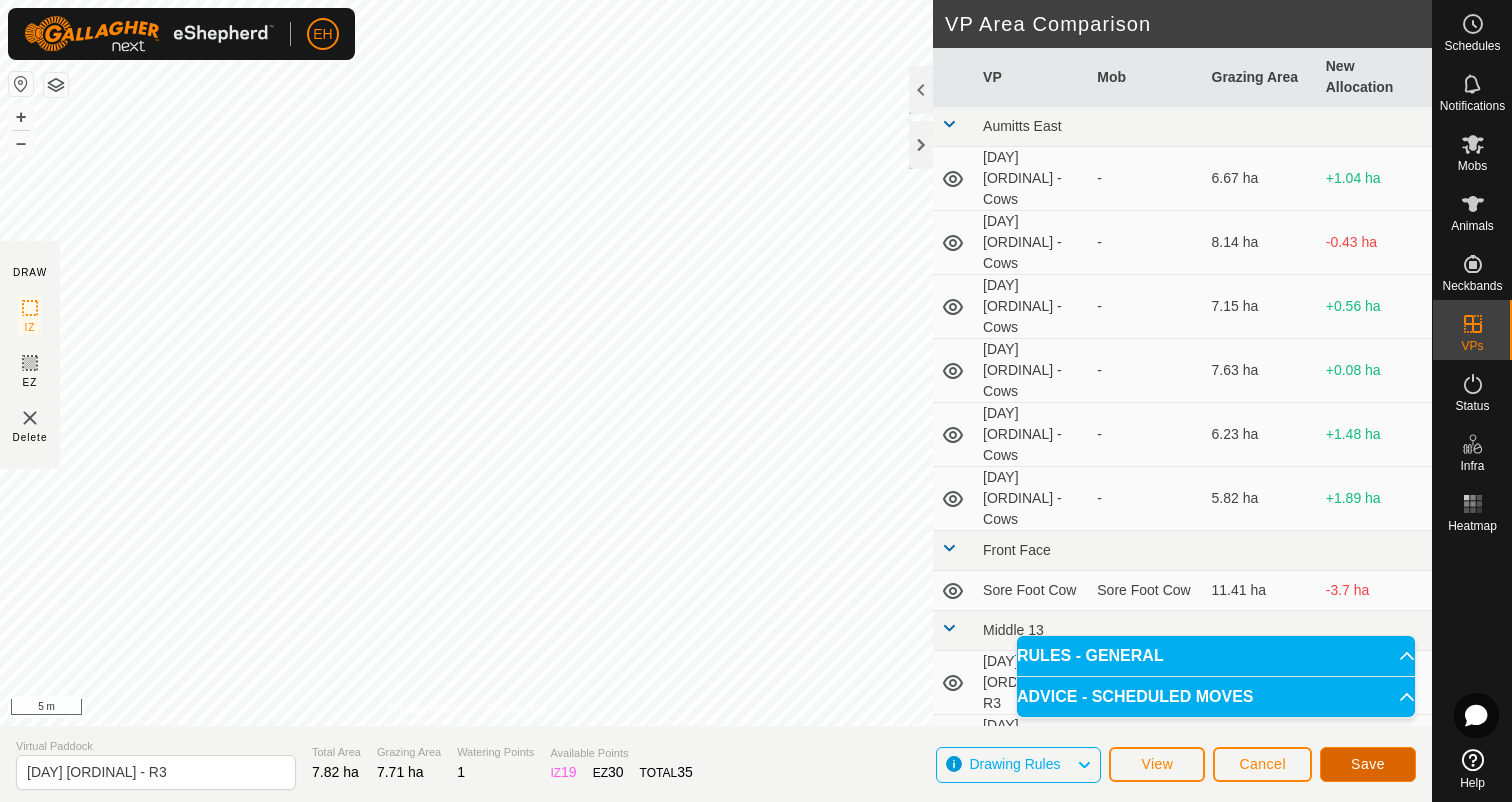 click on "Save" 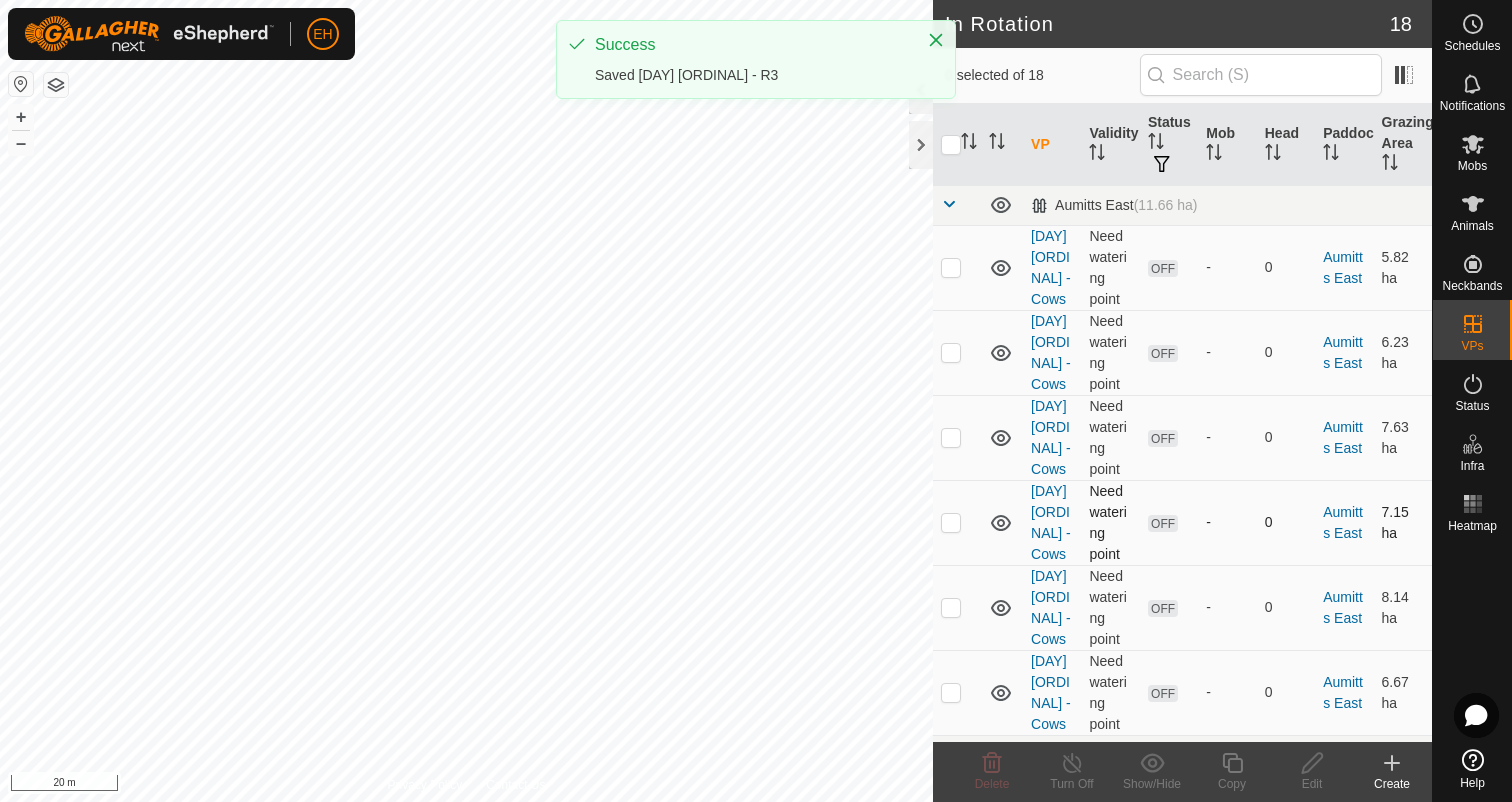 click on "In Rotation 18 0 selected of 18     VP   Validity   Status   Mob   Head   Paddock   Grazing Area   Aumitts East   (11.66 ha) Wednesday 6th - Cows  Need watering point  OFF  -   0   Aumitts East   5.82 ha  Thursday 7th - Cows  Need watering point  OFF  -   0   Aumitts East   6.23 ha  Sunday 10th - Cows  Need watering point  OFF  -   0   Aumitts East   7.63 ha  Saturday 9th - Cows  Need watering point  OFF  -   0   Aumitts East   7.15 ha  Monday 11th - Cows  Need watering point  OFF  -   0   Aumitts East   8.14 ha  Friday 8th - Cows  Need watering point  OFF  -   0   Aumitts East   6.67 ha   Front Face   (11.5 ha) Sore Foot Cow  Need watering point  ON  Sore Foot Cow   1   Front Face   11.41 ha   Middle 13   (9.5 ha) Wednesday 6th - R3  Valid  OFF  -   0   Middle 13   7.55 ha  Tuesday 5th - R3  Valid  OFF  -   0   Middle 13   7.51 ha  Thursday 7th - R3  Valid  OFF  -   0   Middle 13   7.59 ha  Sunday 10th - R3  Valid  OFF  -   0   Middle 13   7.71 ha  Saturday 9th - R3  Valid  OFF  -   0   Middle 13   7.67 ha" 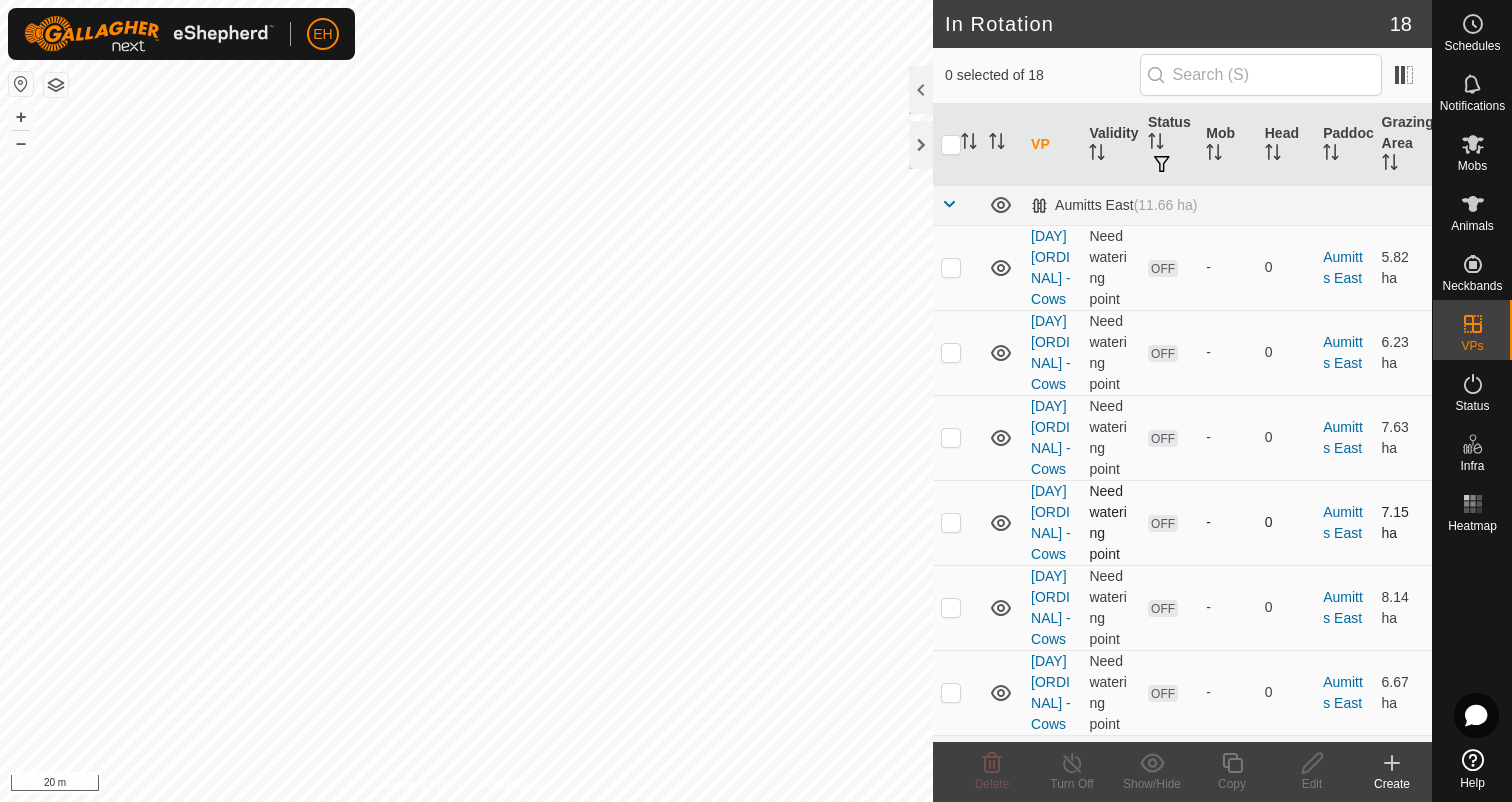 checkbox on "true" 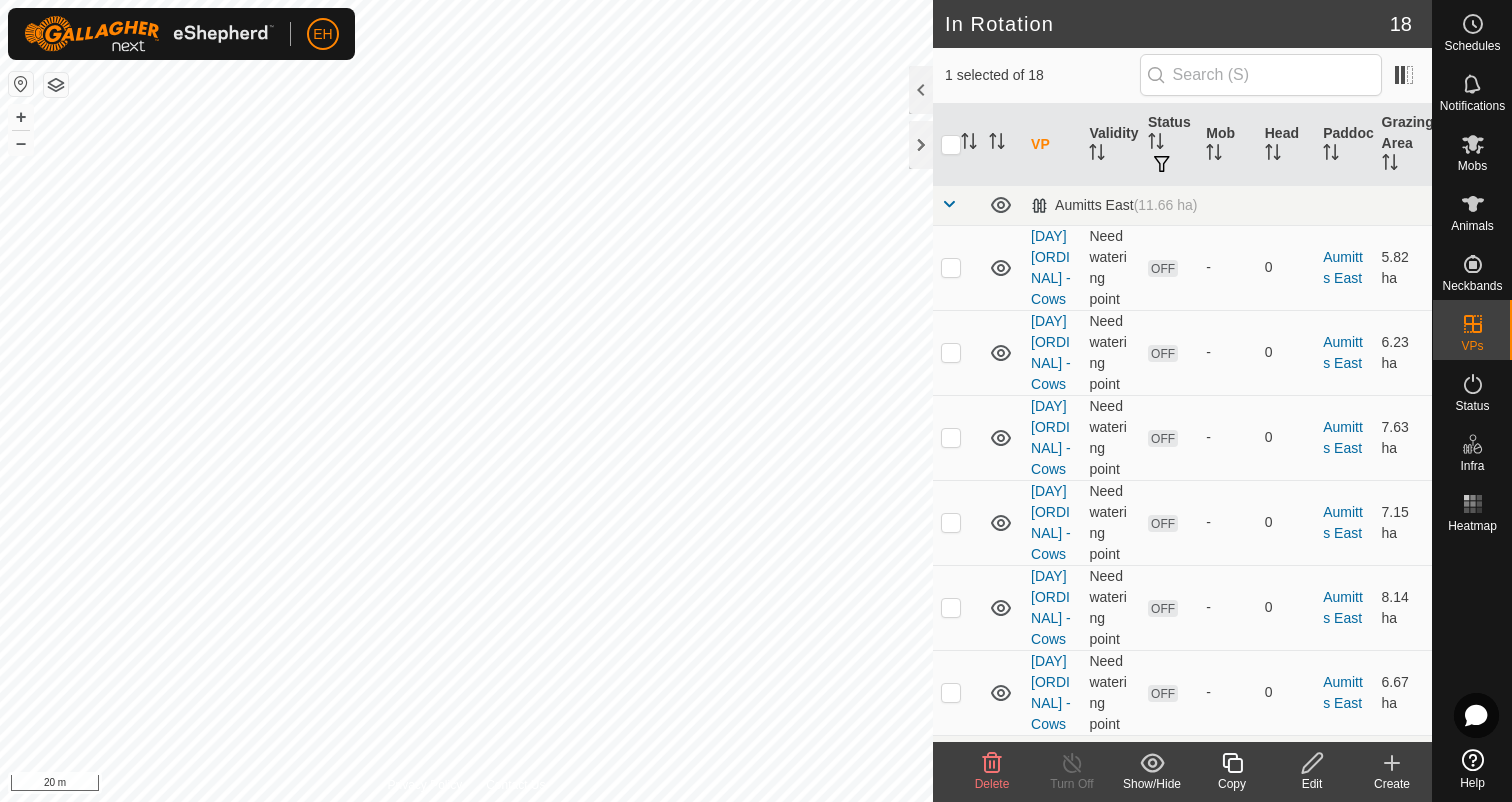 click 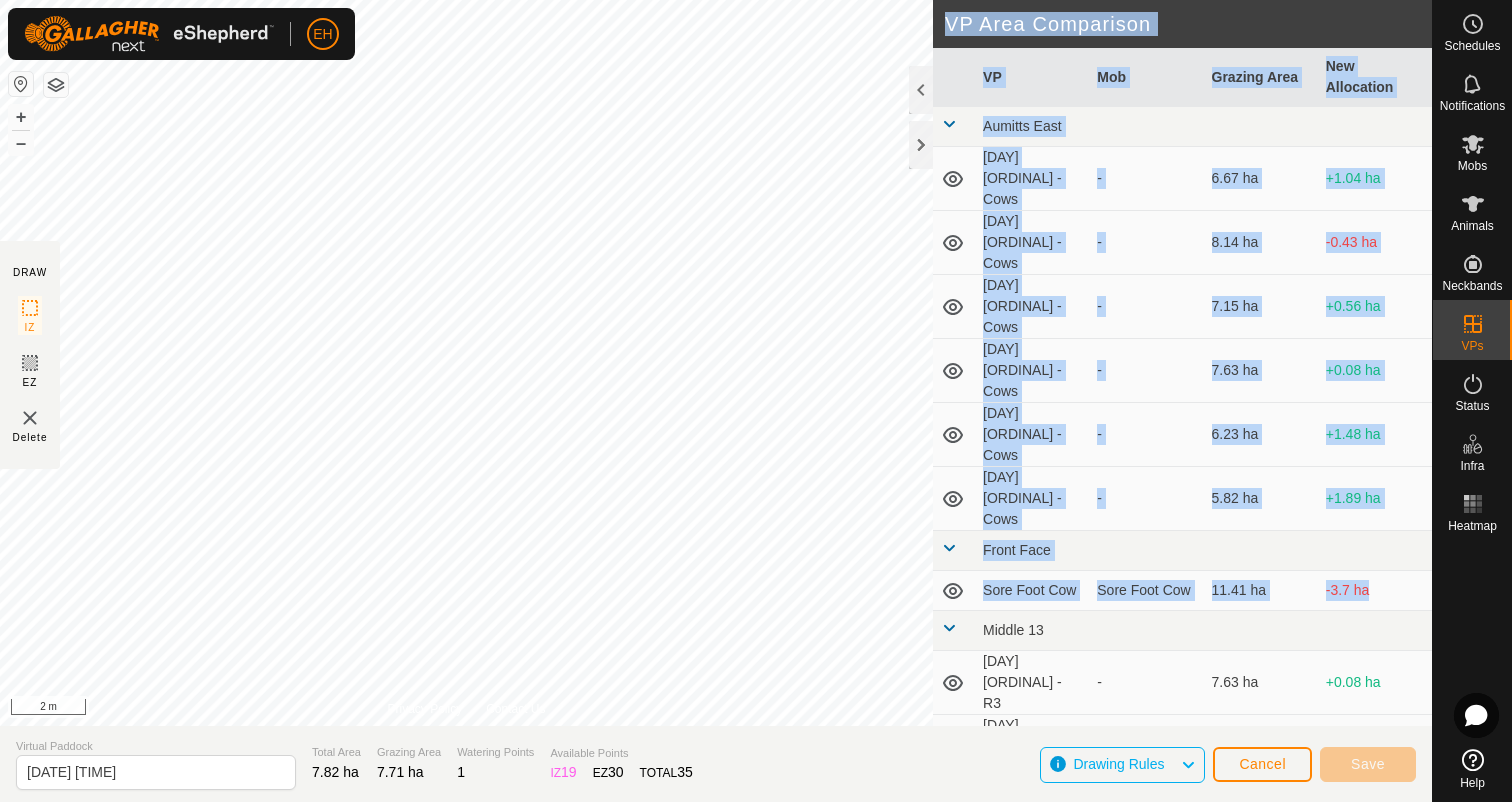 click on "DRAW IZ EZ Delete Privacy Policy Contact Us + – ⇧ i 2 m VP Area Comparison     VP   Mob   Grazing Area   New Allocation  Aumitts East  Friday 8th - Cows  -  6.67 ha  +1.04 ha  Monday 11th - Cows  -  8.14 ha  -0.43 ha  Saturday 9th - Cows  -  7.15 ha  +0.56 ha  Sunday 10th - Cows  -  7.63 ha  +0.08 ha  Thursday 7th - Cows  -  6.23 ha  +1.48 ha  Wednesday 6th - Cows  -  5.82 ha  +1.89 ha Front Face  Sore Foot Cow   Sore Foot Cow   11.41 ha  -3.7 ha Middle 13  Friday 8th - R3  -  7.63 ha  +0.08 ha  Monday 4th - R3   R3 Angus Cows   7.48 ha  +0.23 ha  Saturday 9th - R3  -  7.67 ha  +0.04 ha  Thursday 7th - R3  -  7.59 ha  +0.12 ha  Tuesday 5th - R3  -  7.51 ha  +0.2 ha  Wednesday 6th - R3  -  7.55 ha  +0.16 ha South Face  Monday 4th - Cows   Angus Mixed Age Cows   7.98 ha  -0.27 ha  Moving Cows - Tuesday 5th  -  8 ha  -0.29 ha  Tuesday 29th - Cows   Angus Mixed Age Cows   6.59 ha  +1.12 ha Tussock  Saturday 26th - Cows   Angus Mixed Age Cows   7.32 ha  +0.39 ha" 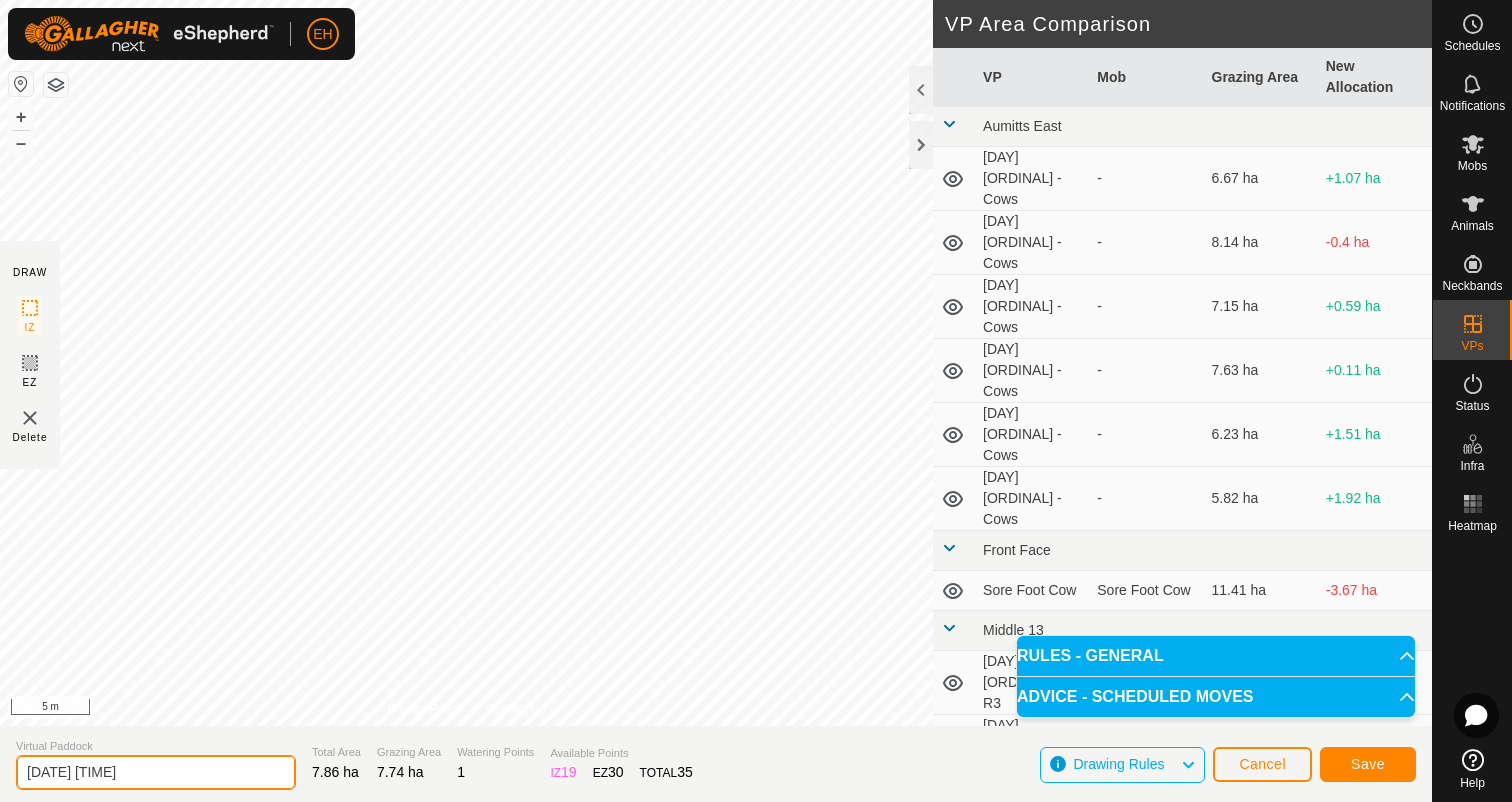 drag, startPoint x: 177, startPoint y: 771, endPoint x: 0, endPoint y: 770, distance: 177.00282 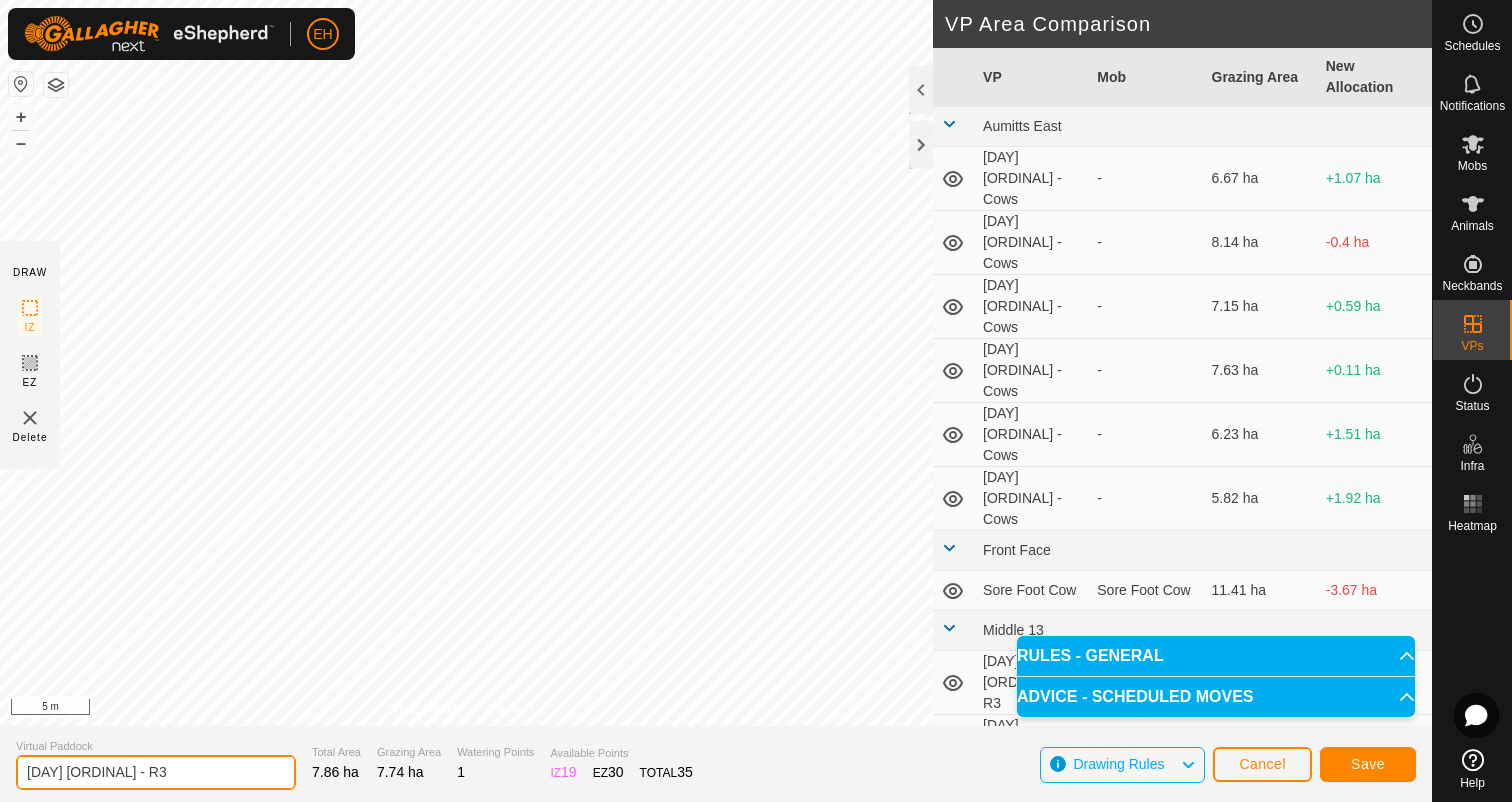 type on "Monday 11th - R3" 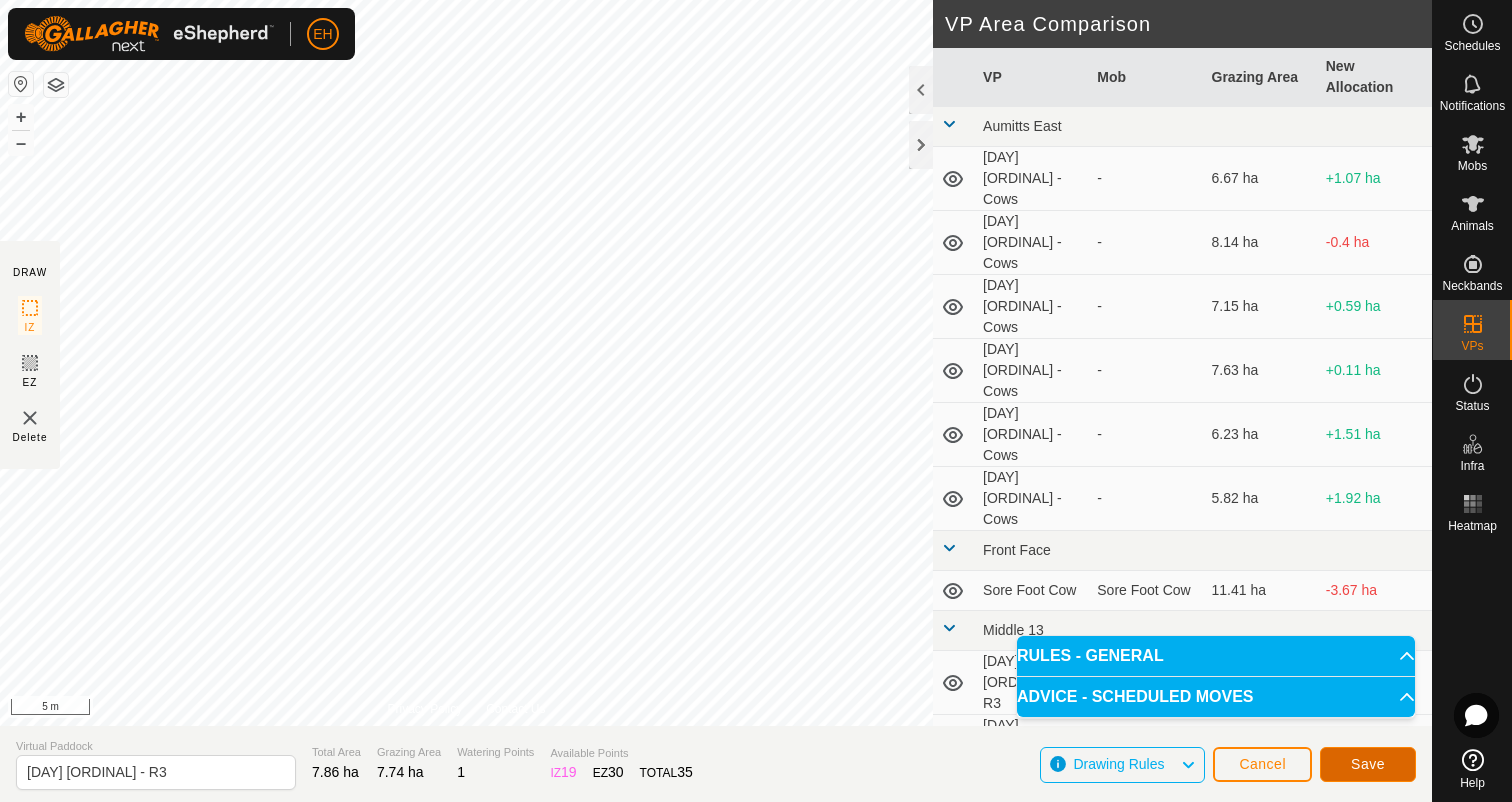 click on "Save" 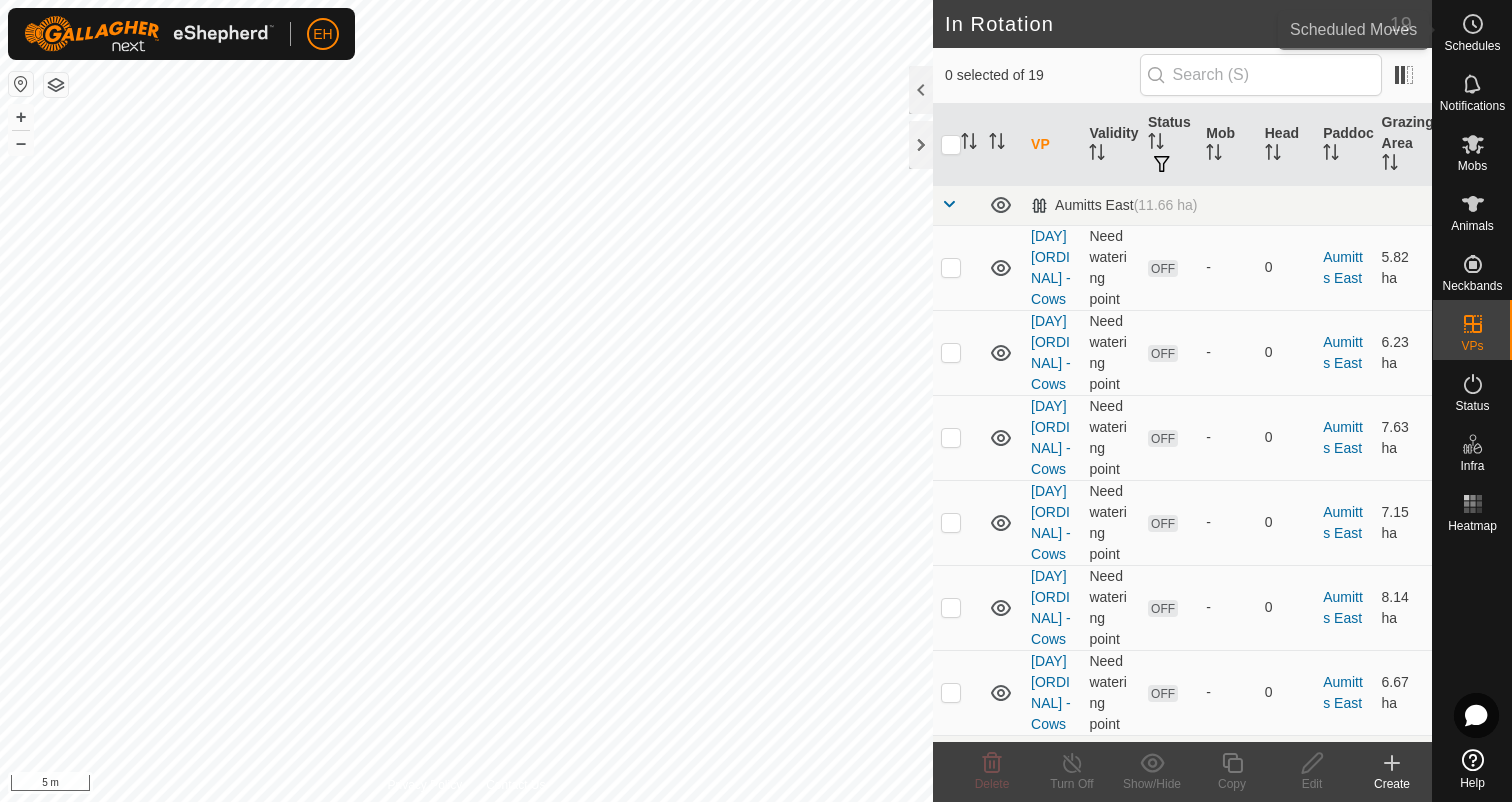 click on "Schedules" at bounding box center (1472, 46) 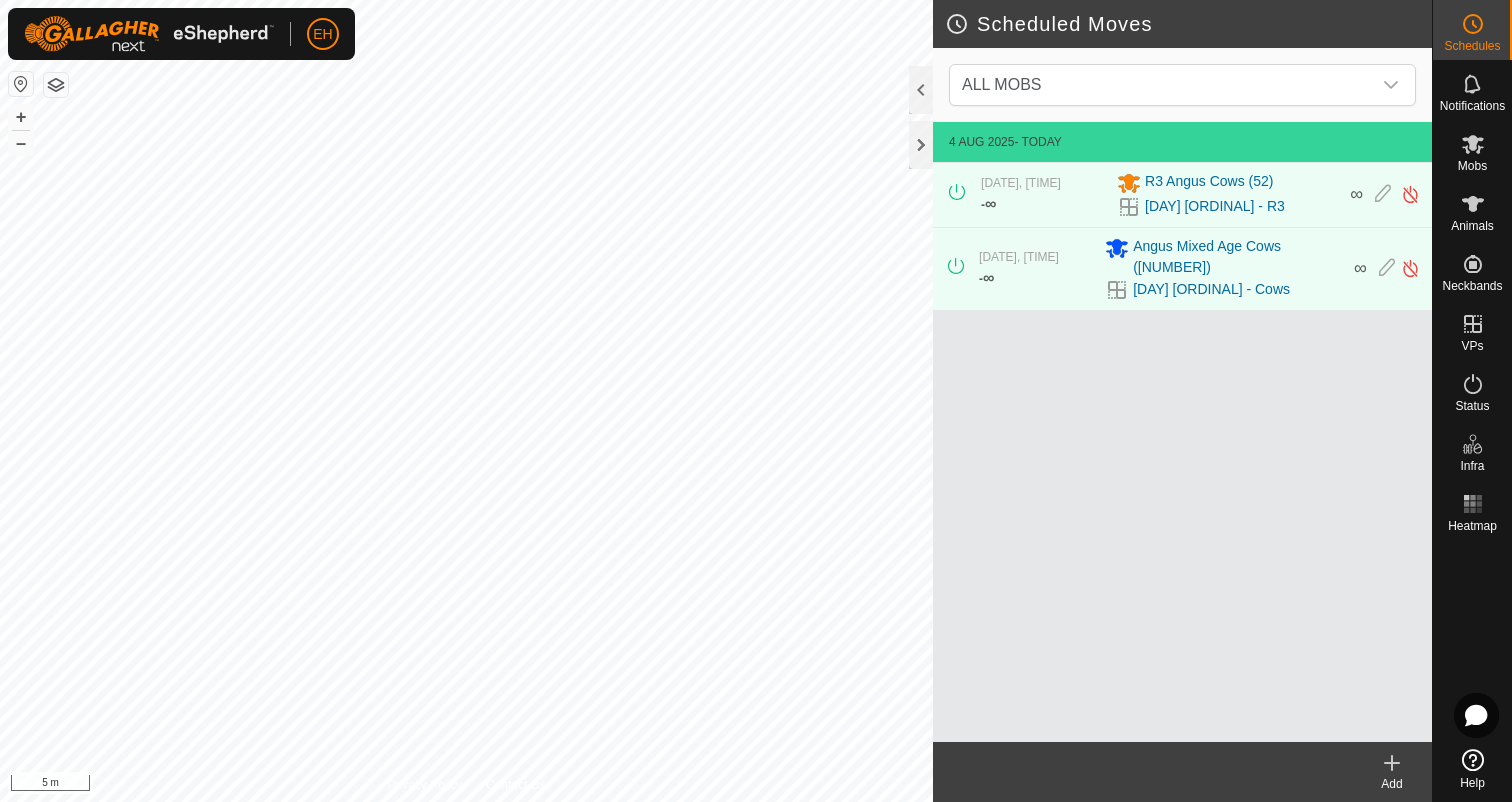 click 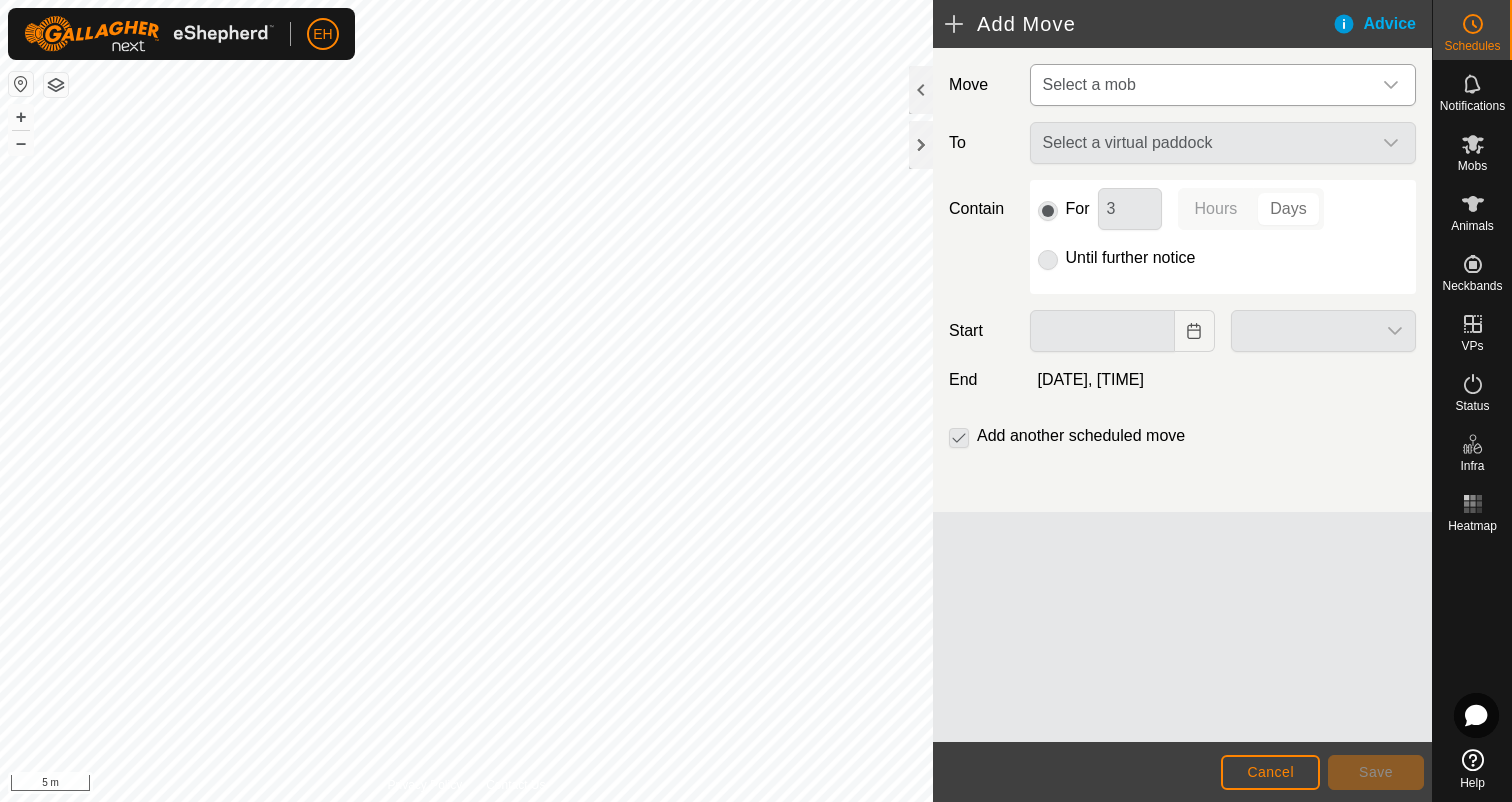 click on "Select a mob" at bounding box center [1203, 85] 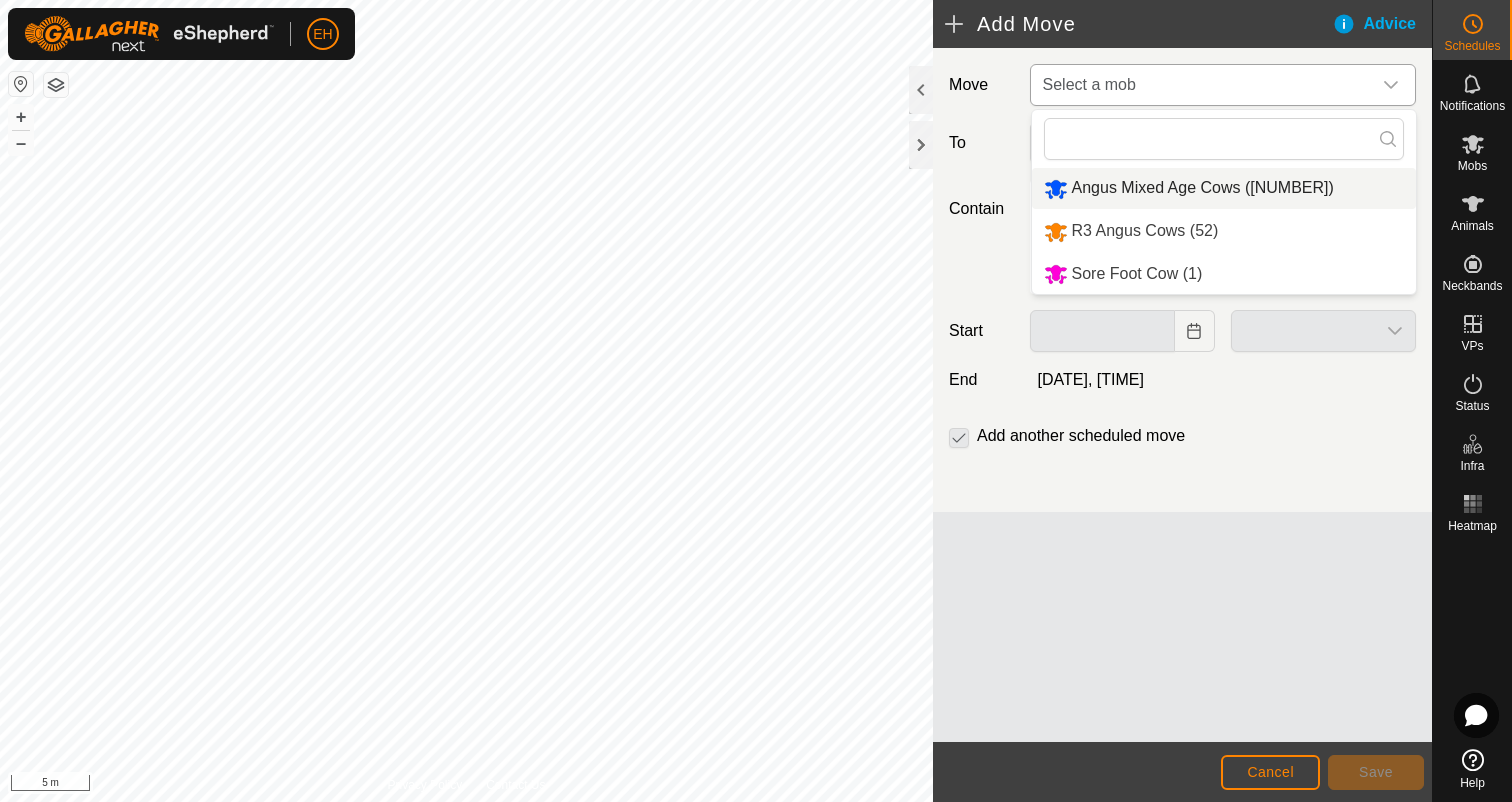 click on "Angus Mixed Age Cows (181)" at bounding box center [1224, 188] 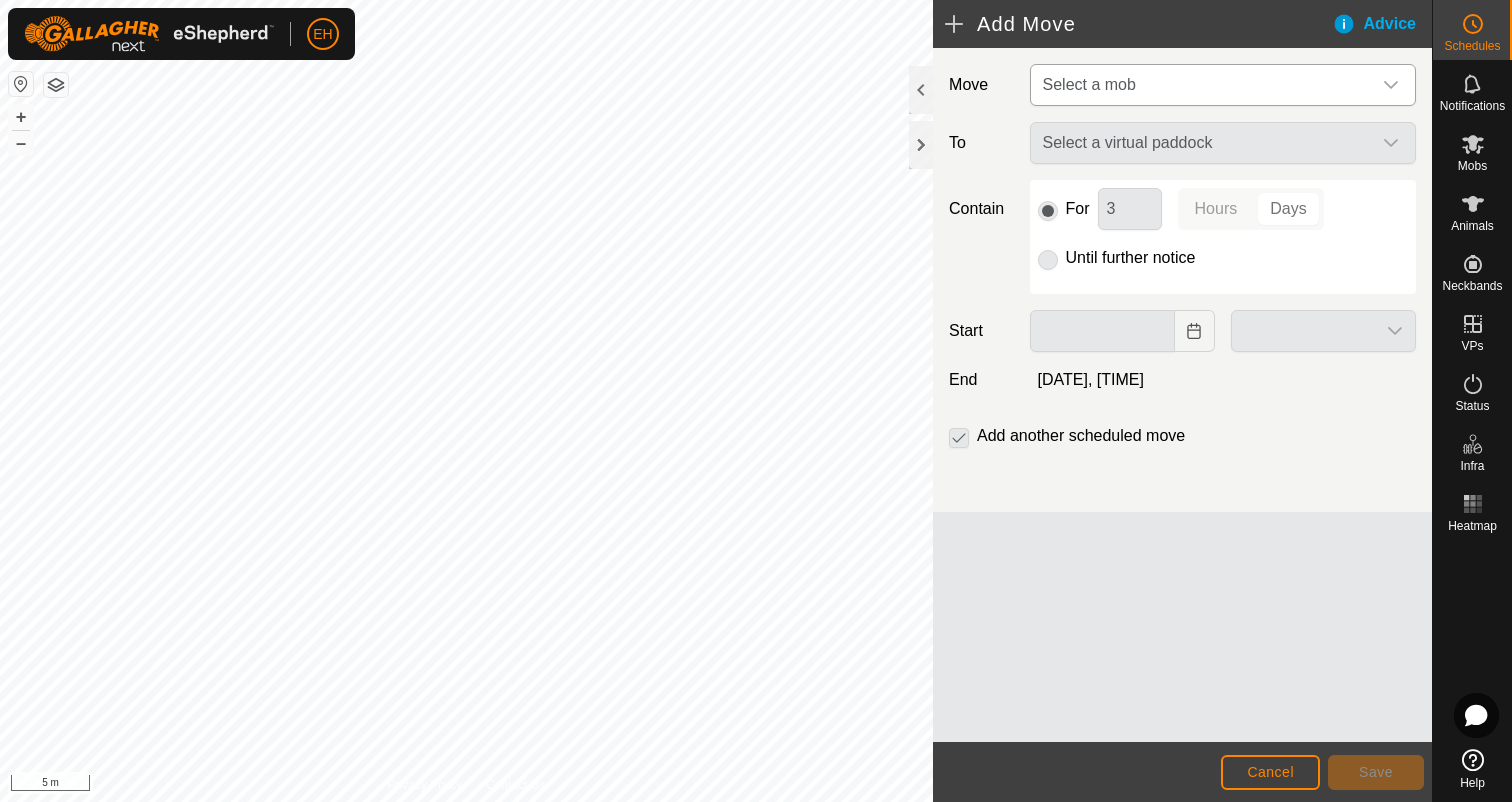 type on "04 Aug, 2025" 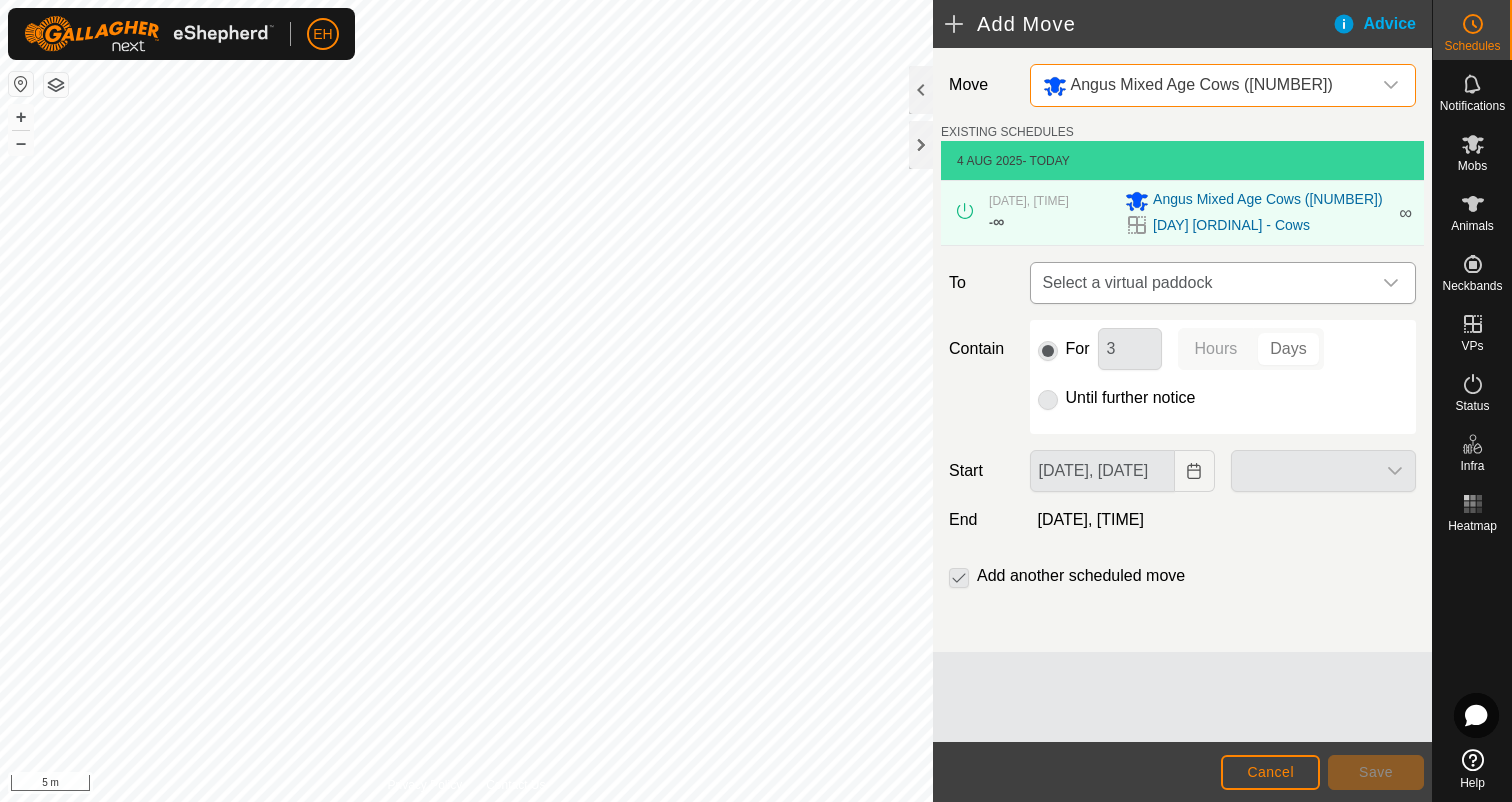 click on "Select a virtual paddock" at bounding box center (1203, 283) 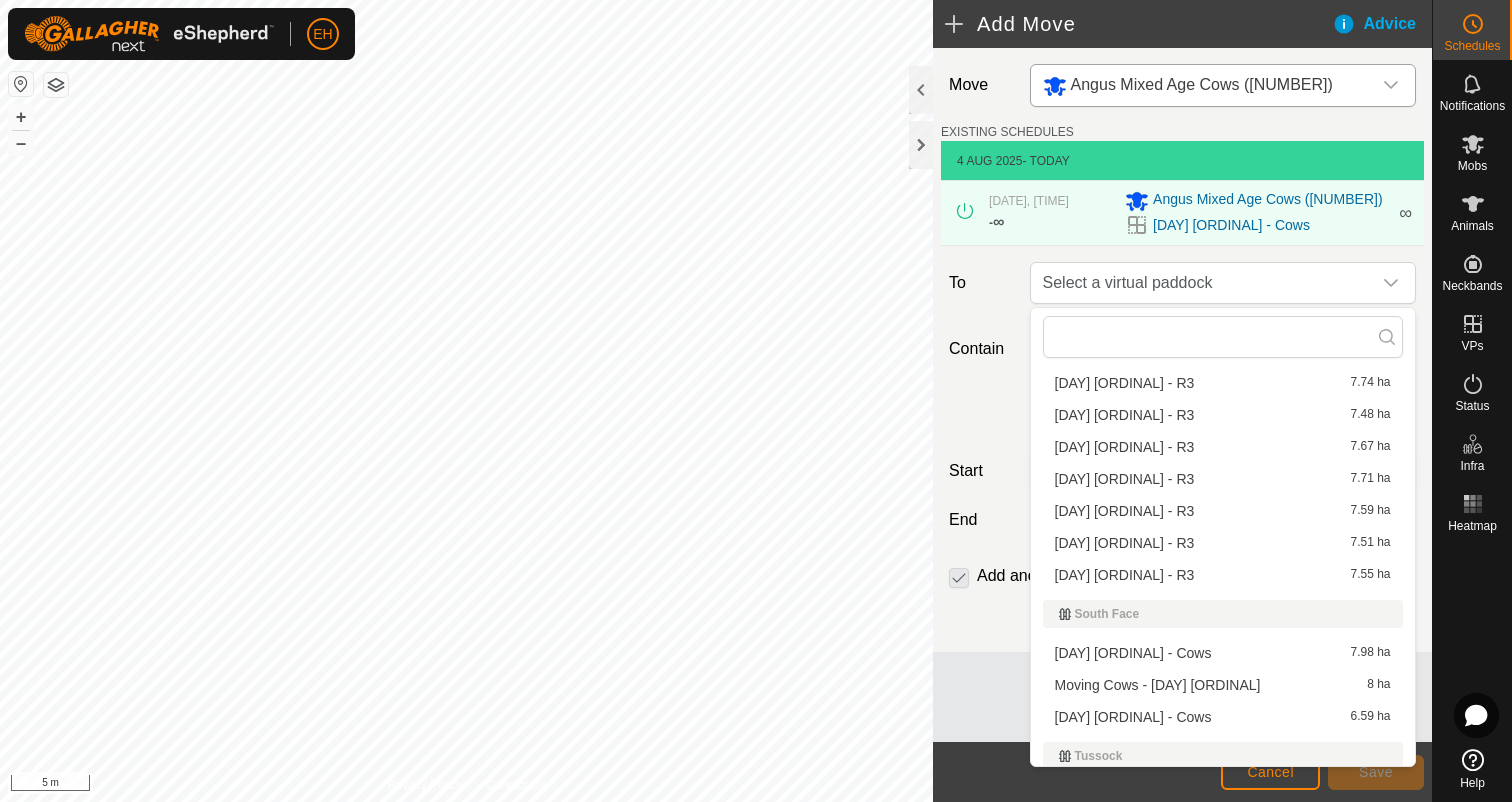 scroll, scrollTop: 436, scrollLeft: 0, axis: vertical 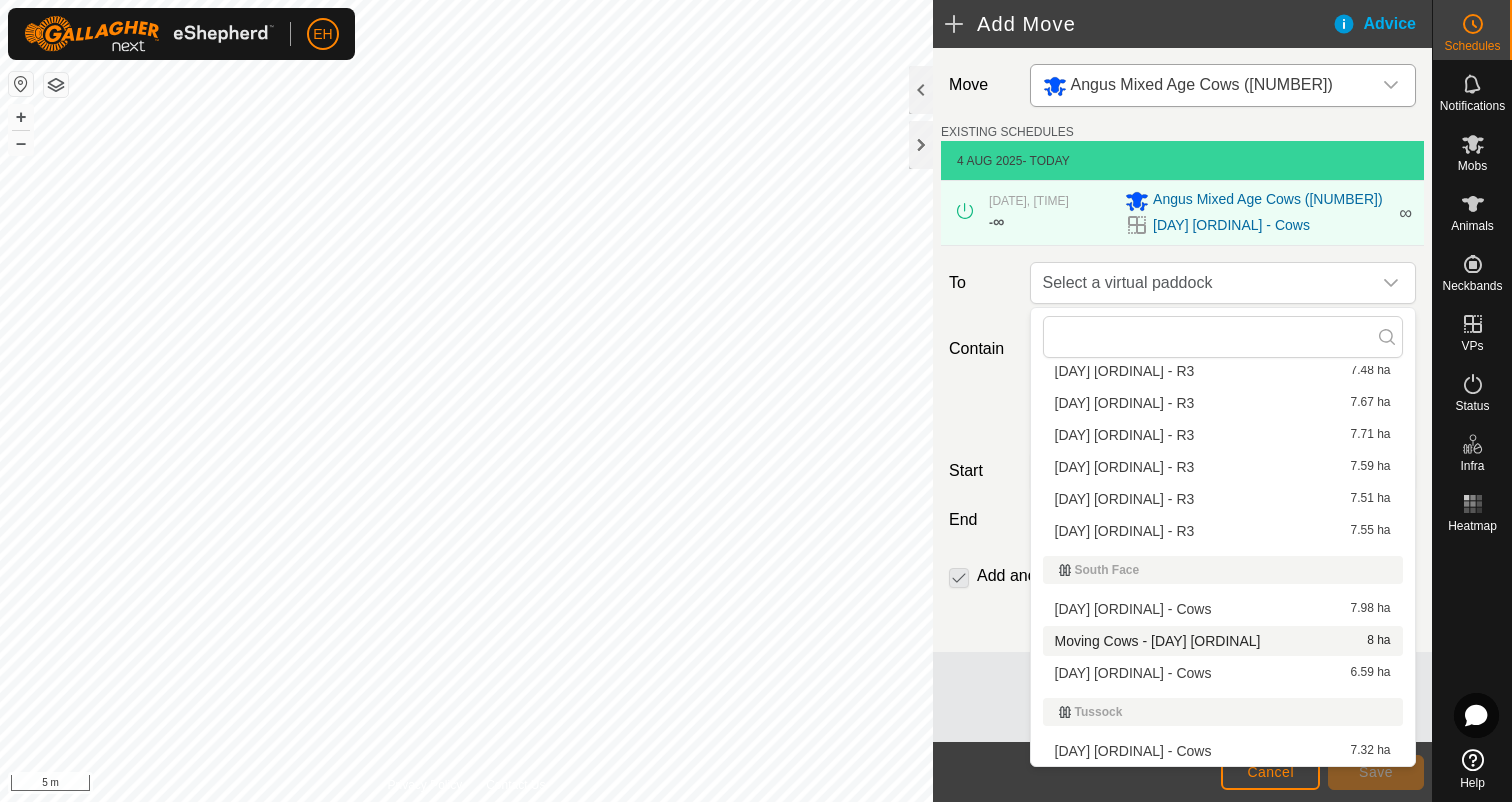 click on "Moving Cows - Tuesday 5th  8 ha" at bounding box center [1223, 641] 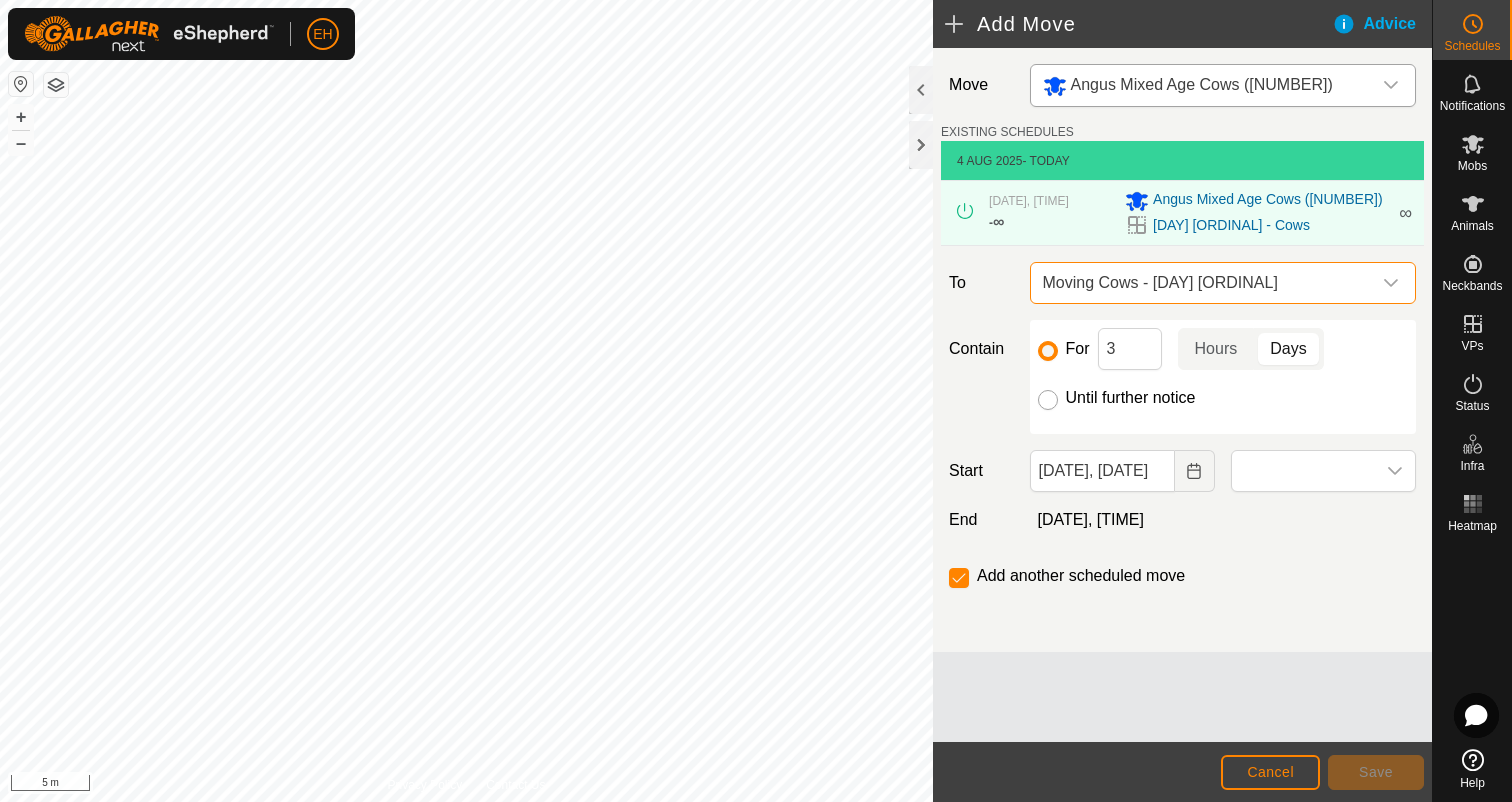 click on "Until further notice" at bounding box center (1048, 400) 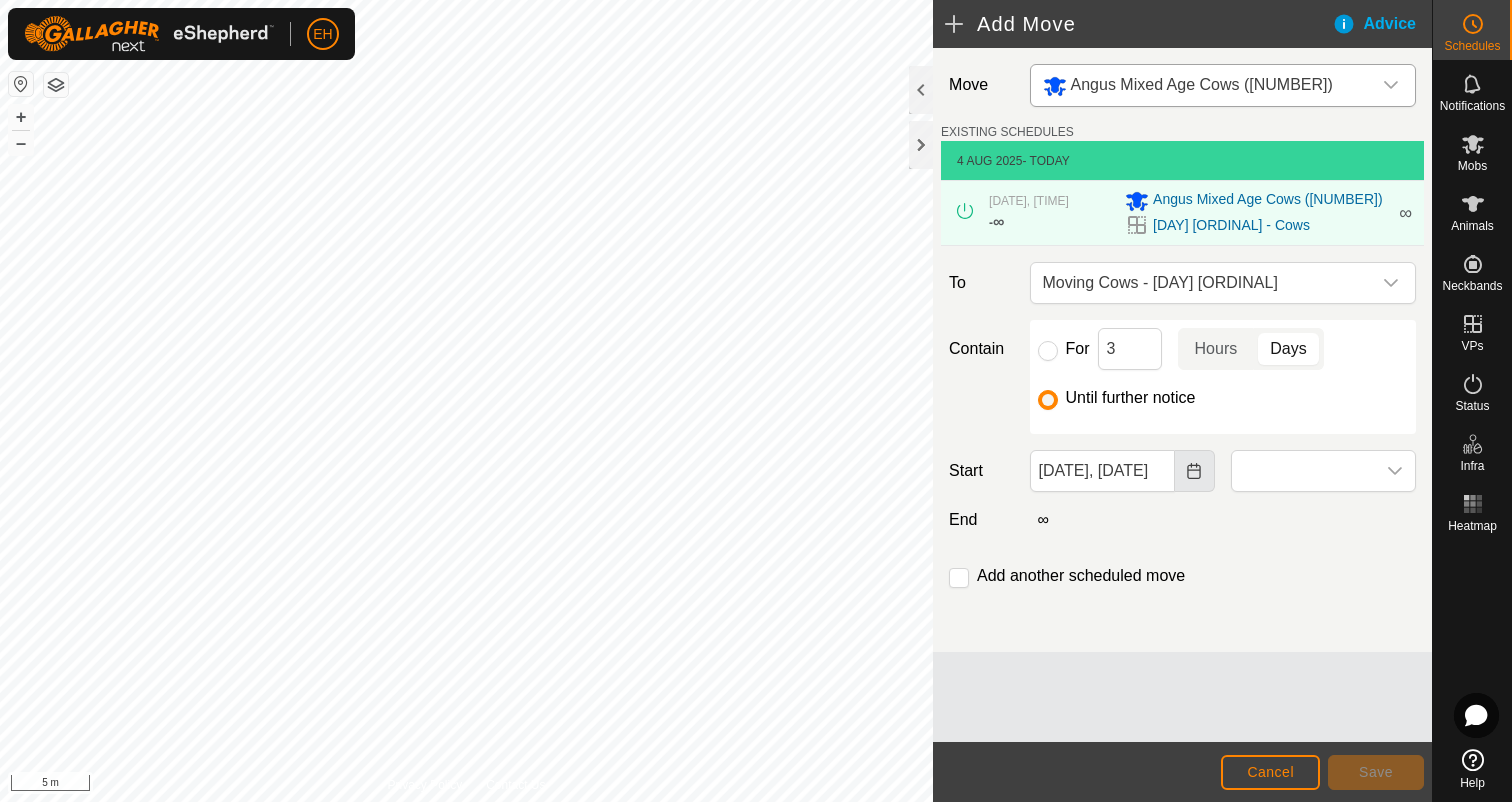 click 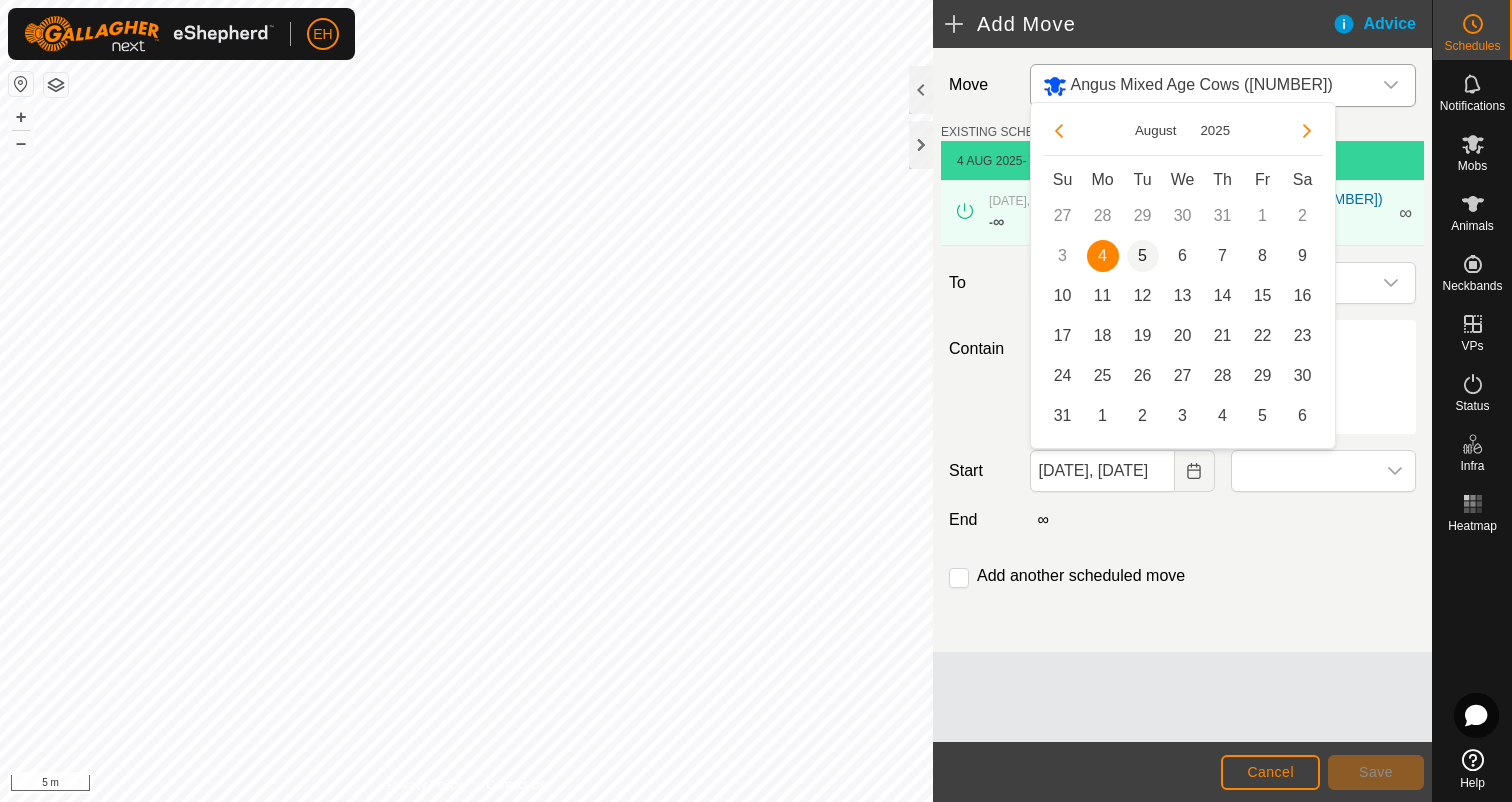 click on "5" at bounding box center (1143, 256) 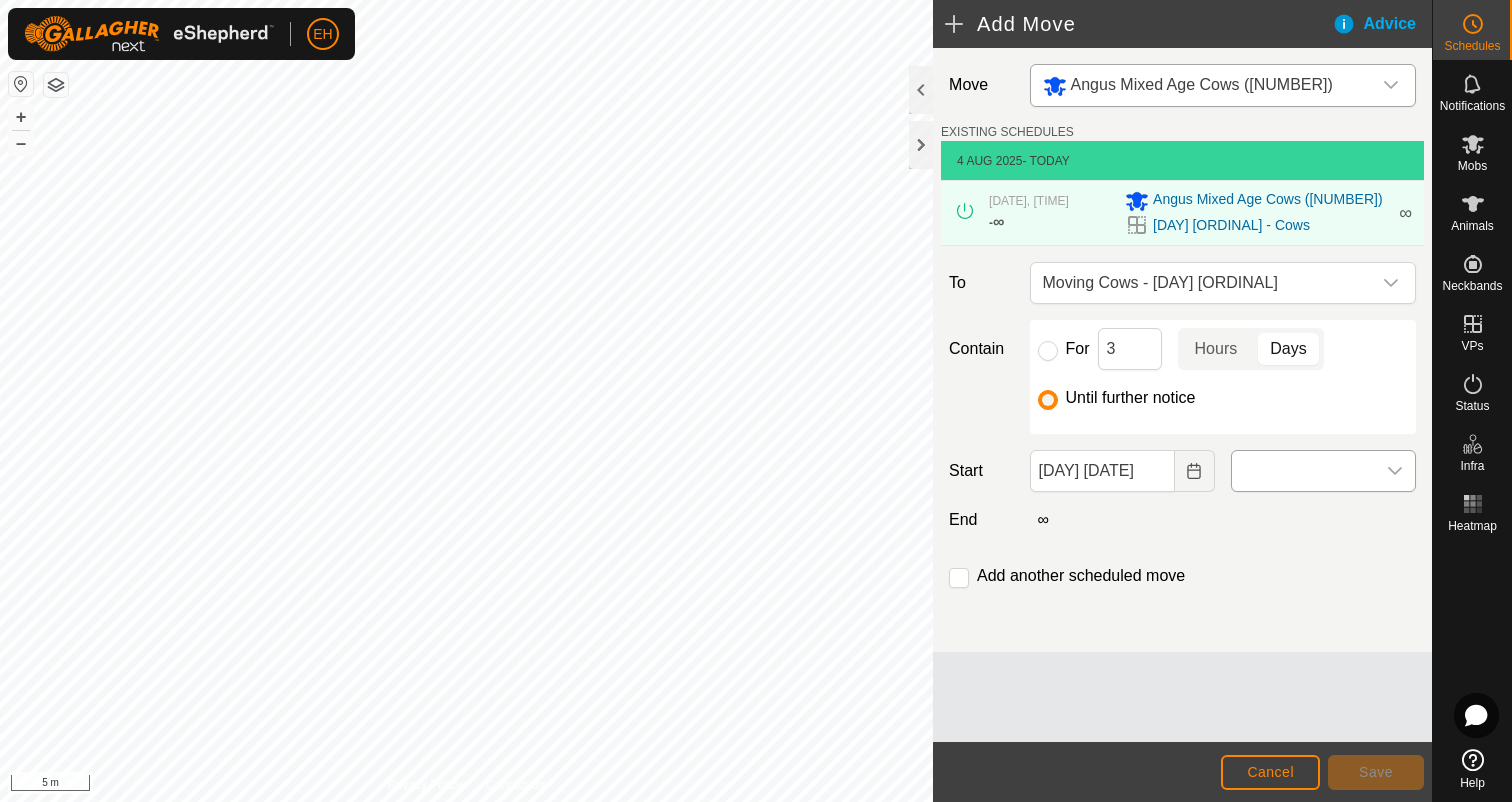 click 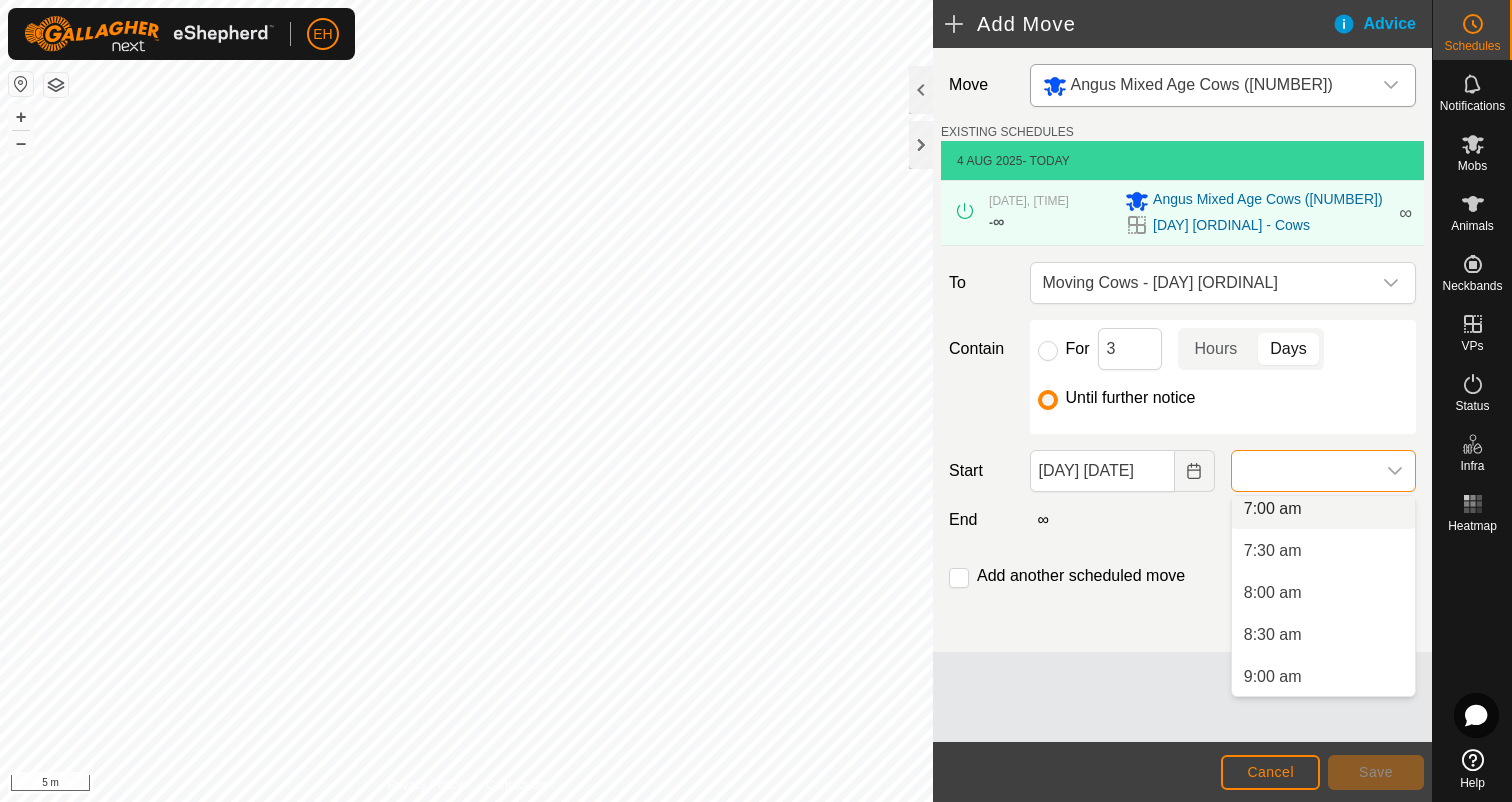 scroll, scrollTop: 599, scrollLeft: 0, axis: vertical 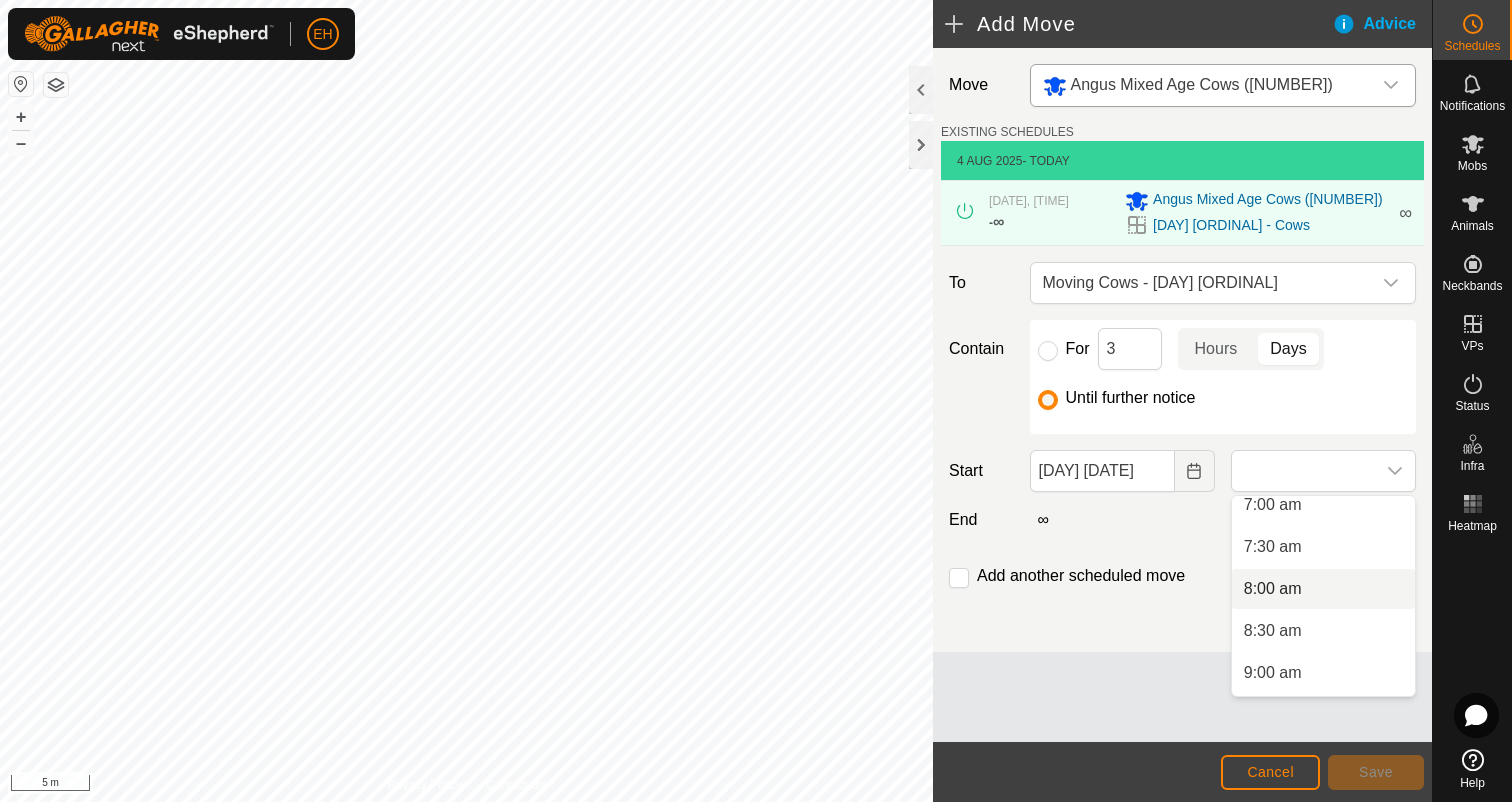 click on "8:00 am" at bounding box center [1323, 589] 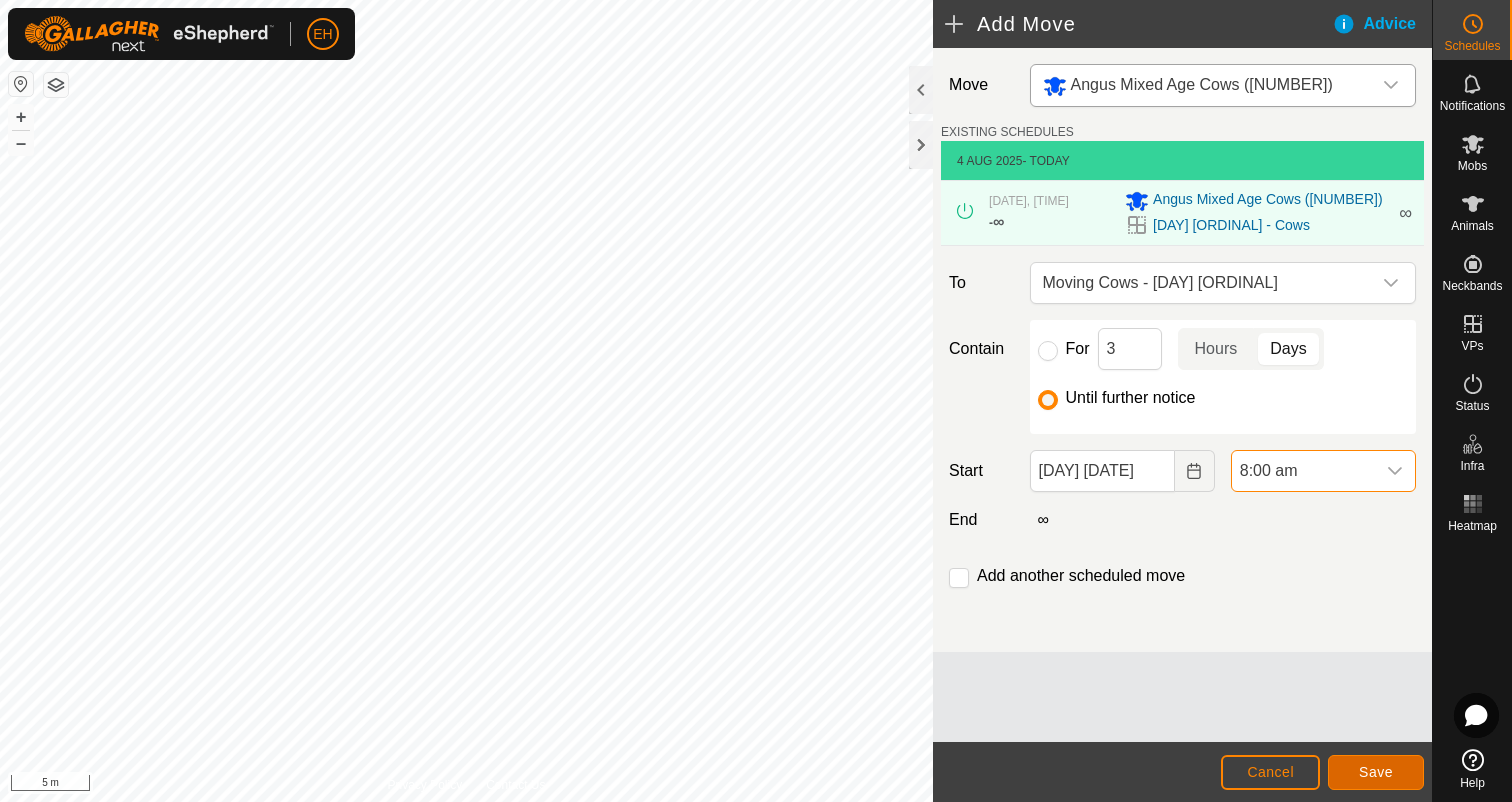 click on "Save" 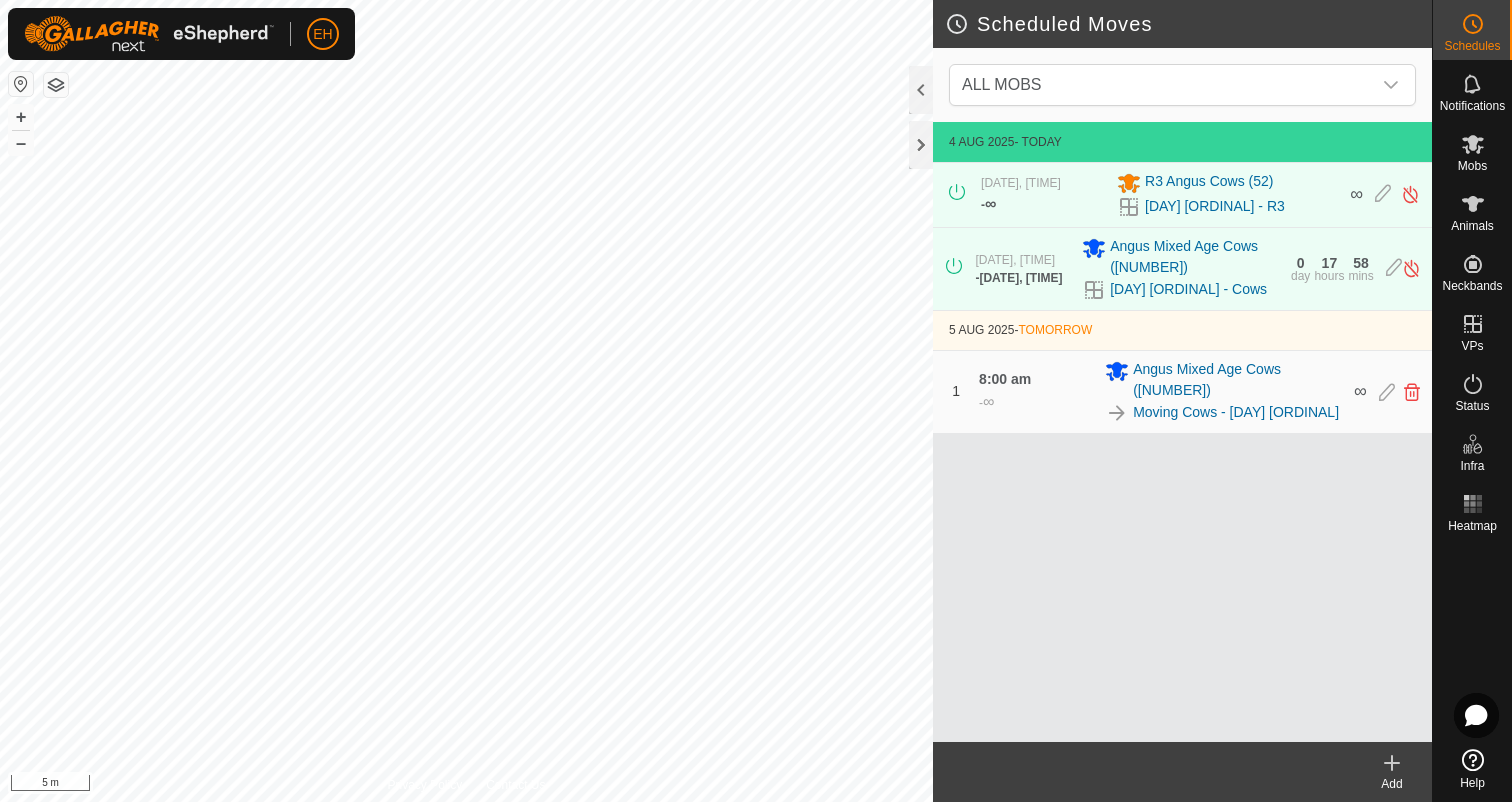 click 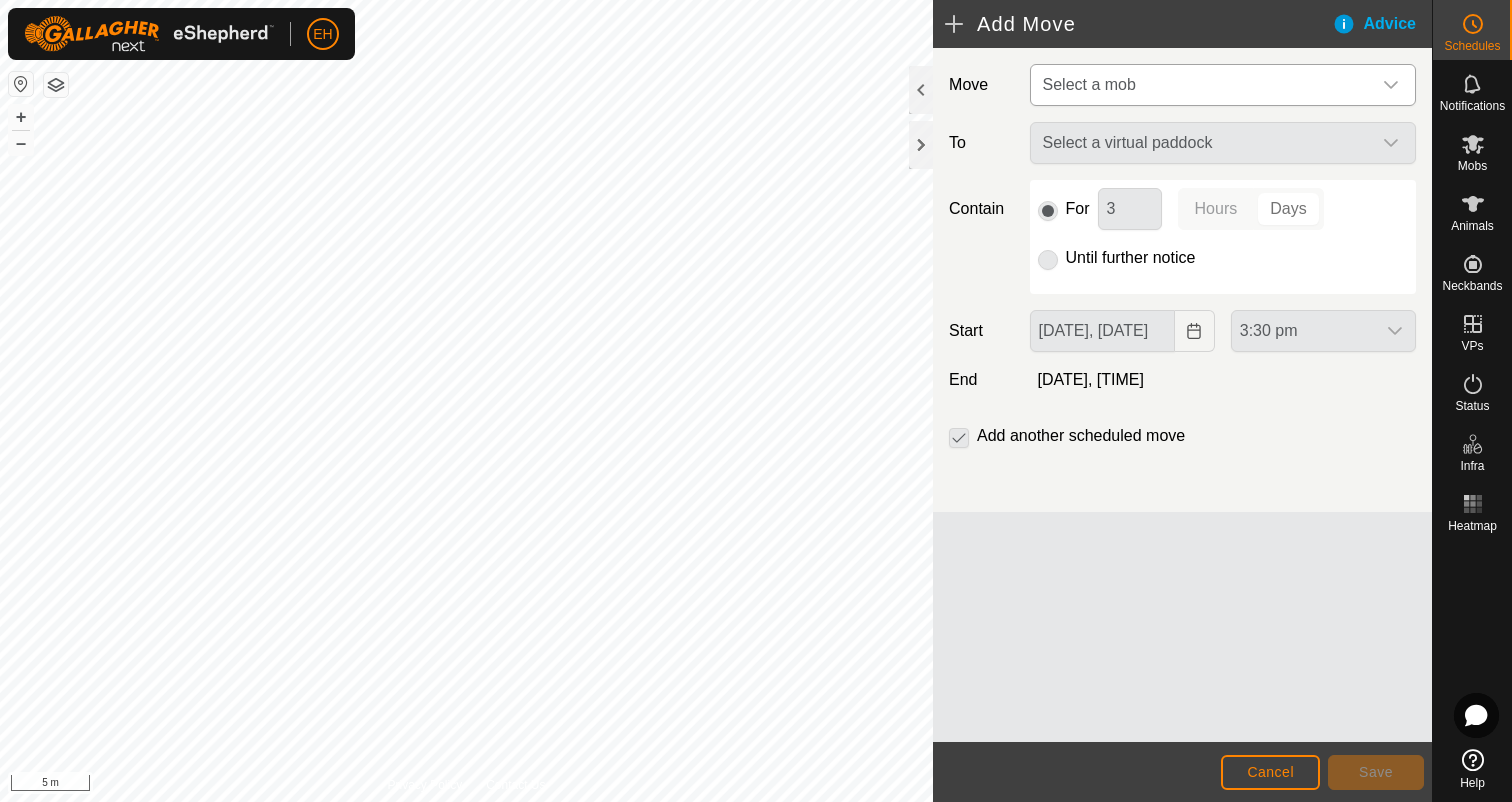 click on "Select a mob" at bounding box center [1203, 85] 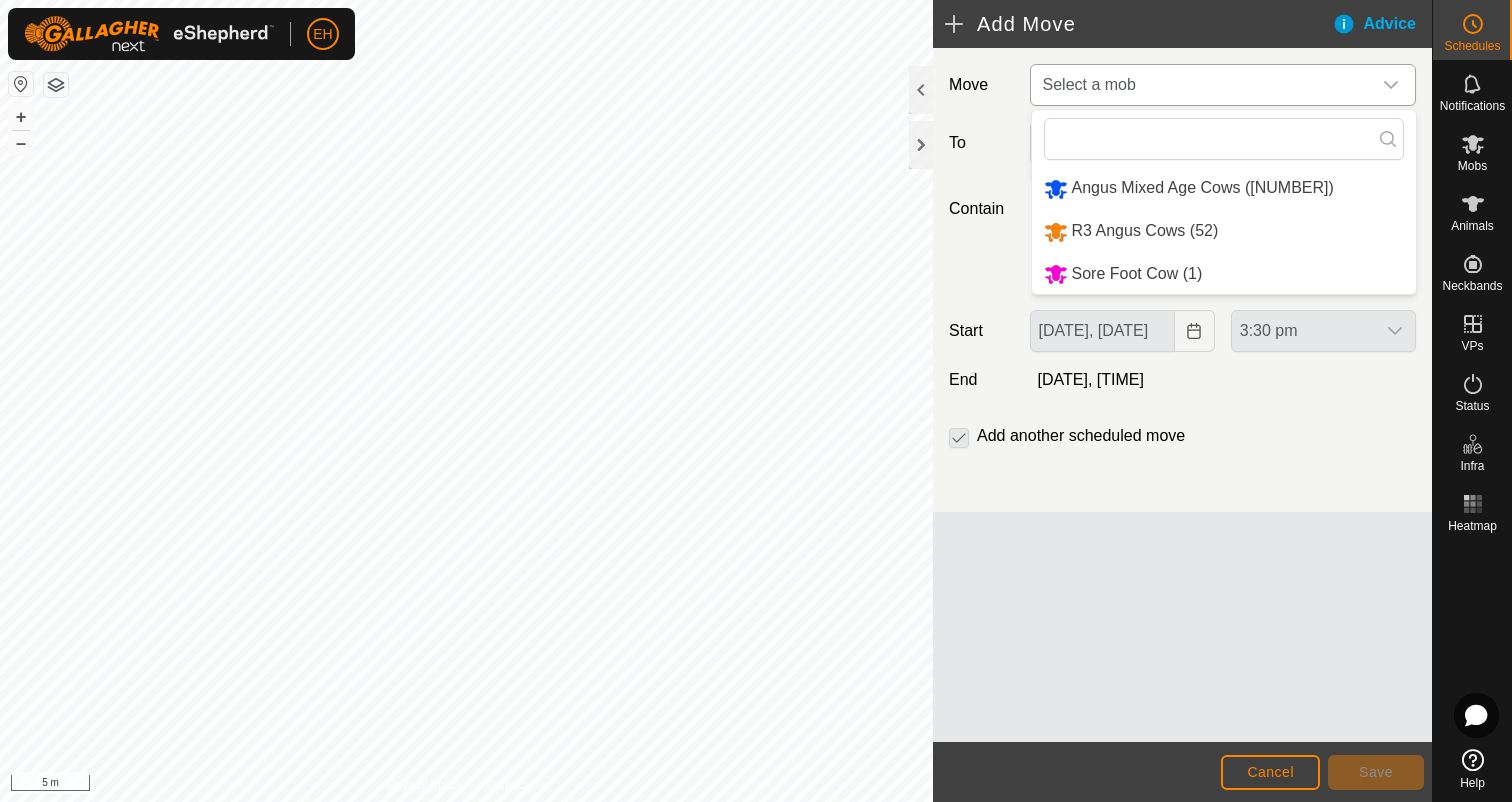 click on "Angus Mixed Age Cows (181)" at bounding box center (1224, 188) 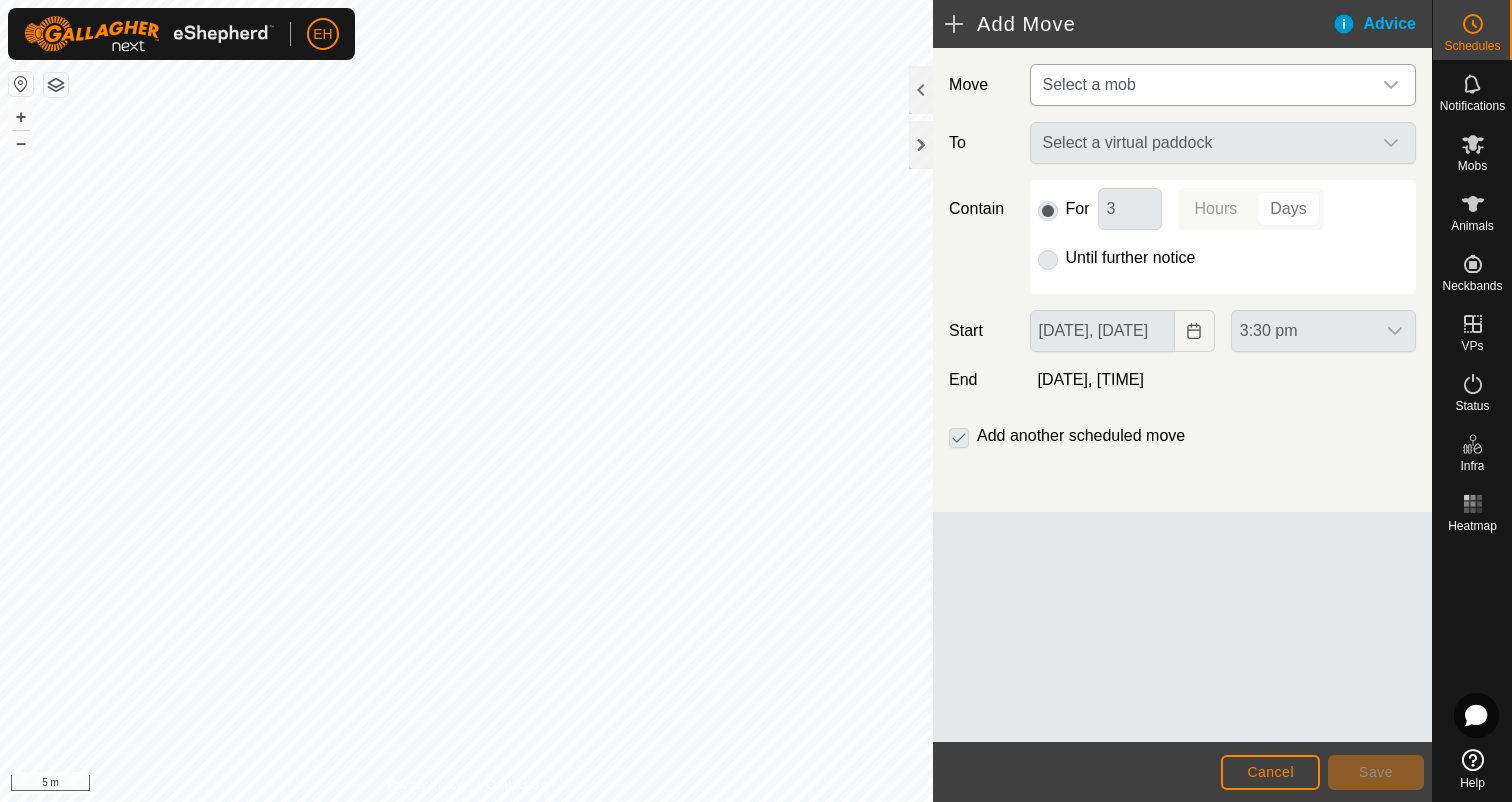 type on "05 Aug, 2025" 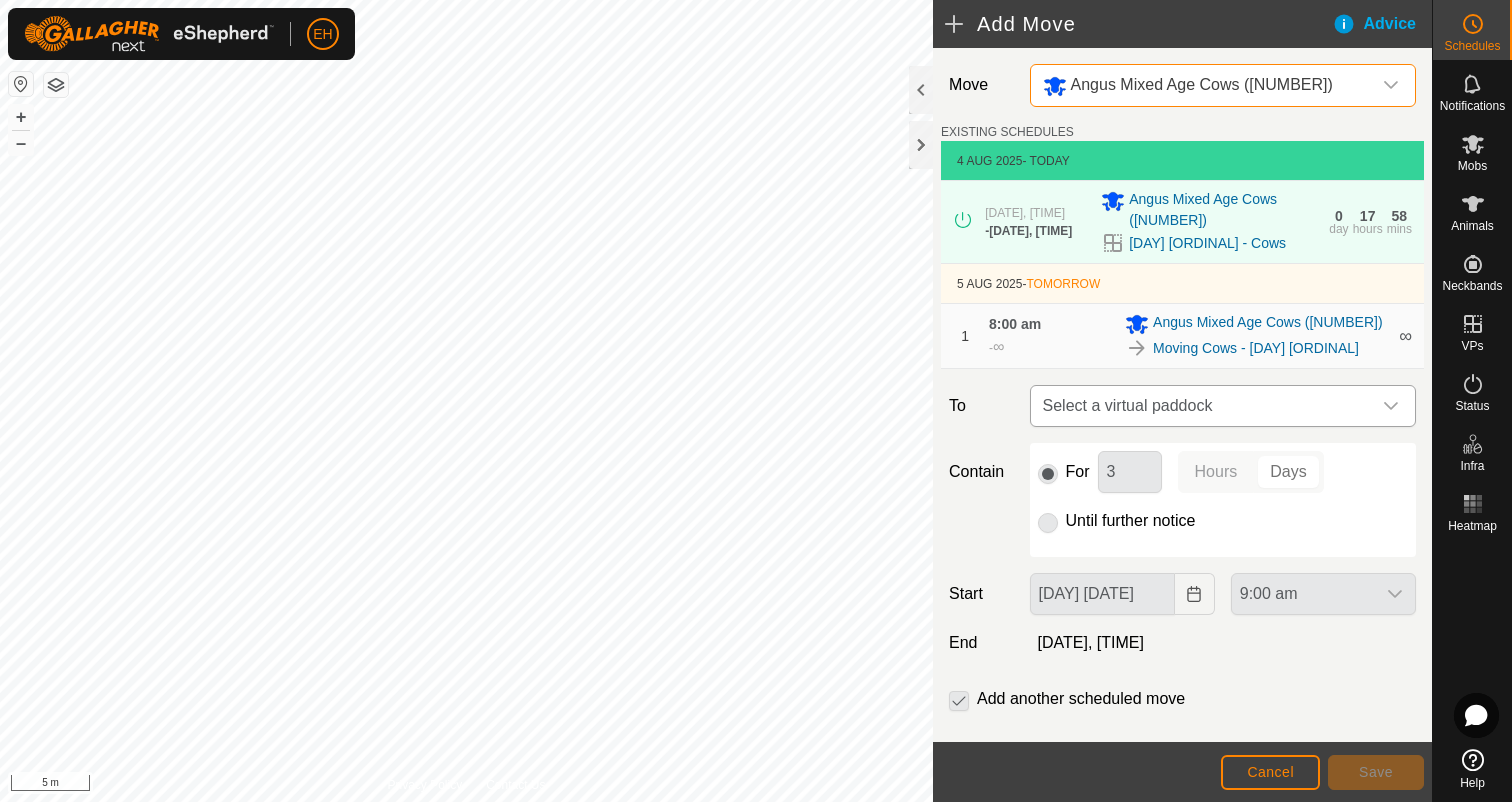 click on "Select a virtual paddock" at bounding box center (1203, 406) 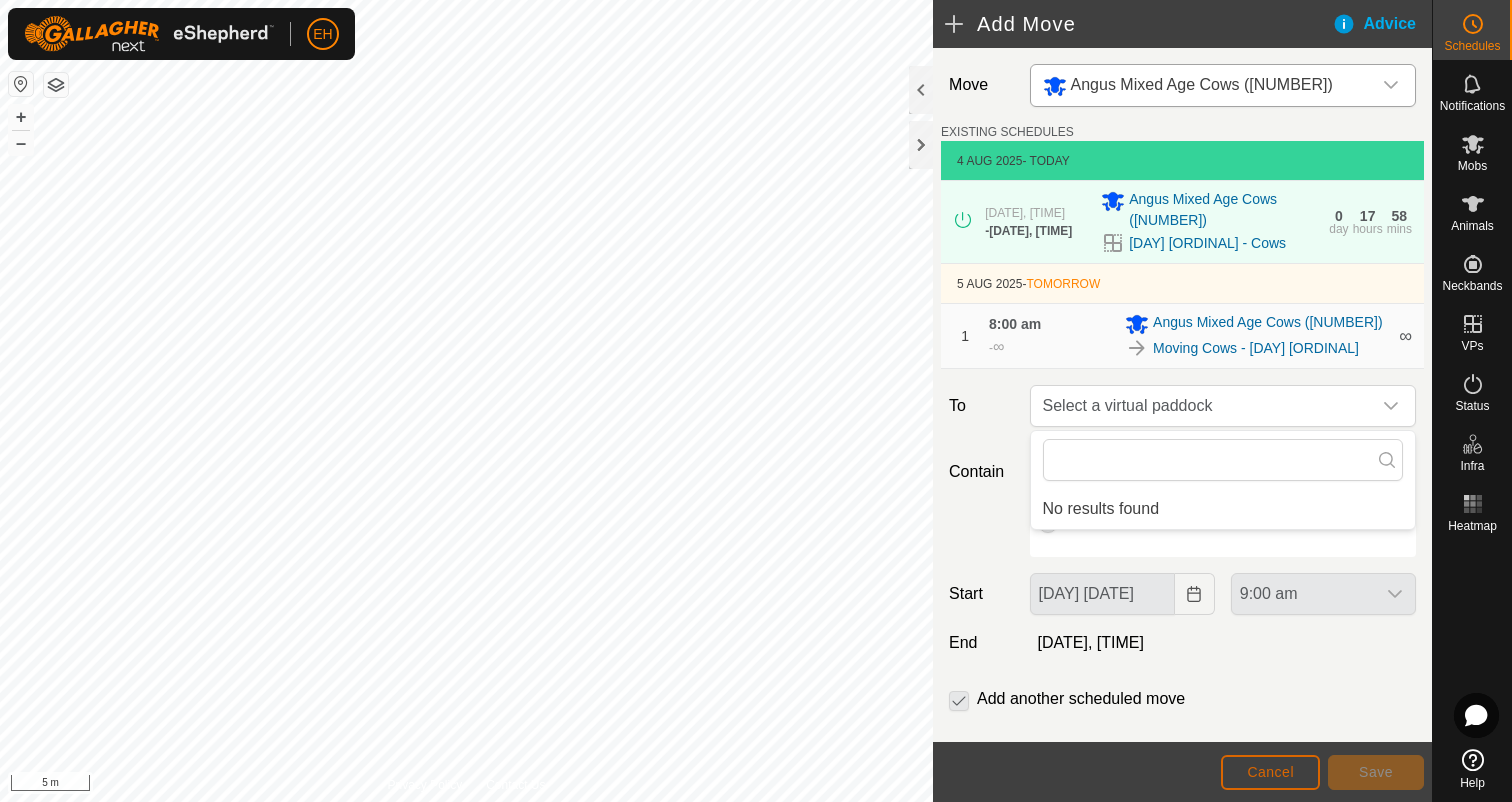 click on "Cancel" 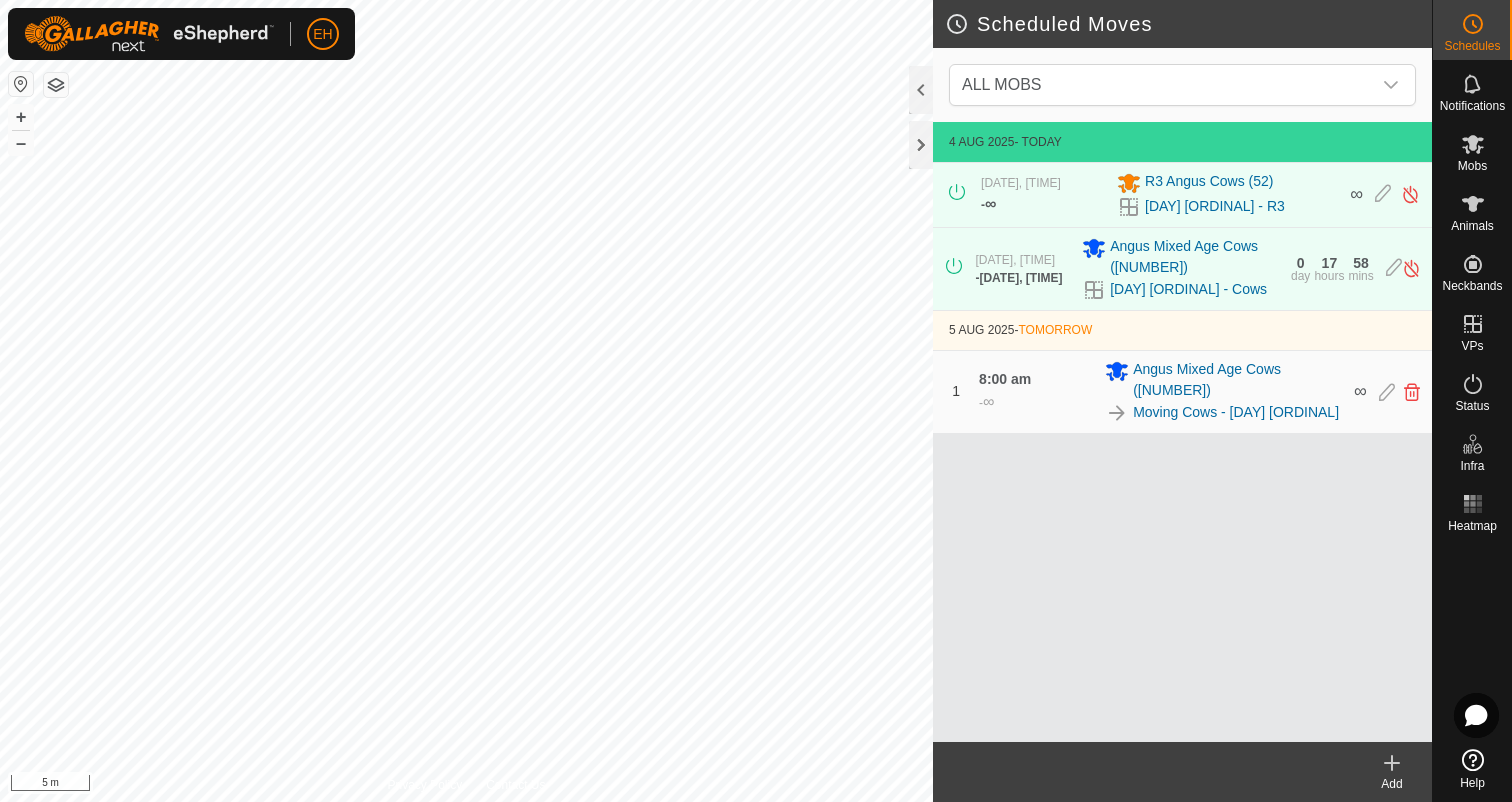 click 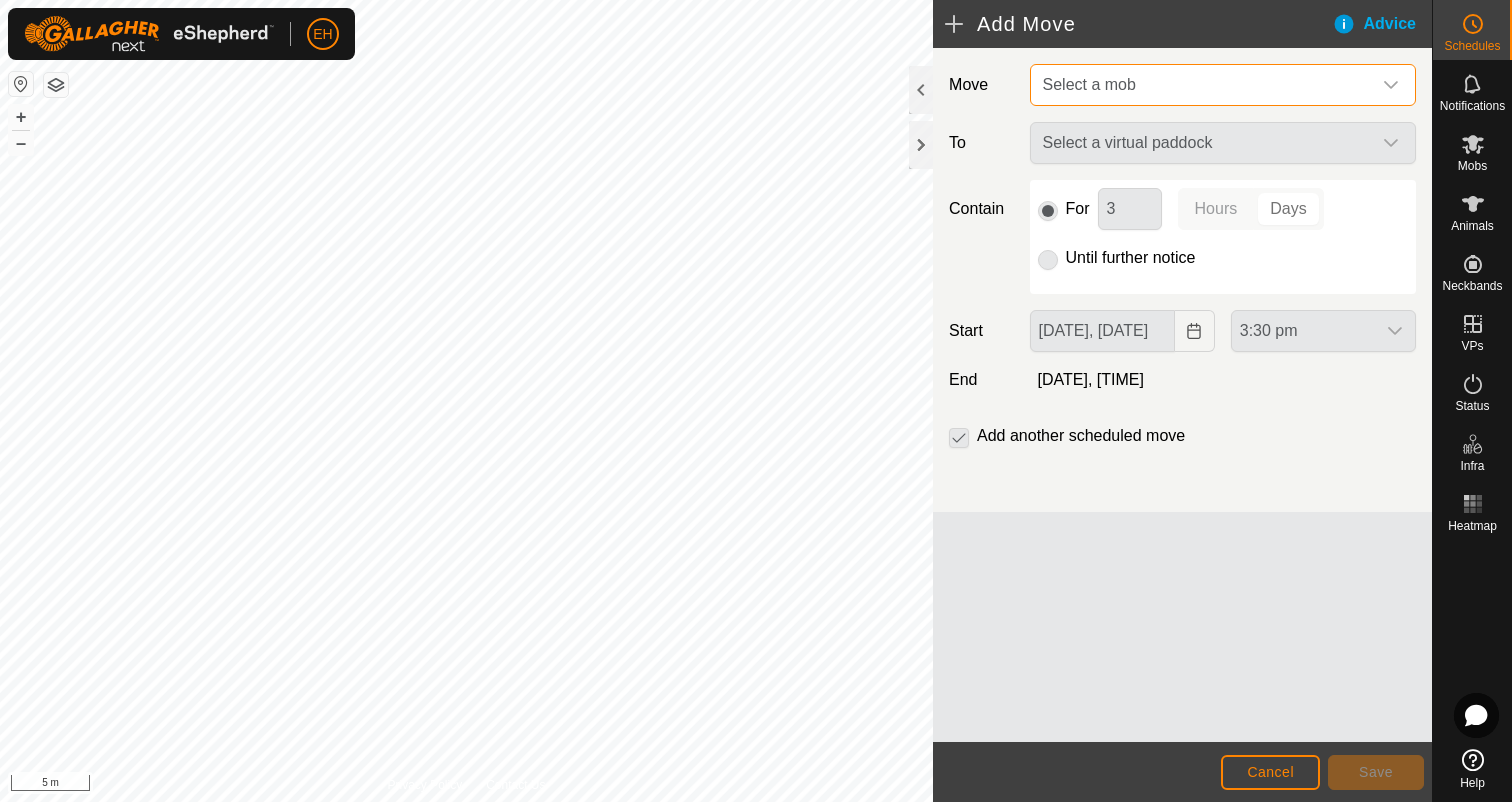 click on "Select a mob" at bounding box center (1203, 85) 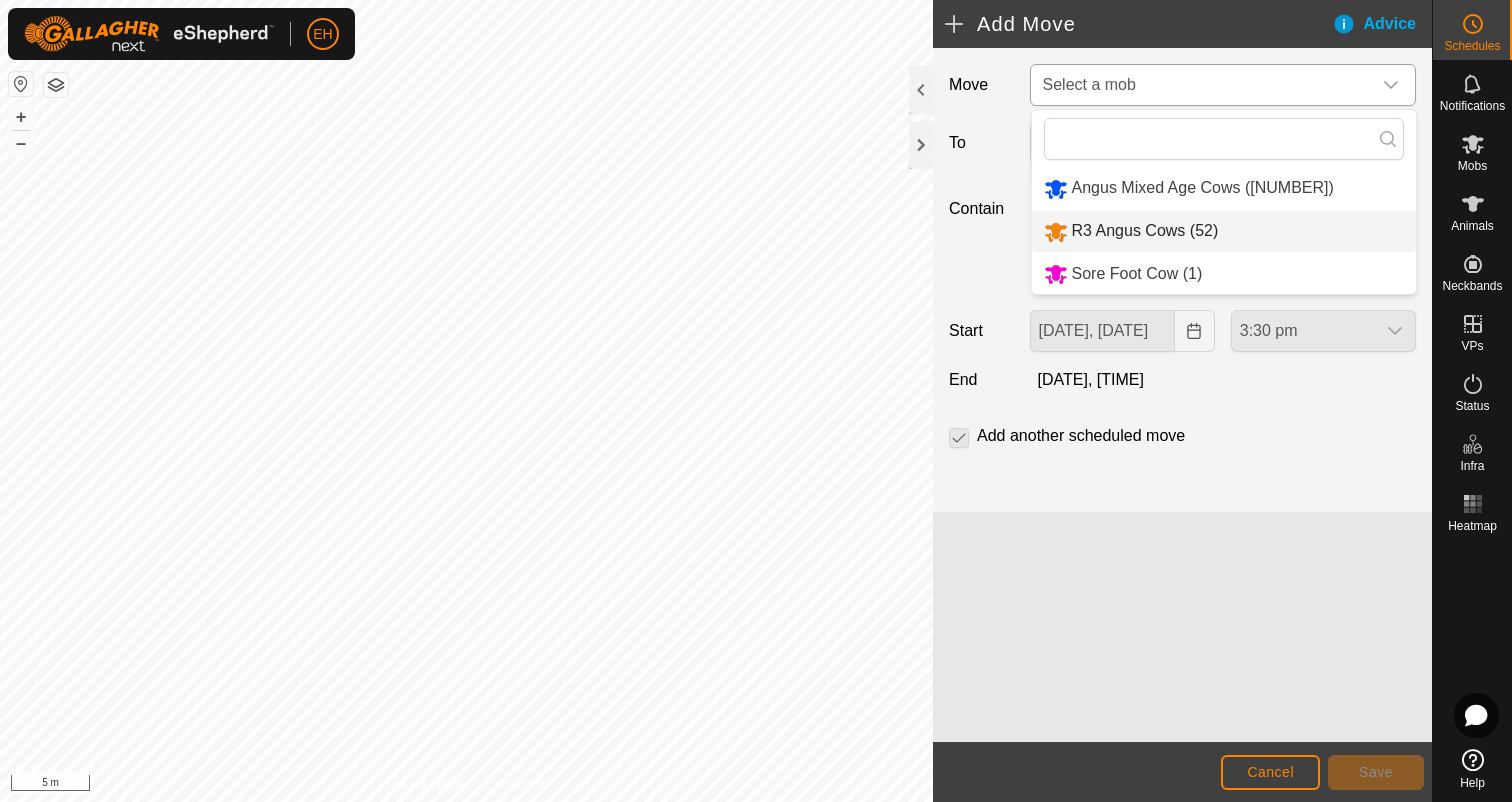 click on "R3 Angus Cows (52)" at bounding box center [1224, 231] 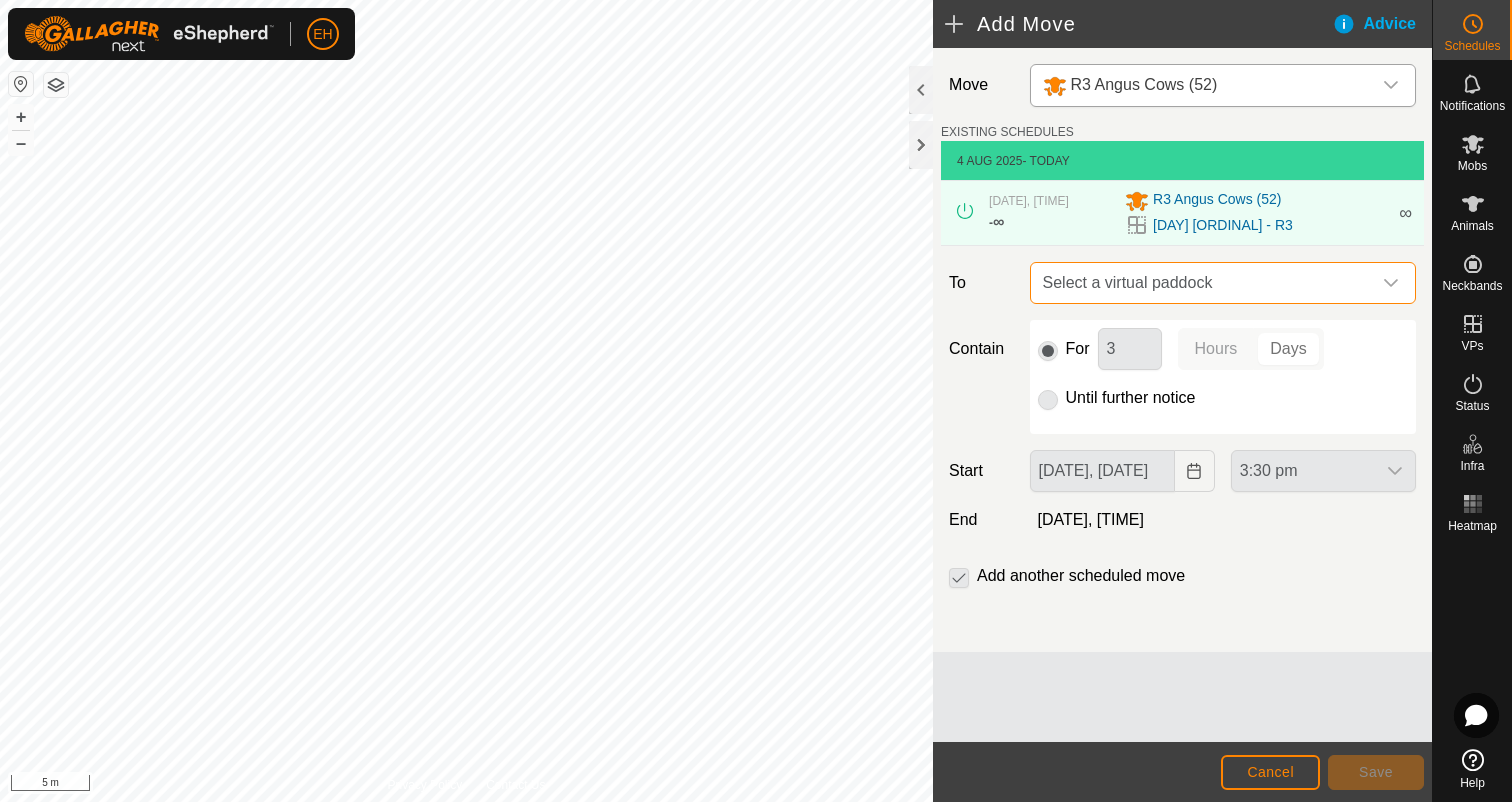 click on "Select a virtual paddock" at bounding box center [1203, 283] 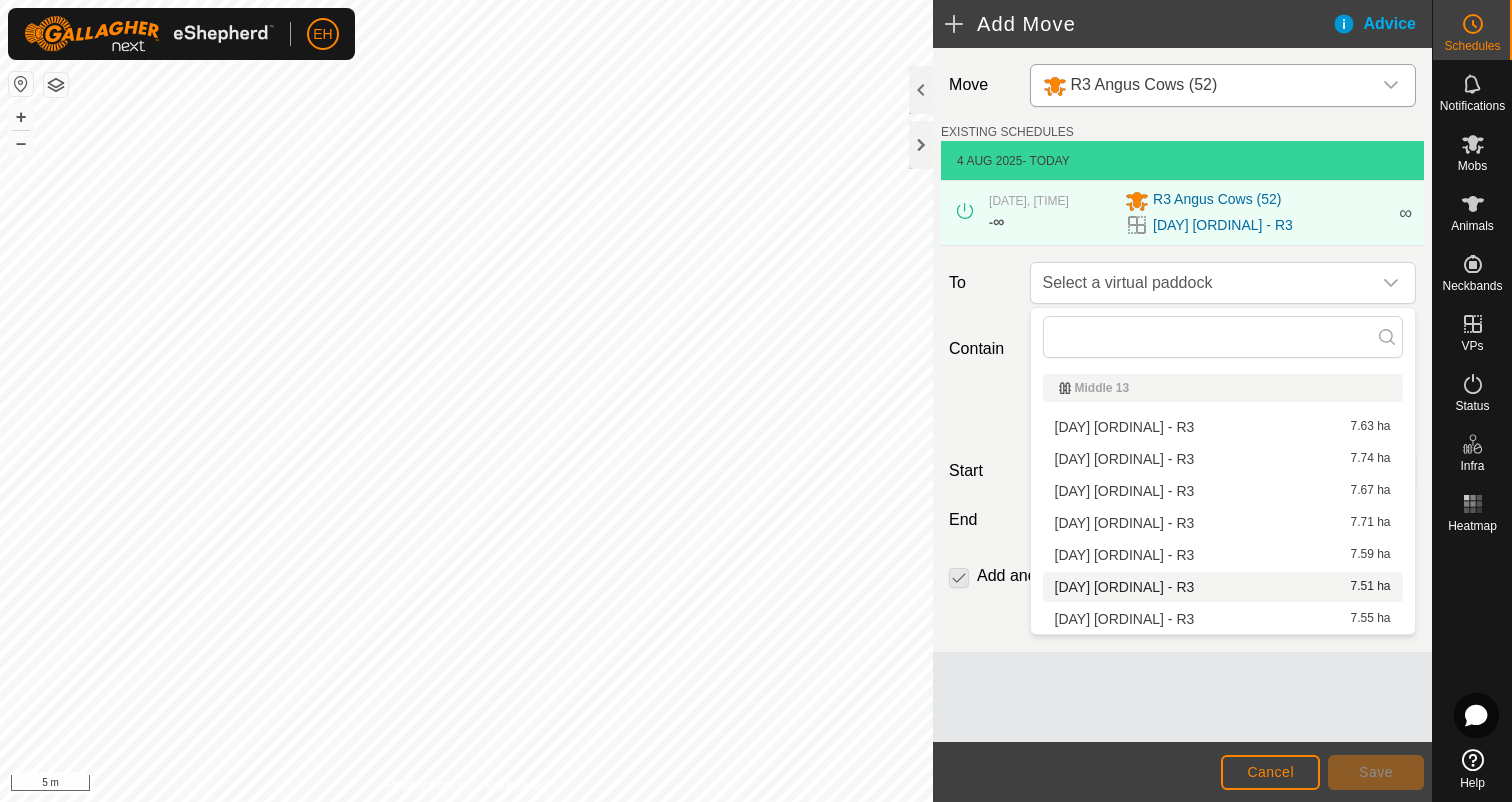 click on "Tuesday 5th - R3  7.51 ha" at bounding box center (1223, 587) 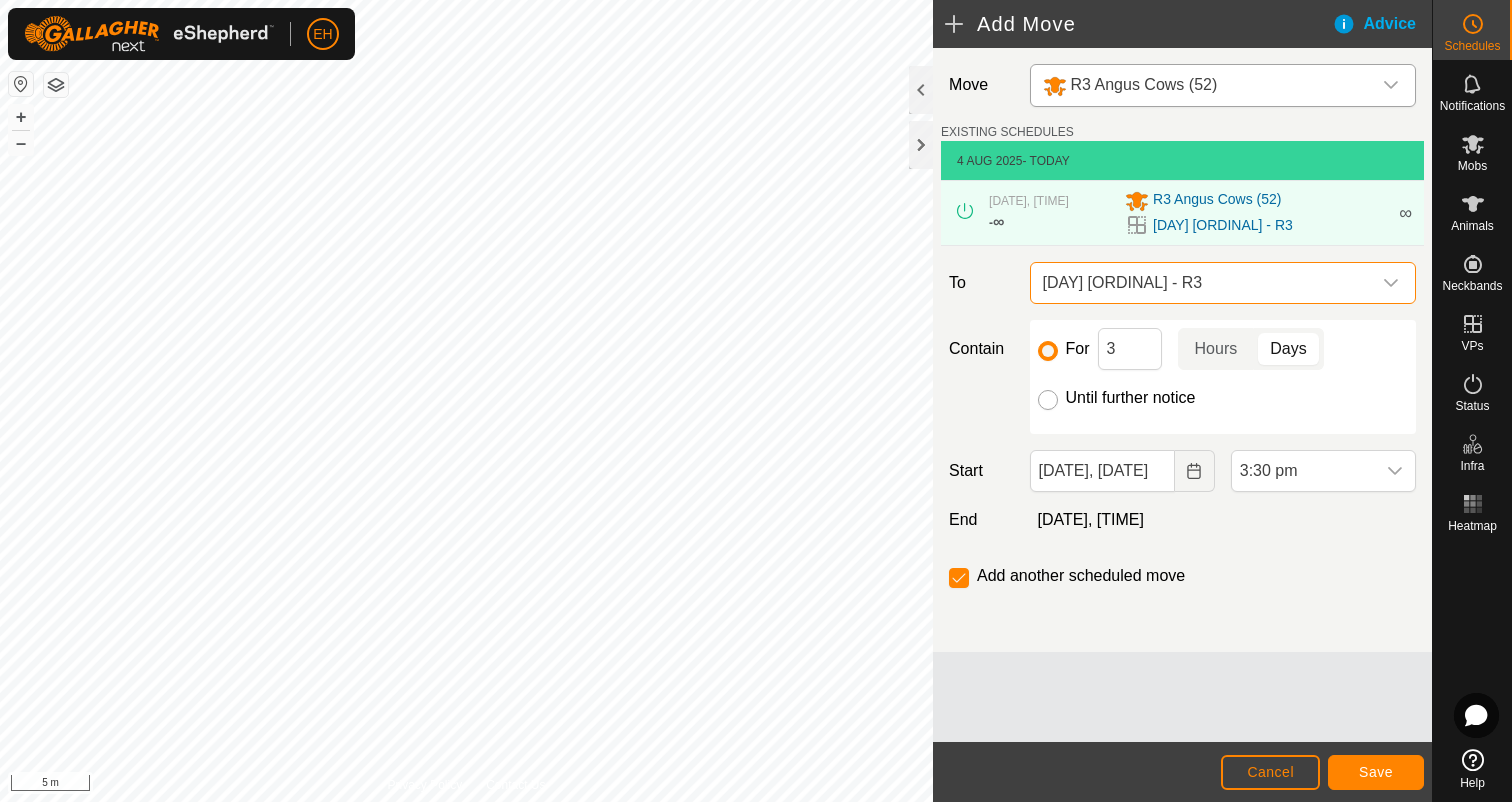 click on "Until further notice" at bounding box center [1048, 400] 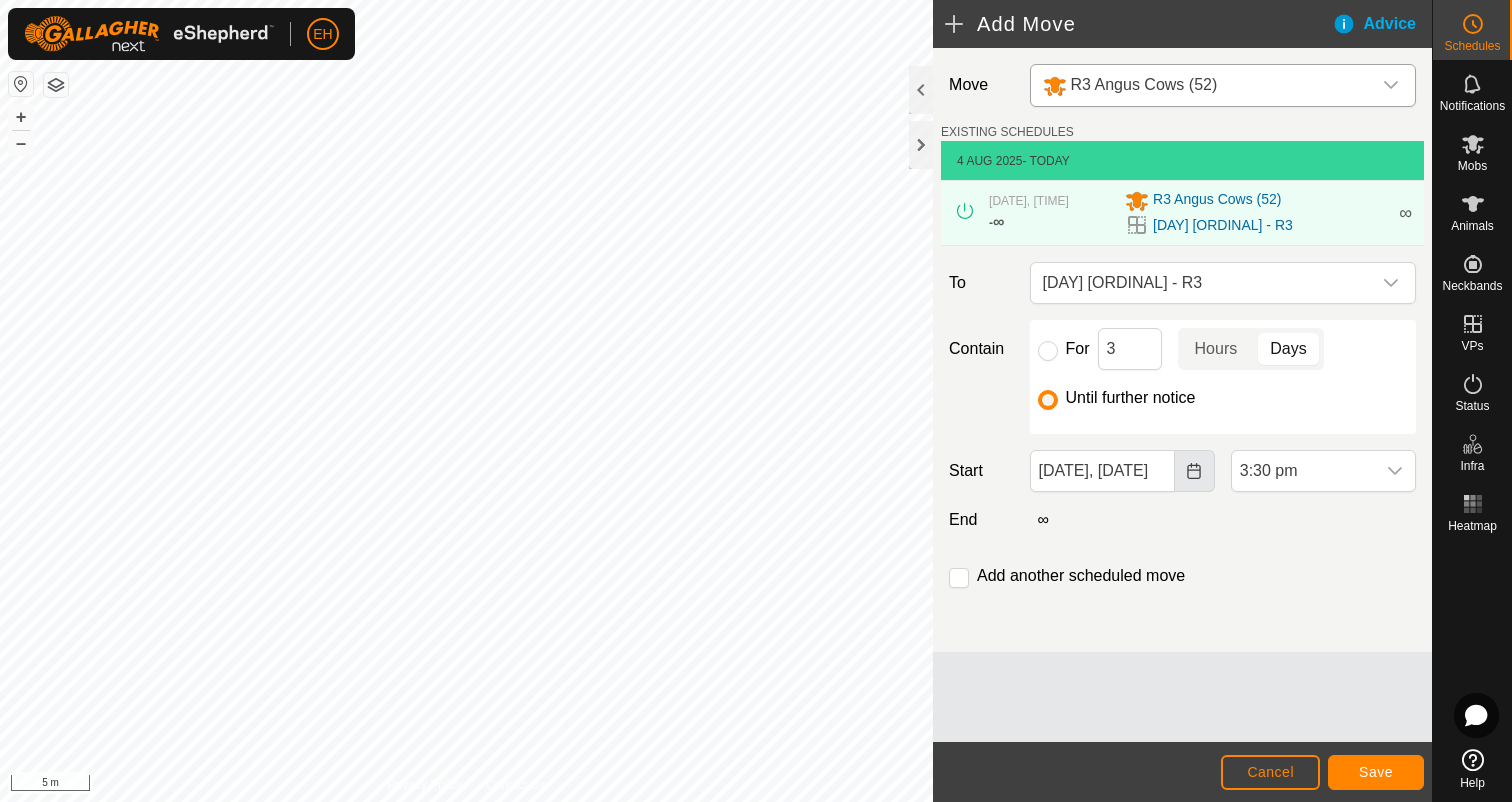 click 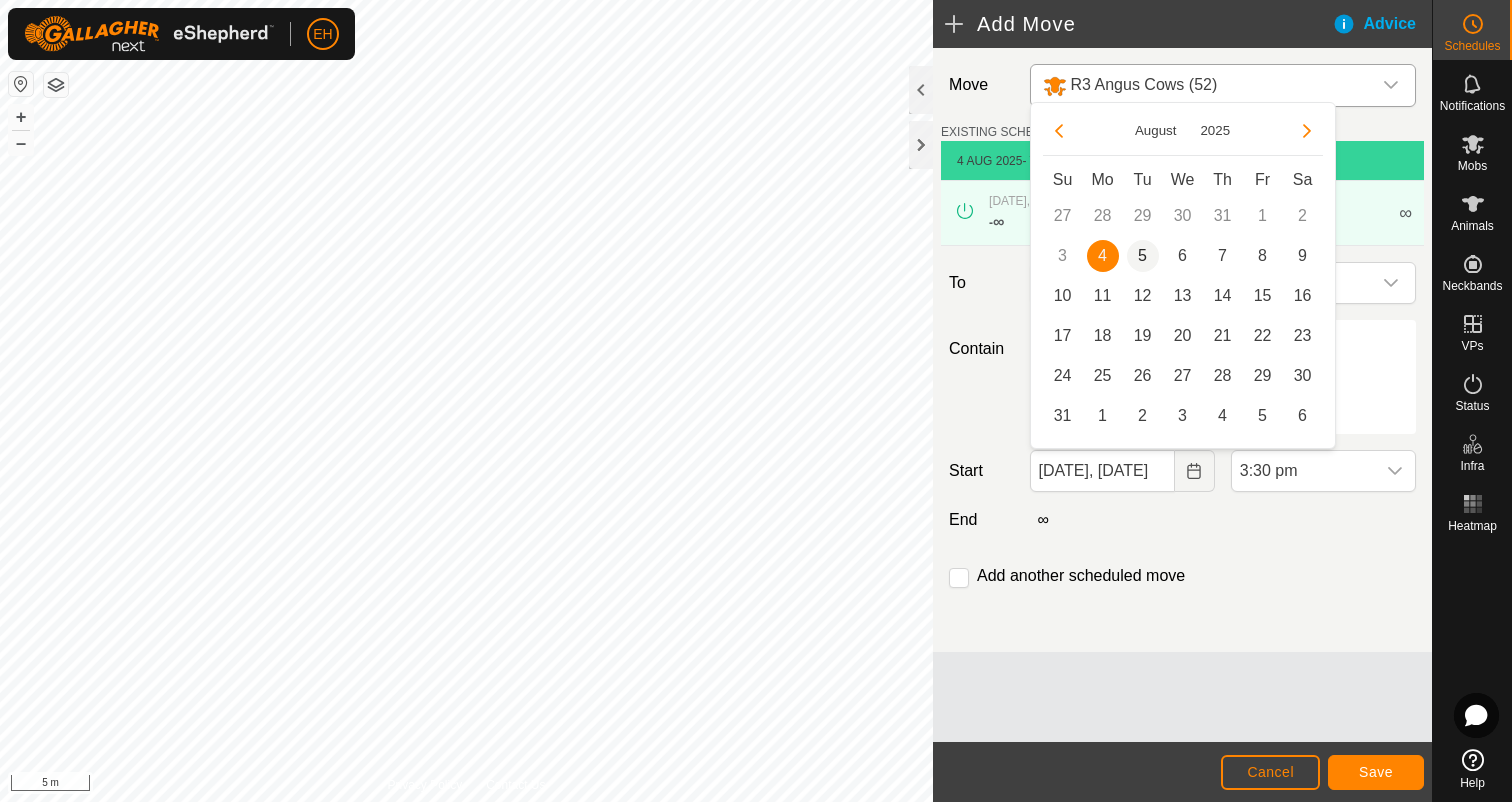 click on "5" at bounding box center (1143, 256) 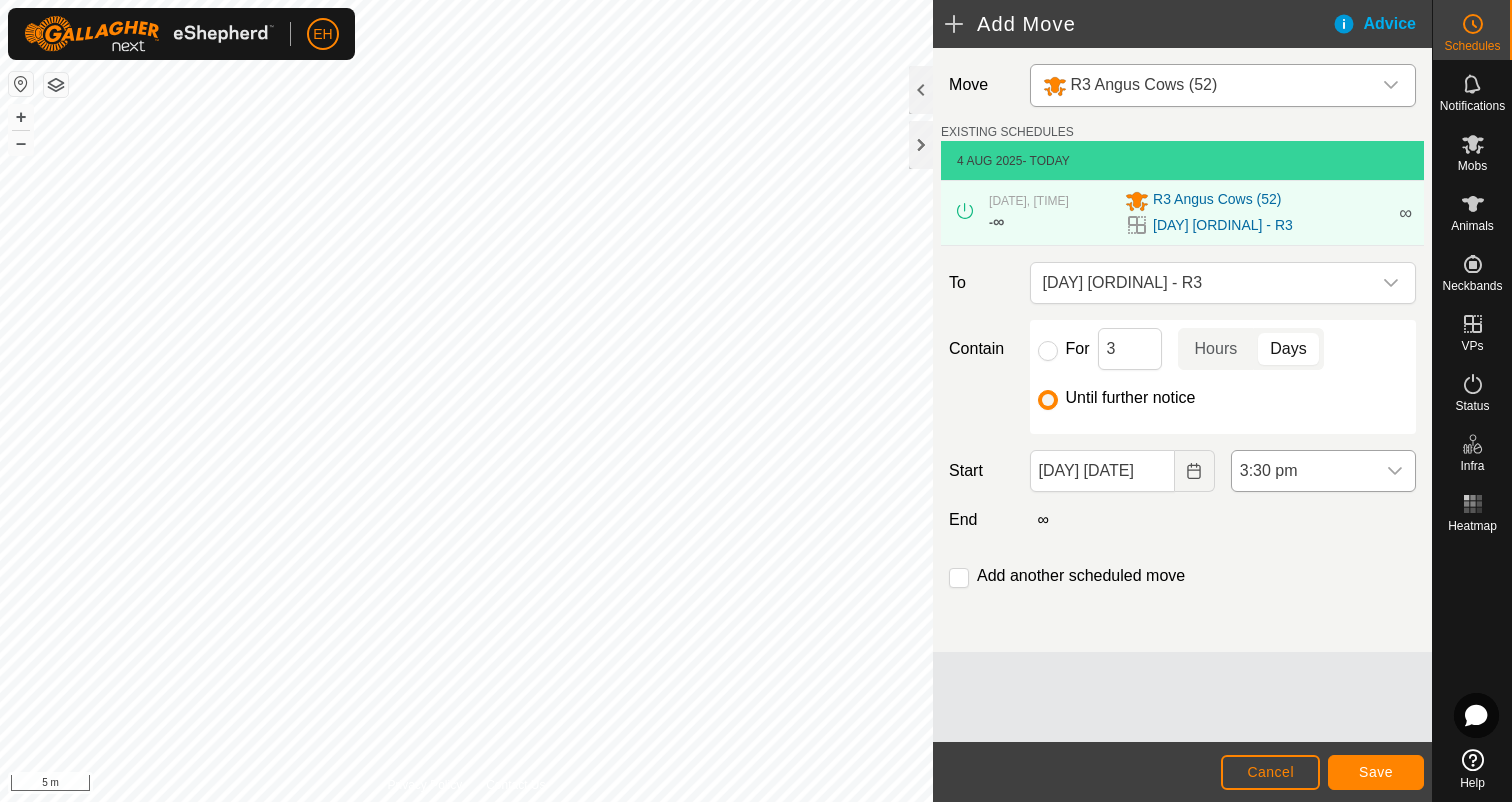 click 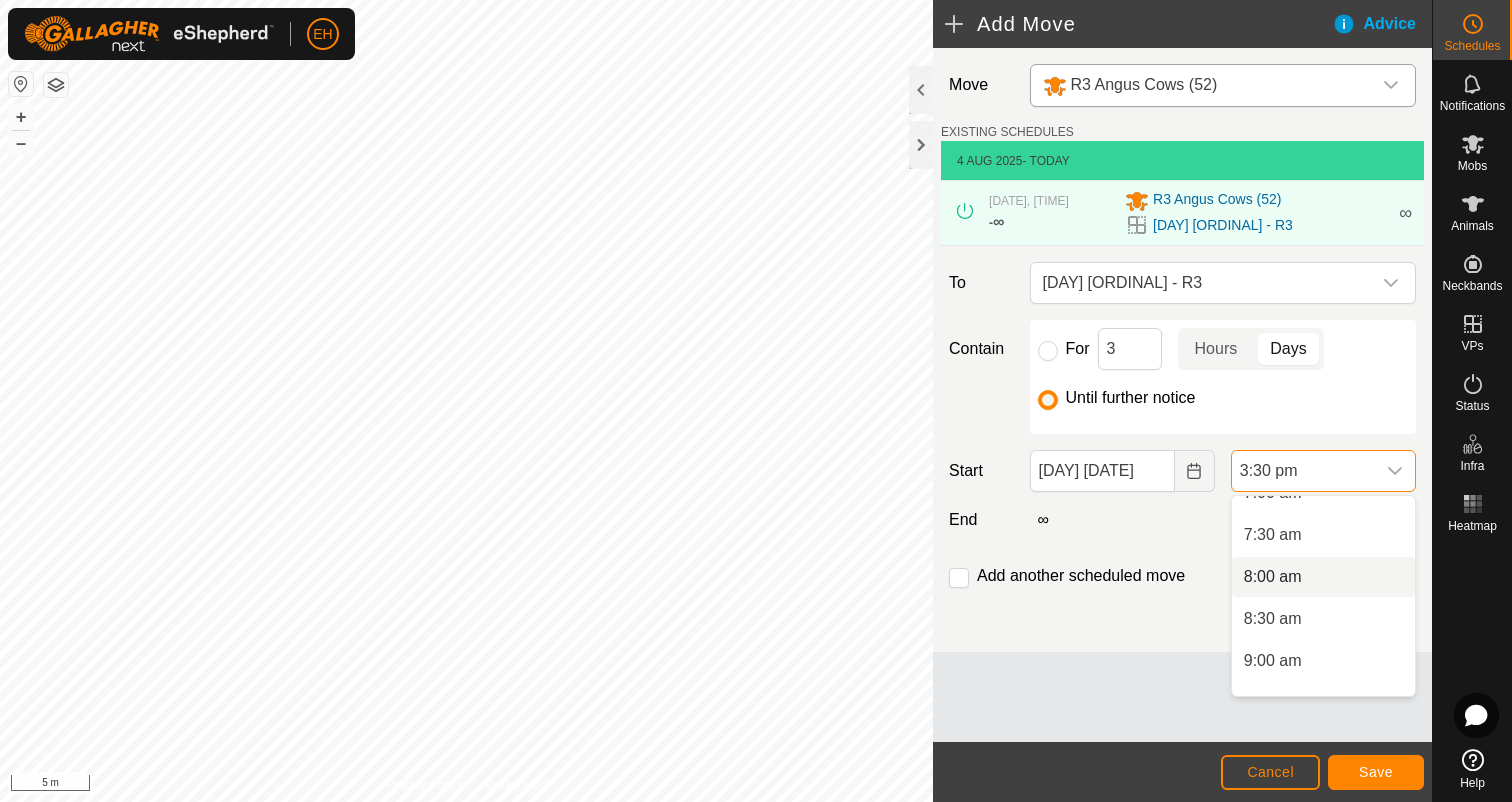 click on "8:00 am" at bounding box center [1323, 577] 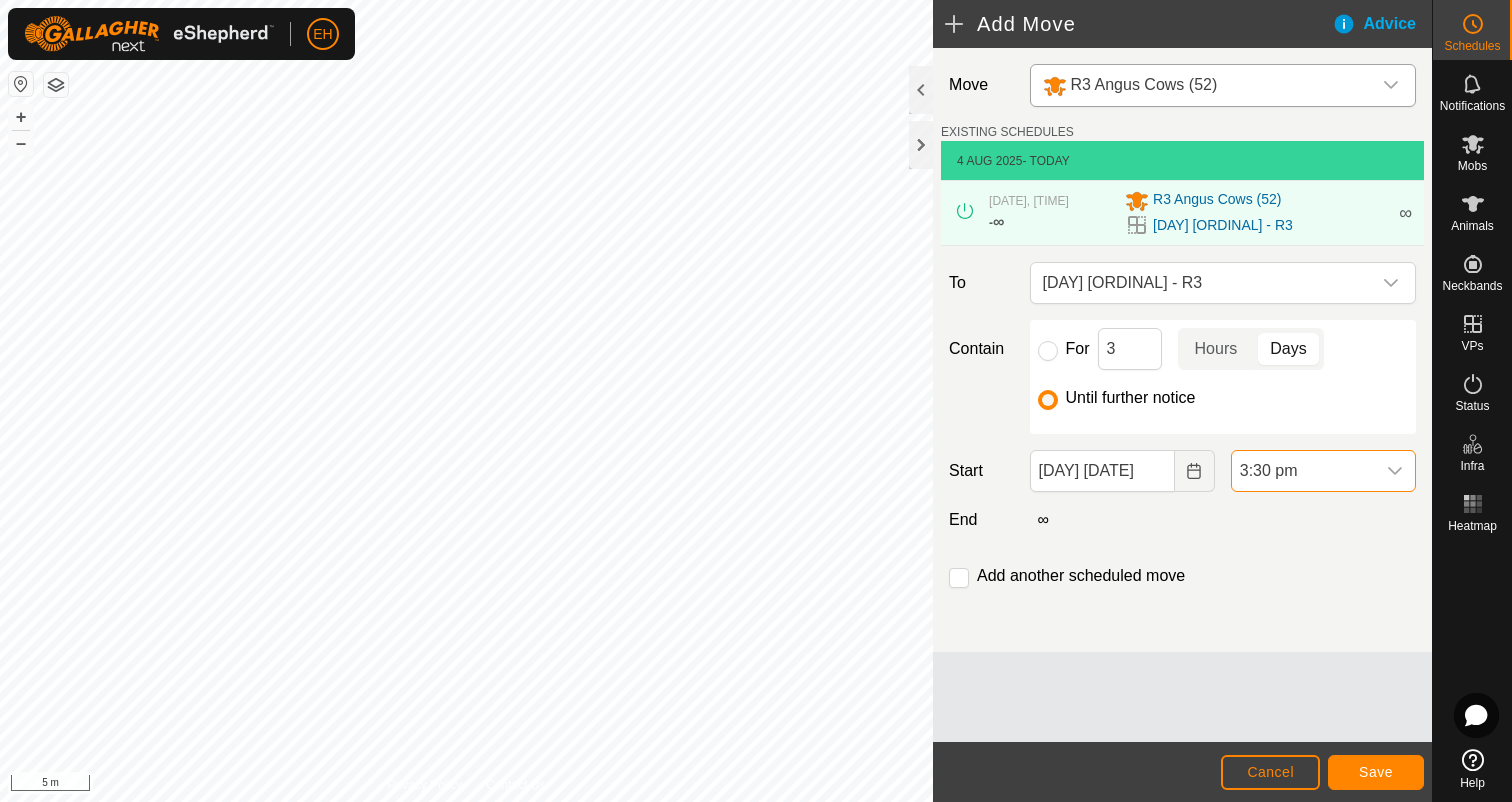 scroll, scrollTop: 1142, scrollLeft: 0, axis: vertical 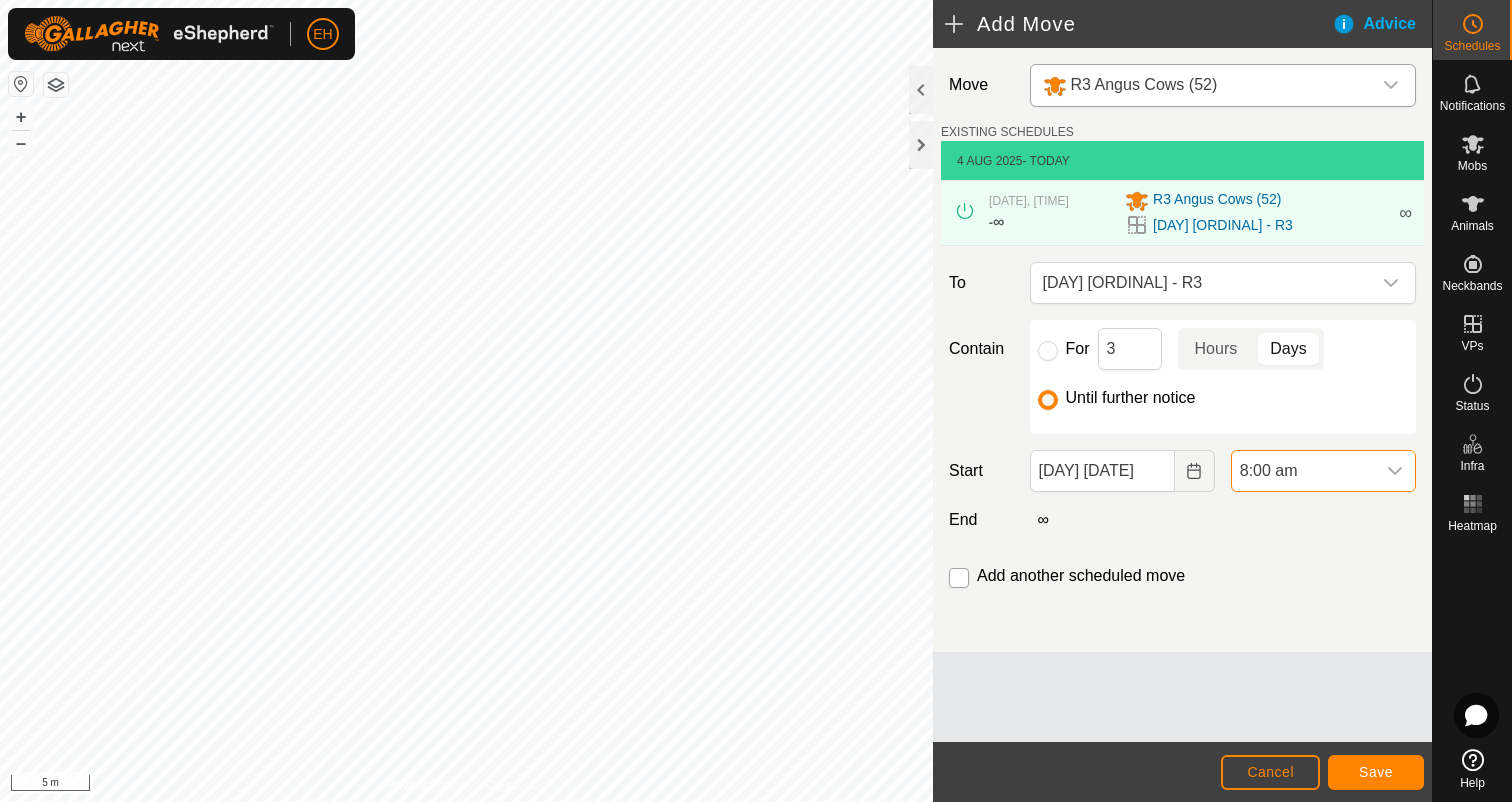 click at bounding box center [959, 578] 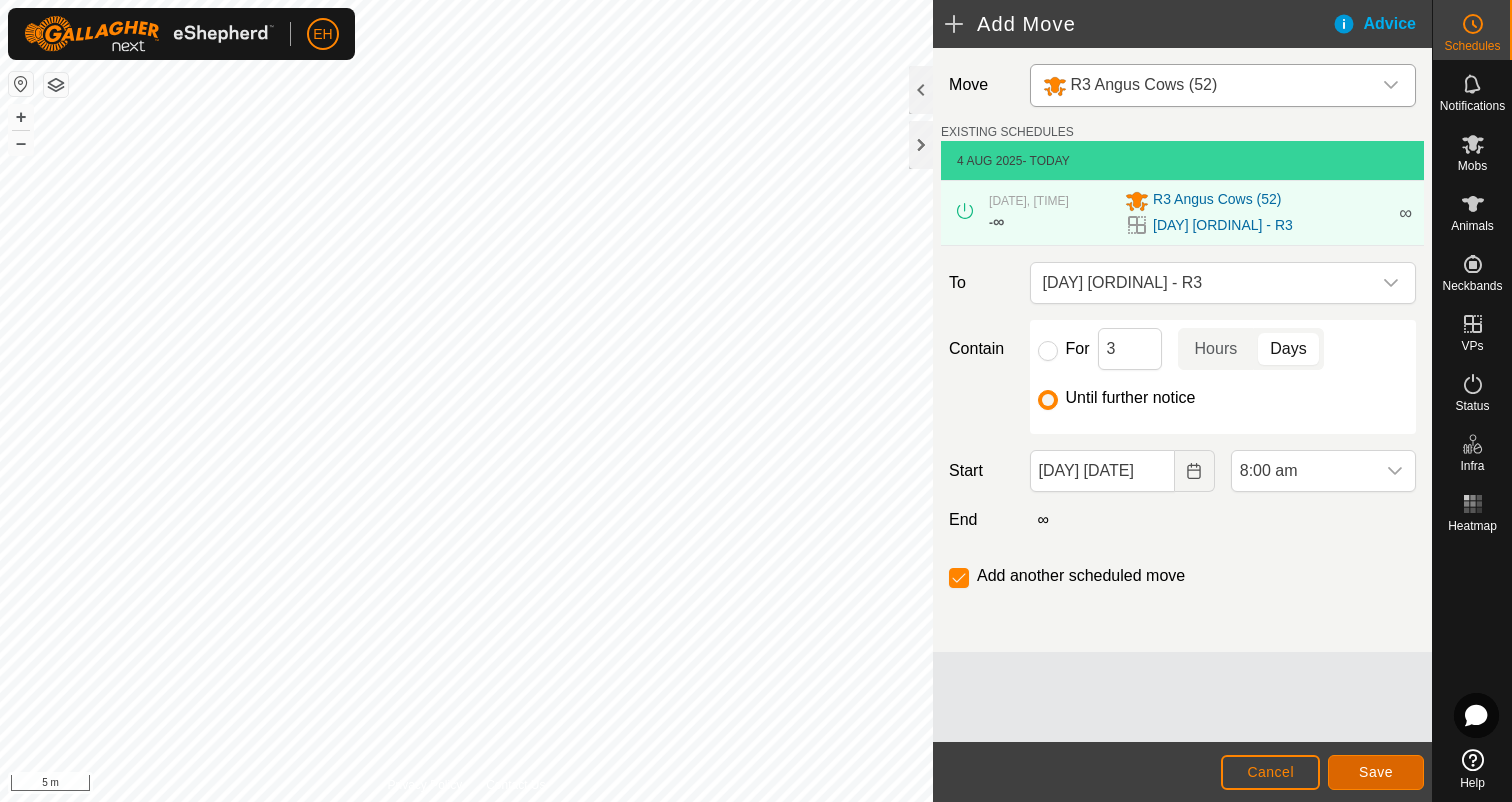 click on "Save" 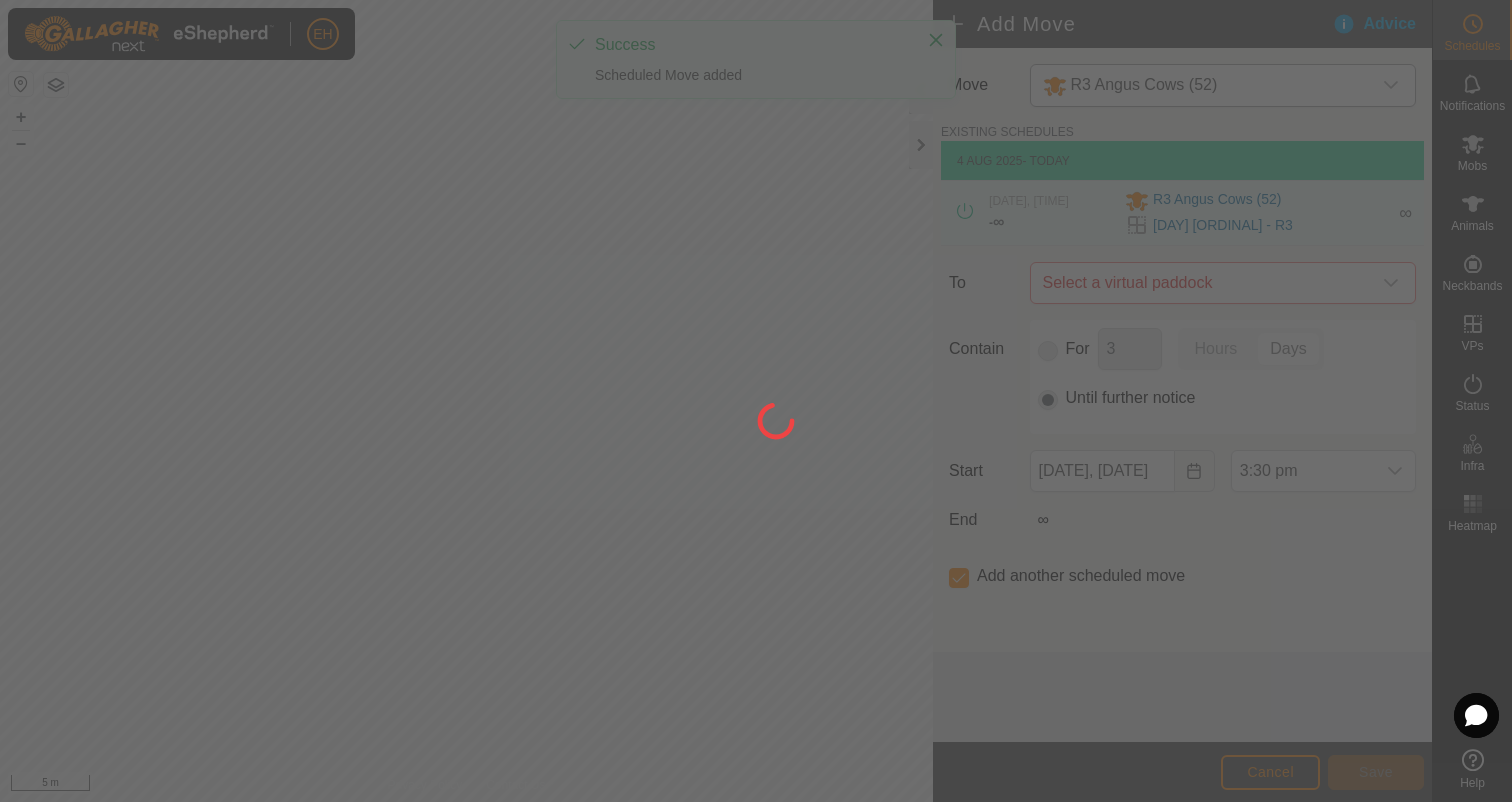 type on "05 Aug, 2025" 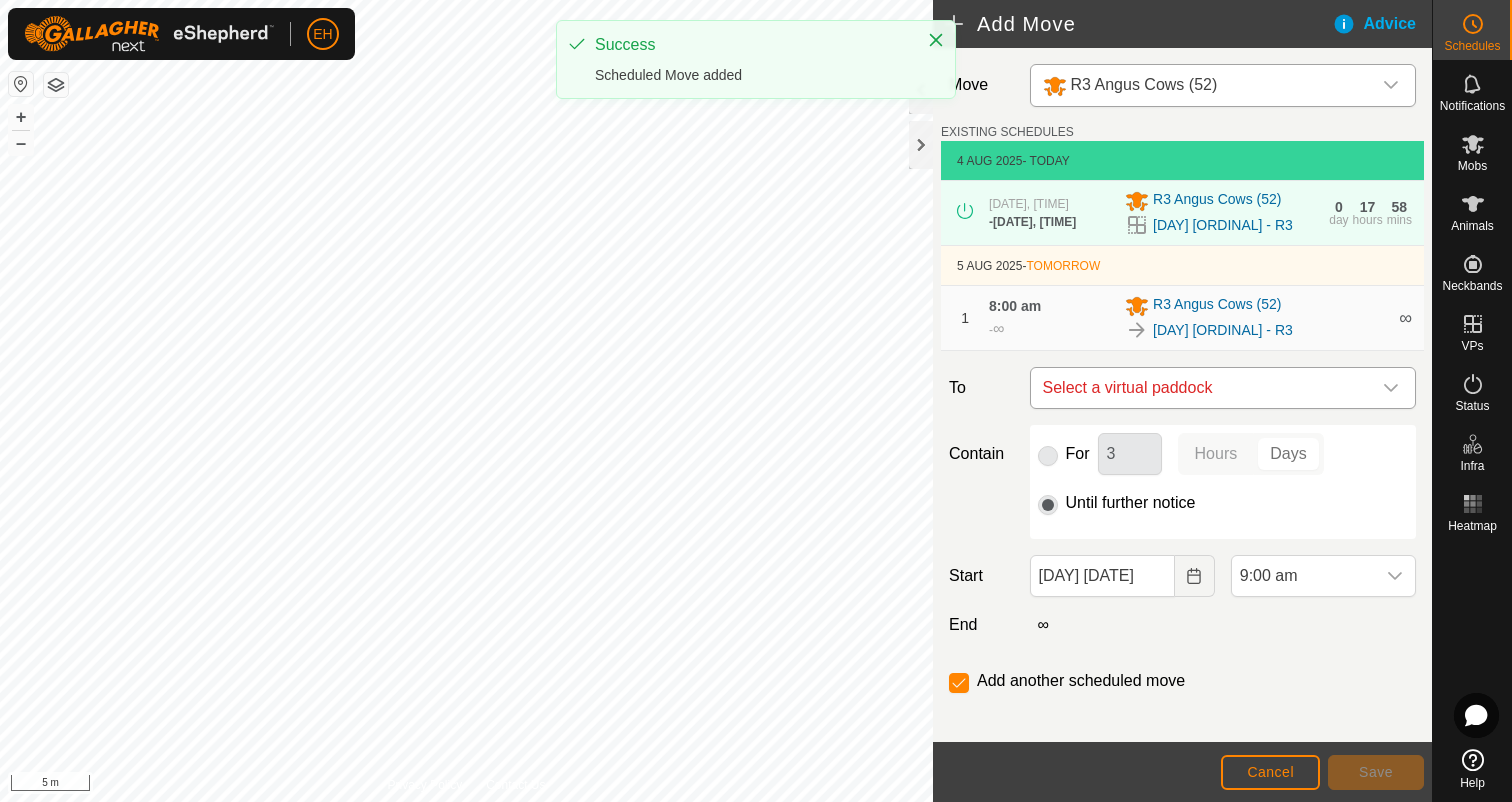 click on "Select a virtual paddock" at bounding box center [1203, 388] 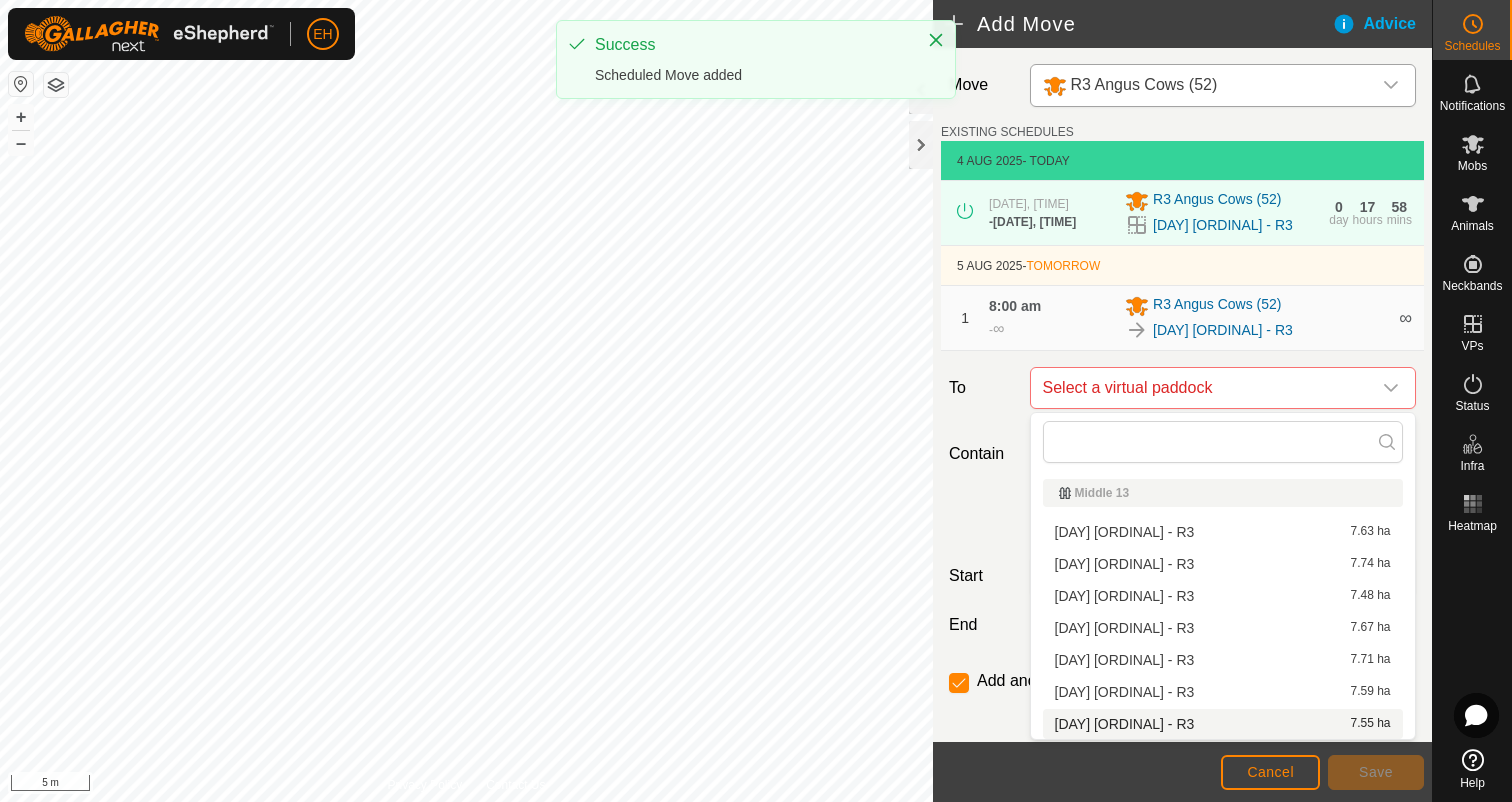 click on "Wednesday 6th - R3  7.55 ha" at bounding box center [1223, 724] 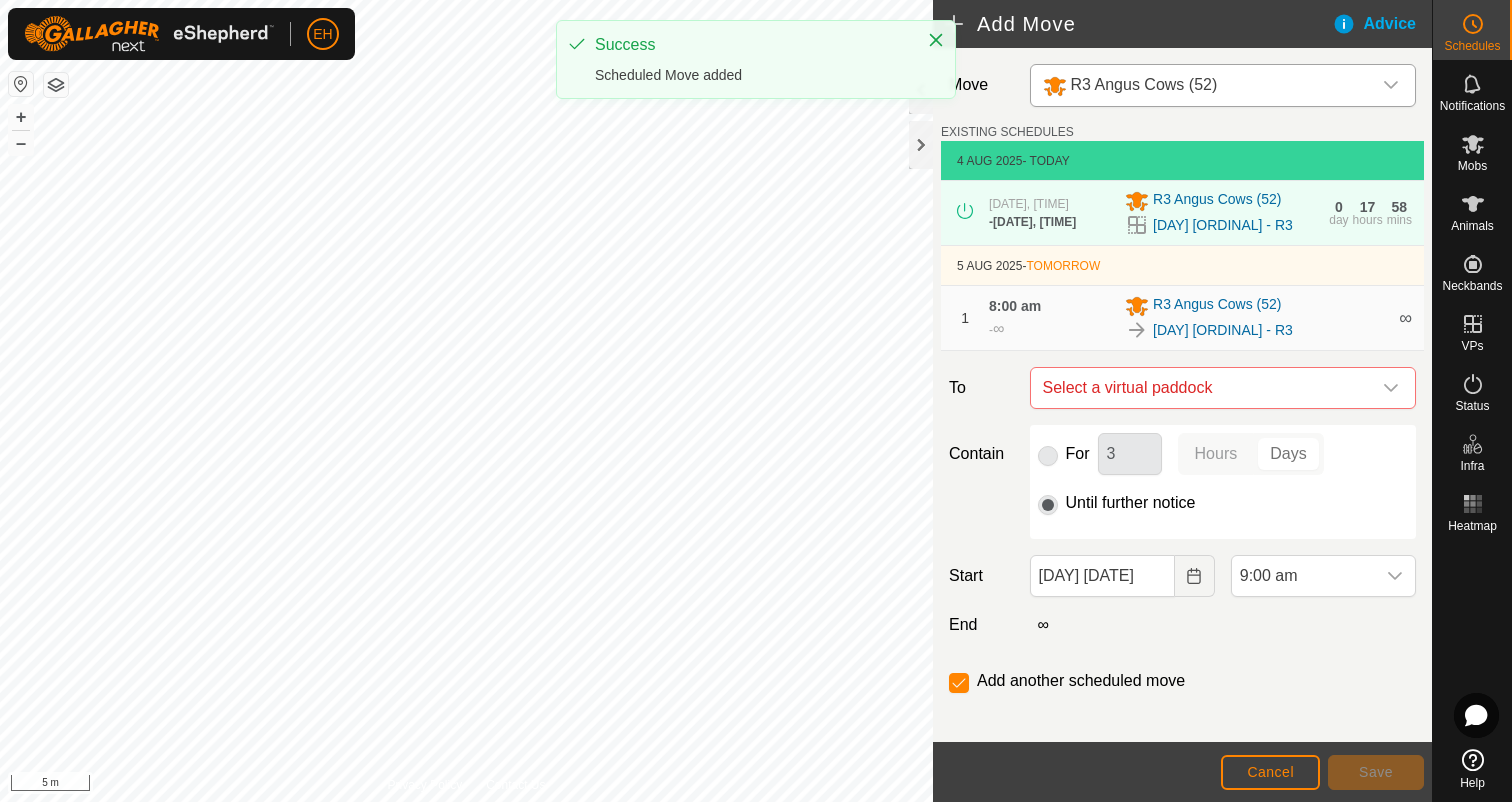 checkbox on "false" 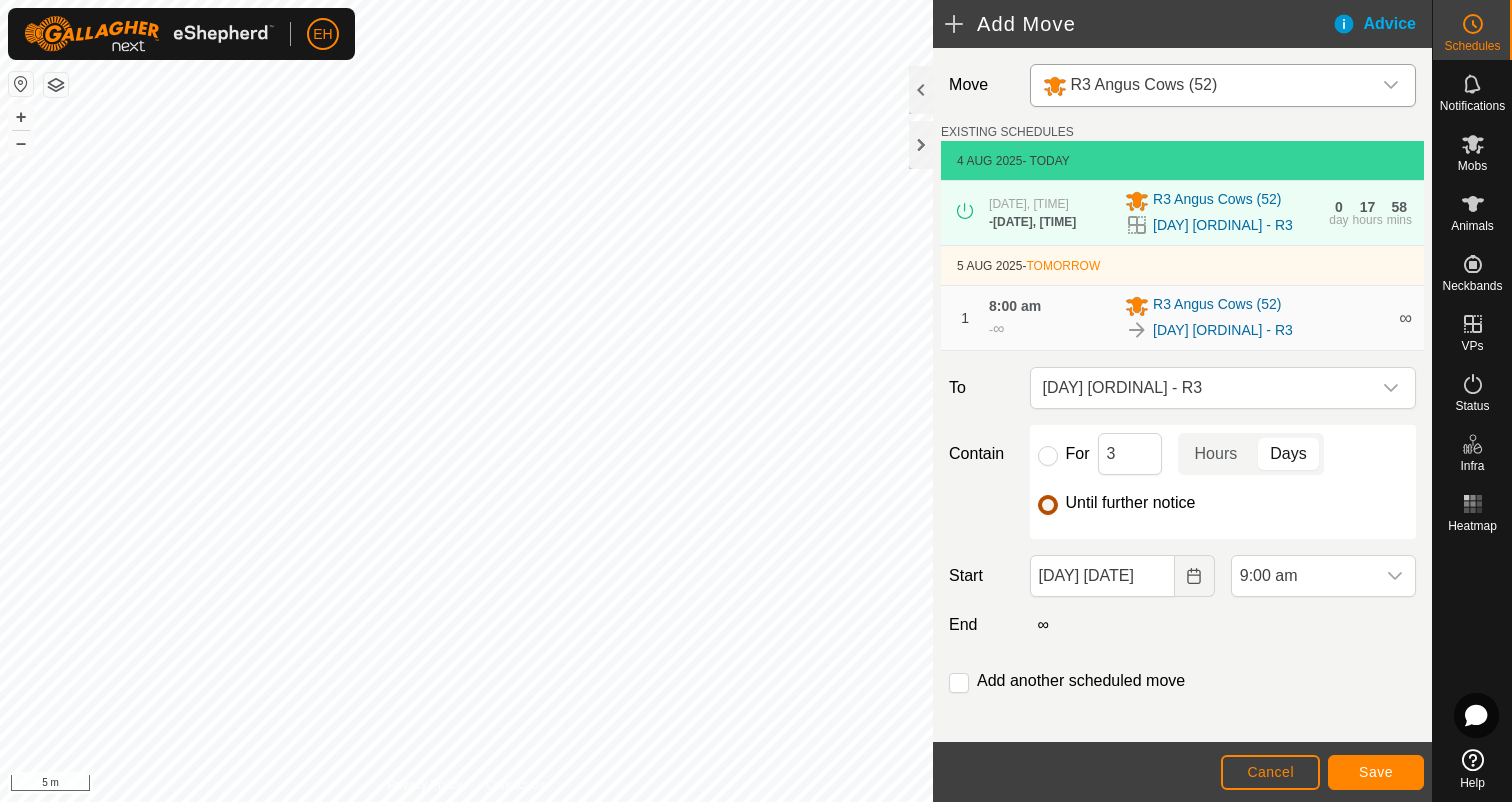 click on "Until further notice" at bounding box center (1048, 505) 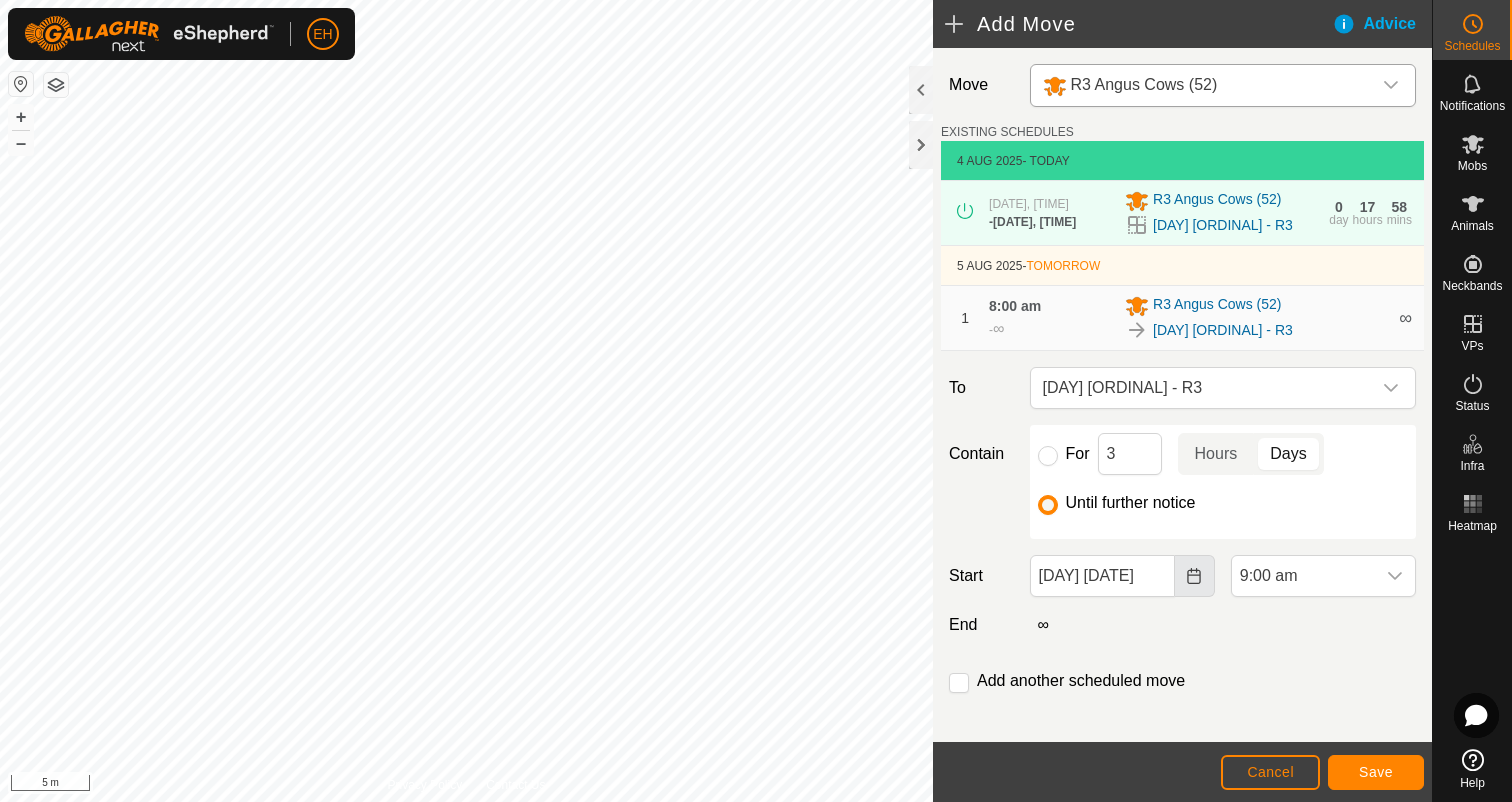 click 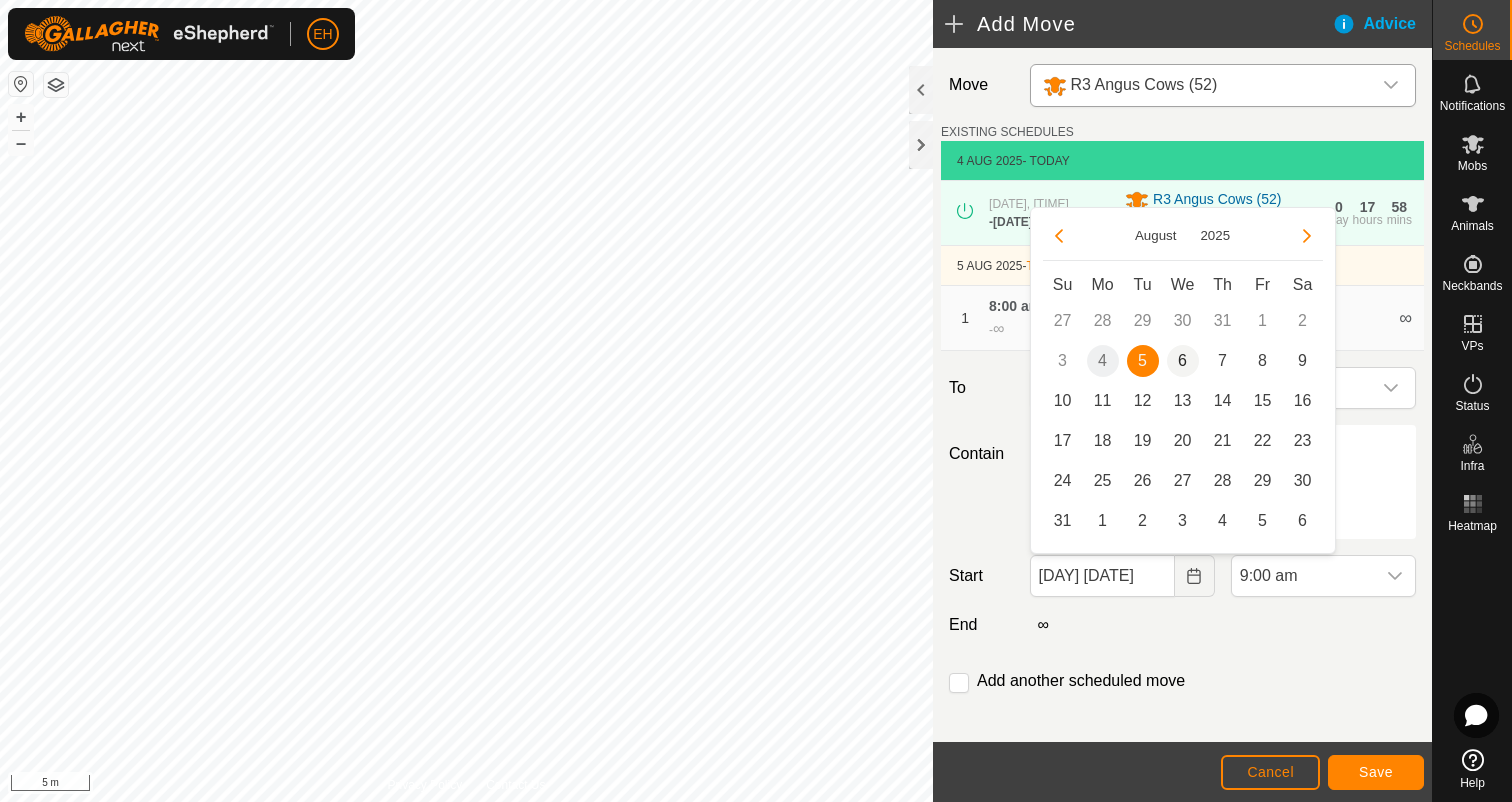click on "6" at bounding box center [1183, 361] 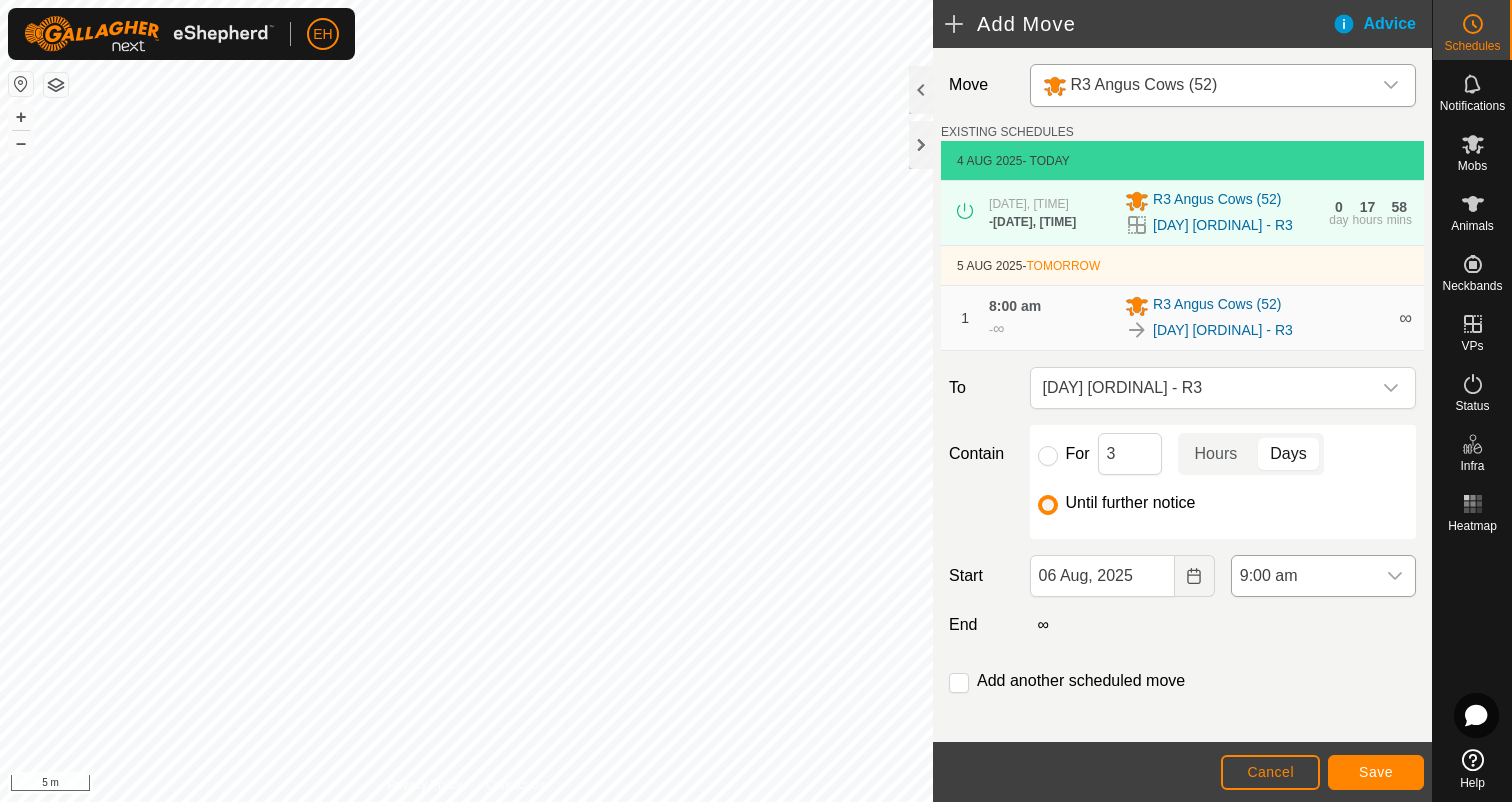 click 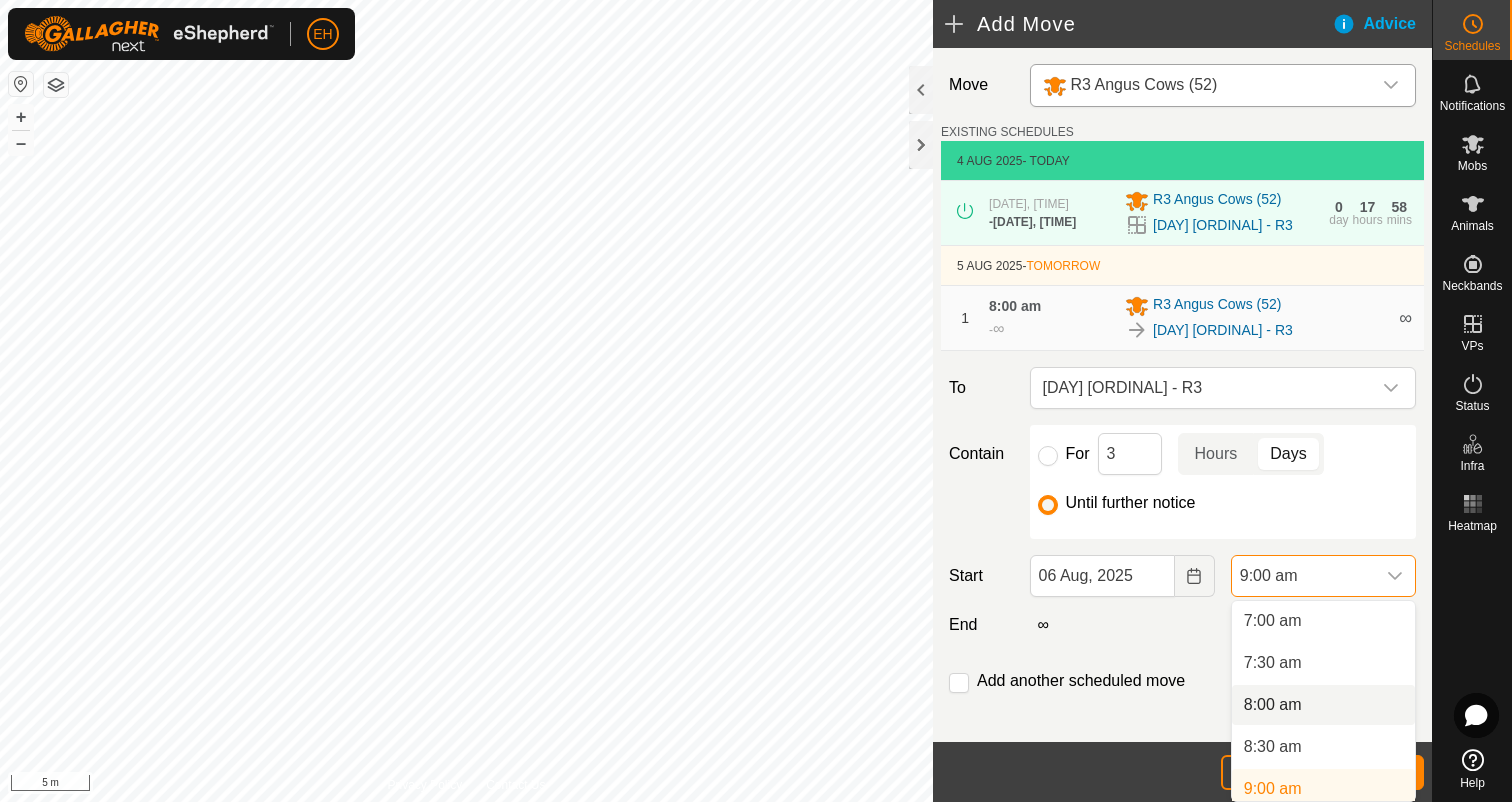 click on "8:00 am" at bounding box center (1323, 705) 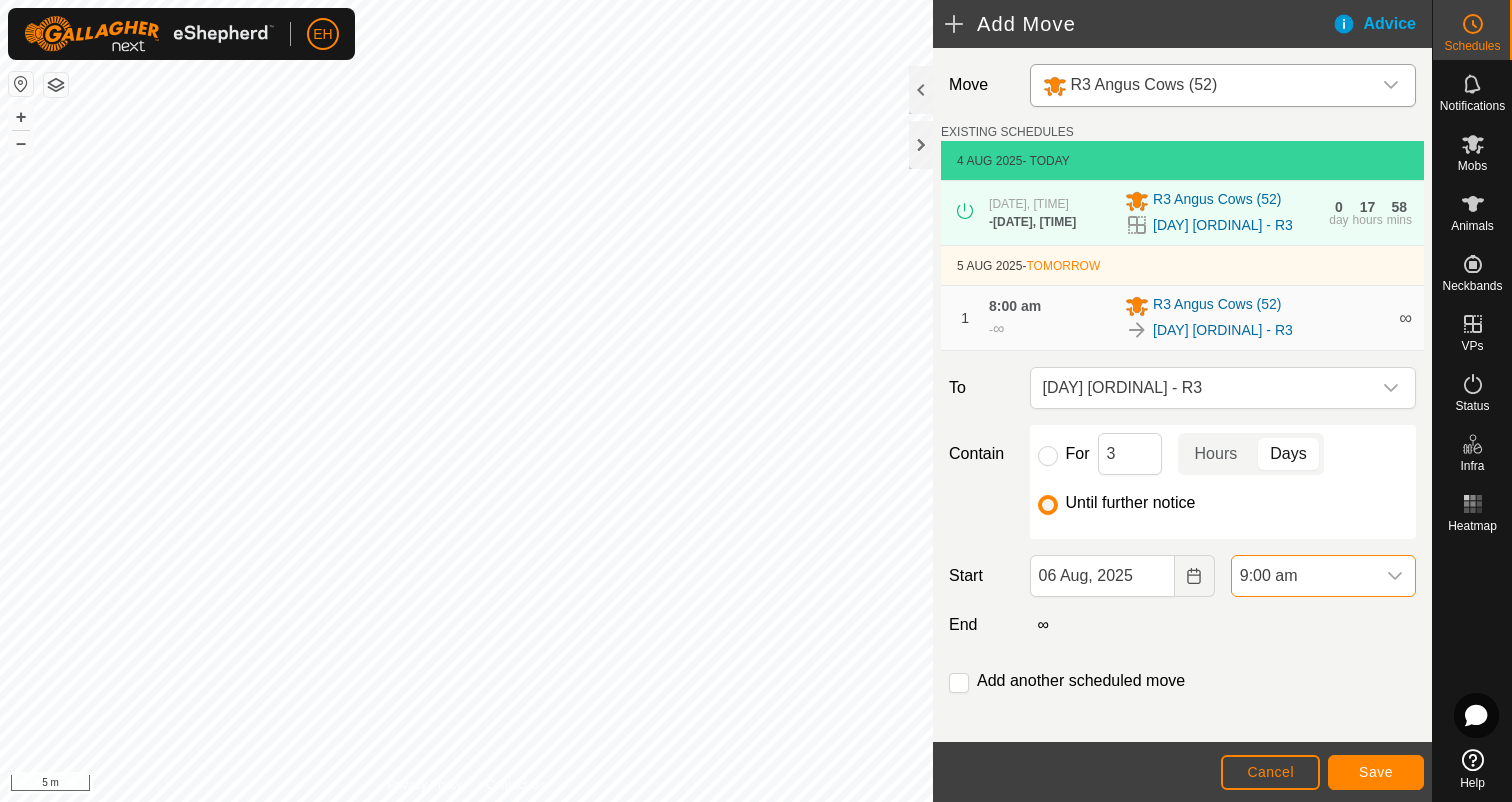 scroll, scrollTop: 596, scrollLeft: 0, axis: vertical 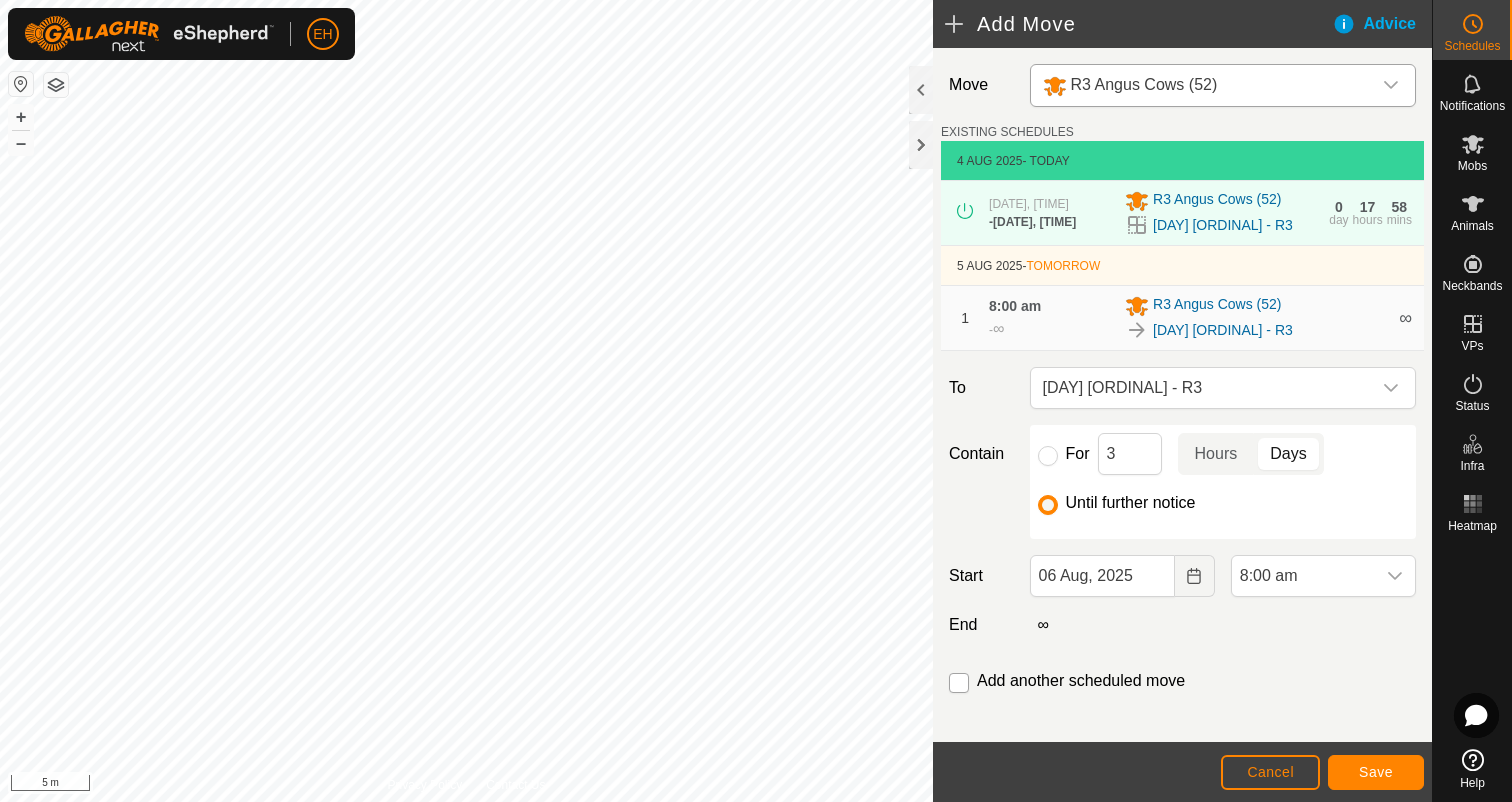 click at bounding box center [959, 683] 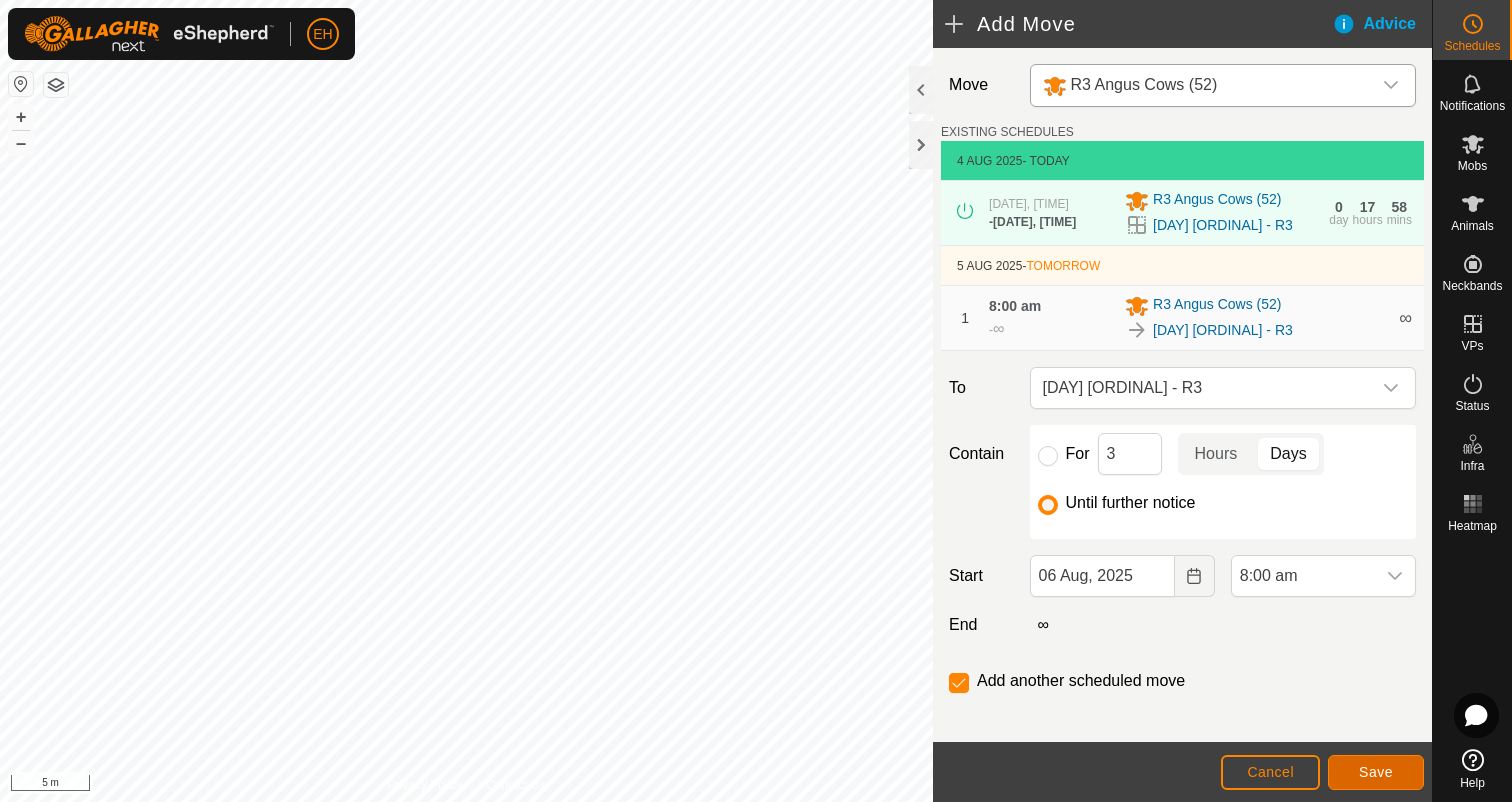 click on "Save" 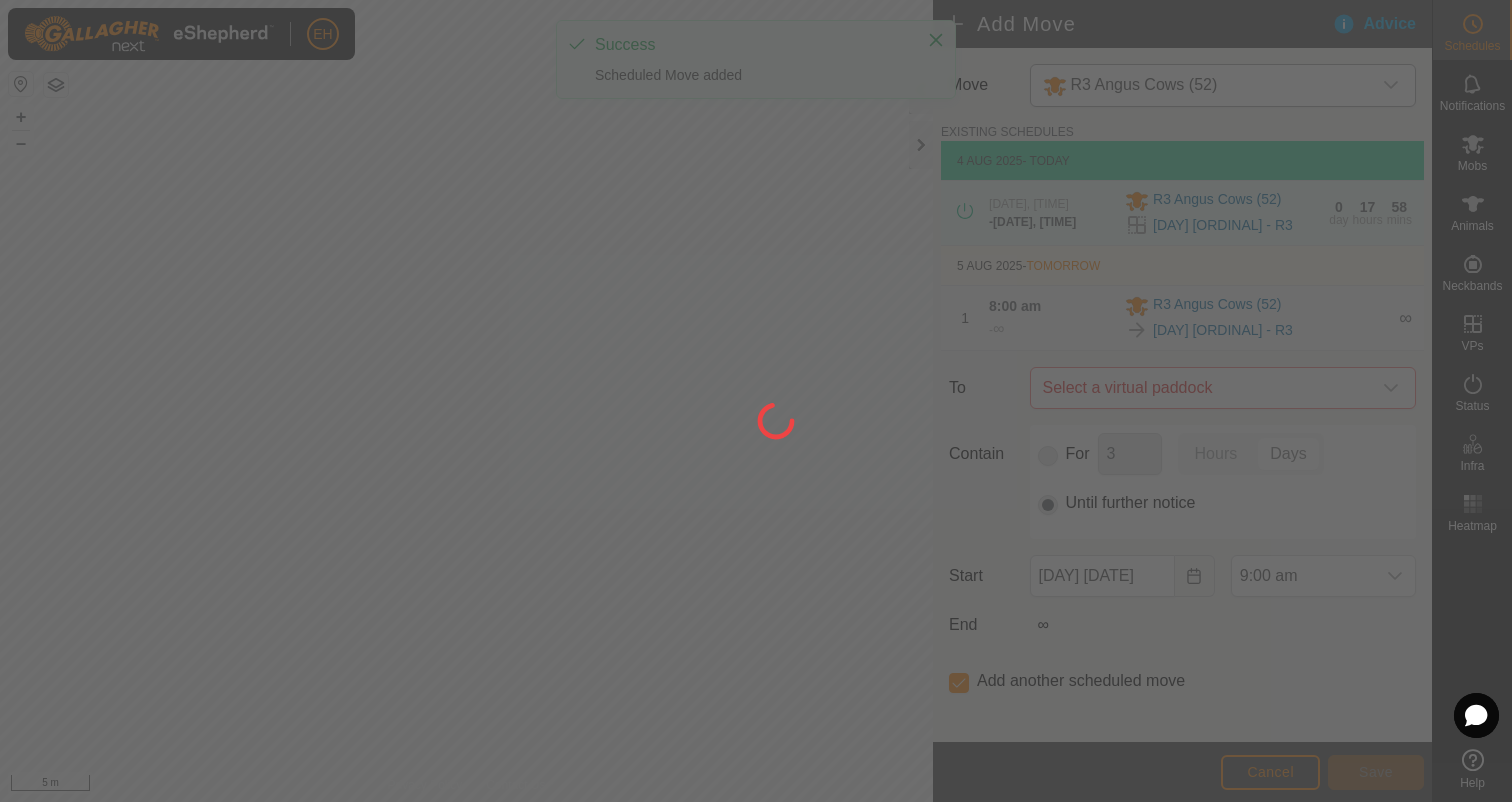 type on "06 Aug, 2025" 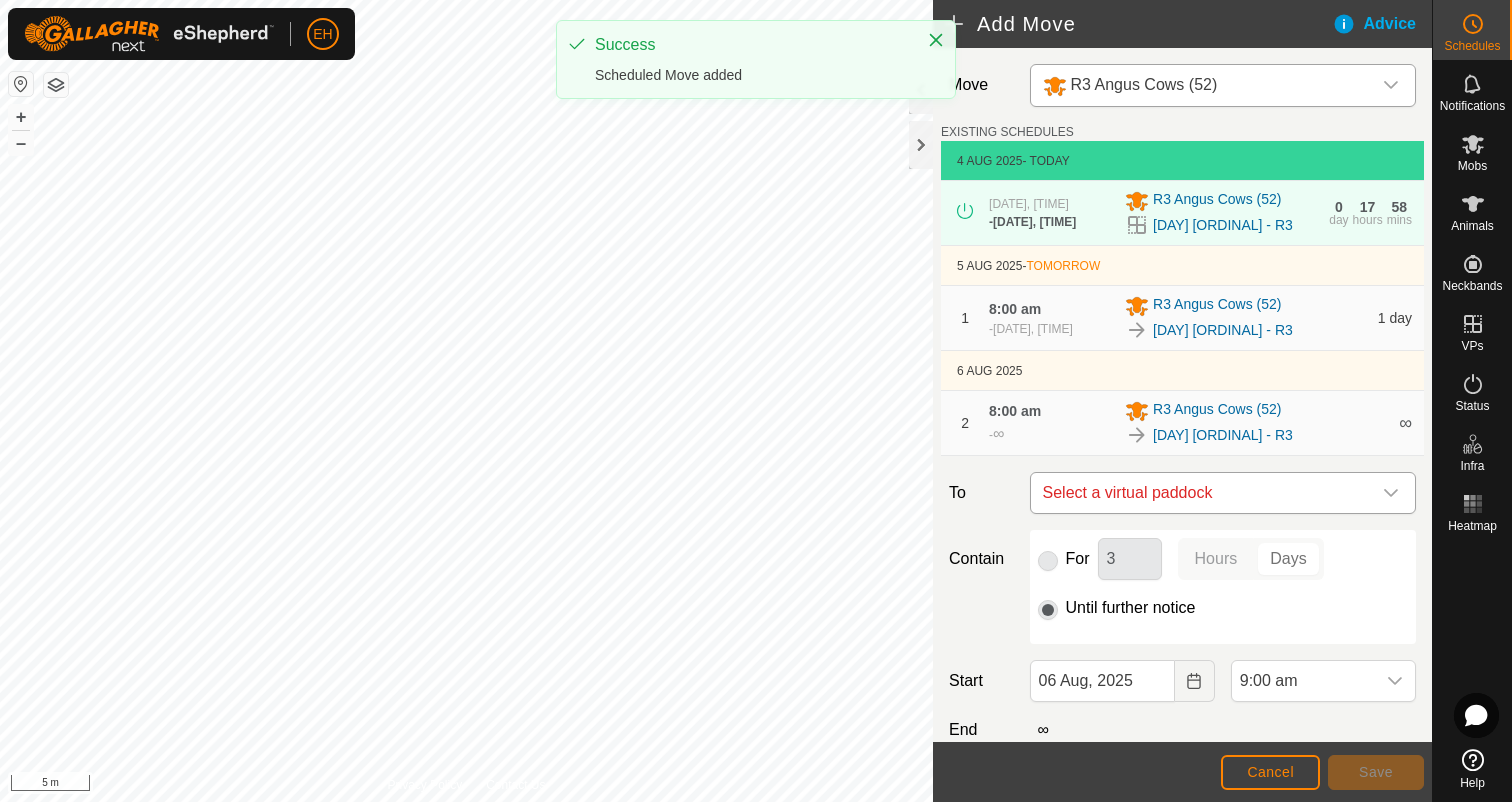 click on "Select a virtual paddock" at bounding box center [1203, 493] 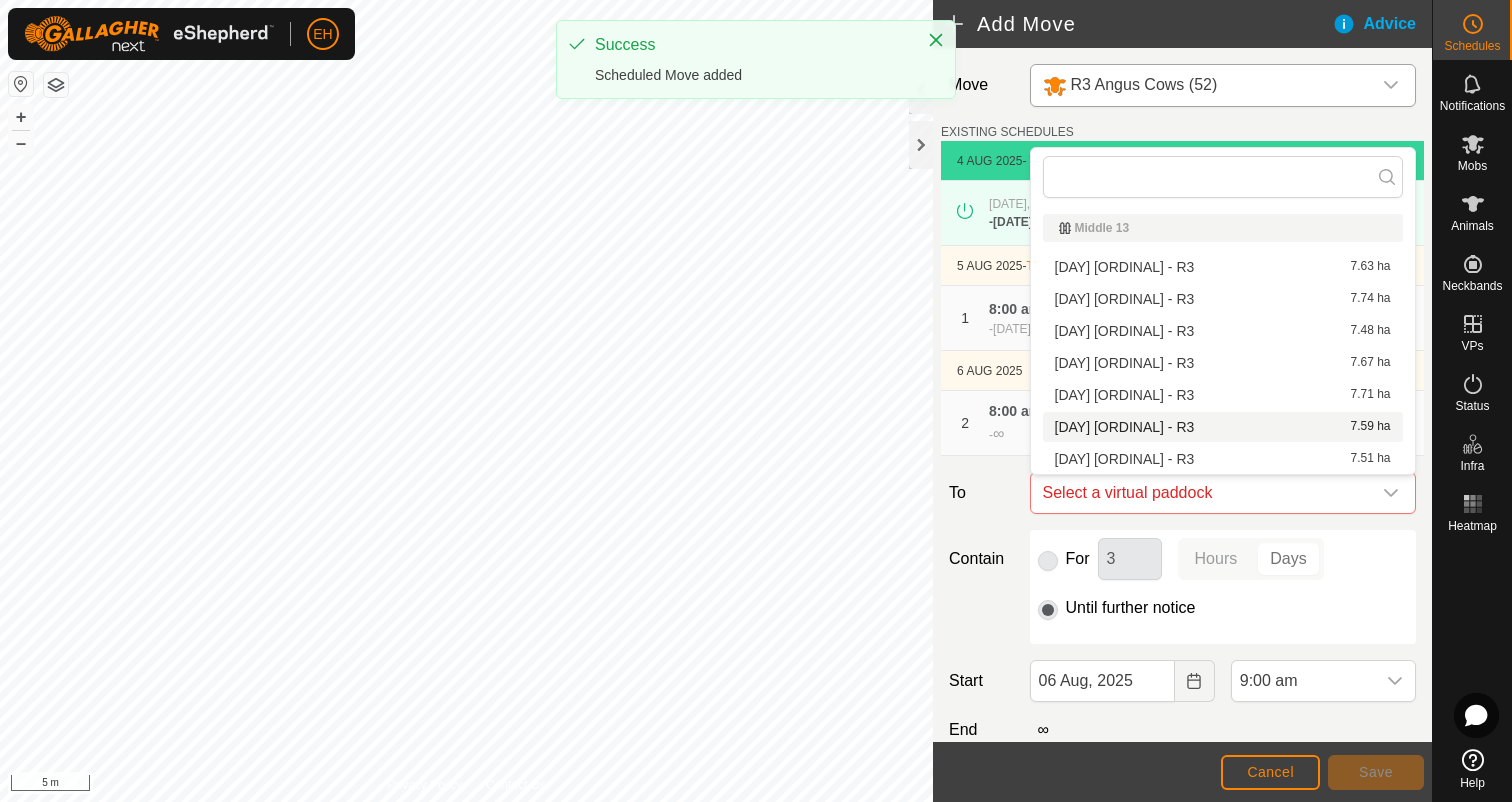 click on "Thursday 7th - R3  7.59 ha" at bounding box center (1223, 427) 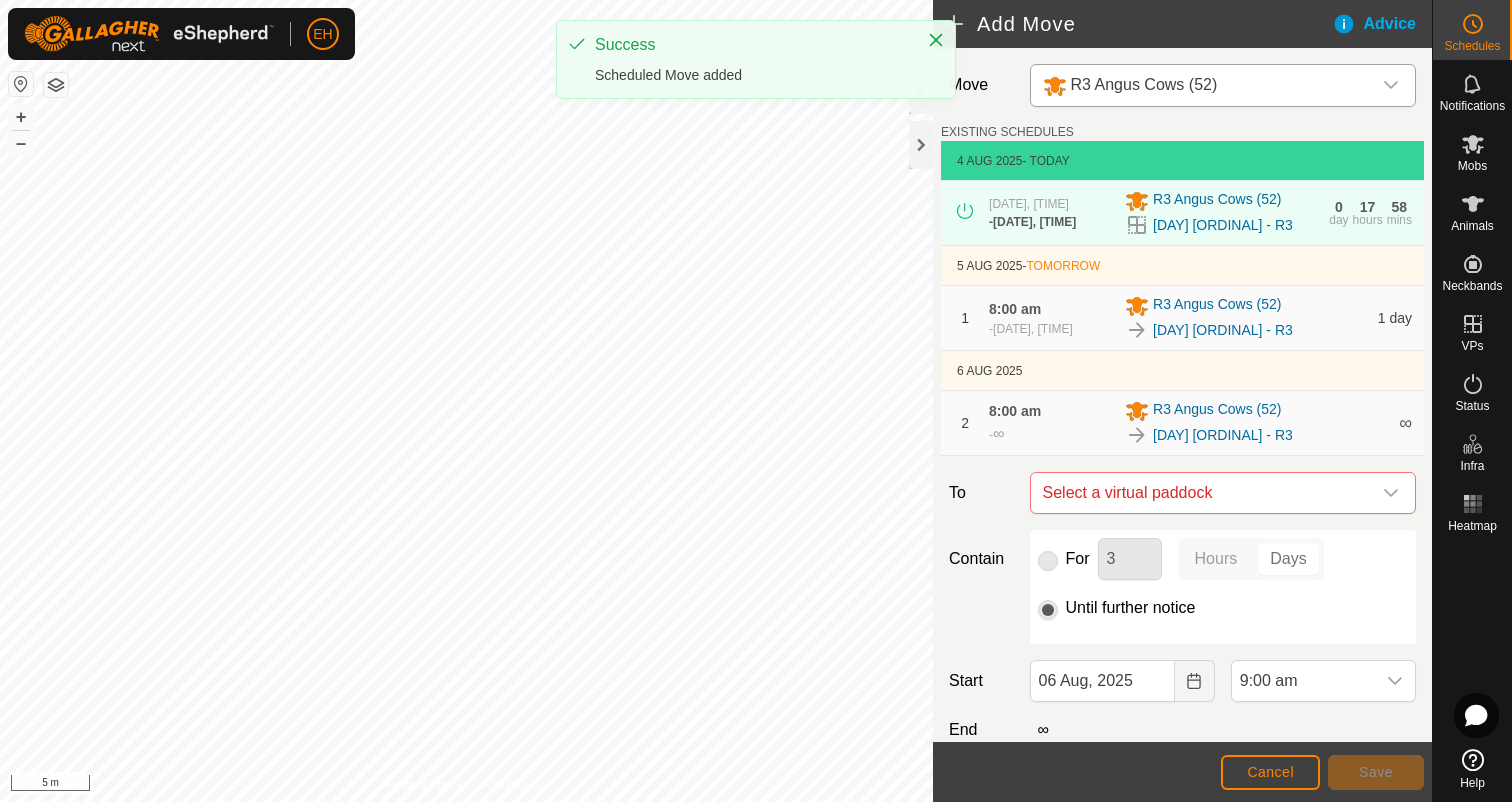 checkbox on "false" 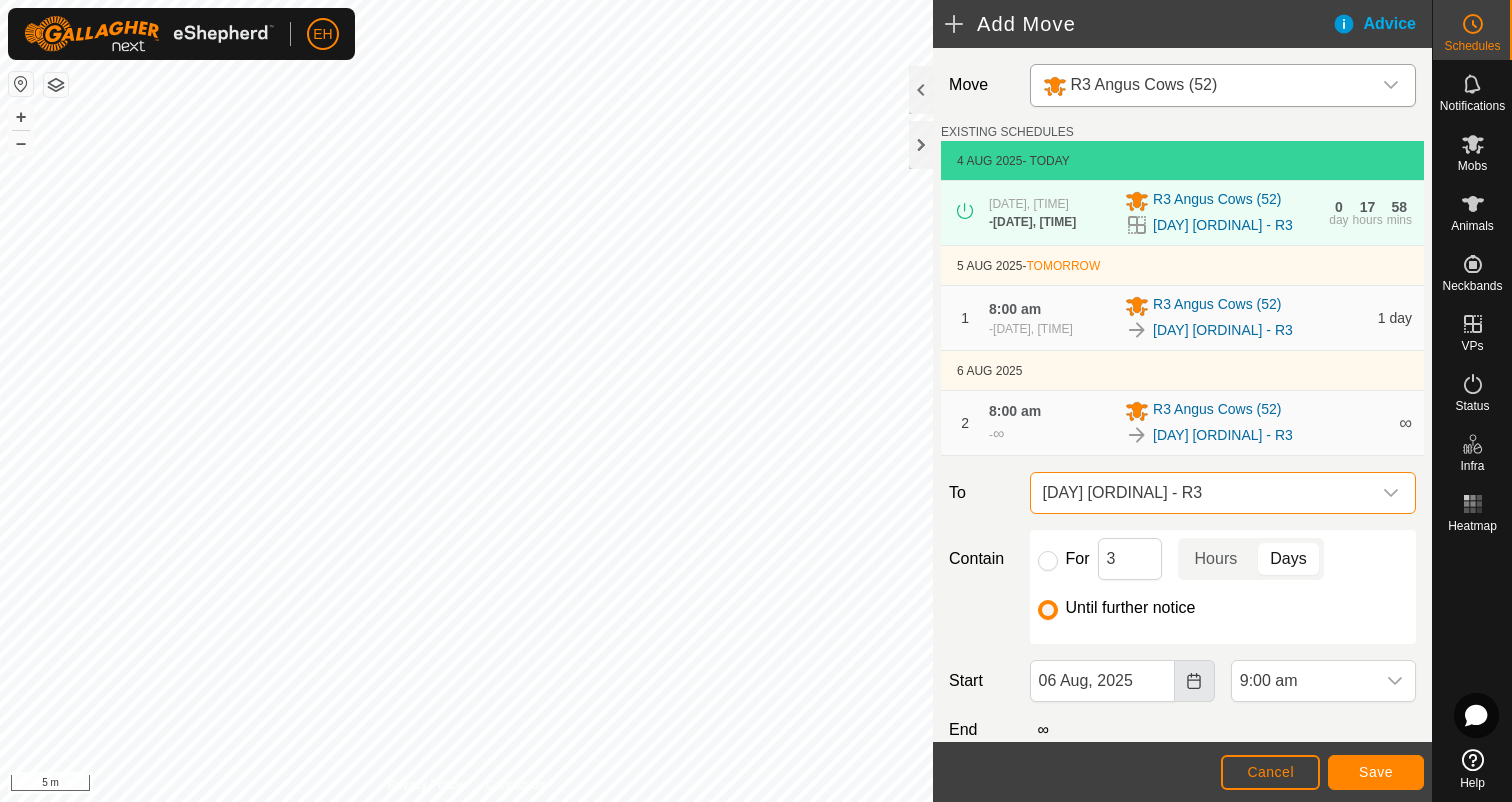 click 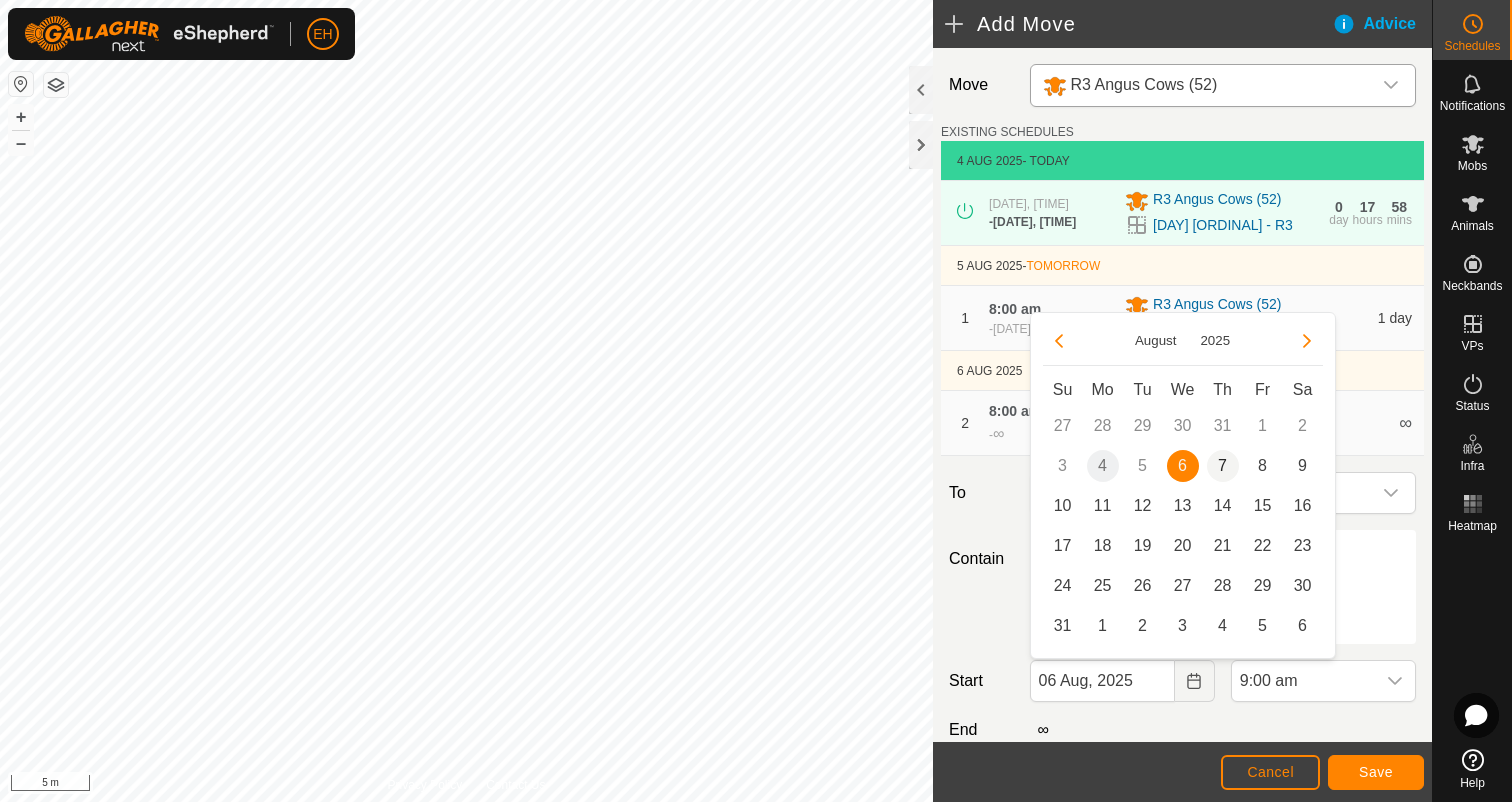 click on "7" at bounding box center (1223, 466) 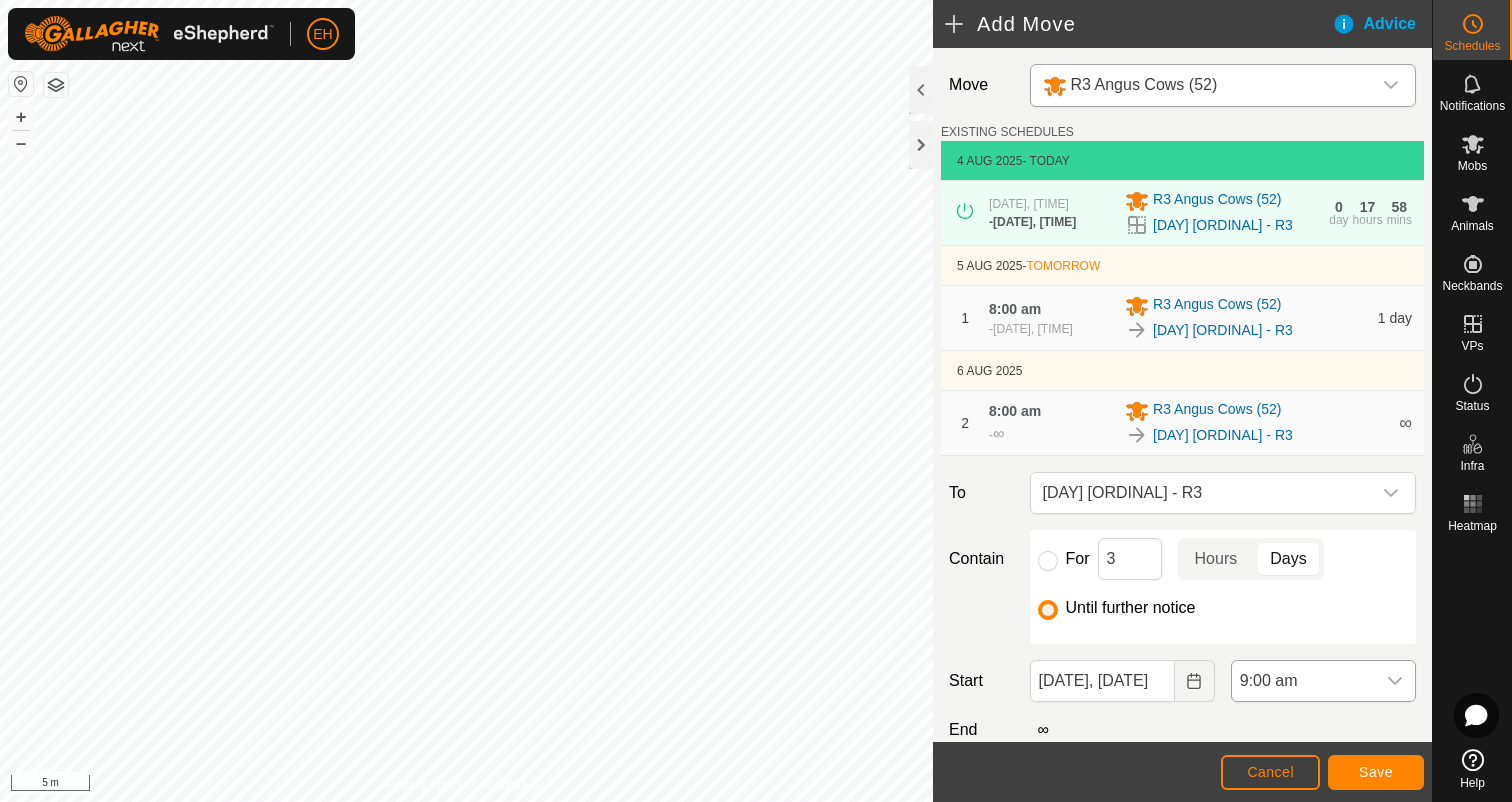 click 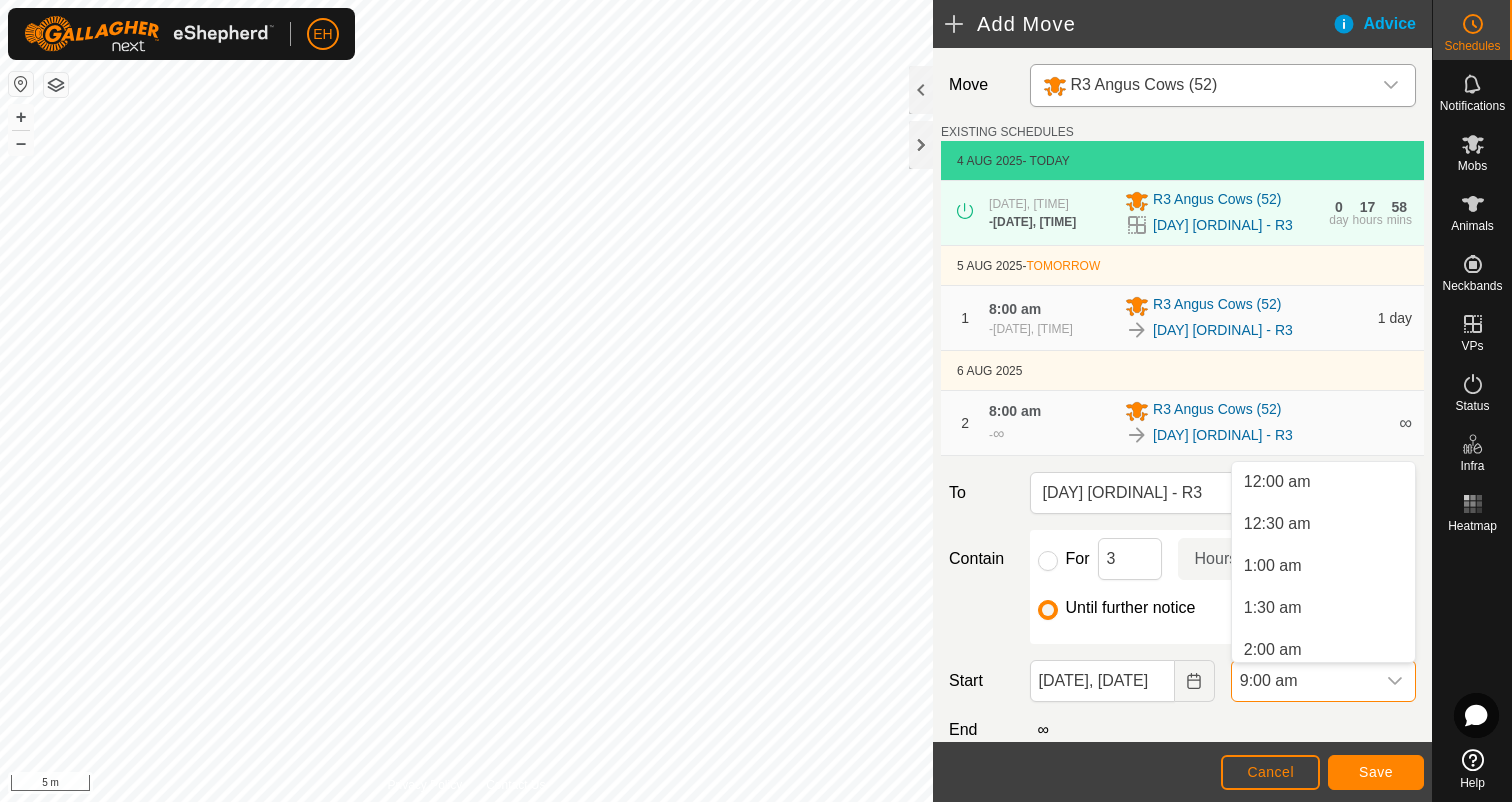 scroll, scrollTop: 596, scrollLeft: 0, axis: vertical 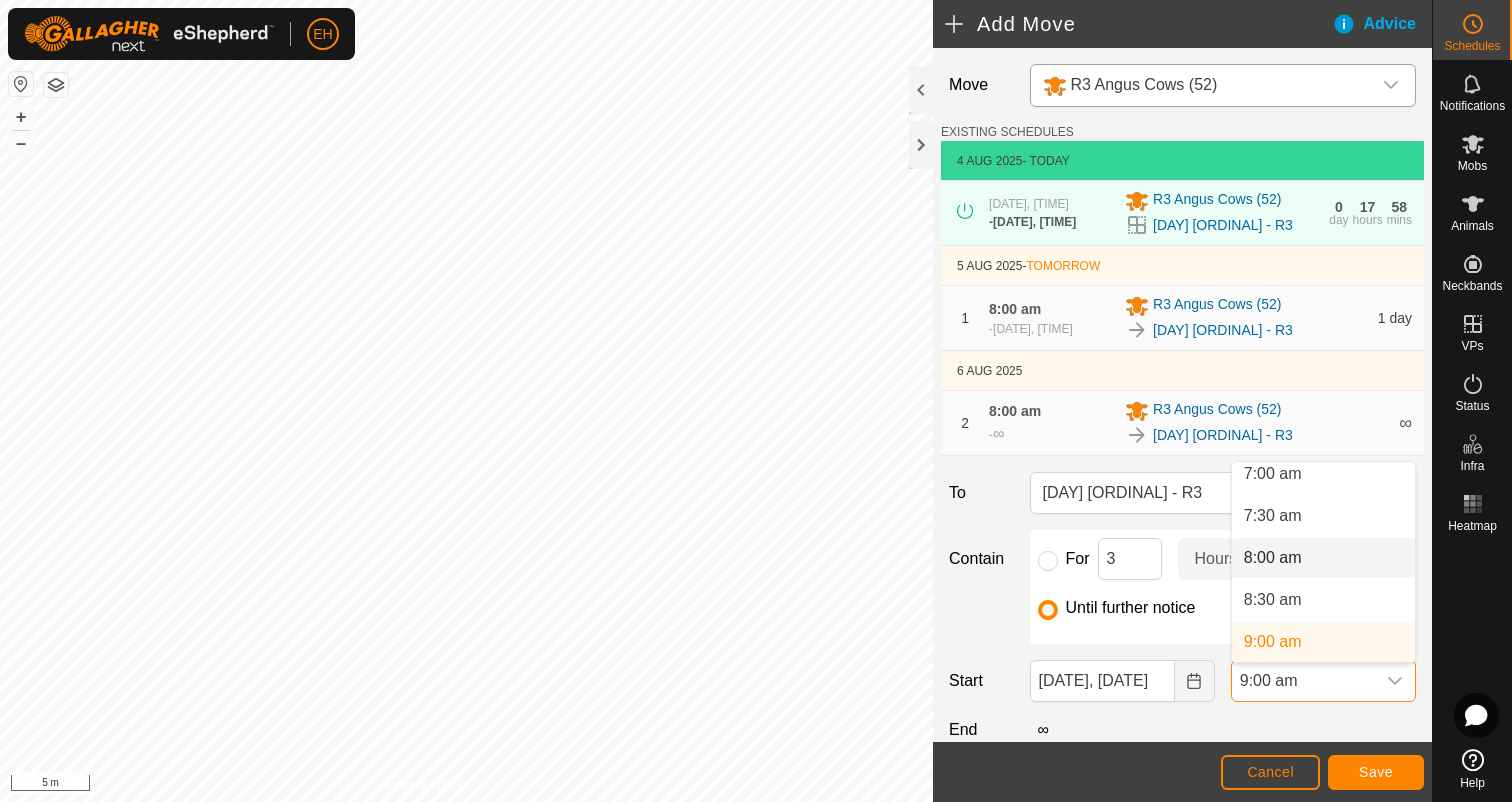 click on "8:00 am" at bounding box center (1323, 558) 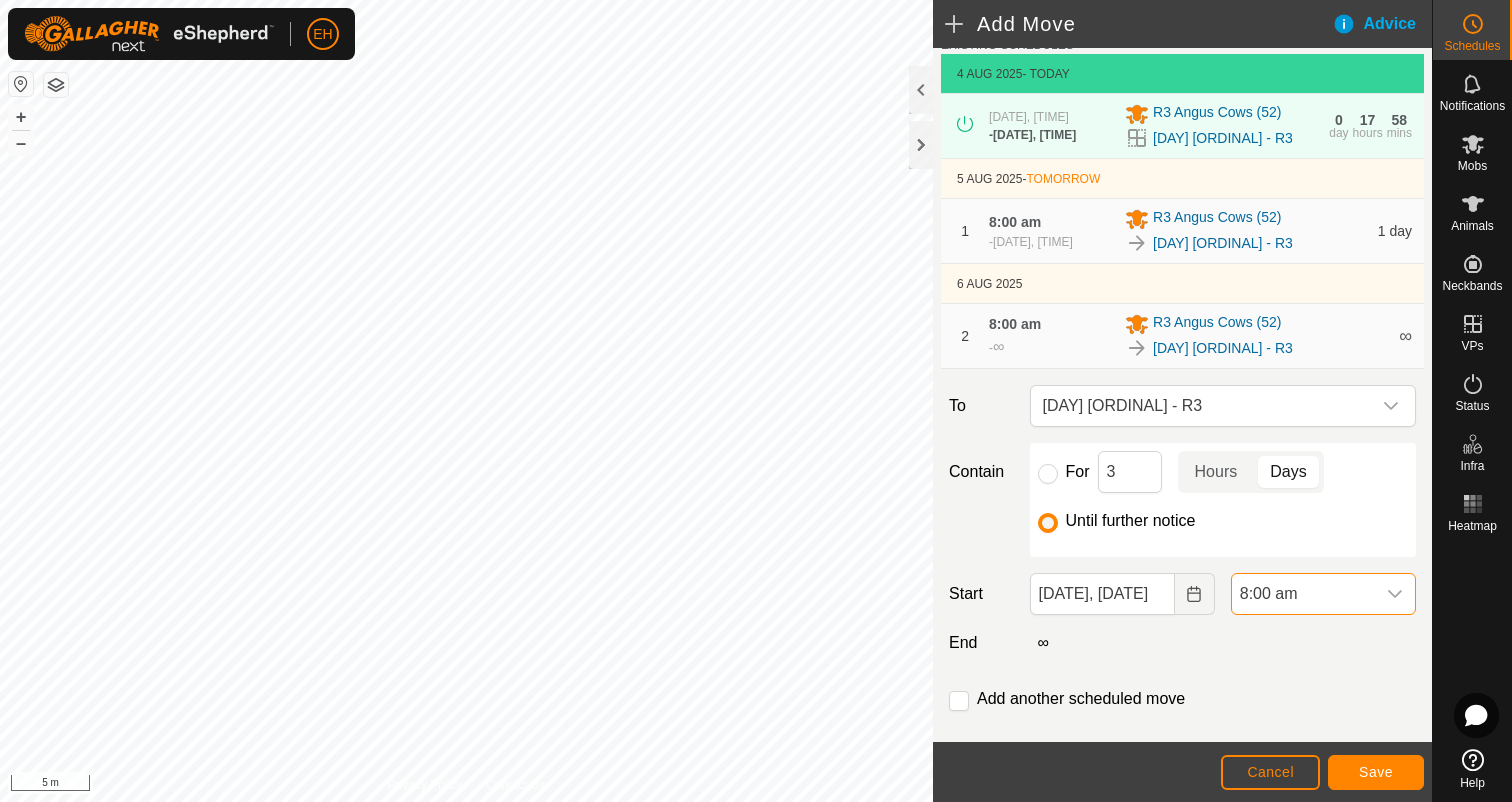 scroll, scrollTop: 107, scrollLeft: 0, axis: vertical 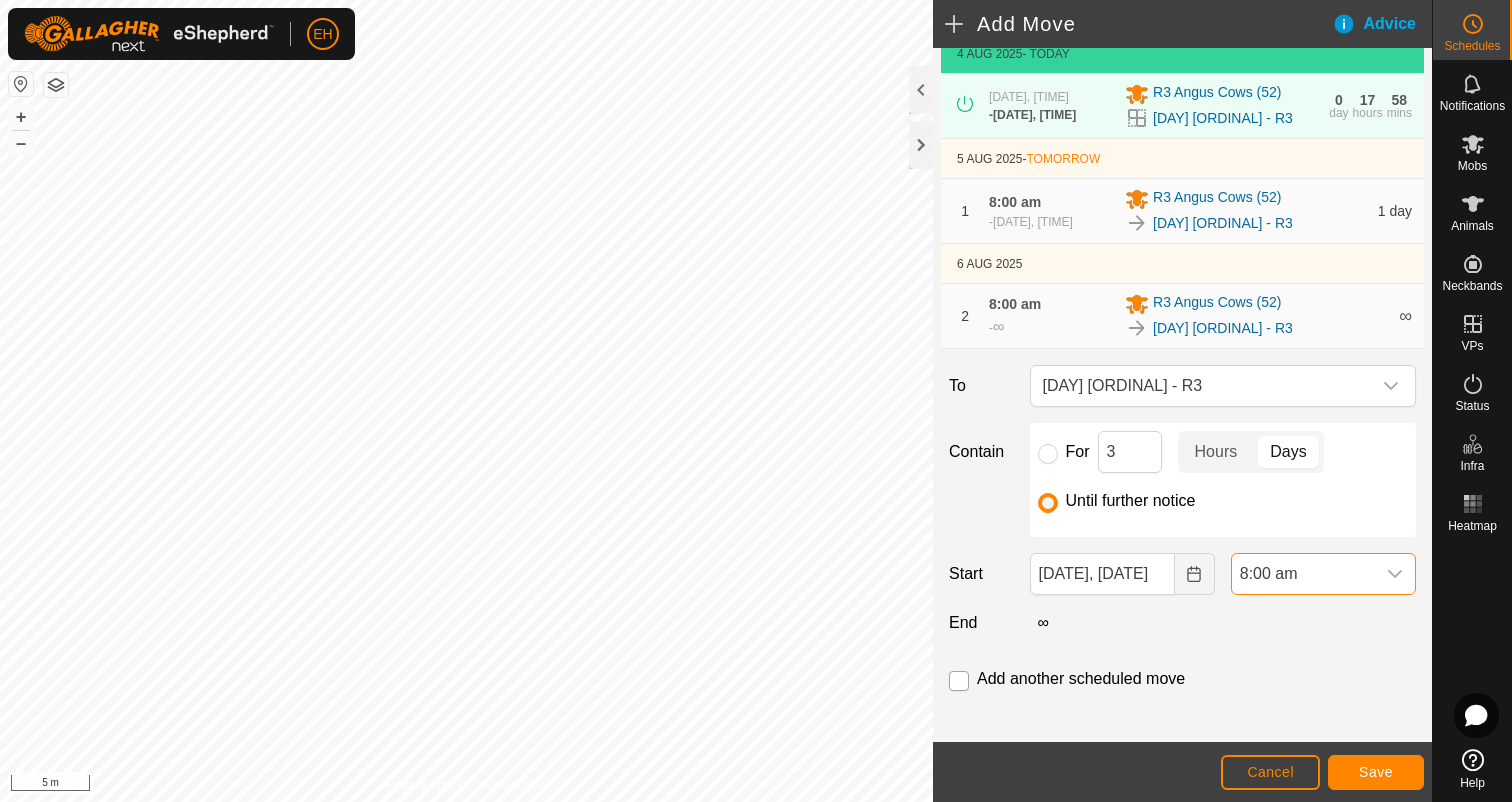 click at bounding box center [959, 681] 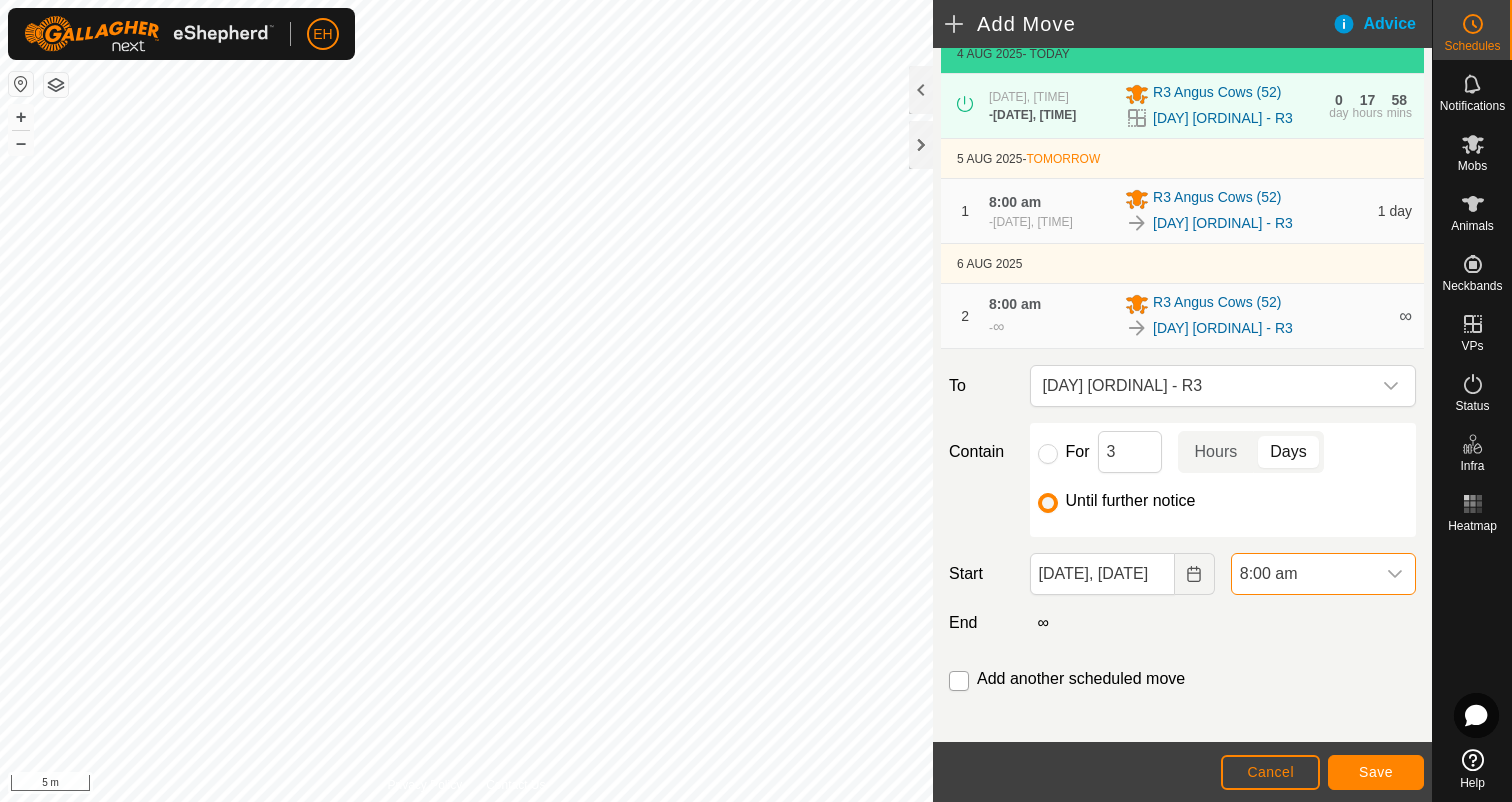 checkbox on "true" 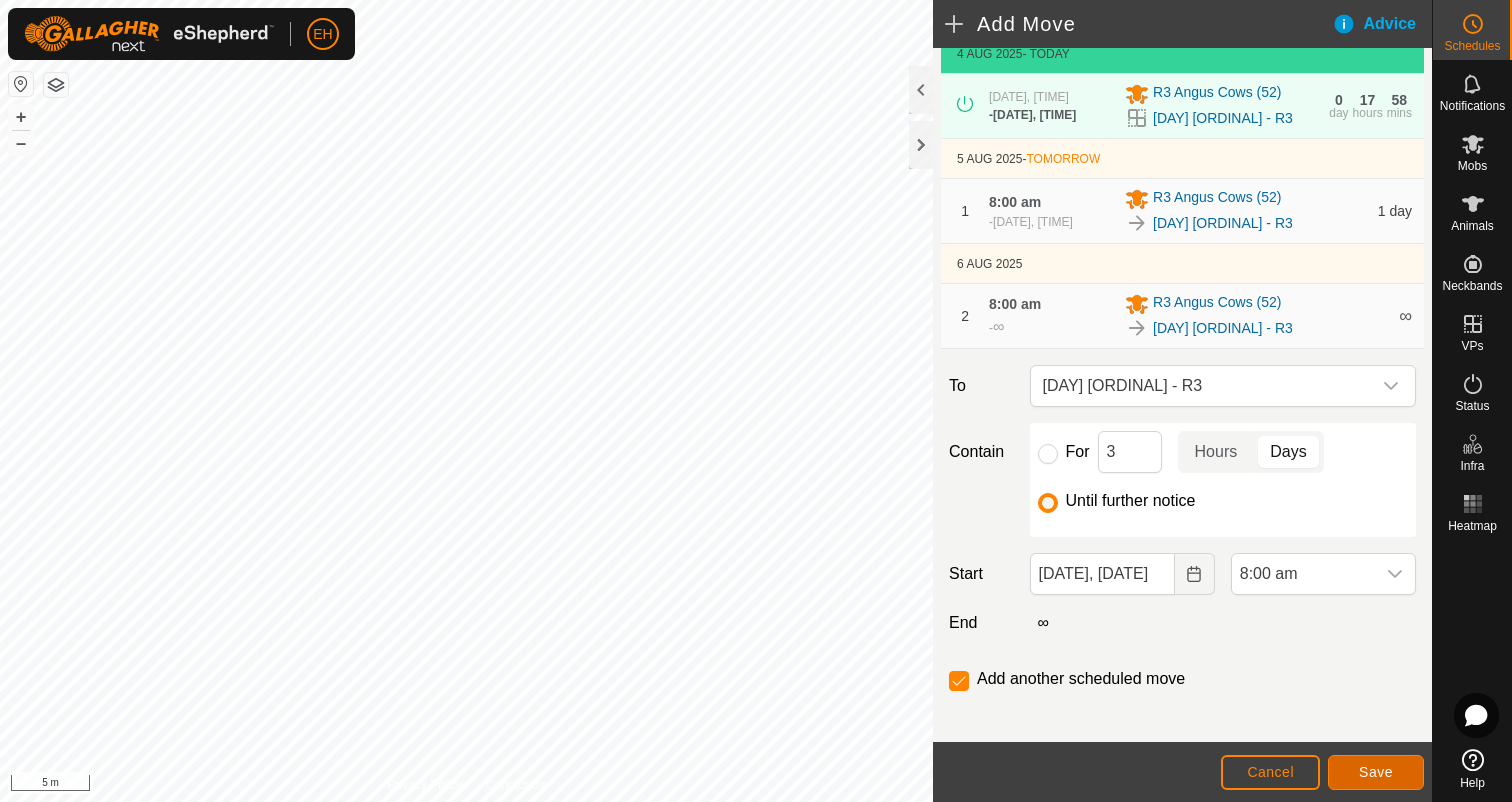 click on "Save" 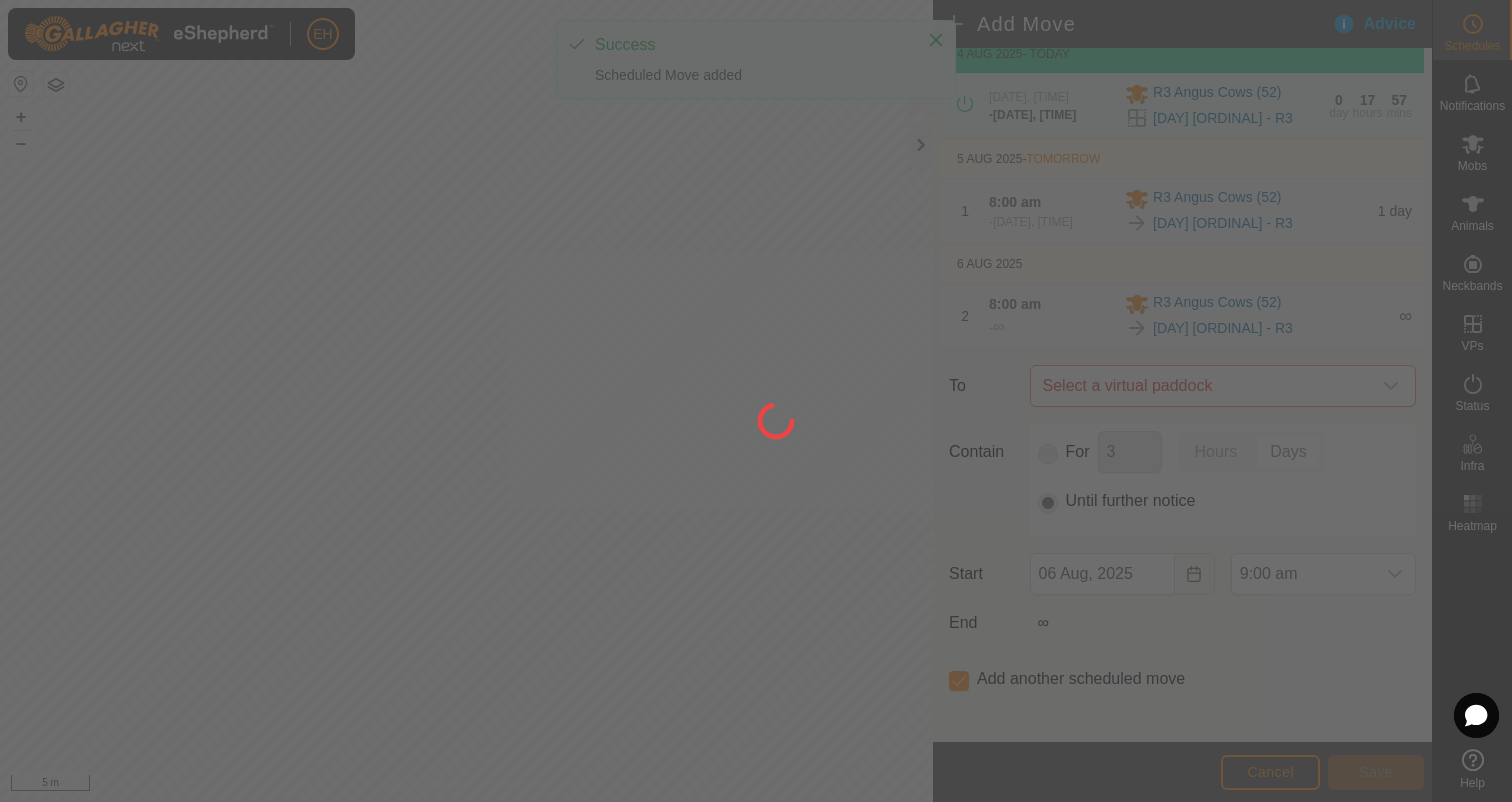 scroll, scrollTop: 0, scrollLeft: 0, axis: both 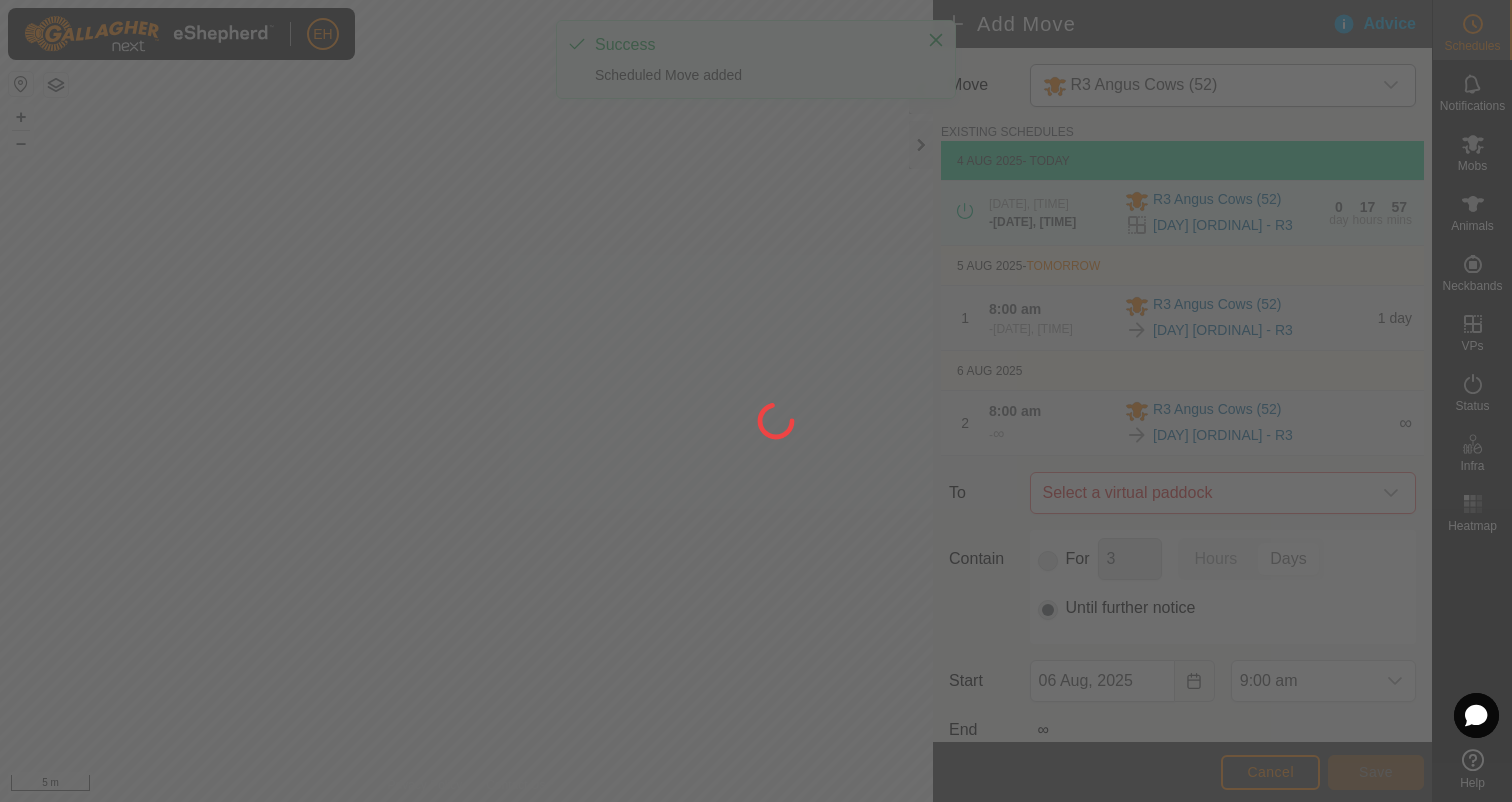 type on "07 Aug, 2025" 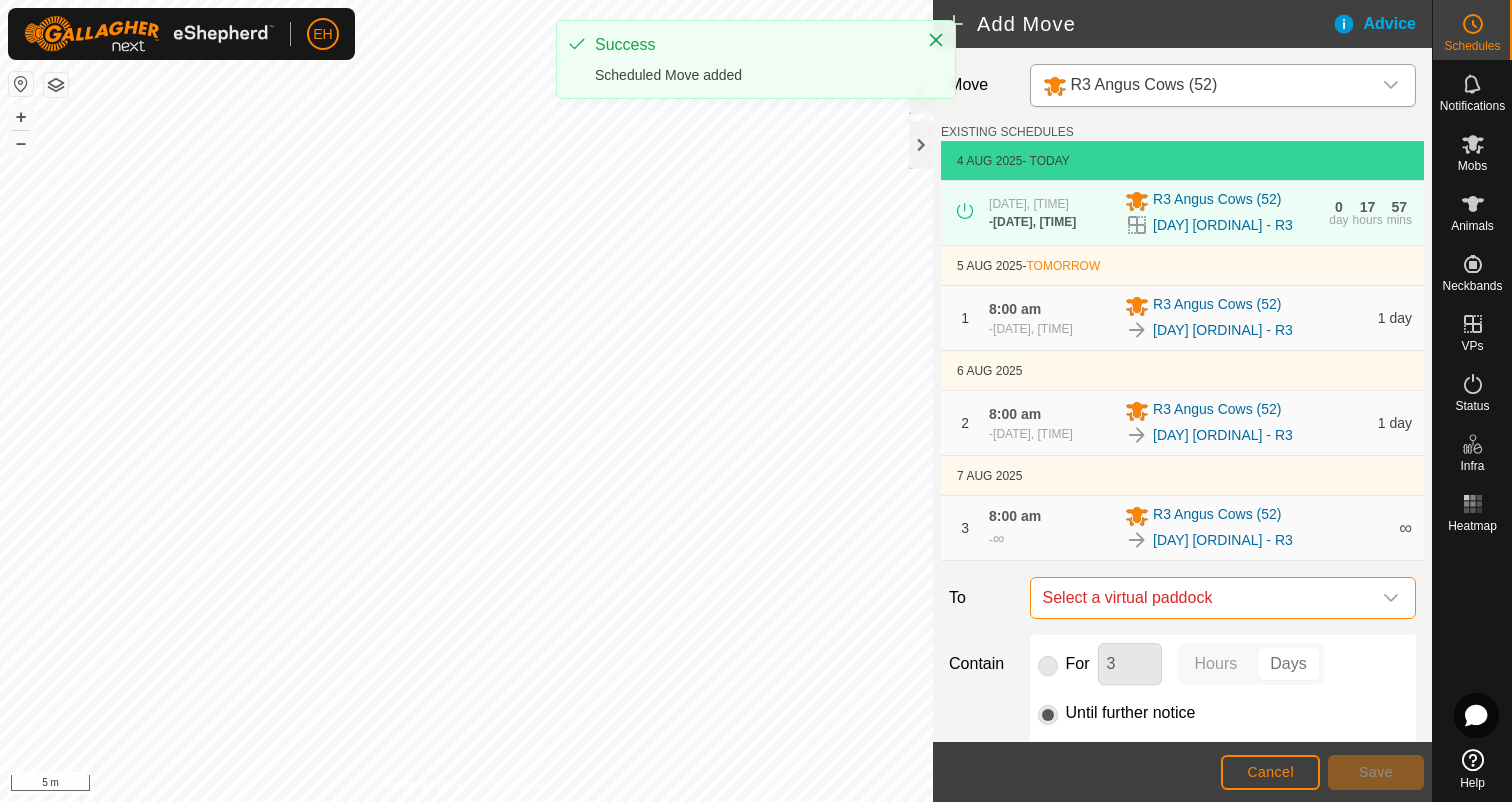 click on "Select a virtual paddock" at bounding box center [1203, 598] 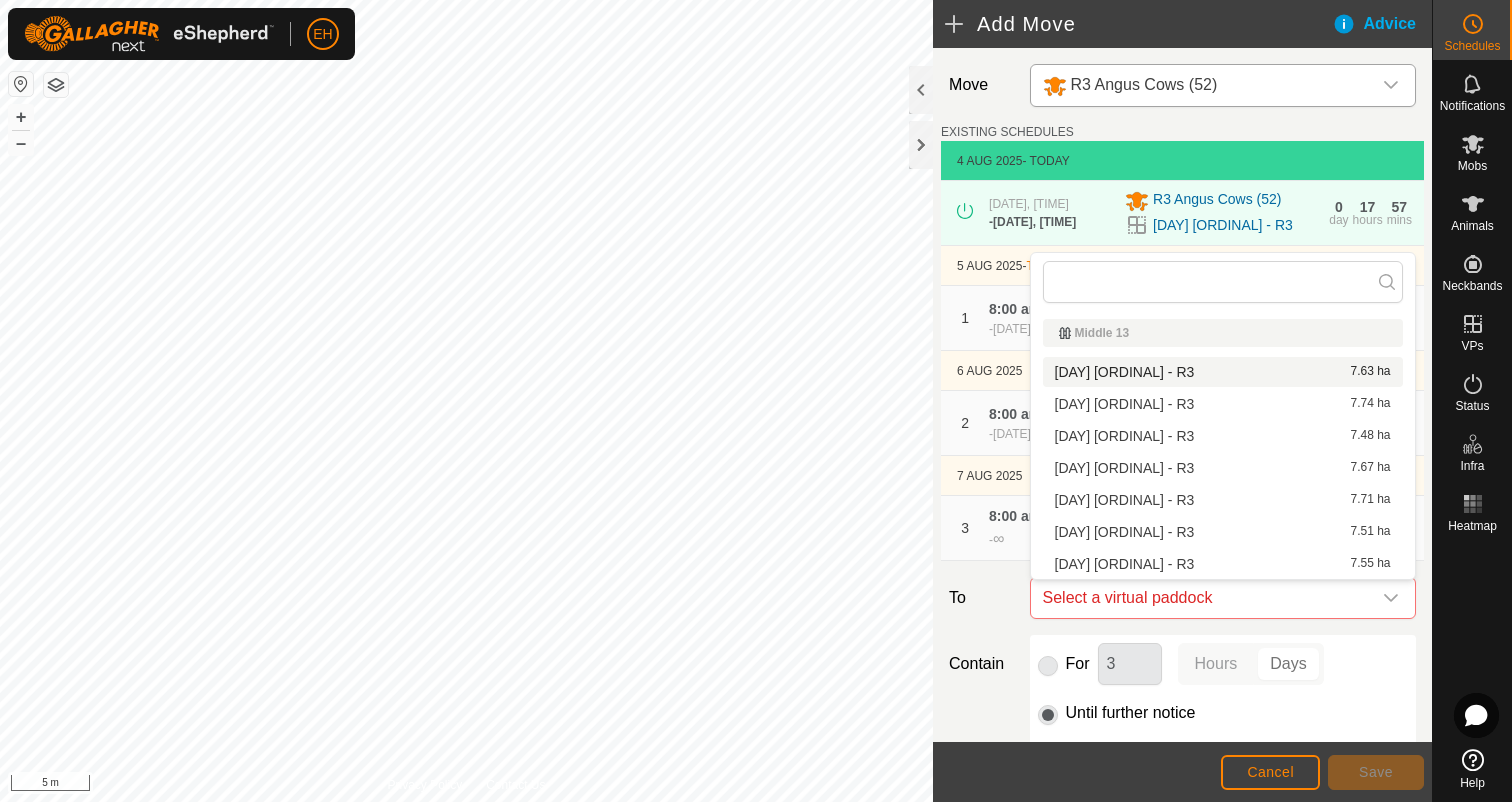 click on "Friday 8th - R3  7.63 ha" at bounding box center [1223, 372] 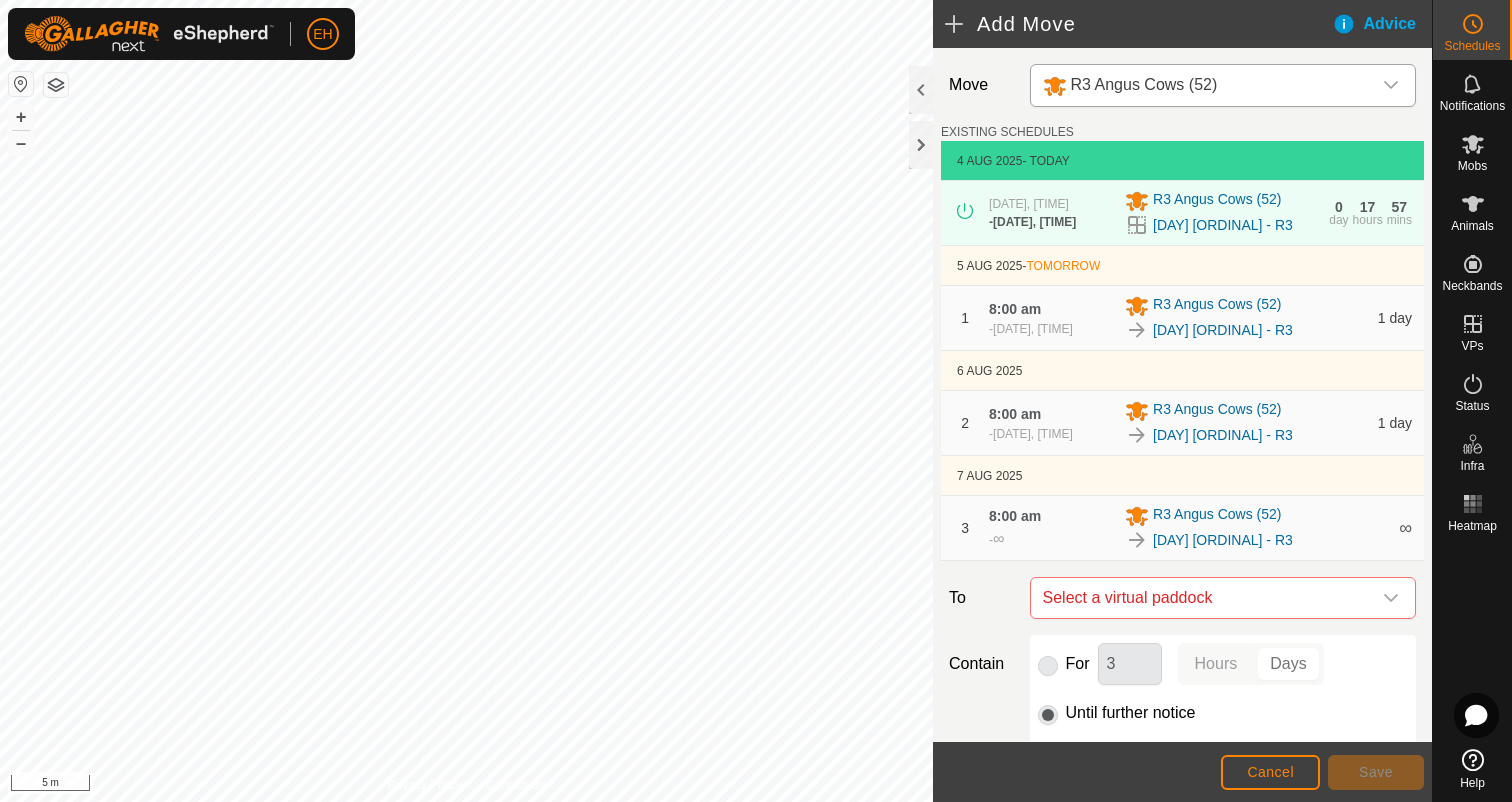 checkbox on "false" 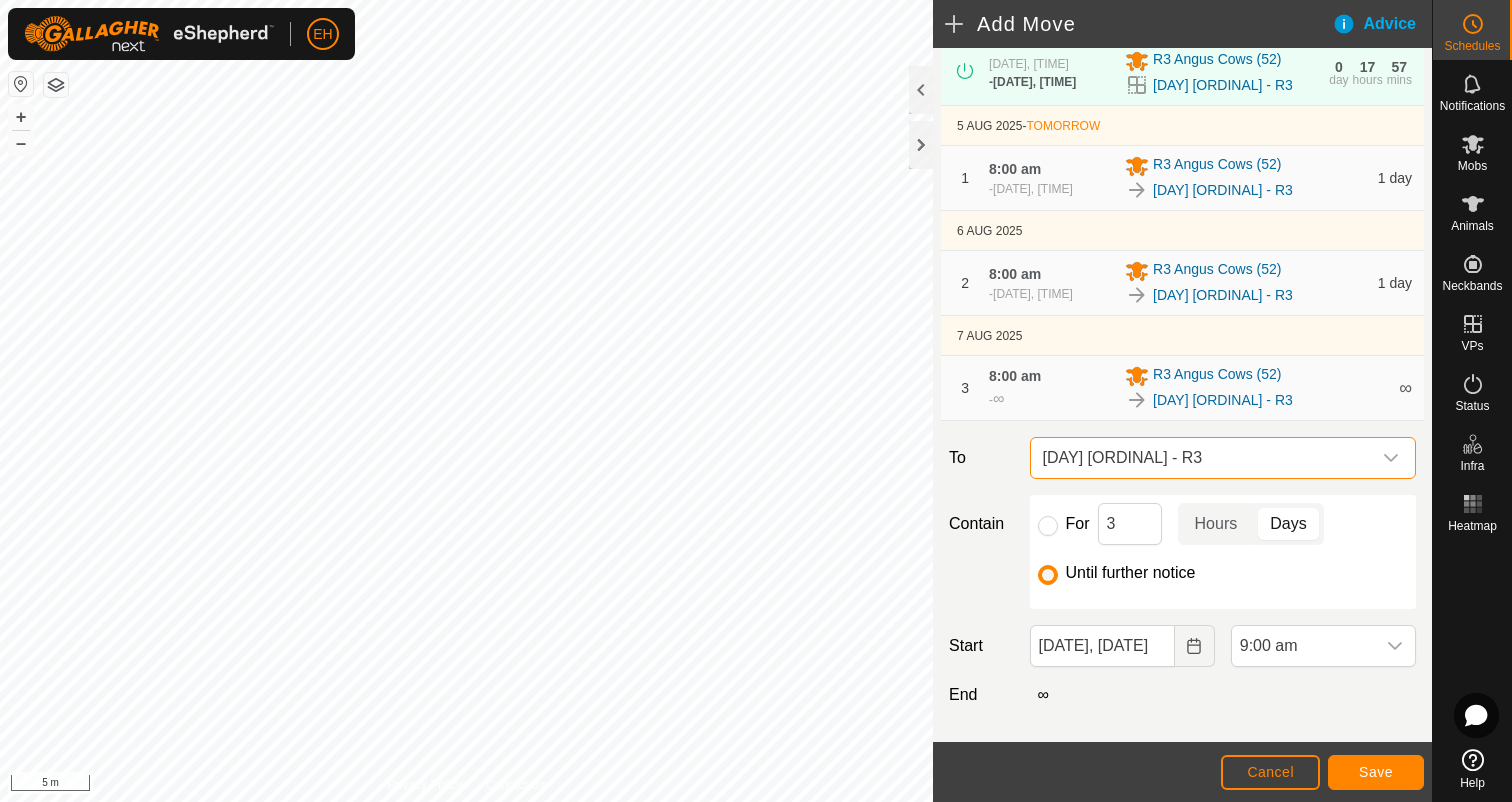 scroll, scrollTop: 143, scrollLeft: 0, axis: vertical 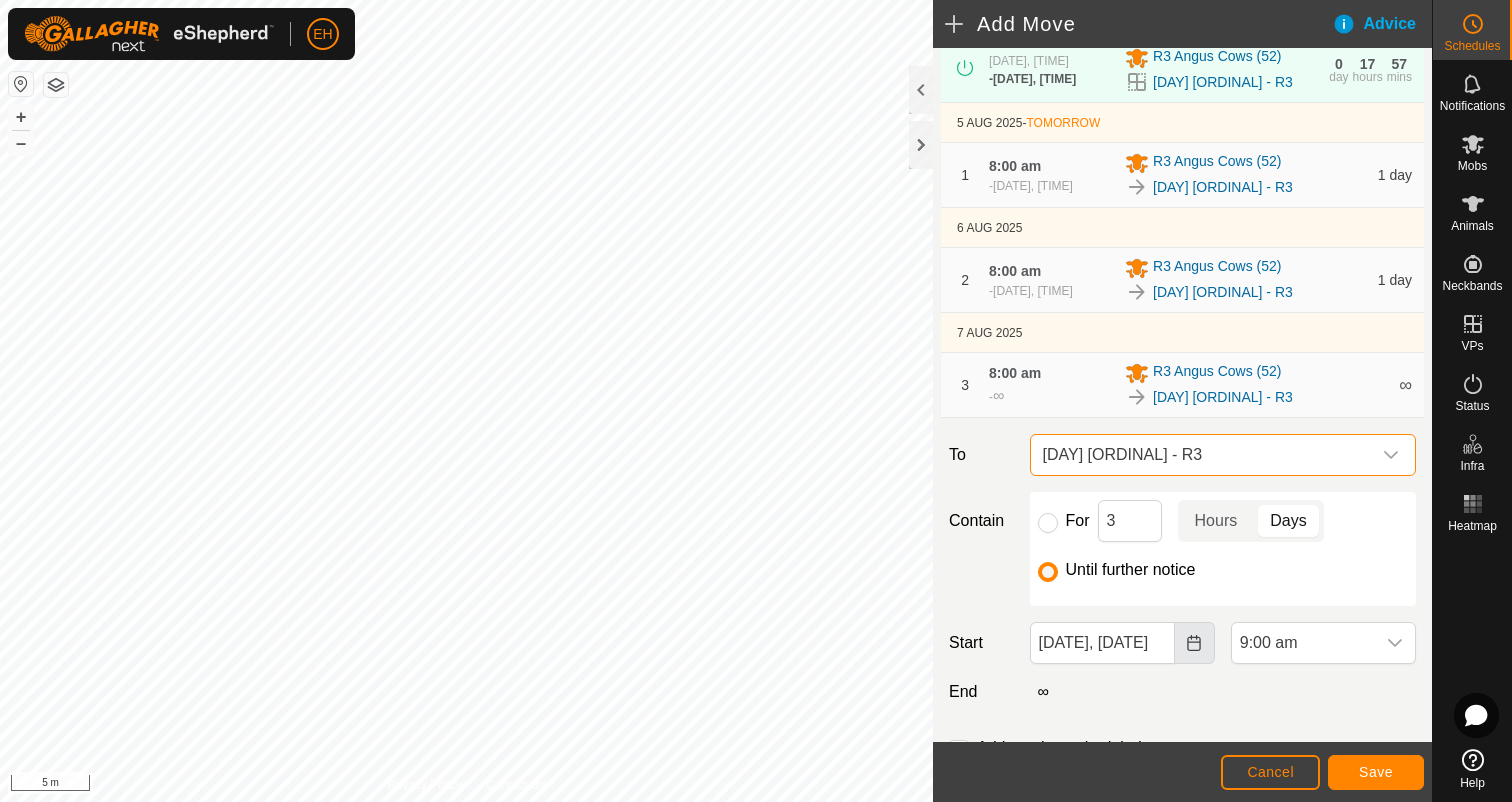 click 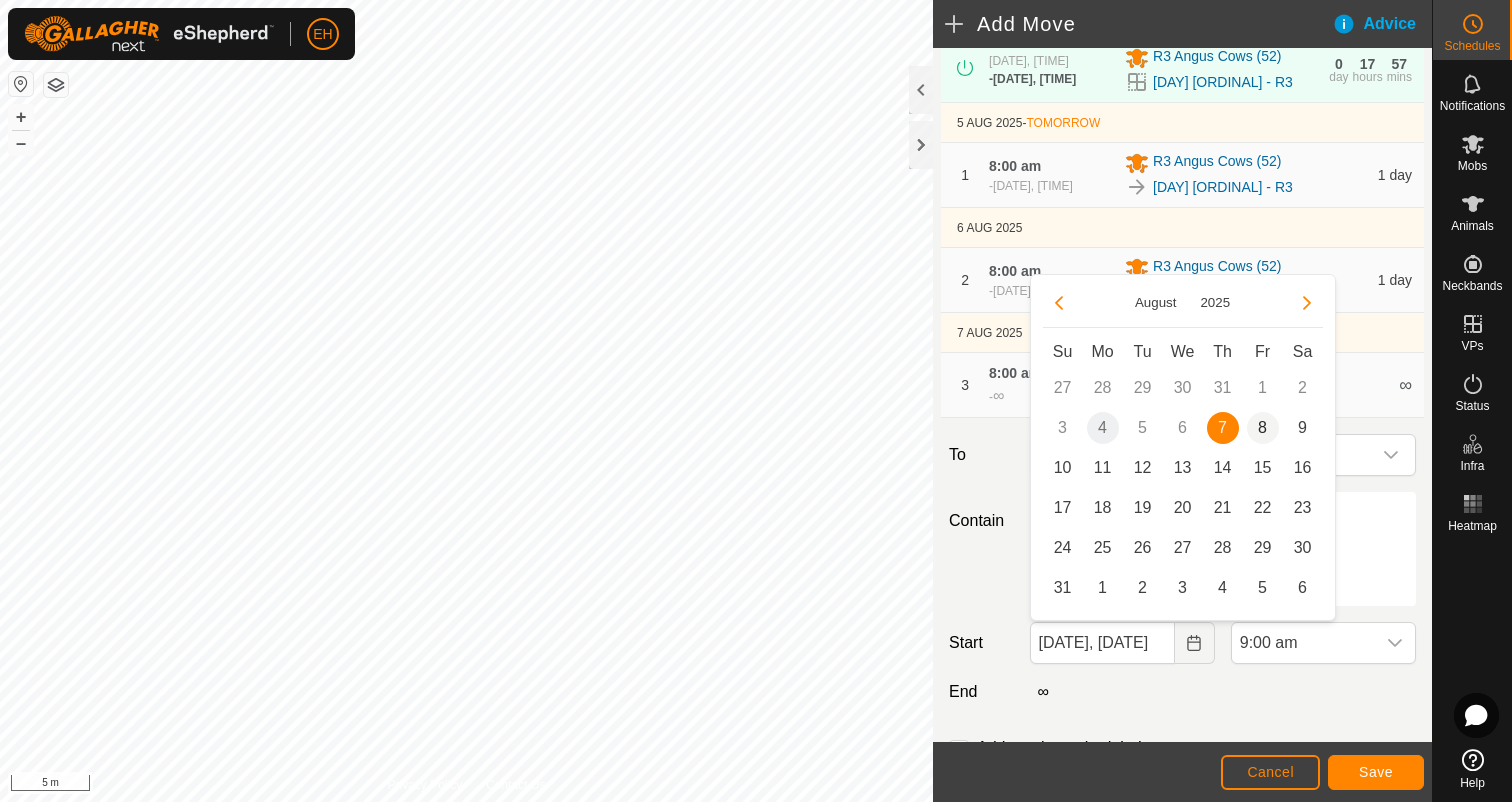 click on "8" at bounding box center (1263, 428) 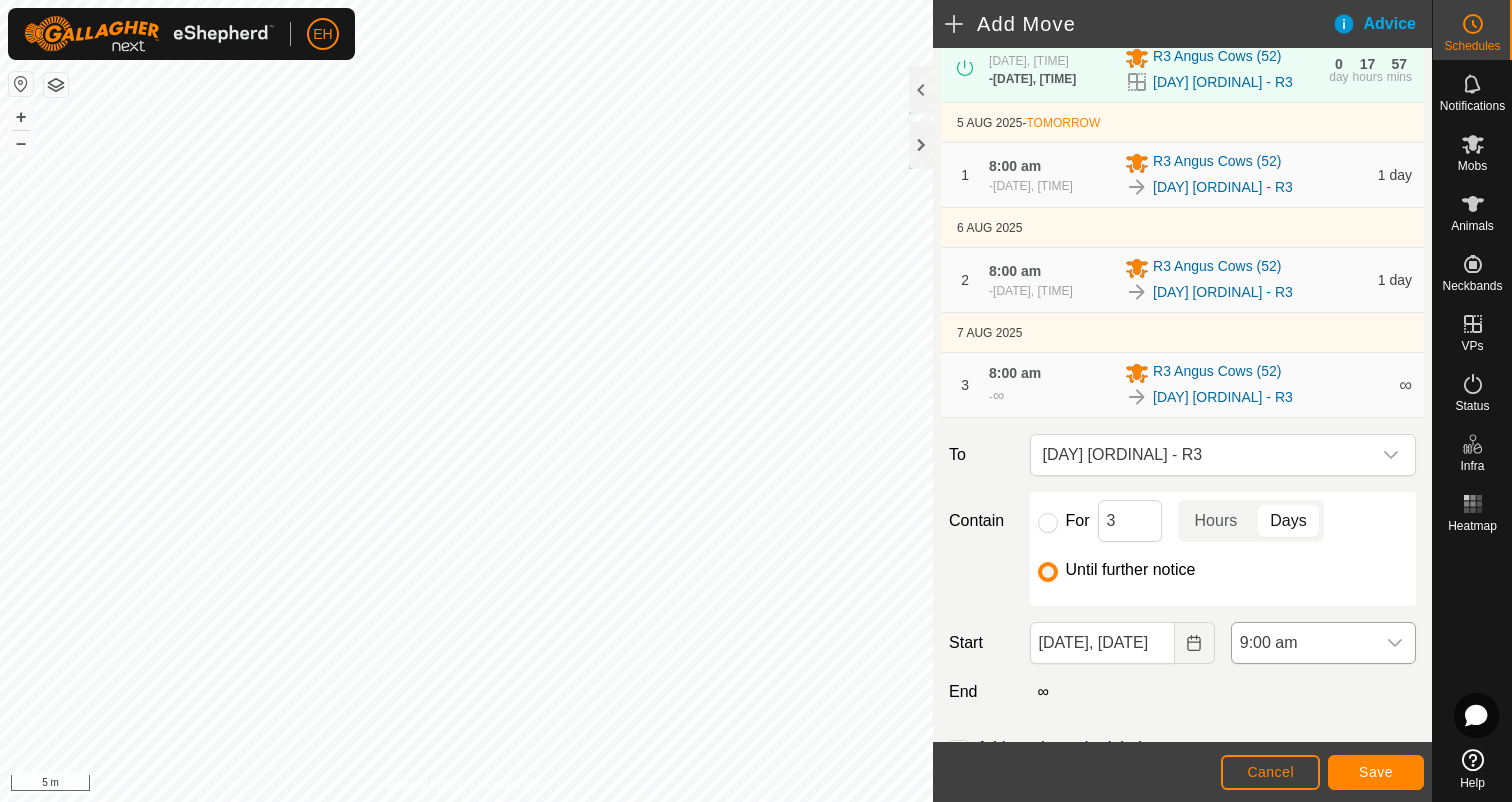 click at bounding box center (1395, 643) 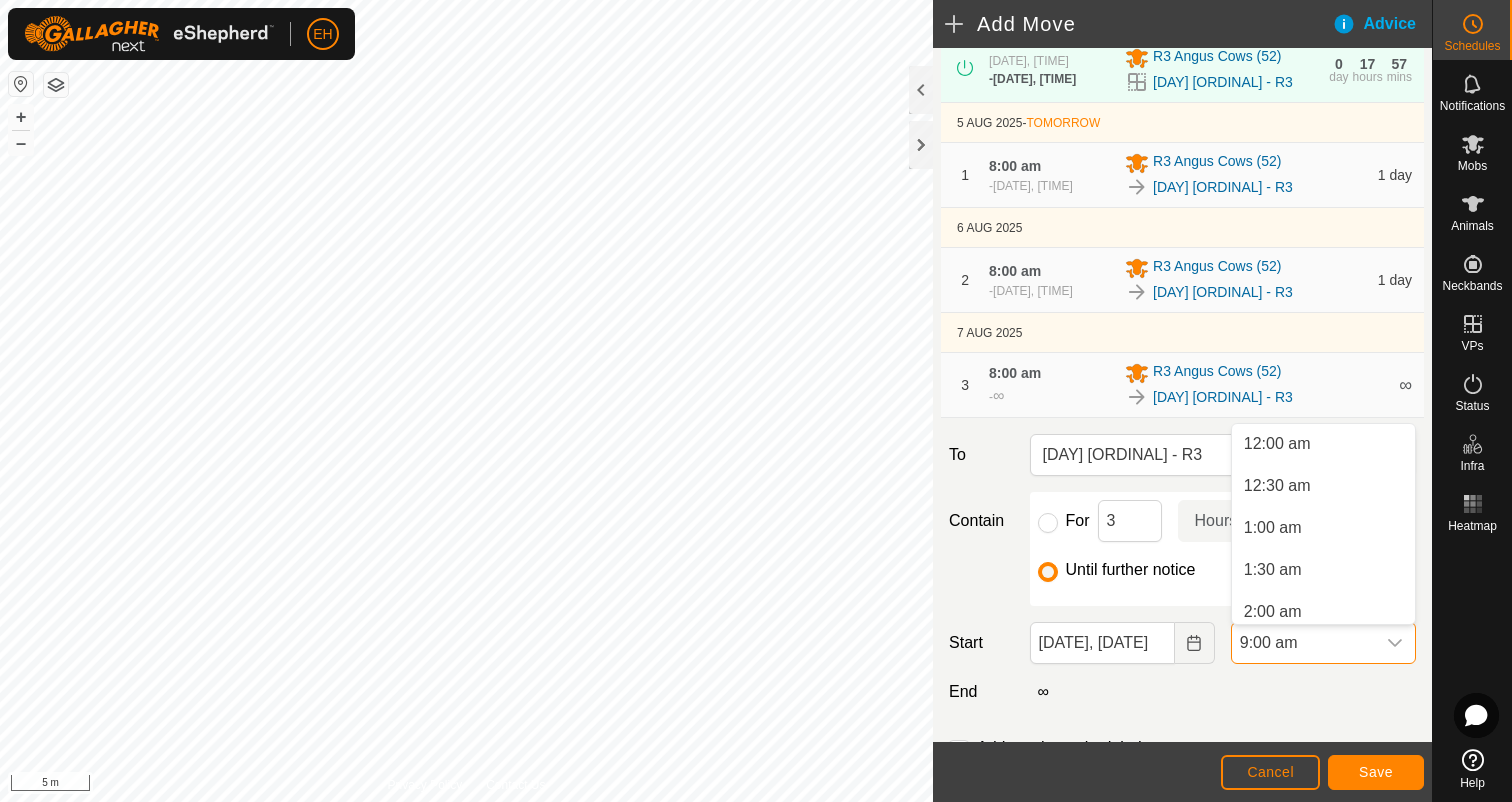 scroll, scrollTop: 596, scrollLeft: 0, axis: vertical 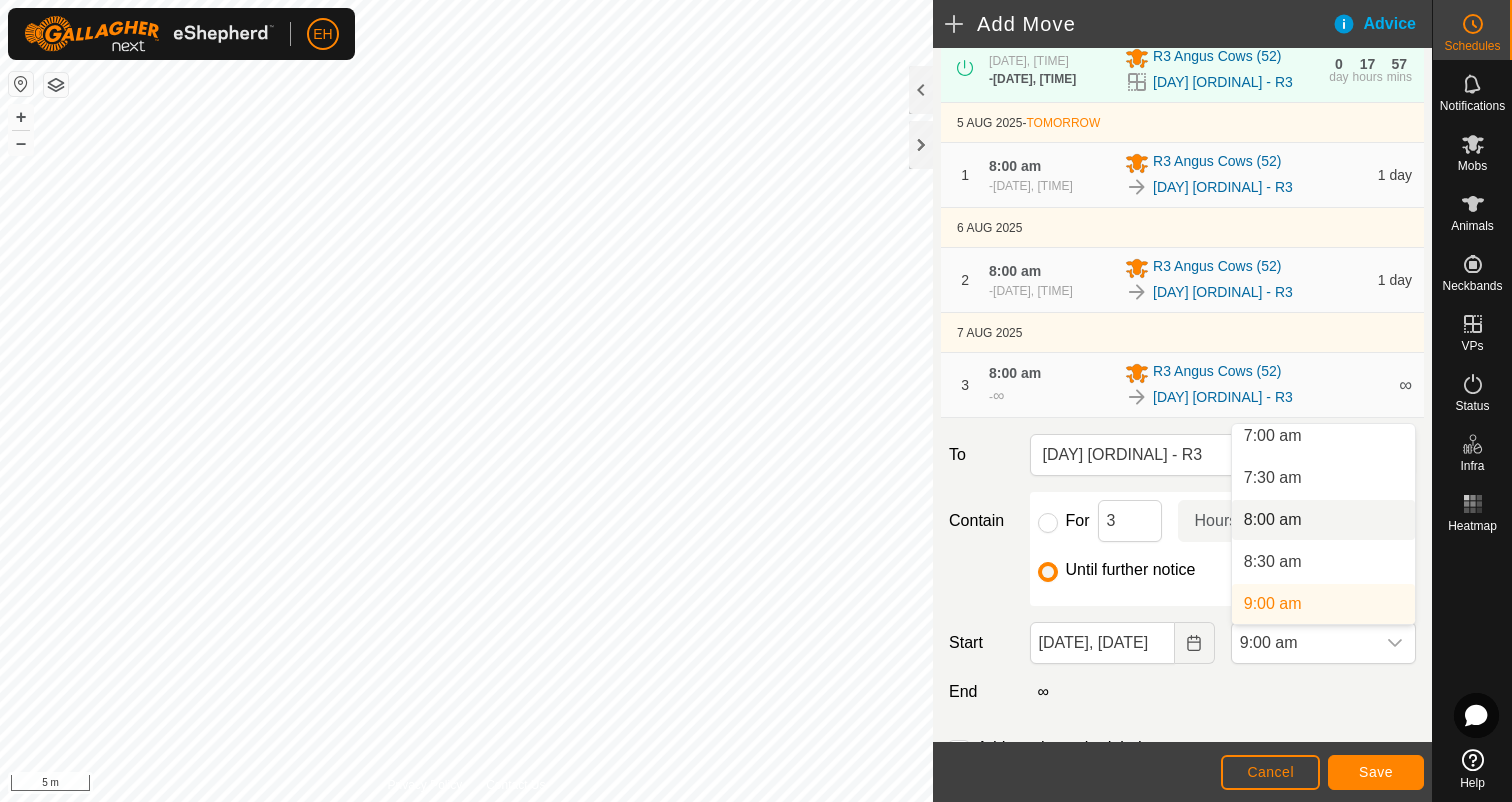 click on "8:00 am" at bounding box center (1323, 520) 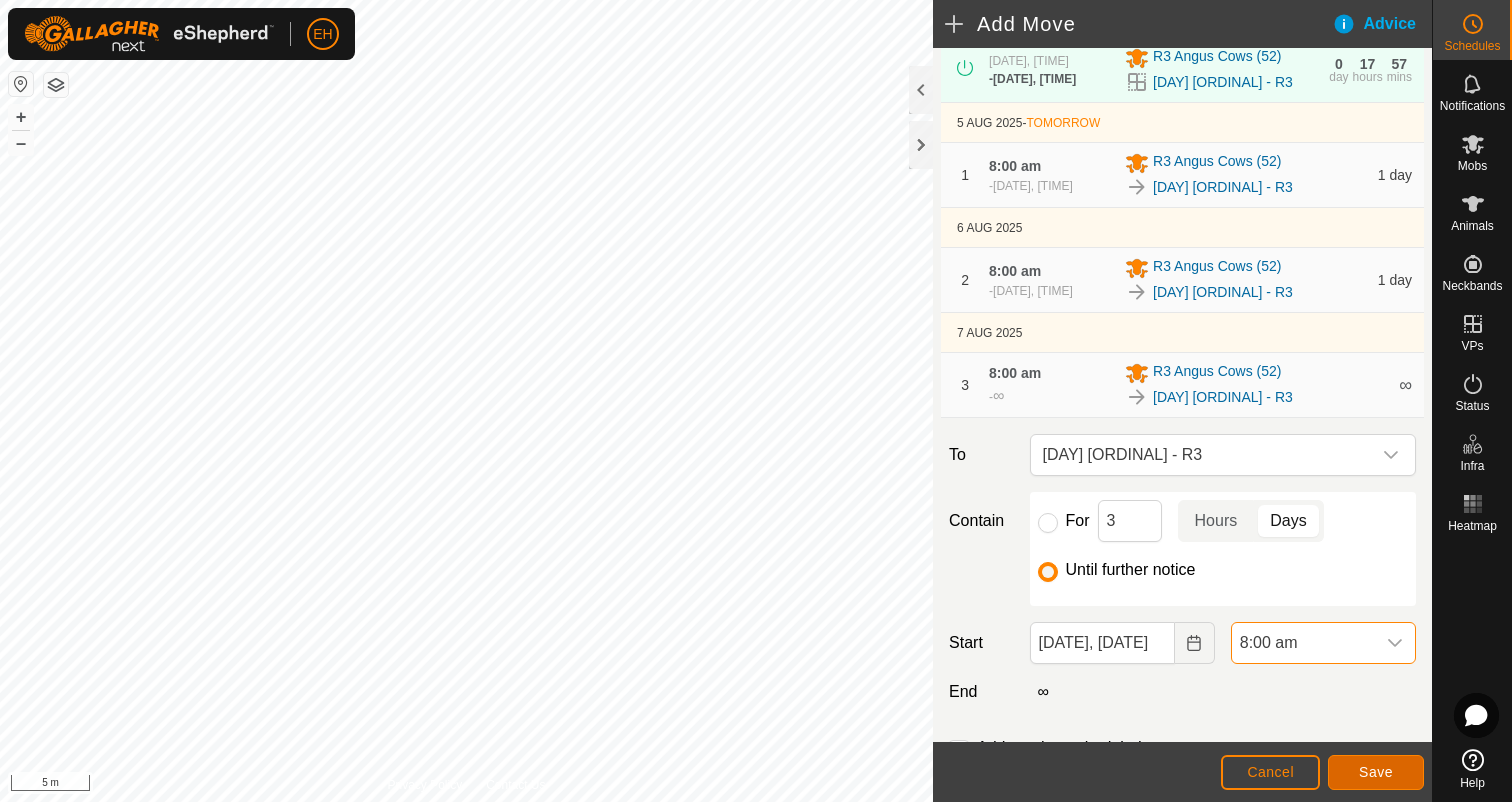 click on "Save" 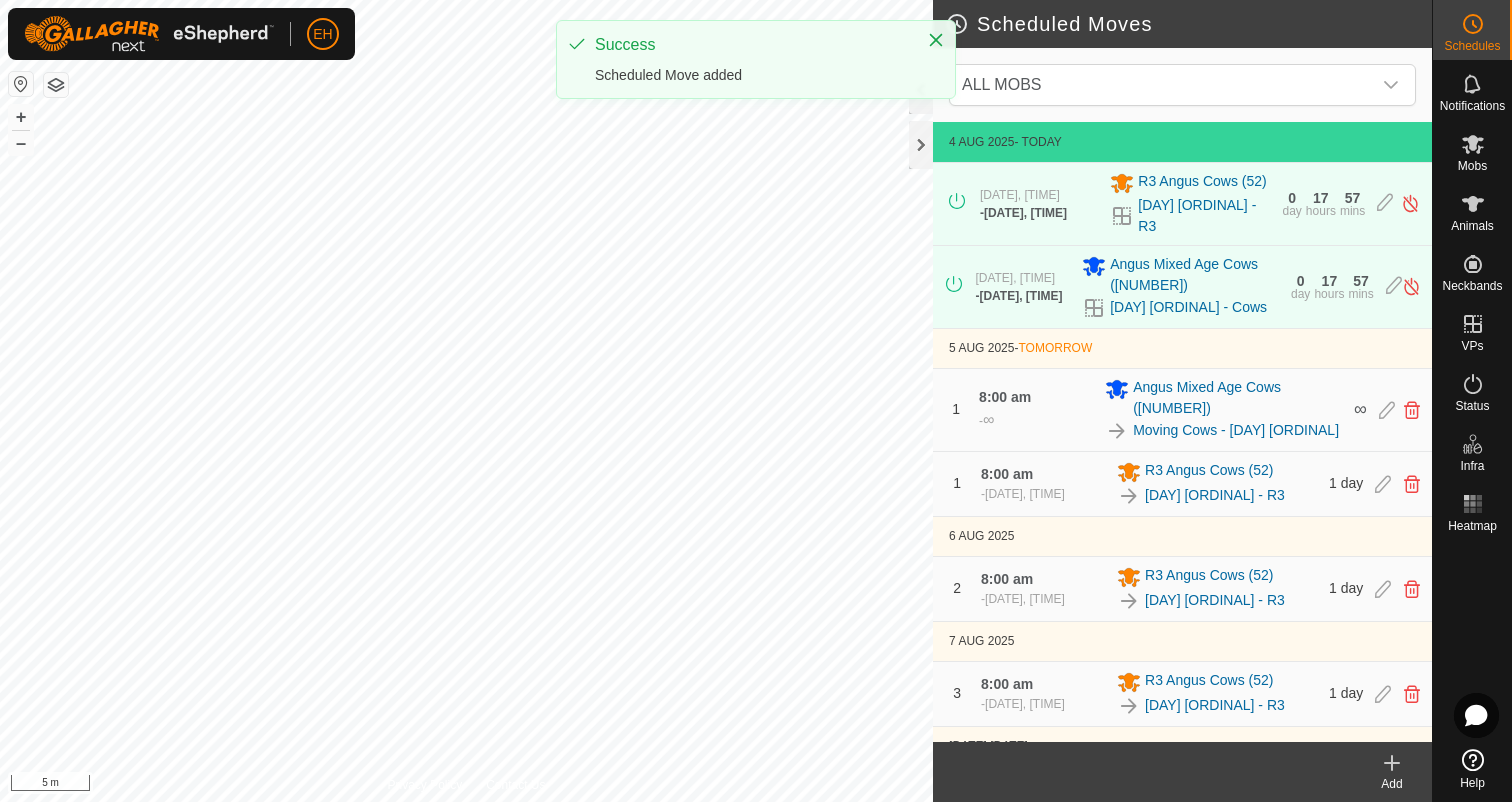 scroll, scrollTop: 77, scrollLeft: 0, axis: vertical 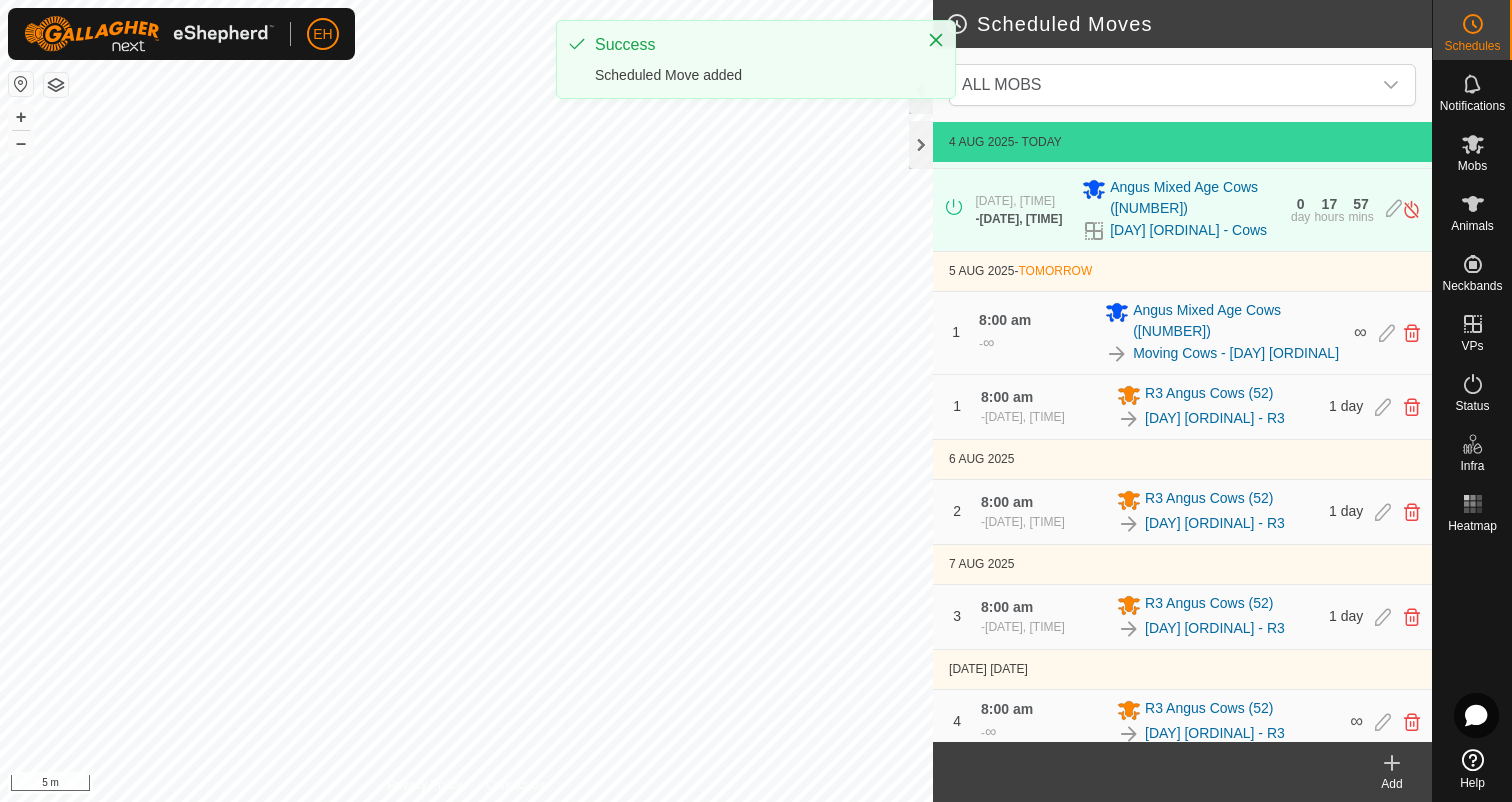 click 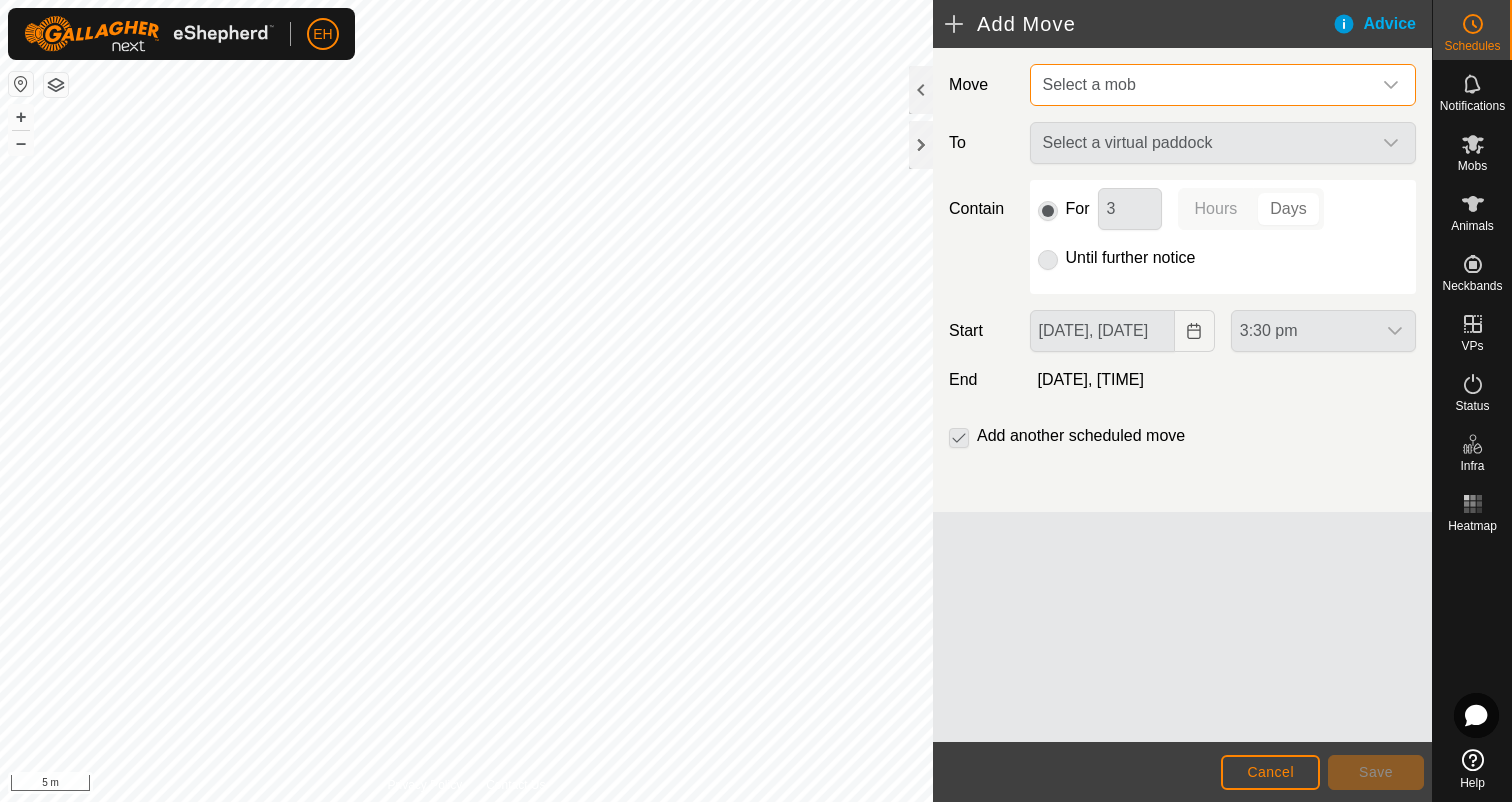 click on "Select a mob" at bounding box center (1203, 85) 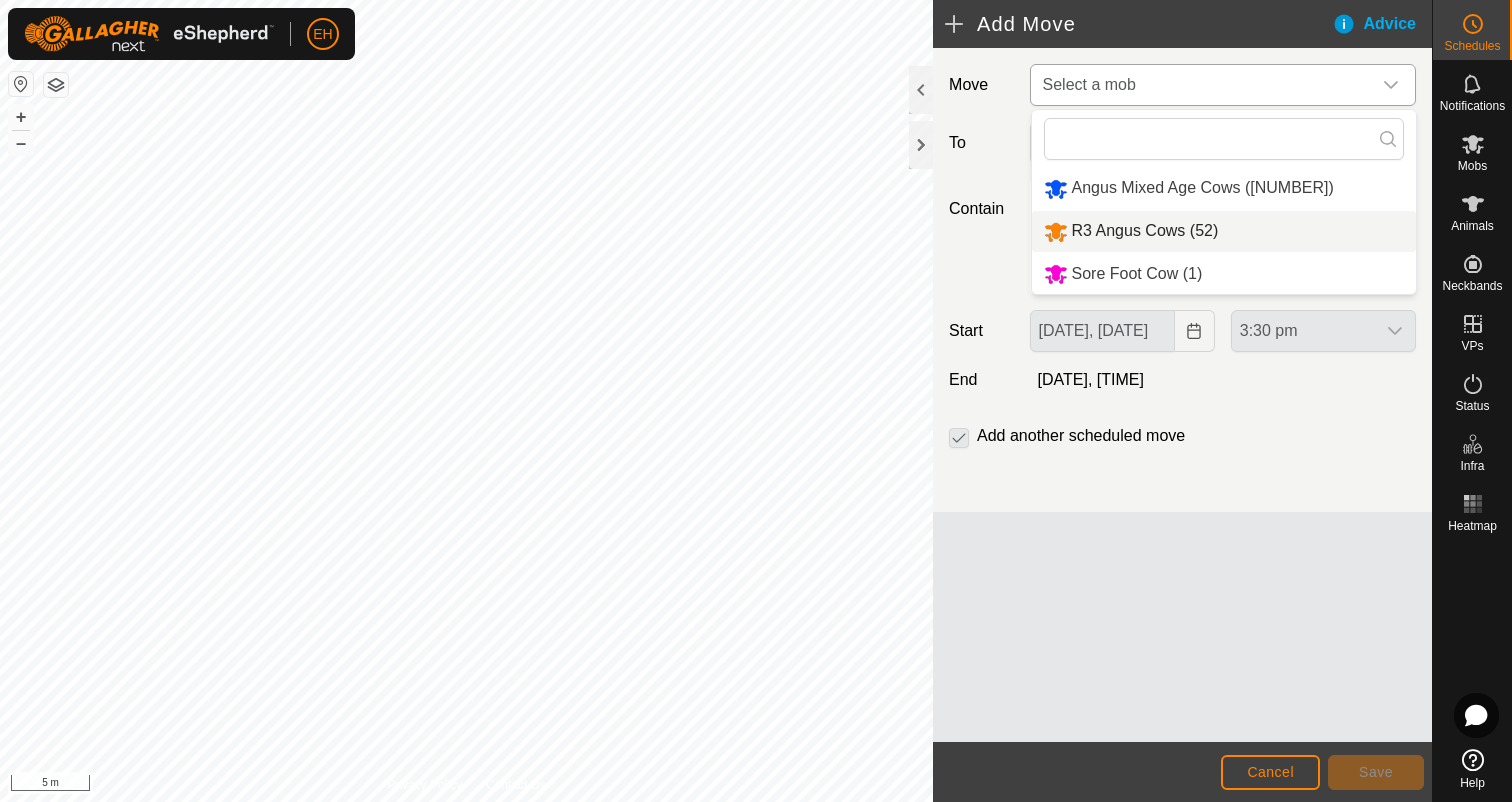 click on "R3 Angus Cows (52)" at bounding box center (1224, 231) 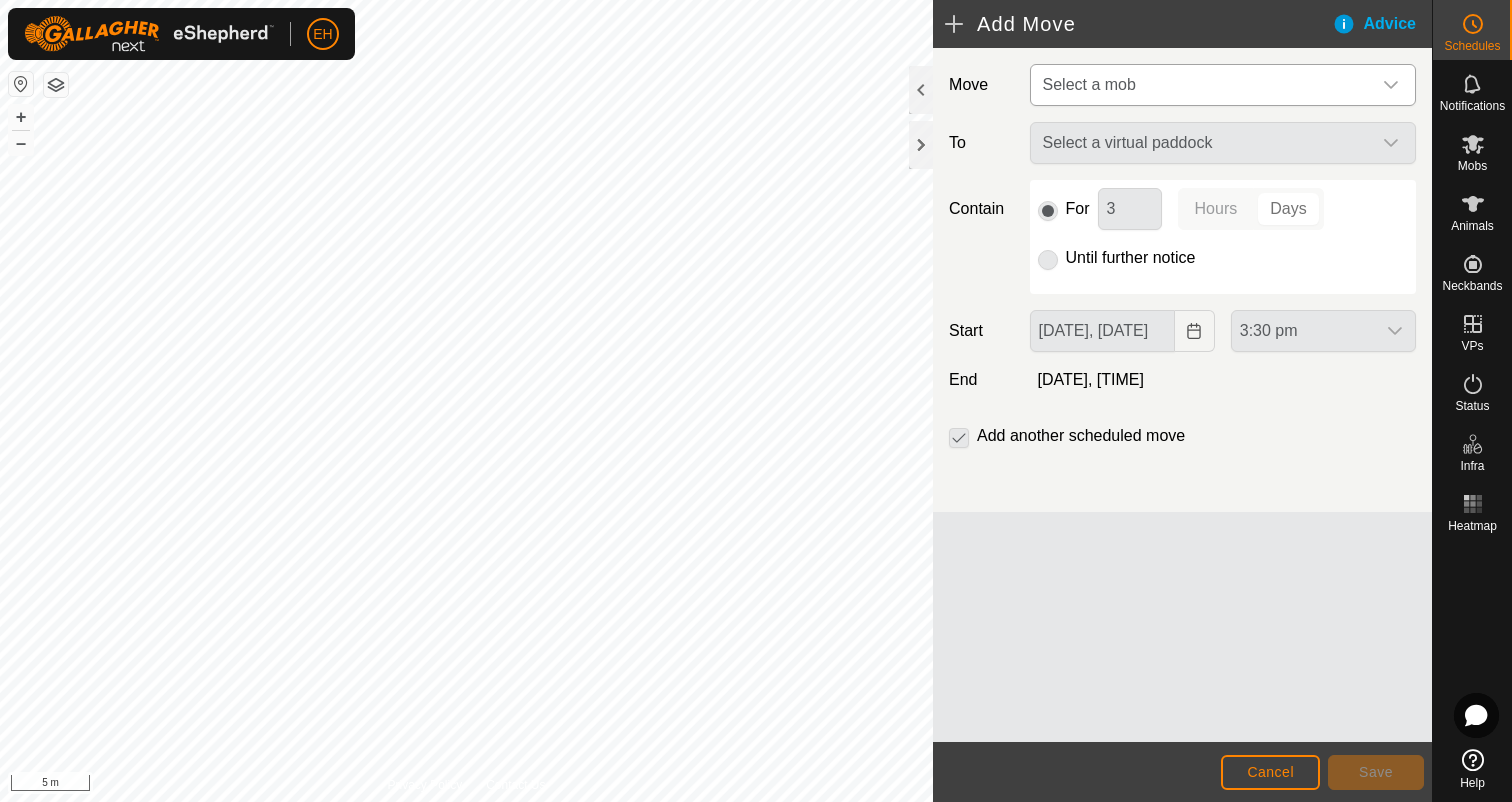type on "08 Aug, 2025" 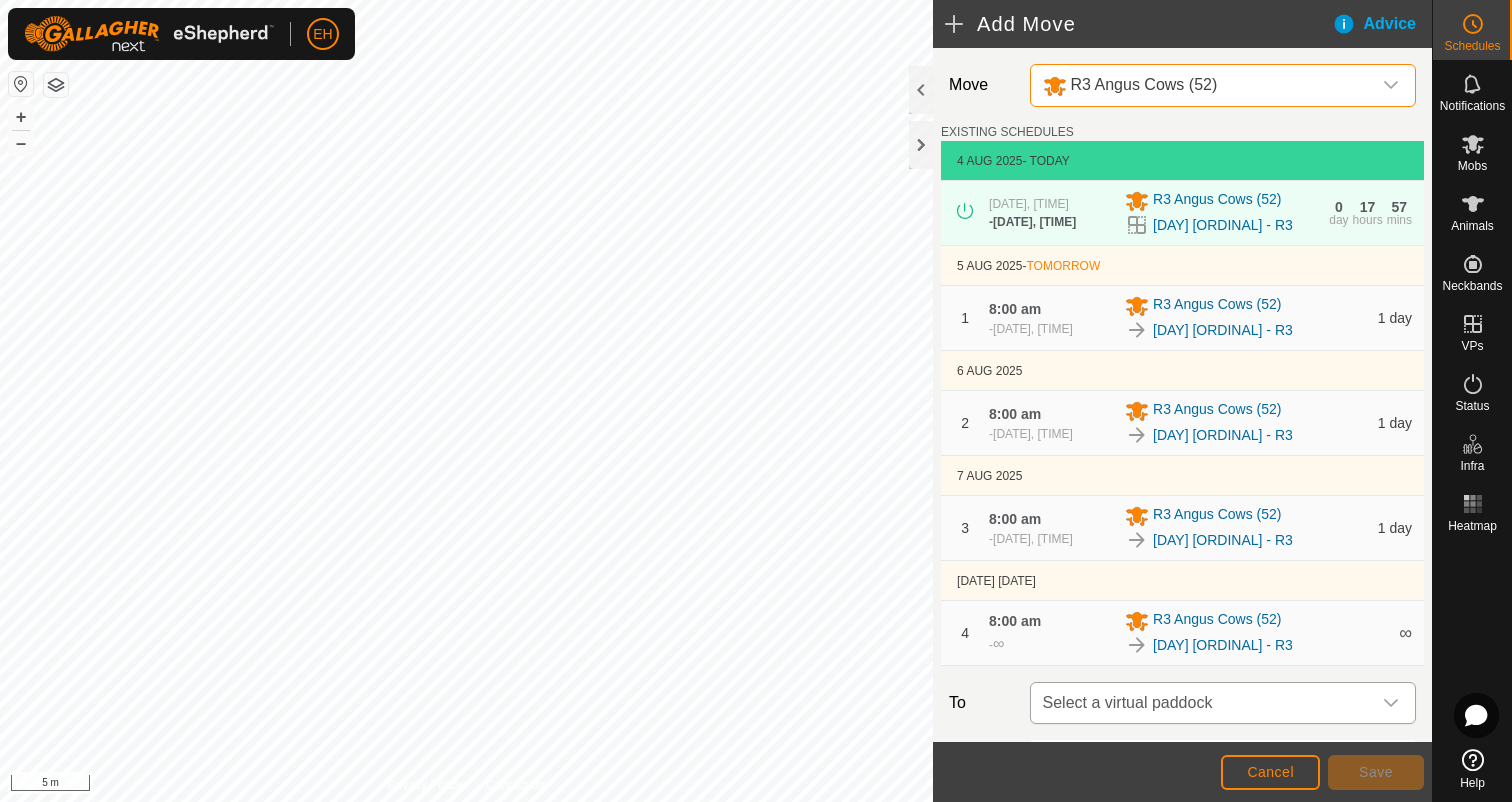 click on "Select a virtual paddock" at bounding box center [1203, 703] 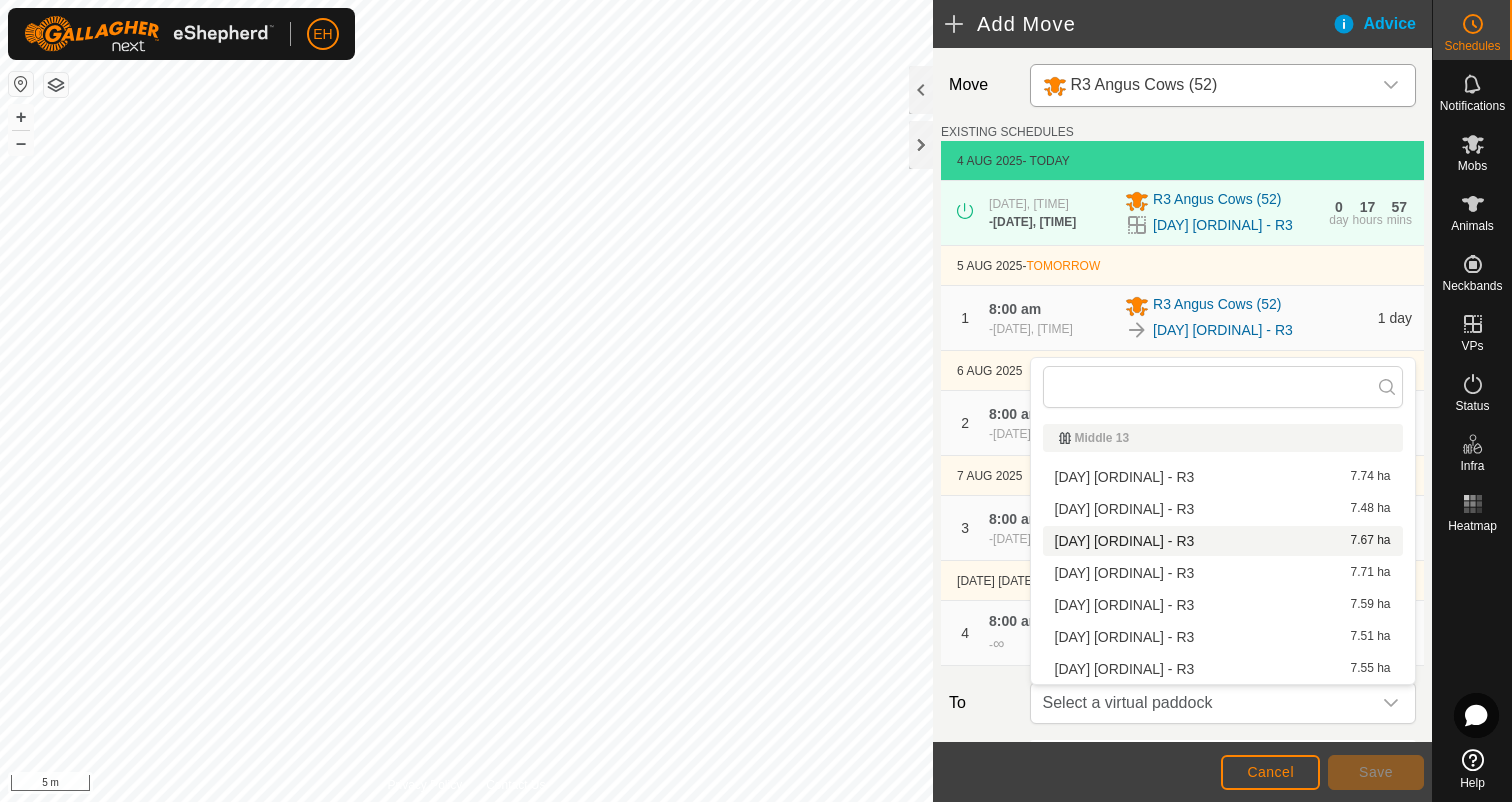 click on "Saturday 9th - R3  7.67 ha" at bounding box center (1223, 541) 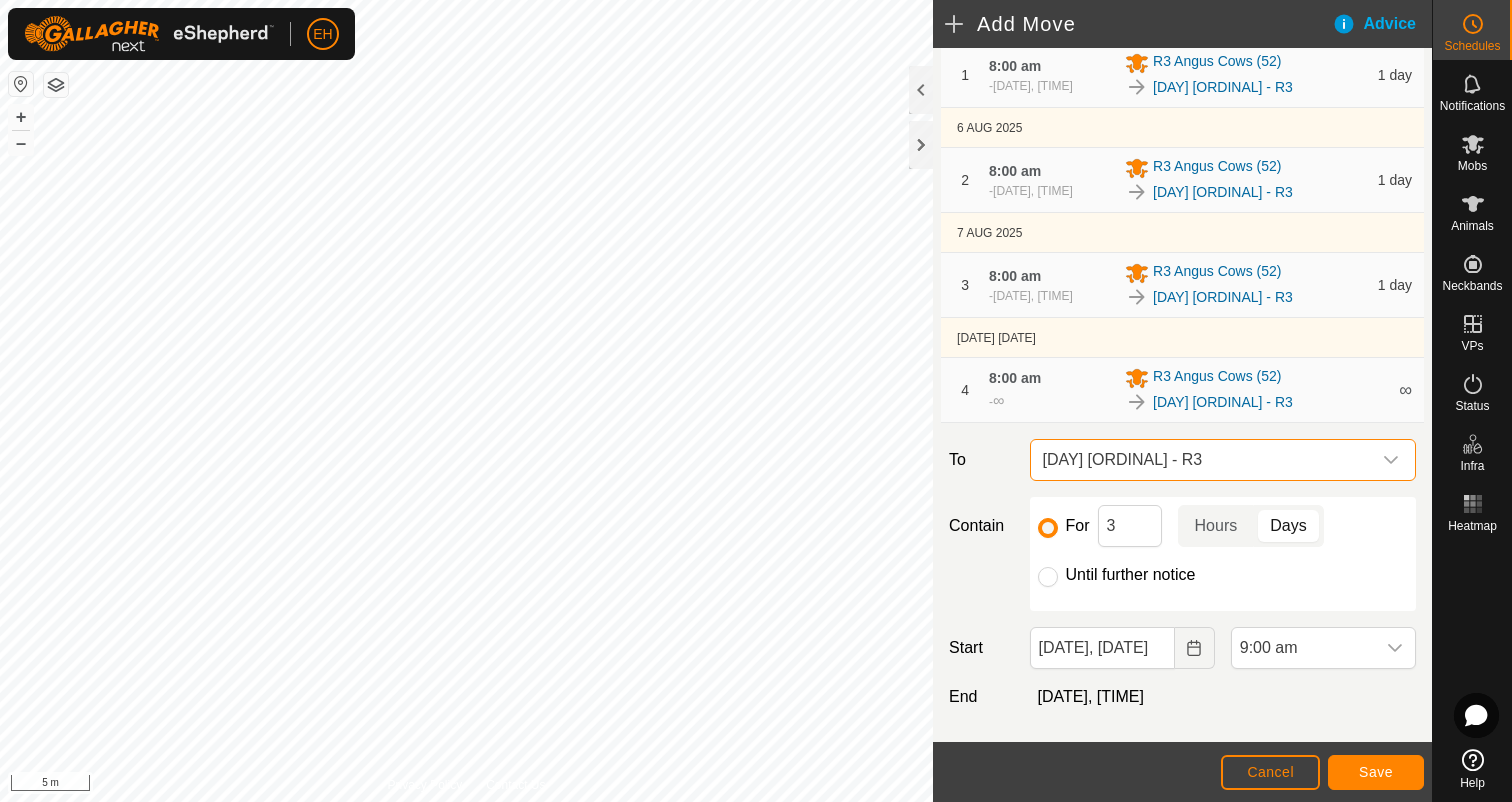 scroll, scrollTop: 275, scrollLeft: 0, axis: vertical 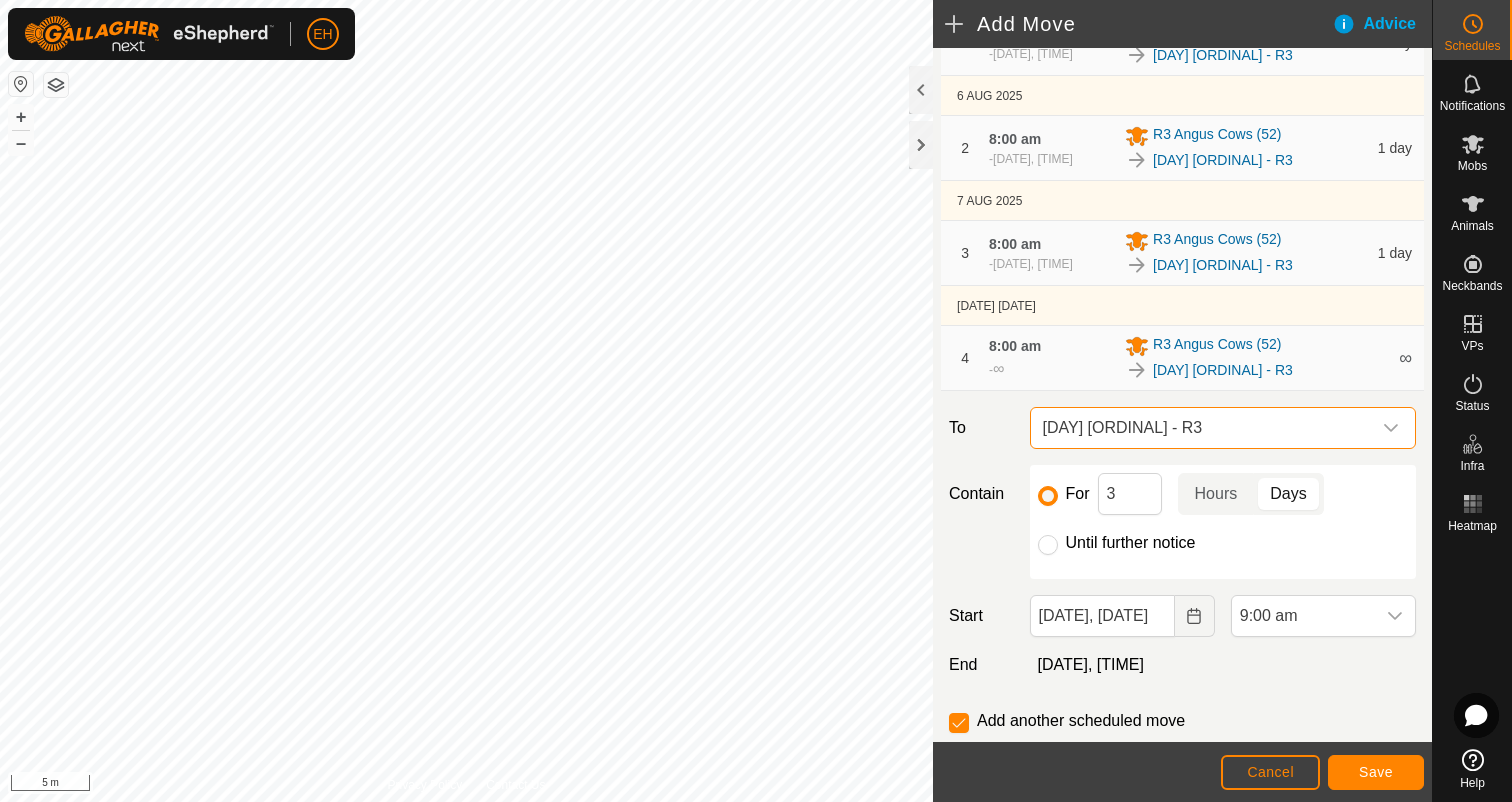 click on "Until further notice" 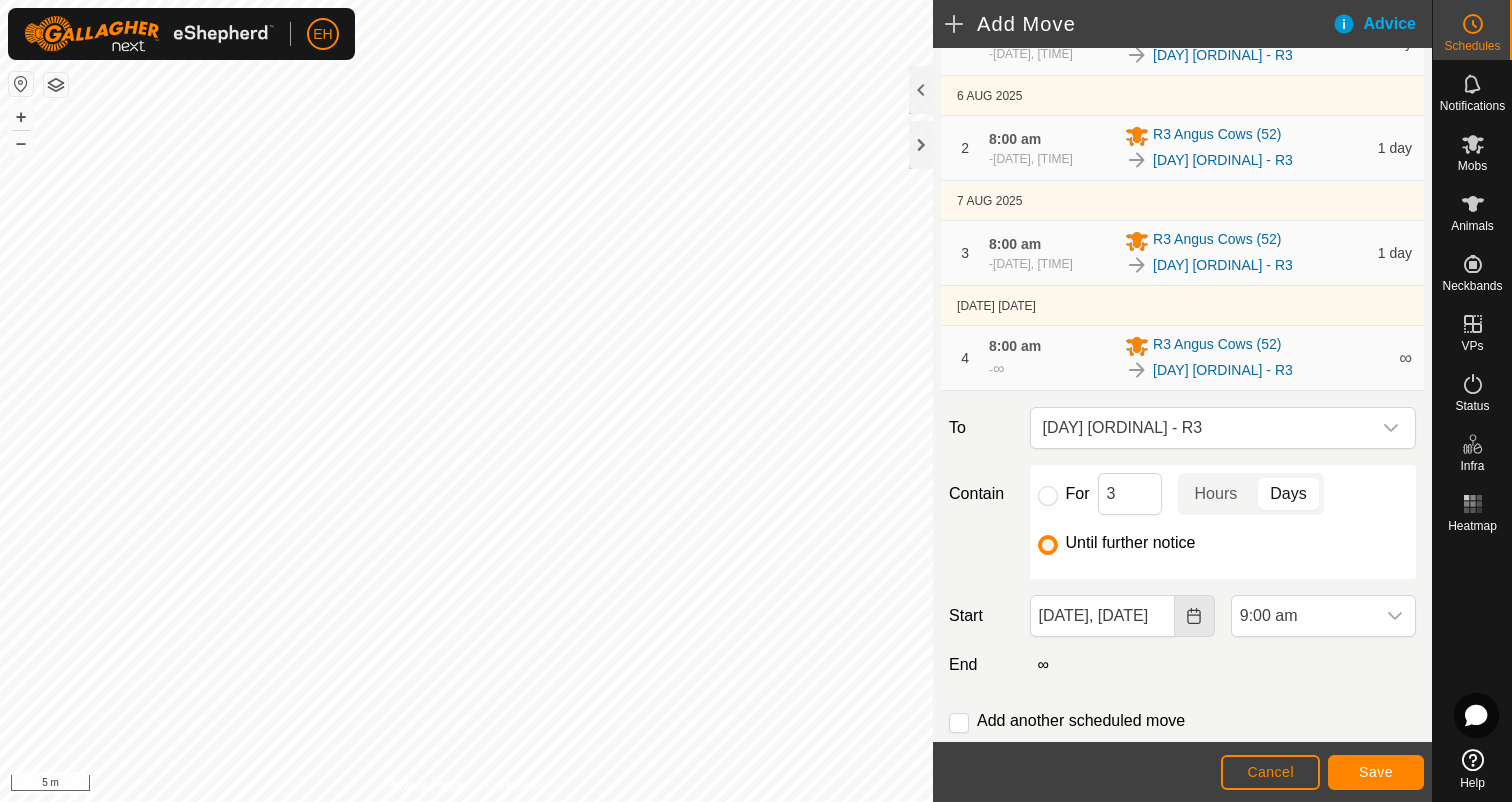 click 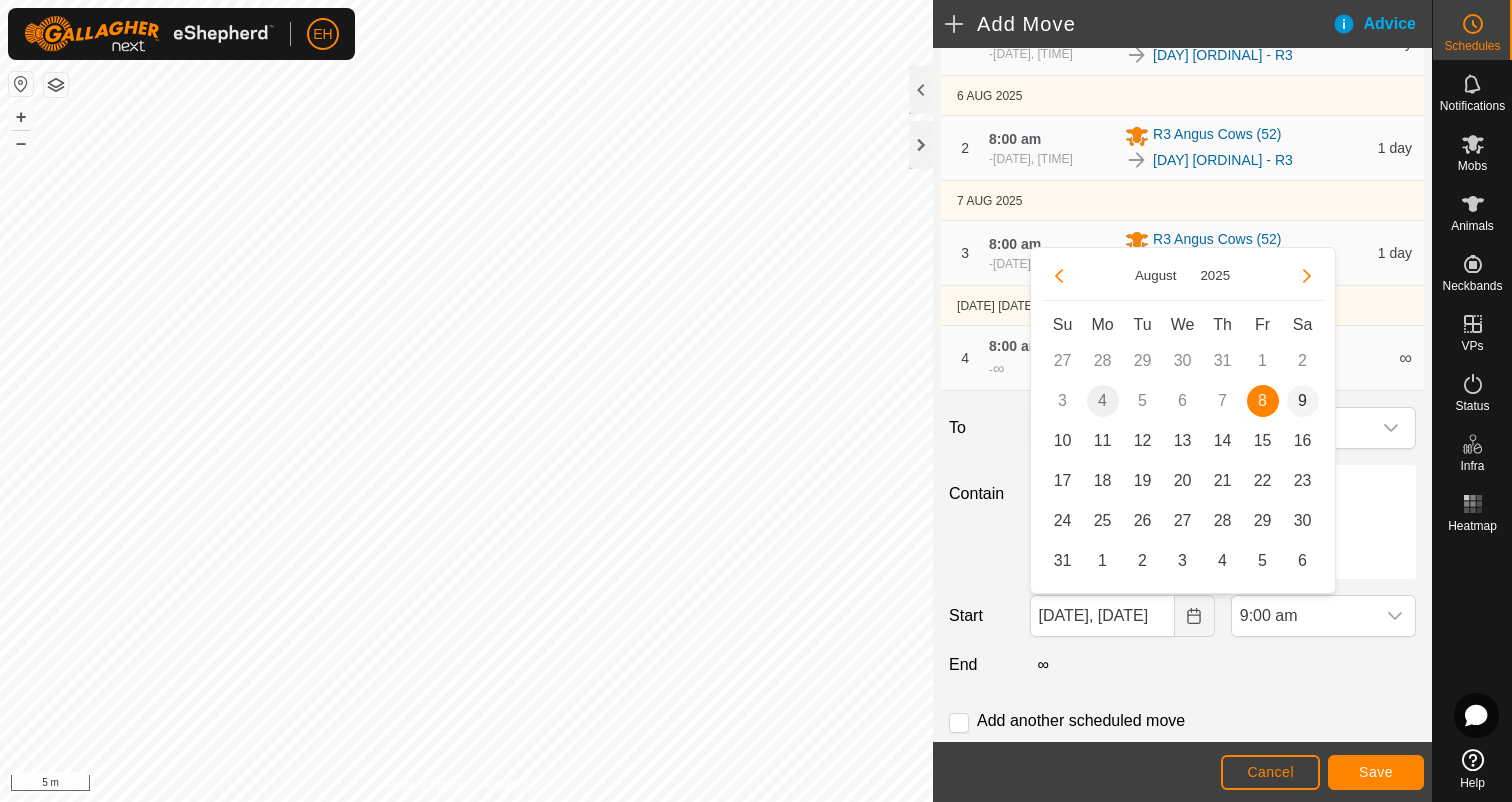 click on "9" at bounding box center (1303, 401) 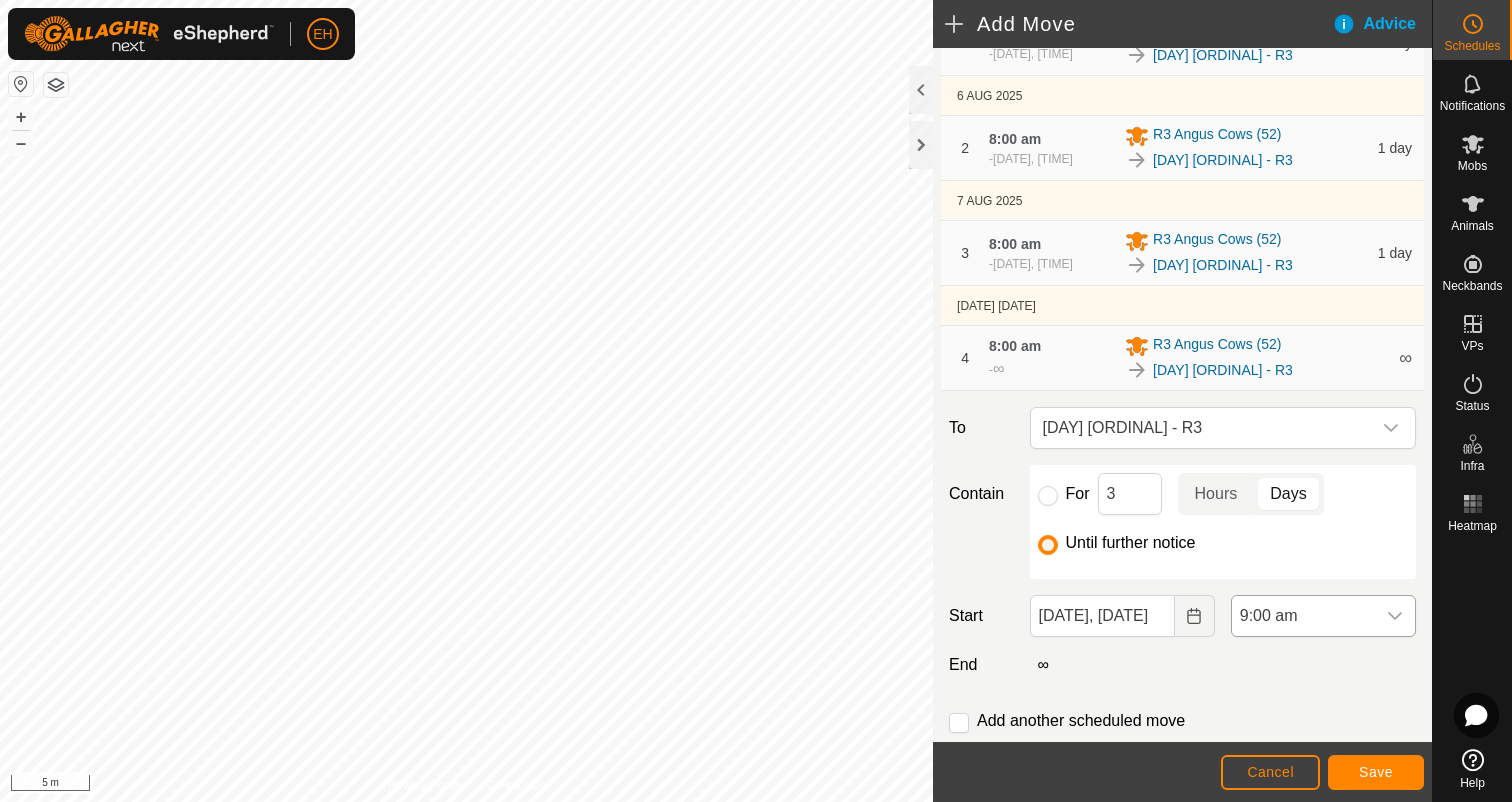 click 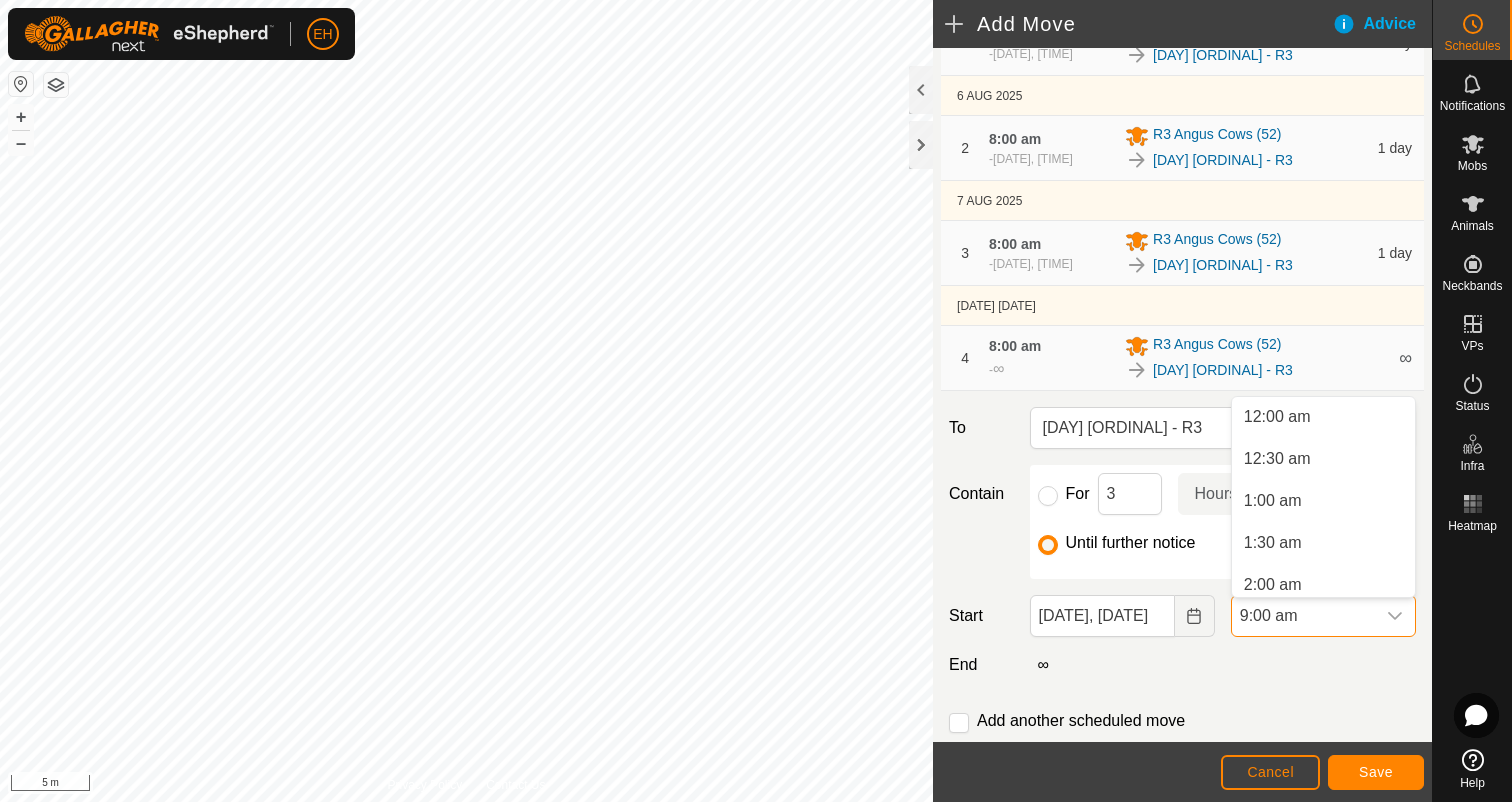 scroll, scrollTop: 596, scrollLeft: 0, axis: vertical 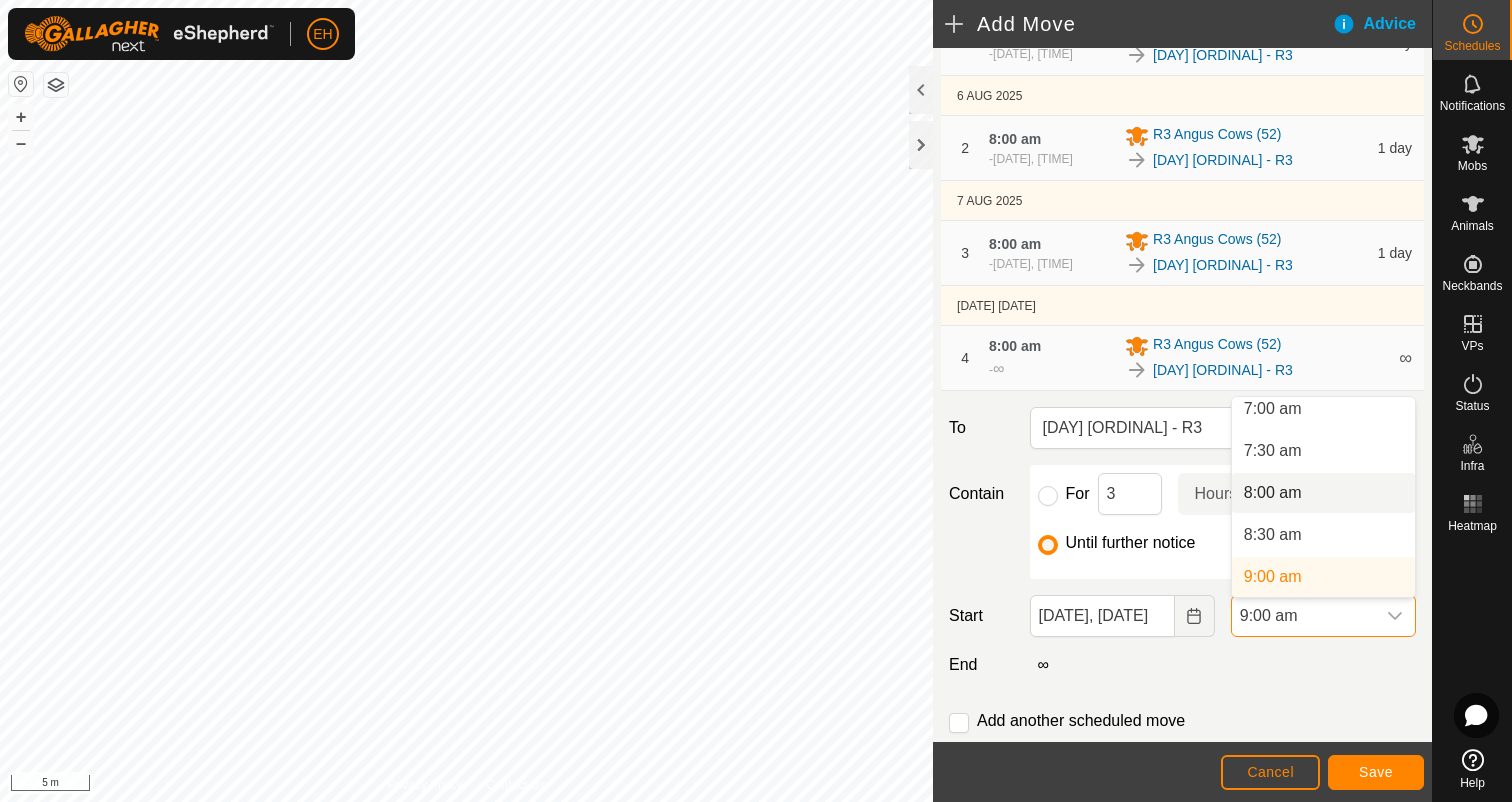 click on "8:00 am" at bounding box center [1323, 493] 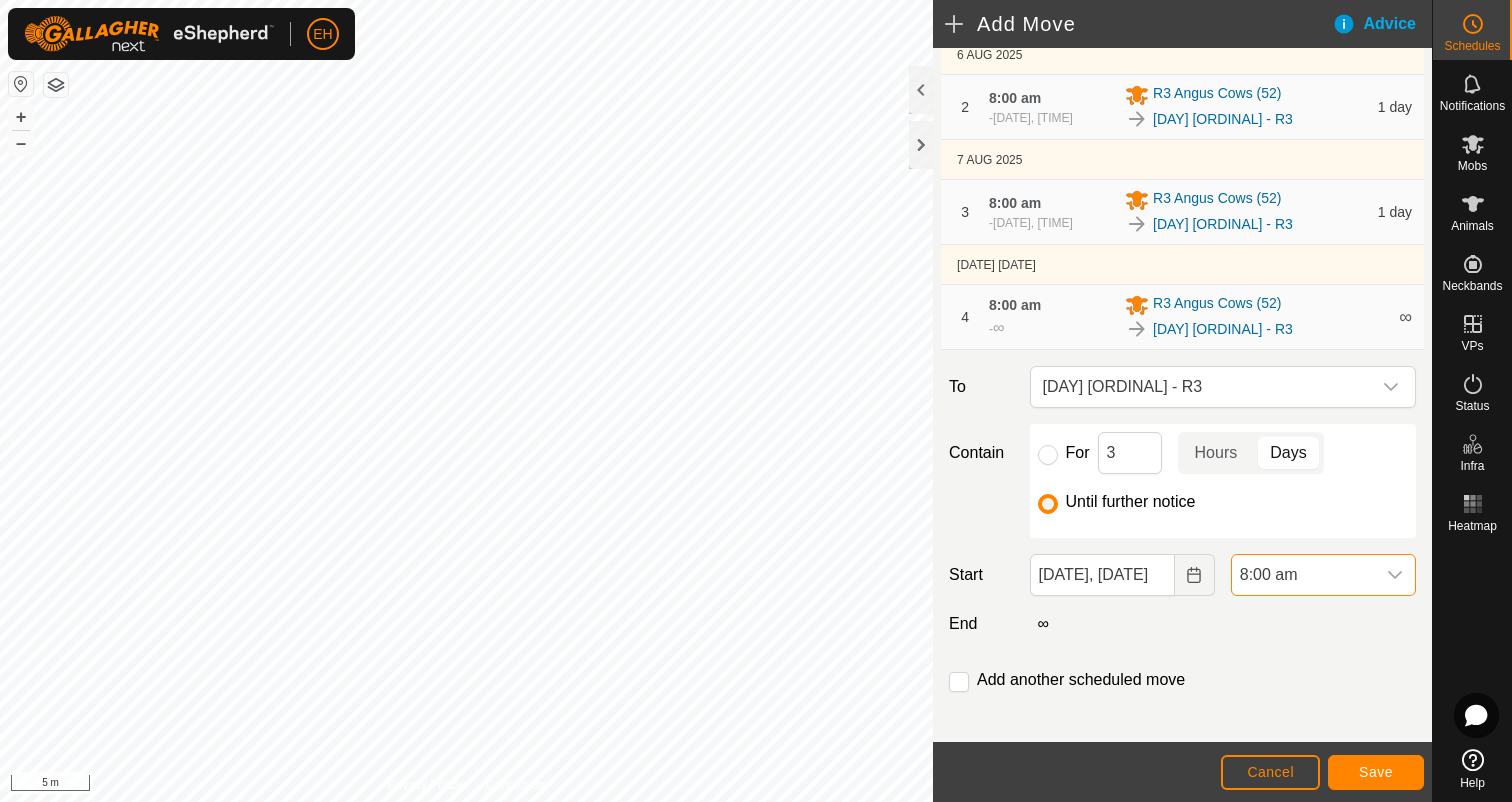 scroll, scrollTop: 331, scrollLeft: 0, axis: vertical 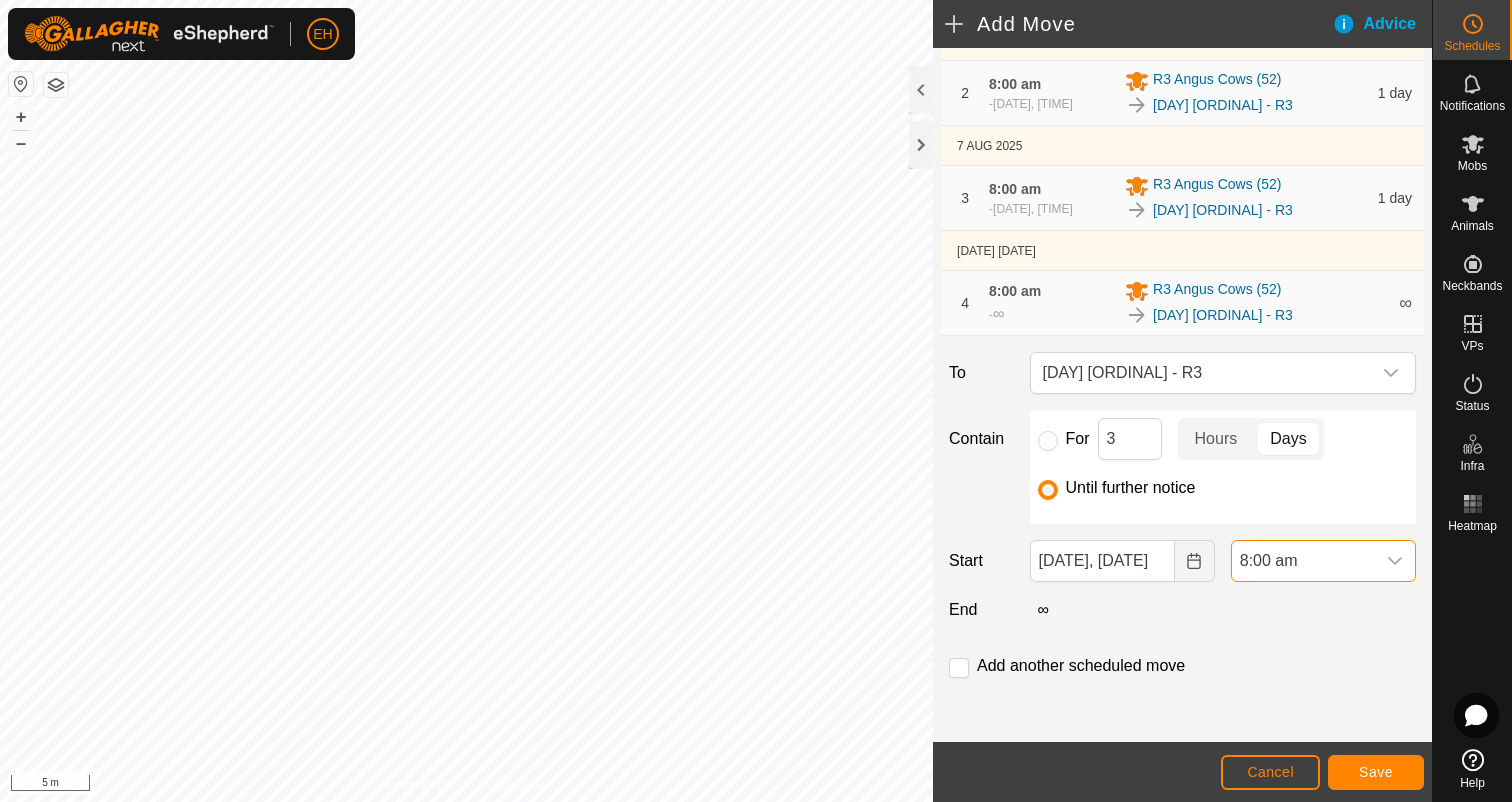 click on "Add another scheduled move" 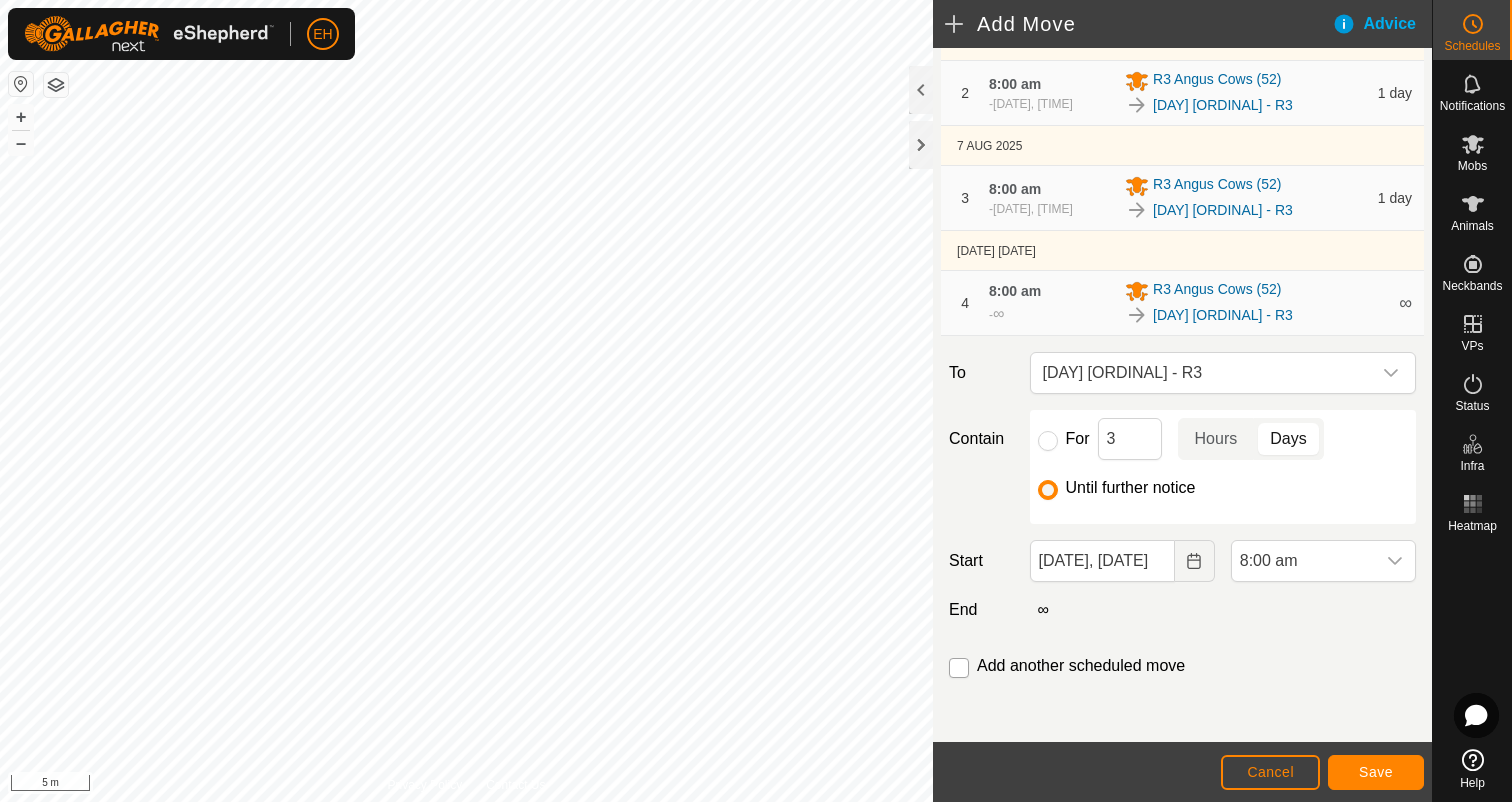 click at bounding box center (959, 668) 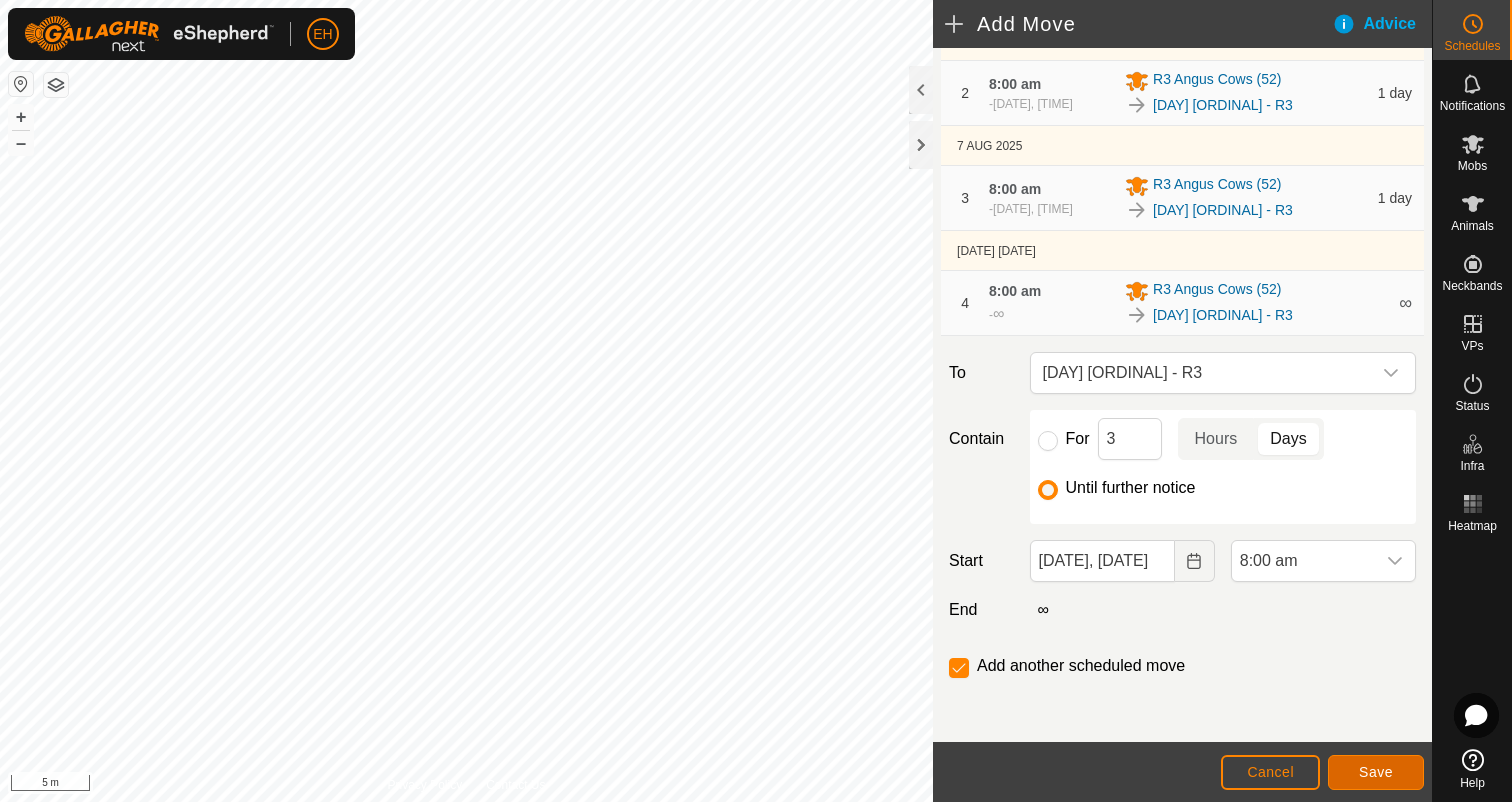 click on "Save" 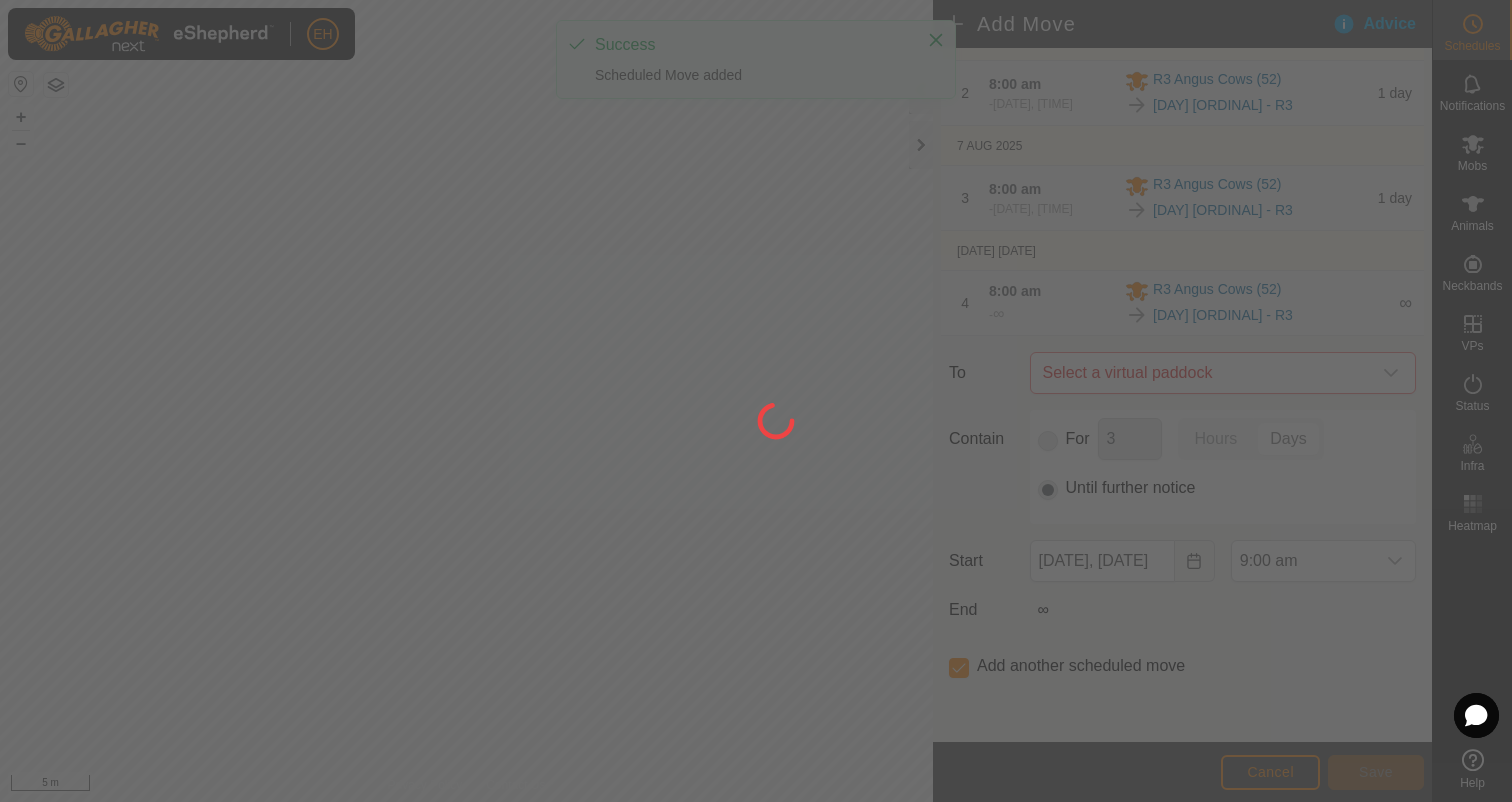 scroll, scrollTop: 0, scrollLeft: 0, axis: both 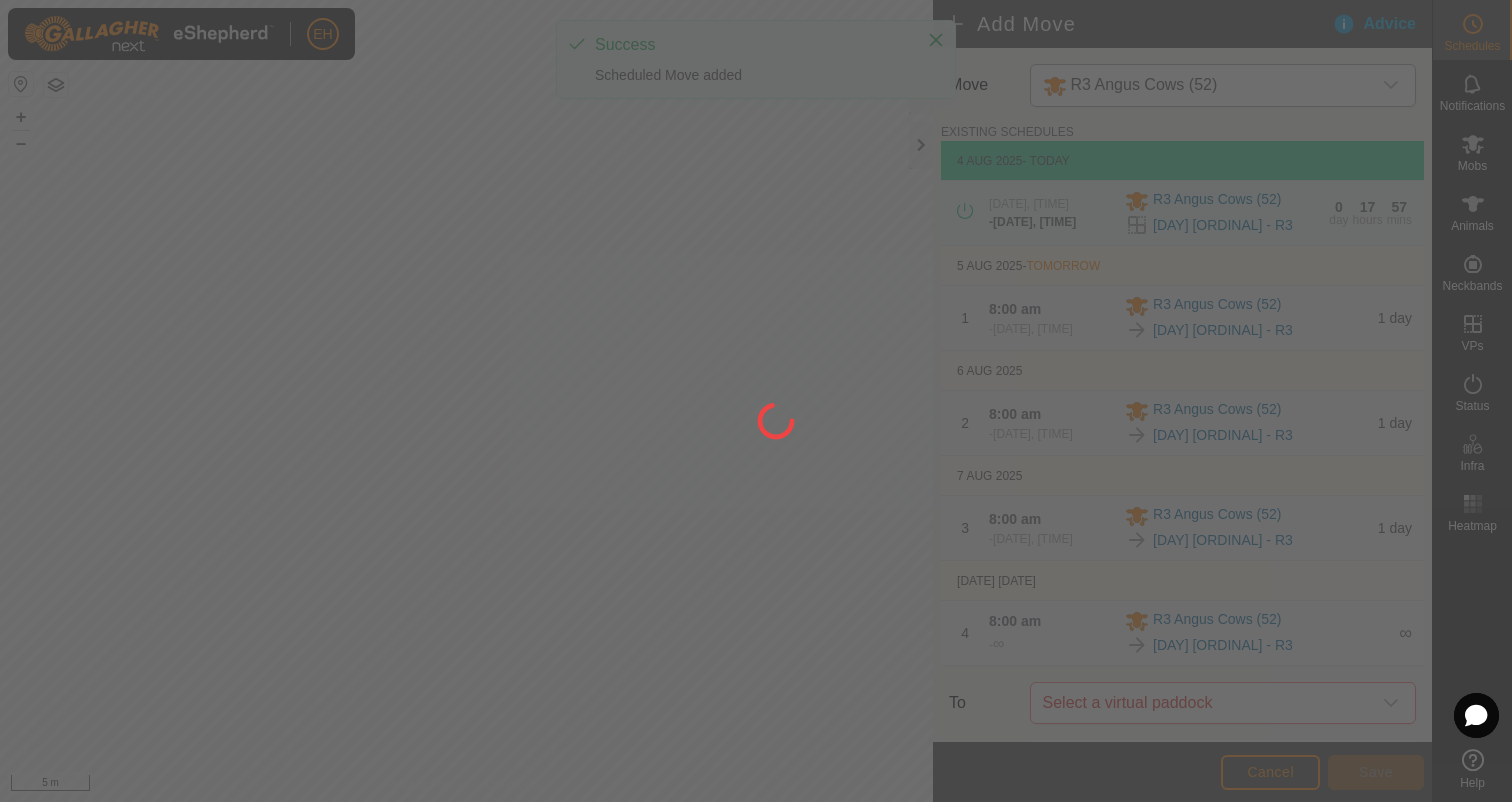 type on "09 Aug, 2025" 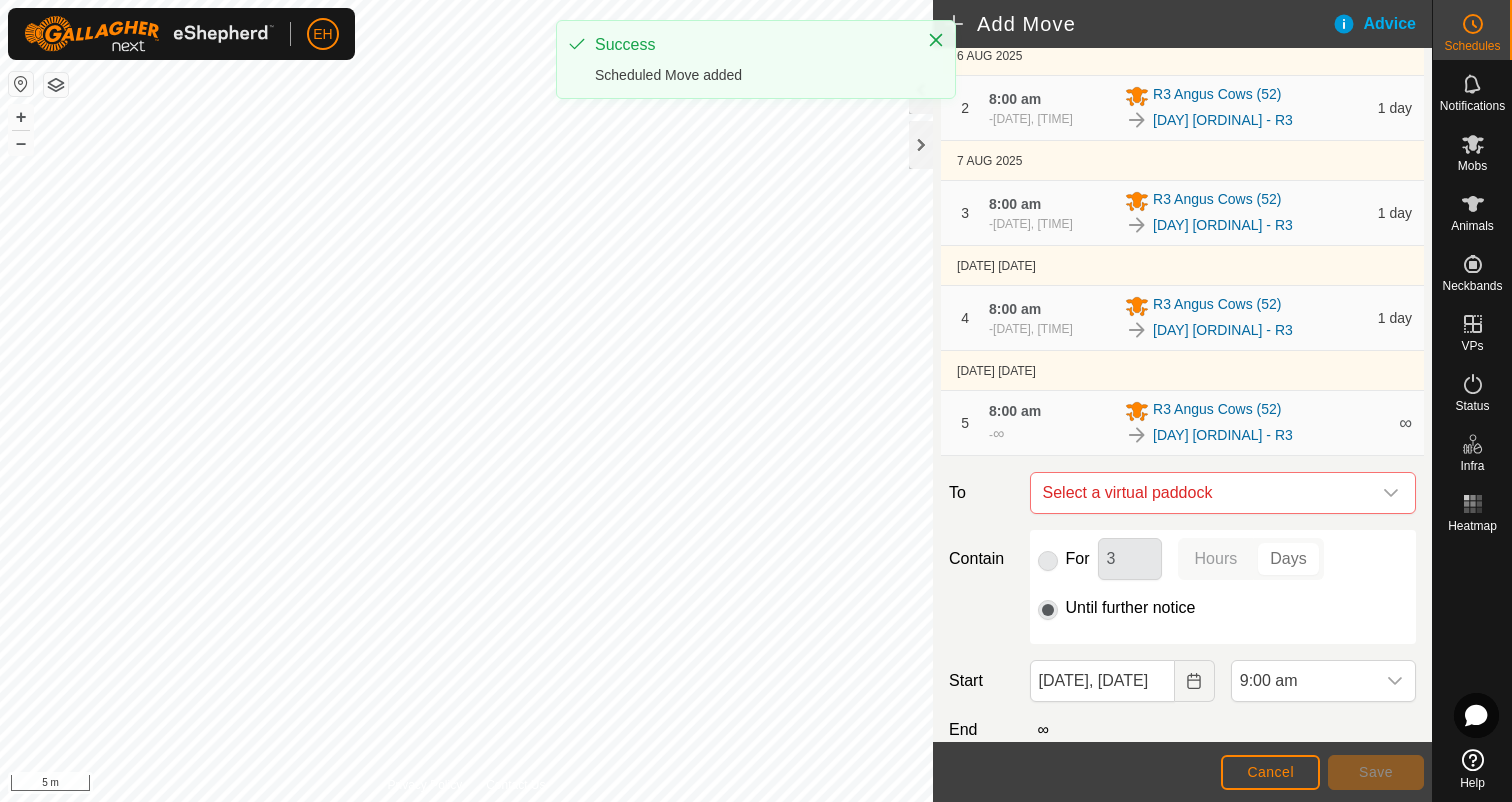 scroll, scrollTop: 436, scrollLeft: 0, axis: vertical 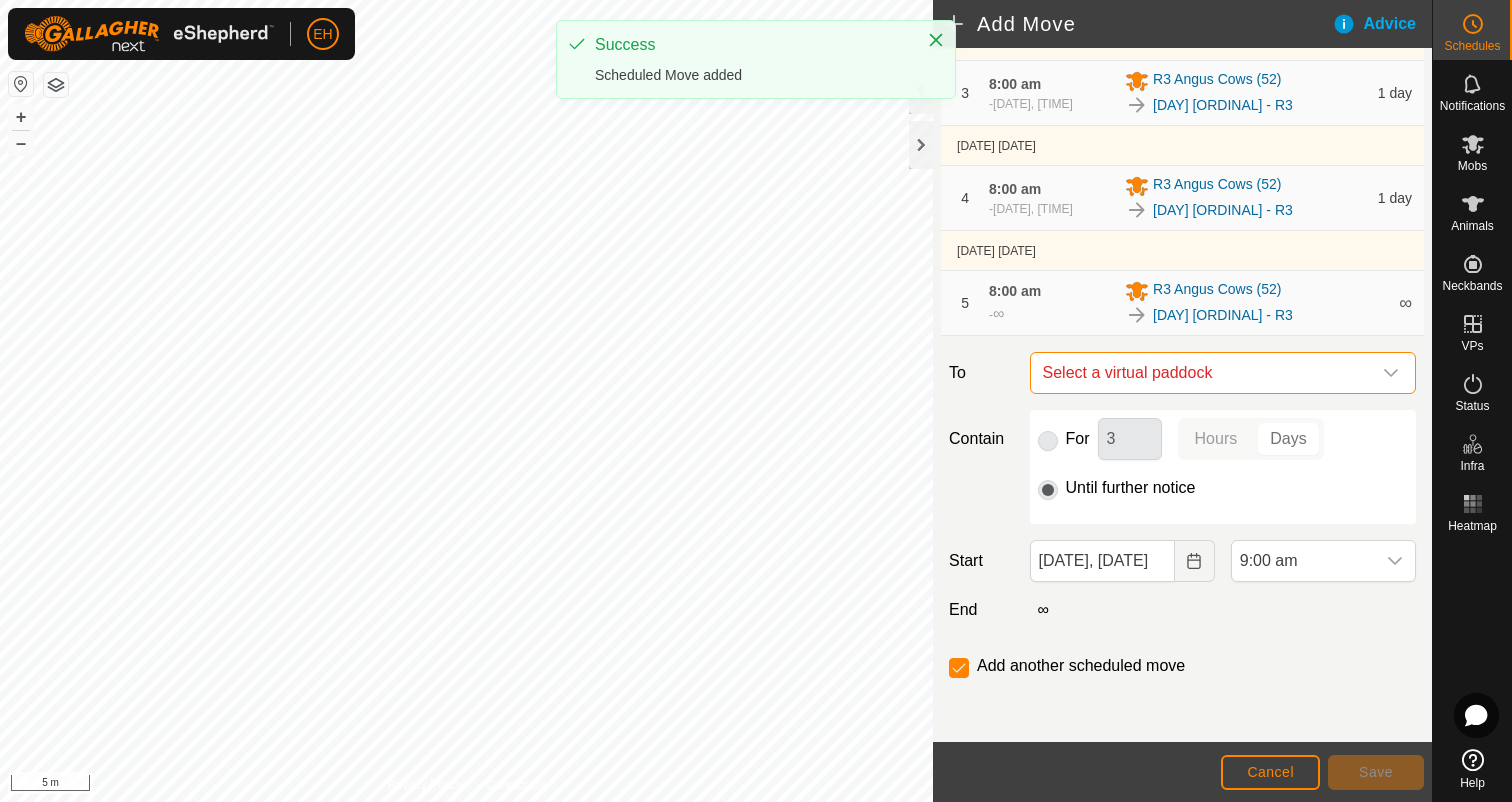 click on "Select a virtual paddock" at bounding box center (1203, 373) 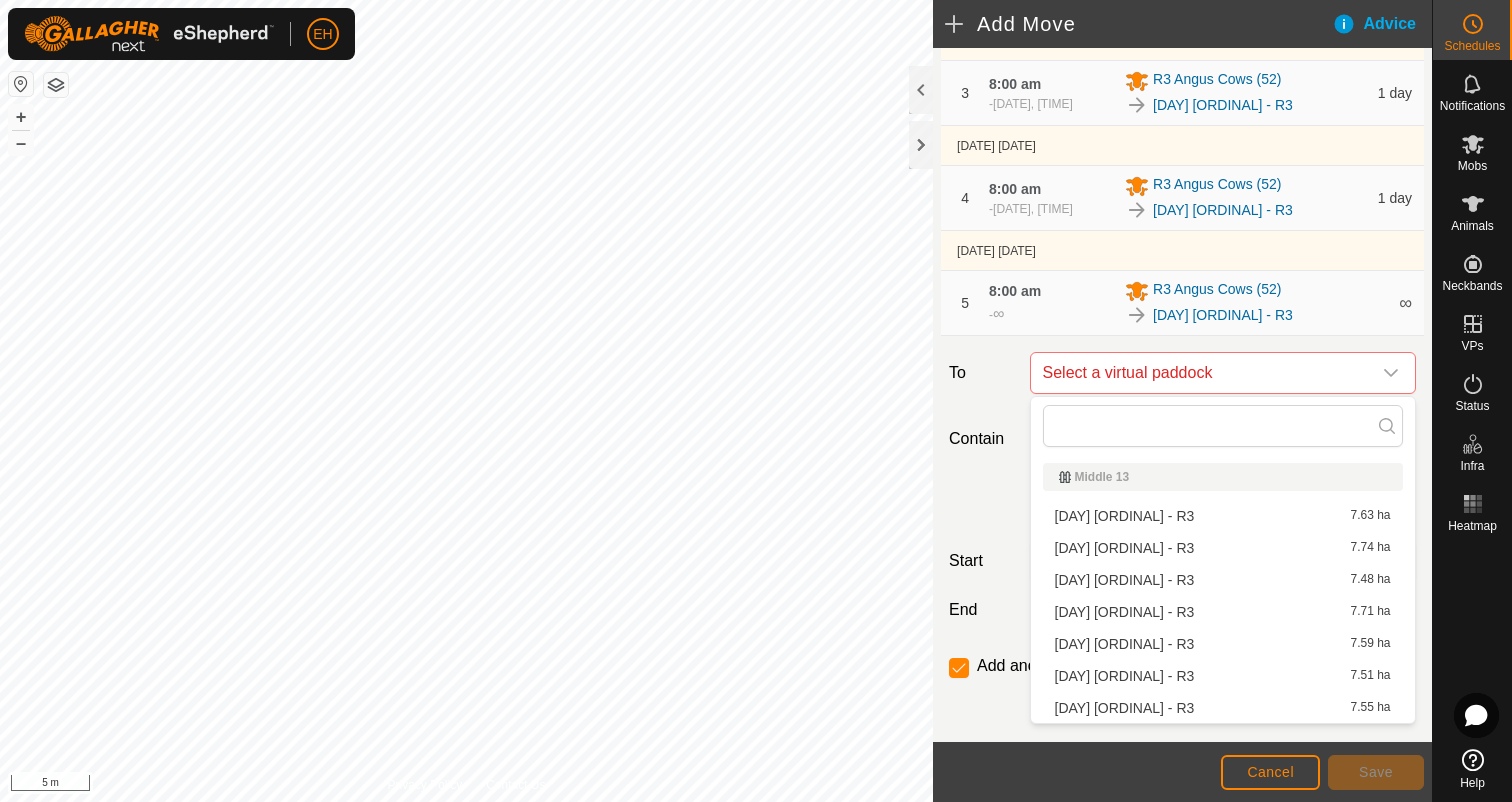 click on "Sunday 10th - R3  7.71 ha" at bounding box center (1223, 612) 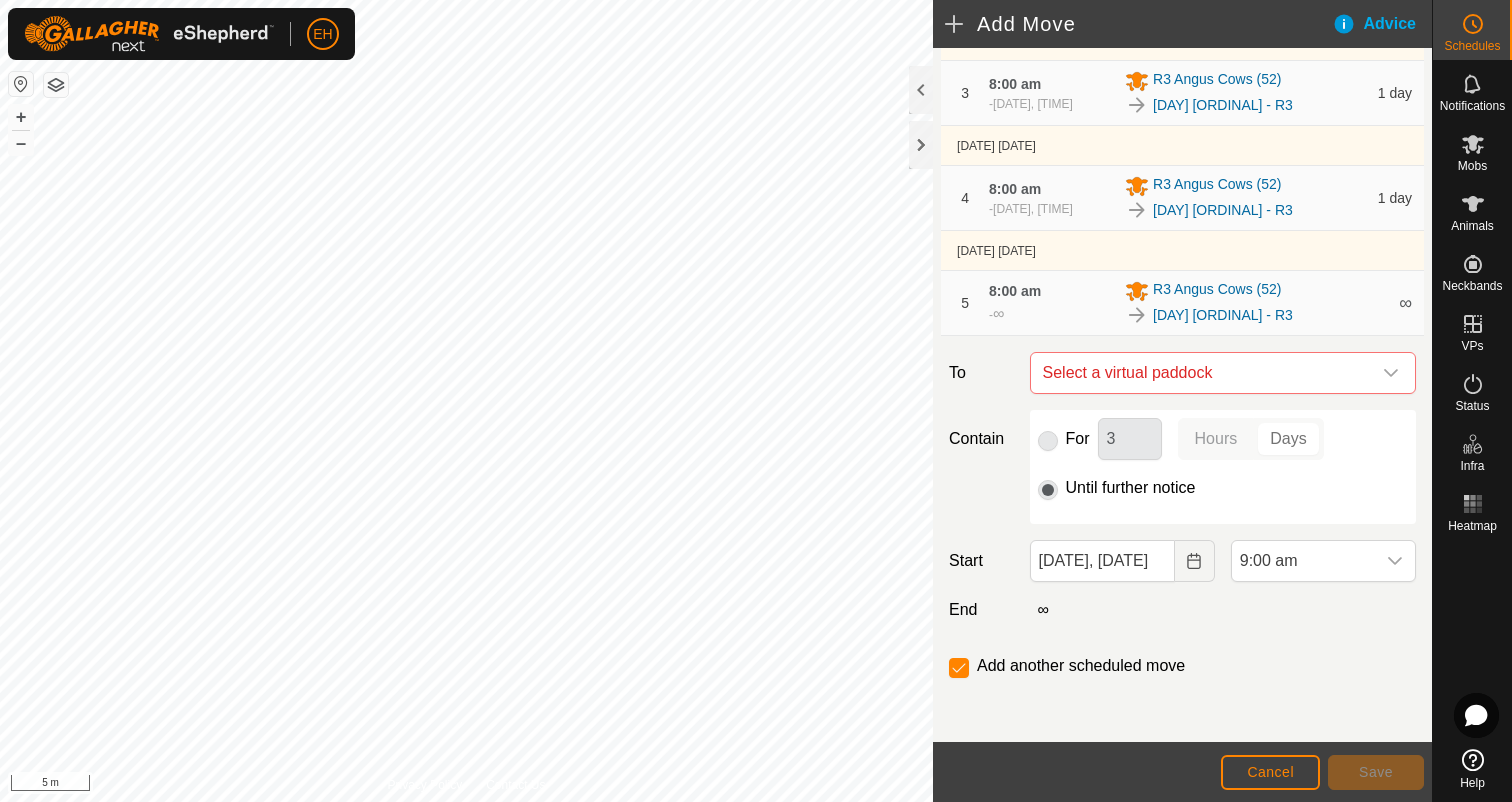 checkbox on "false" 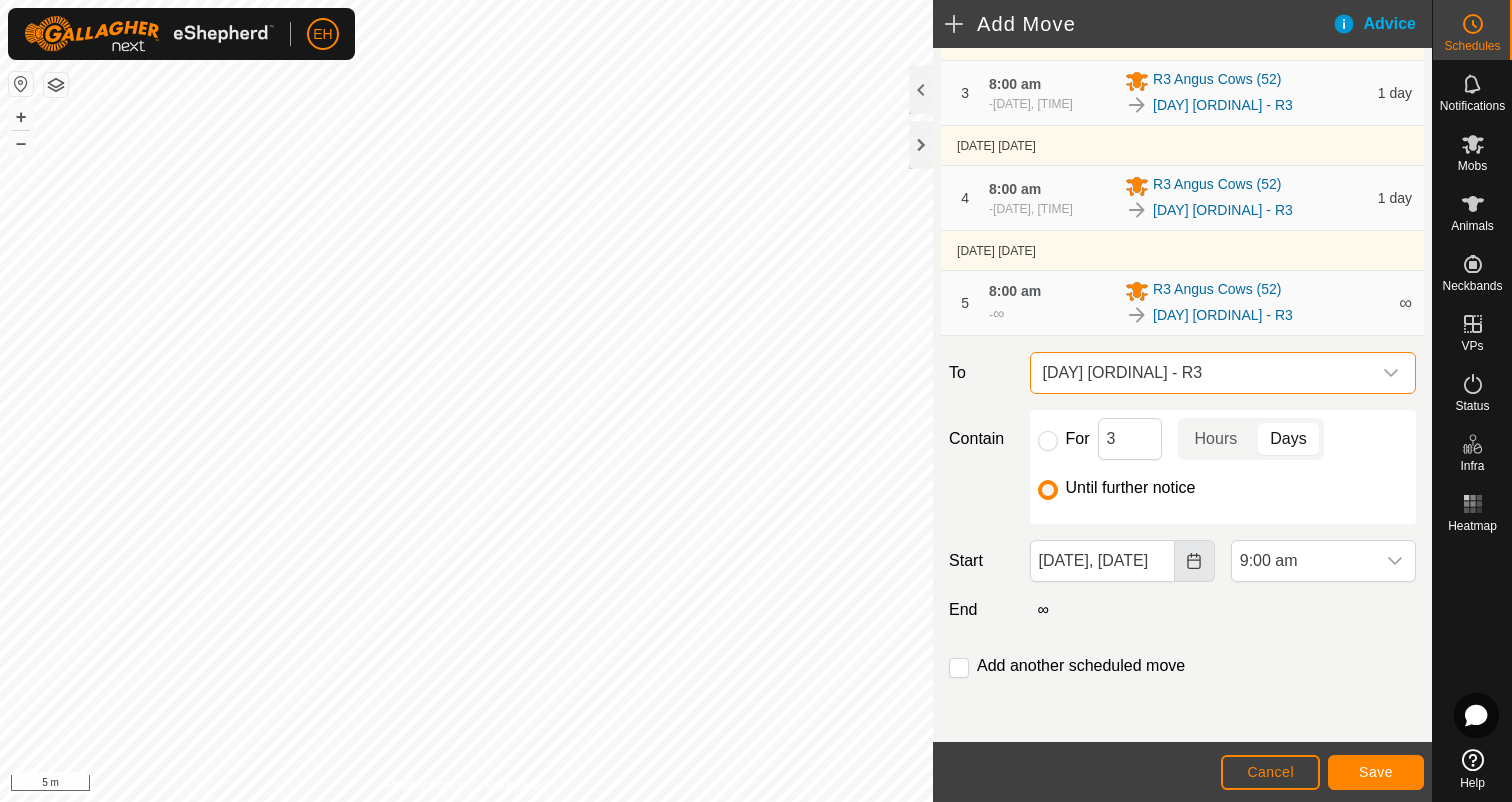 click 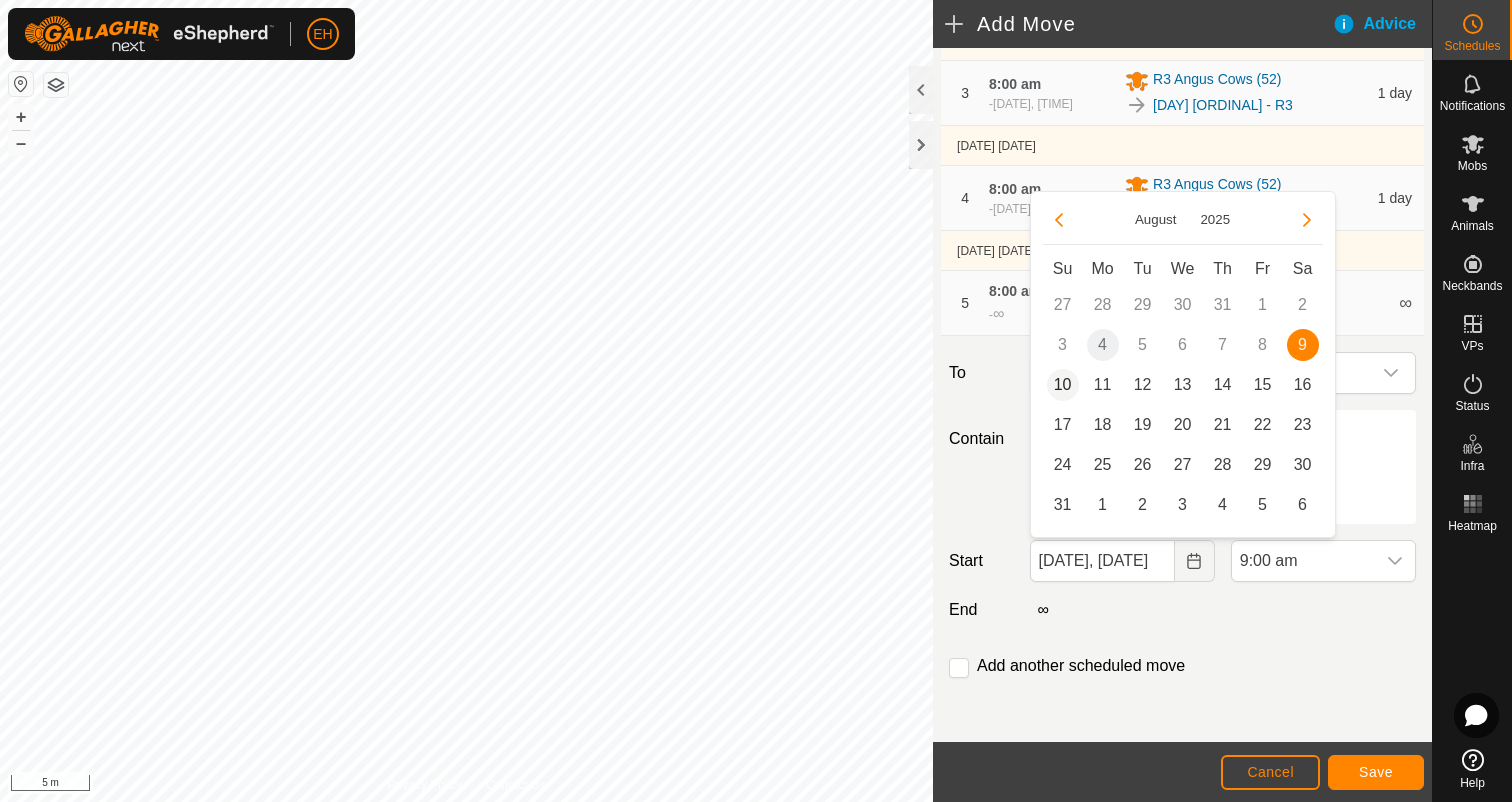 click on "10" at bounding box center [1063, 385] 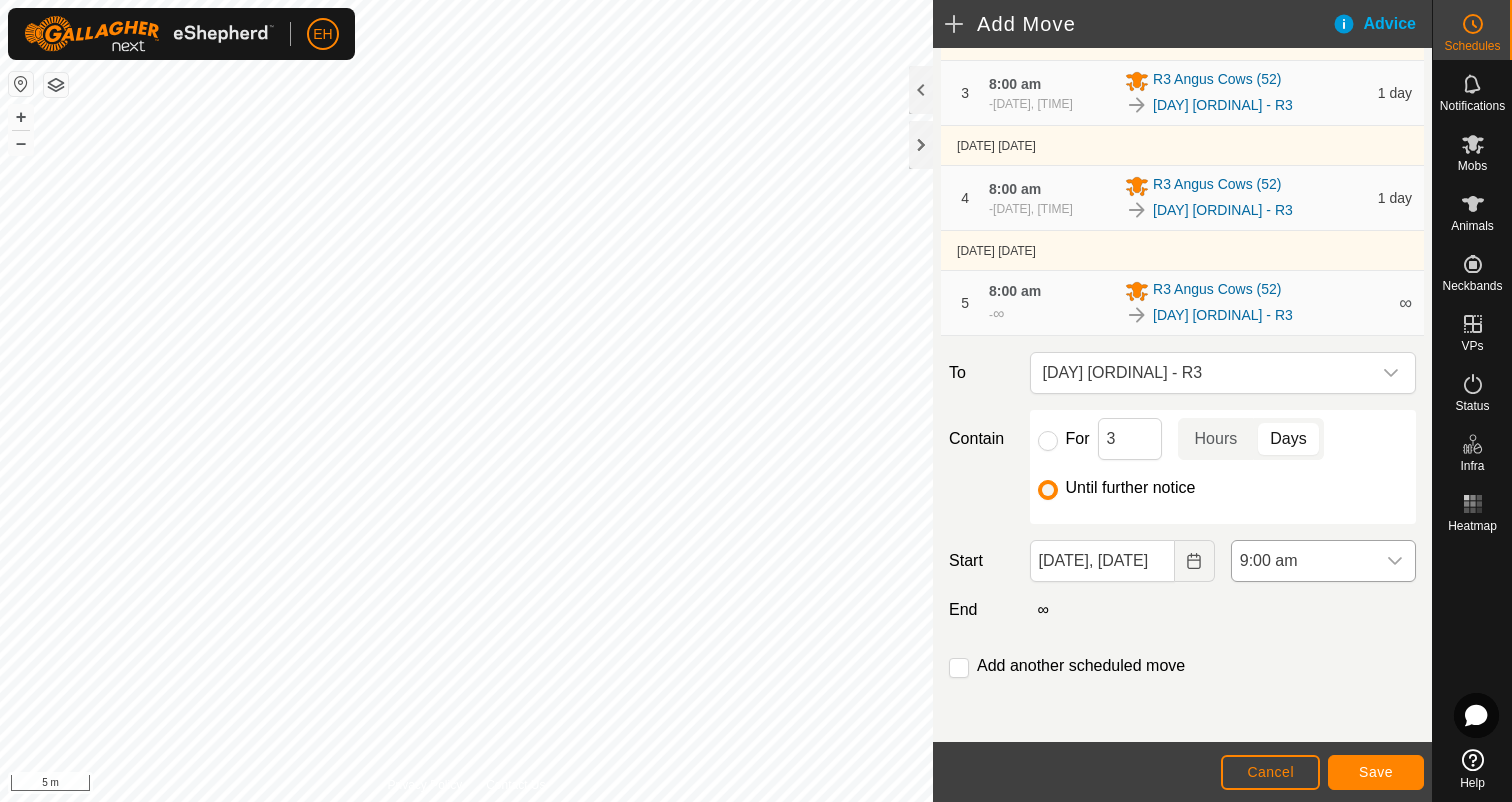 click 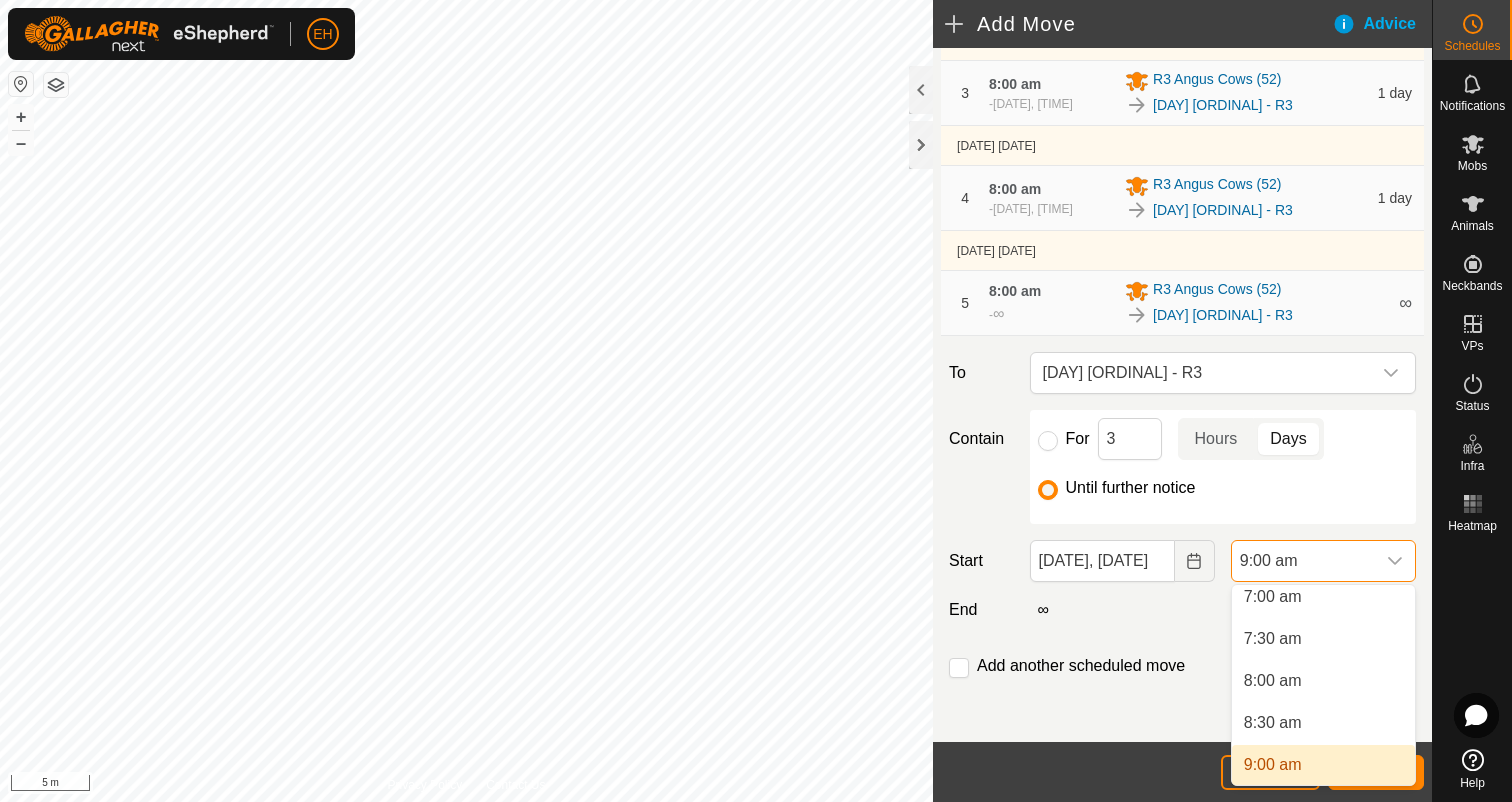 scroll, scrollTop: 588, scrollLeft: 0, axis: vertical 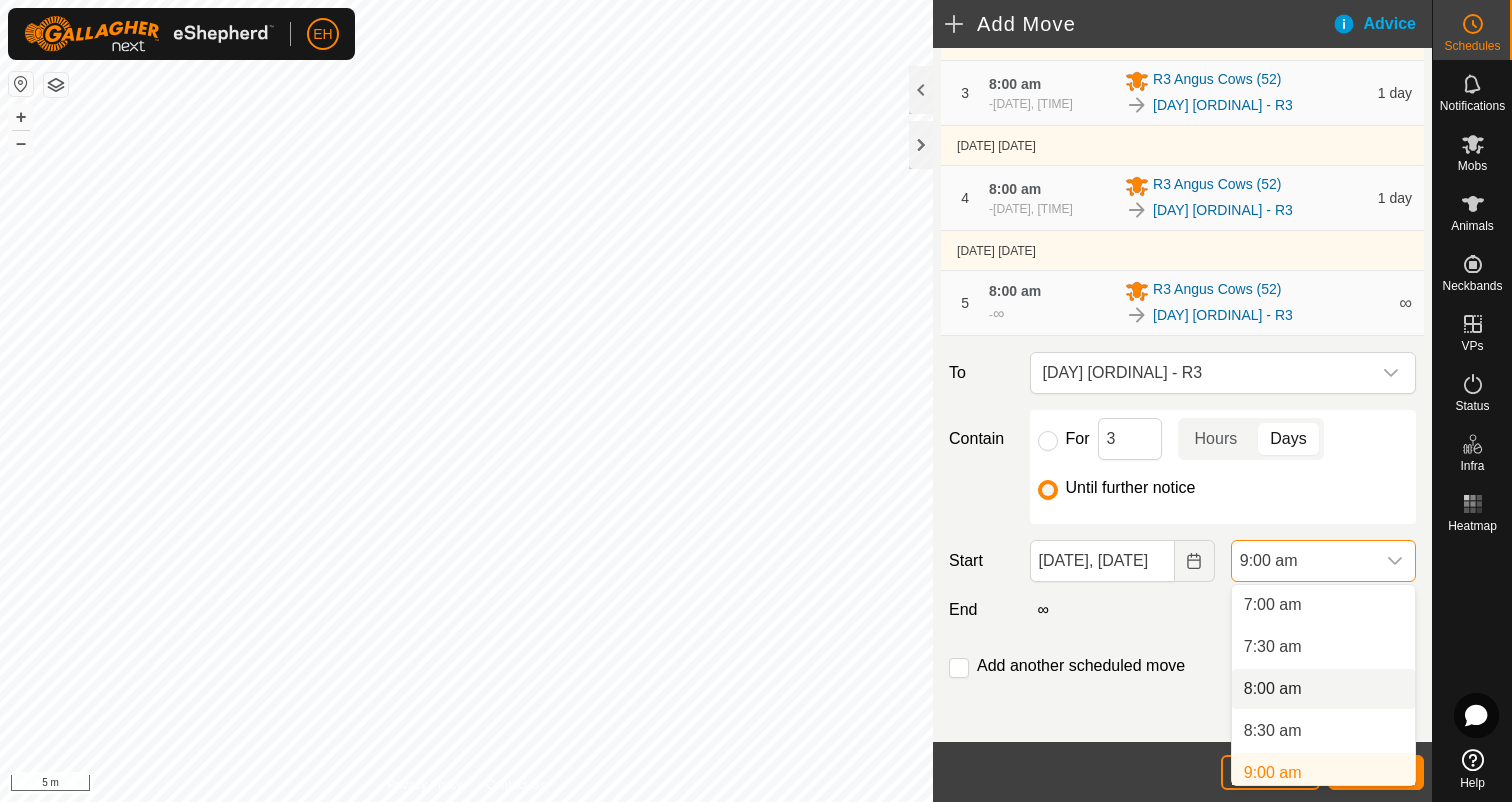 click on "8:00 am" at bounding box center [1323, 689] 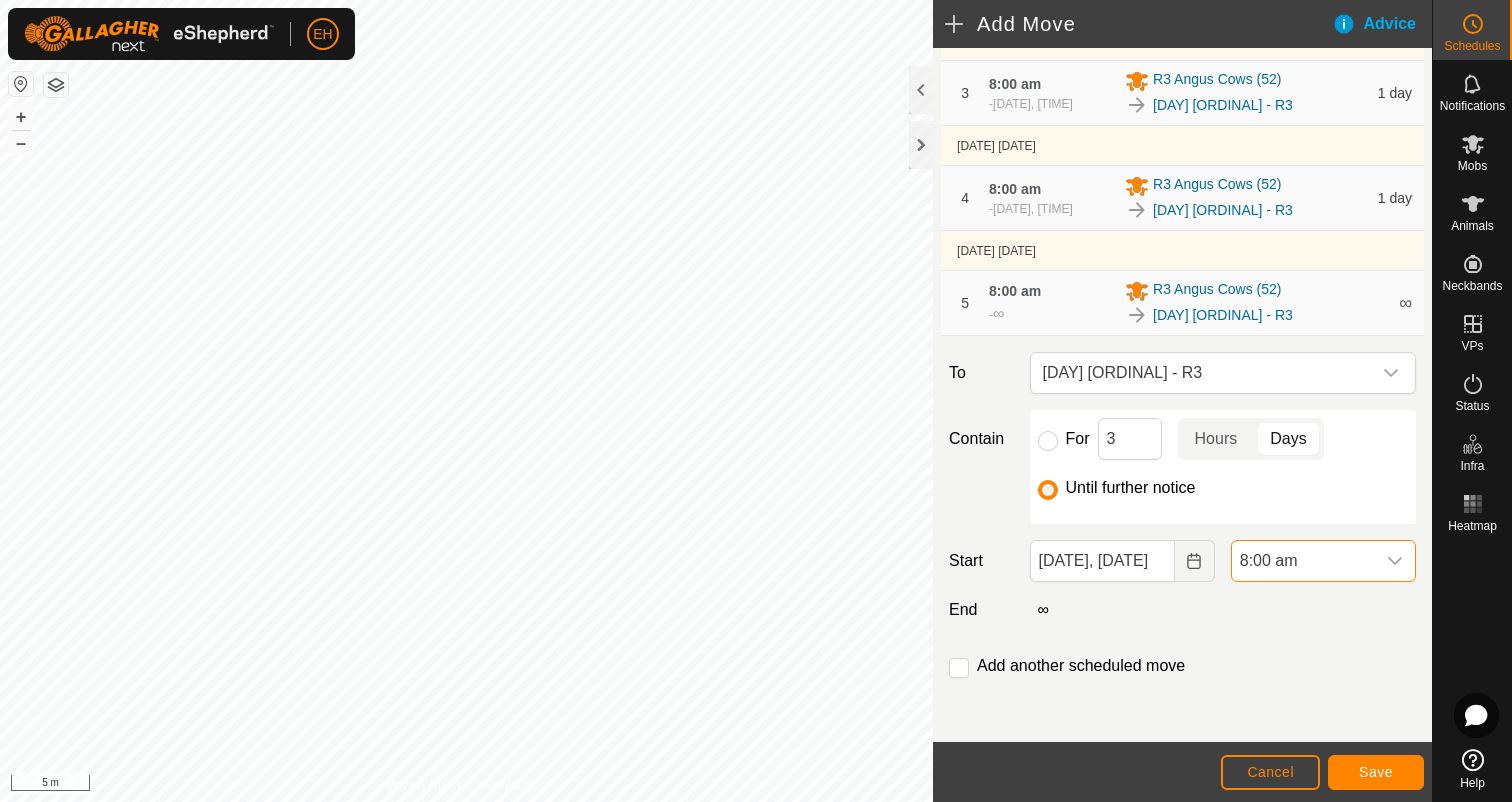 scroll, scrollTop: 596, scrollLeft: 0, axis: vertical 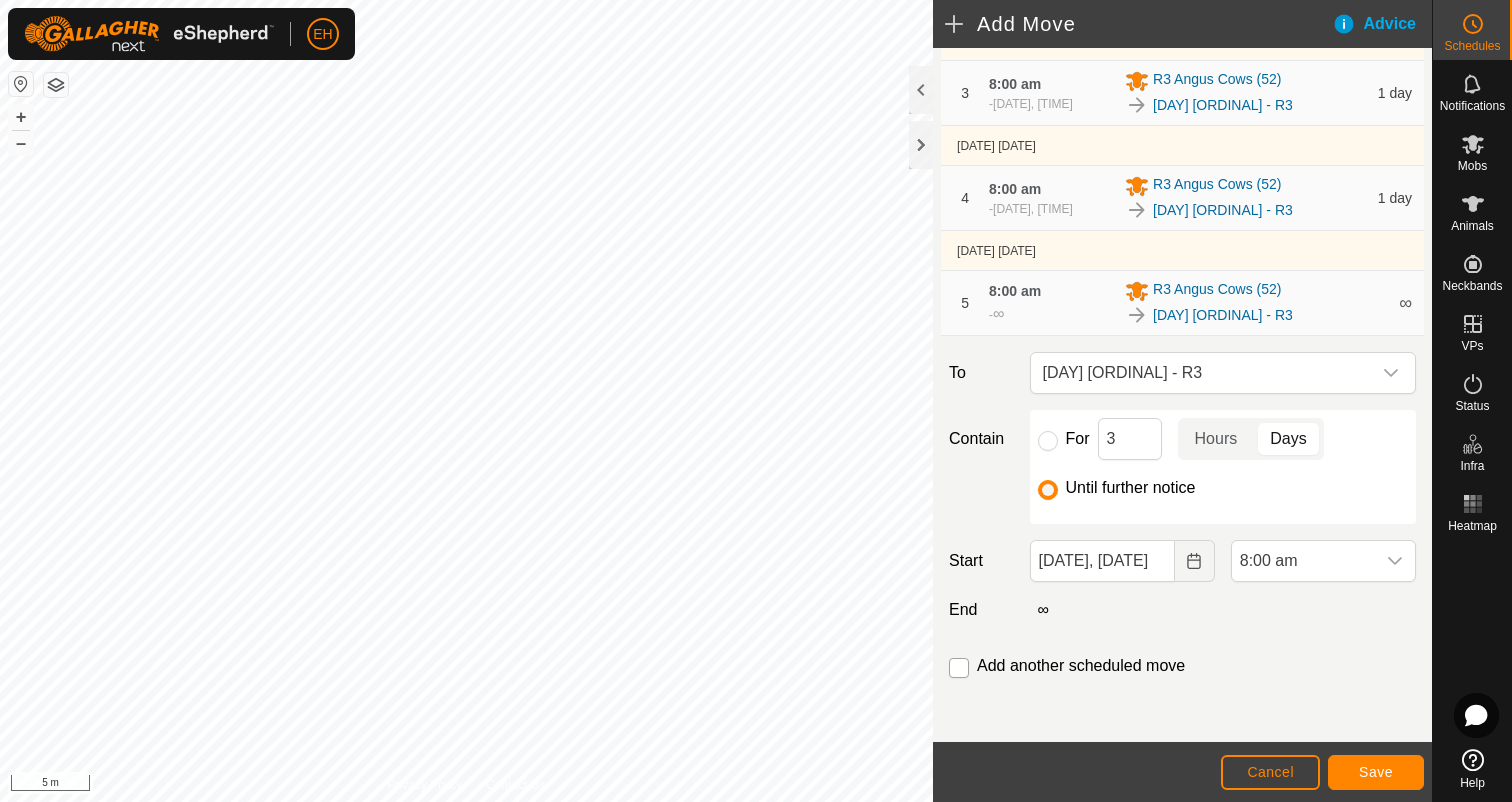 click at bounding box center [959, 668] 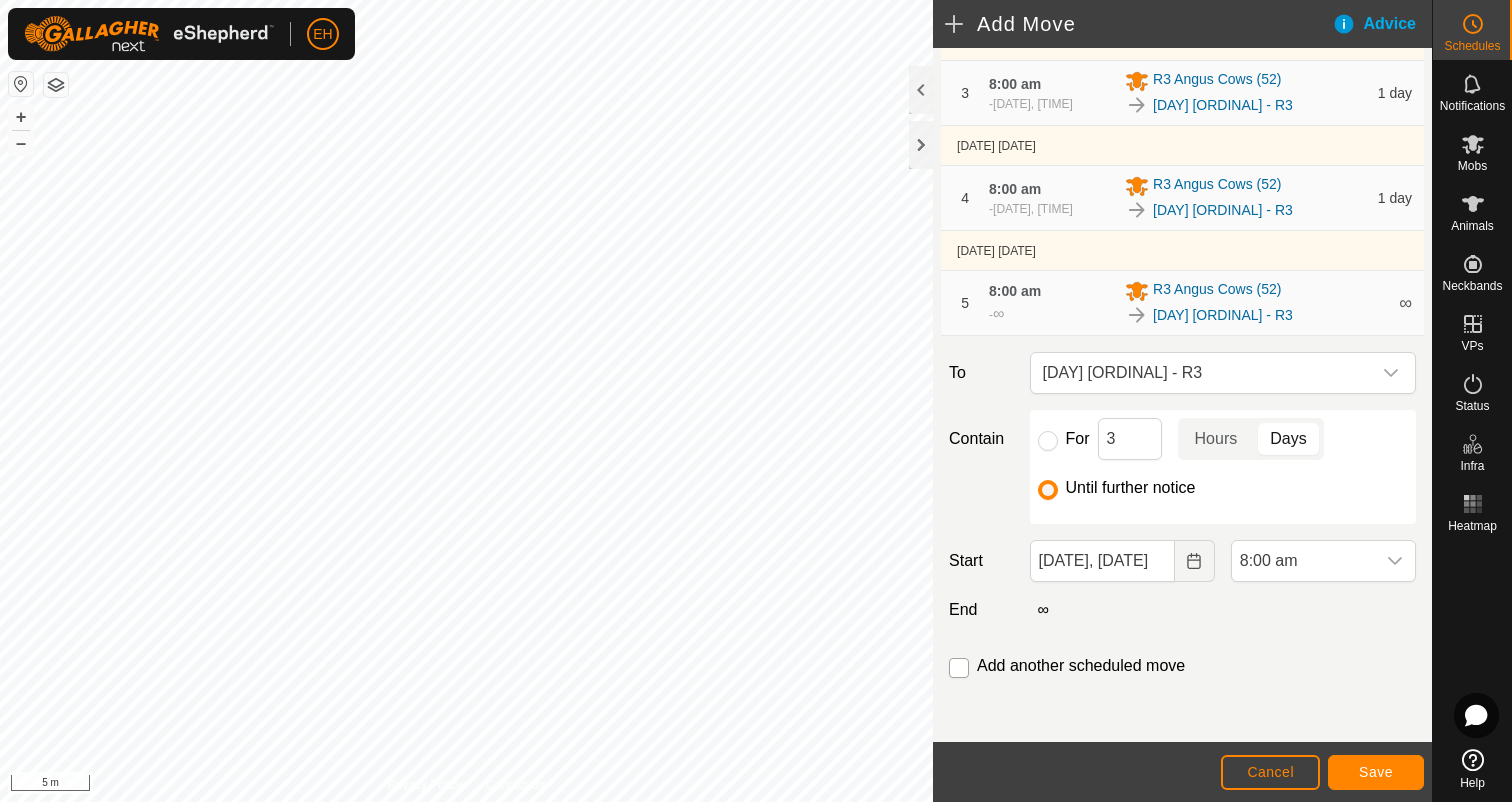 checkbox on "true" 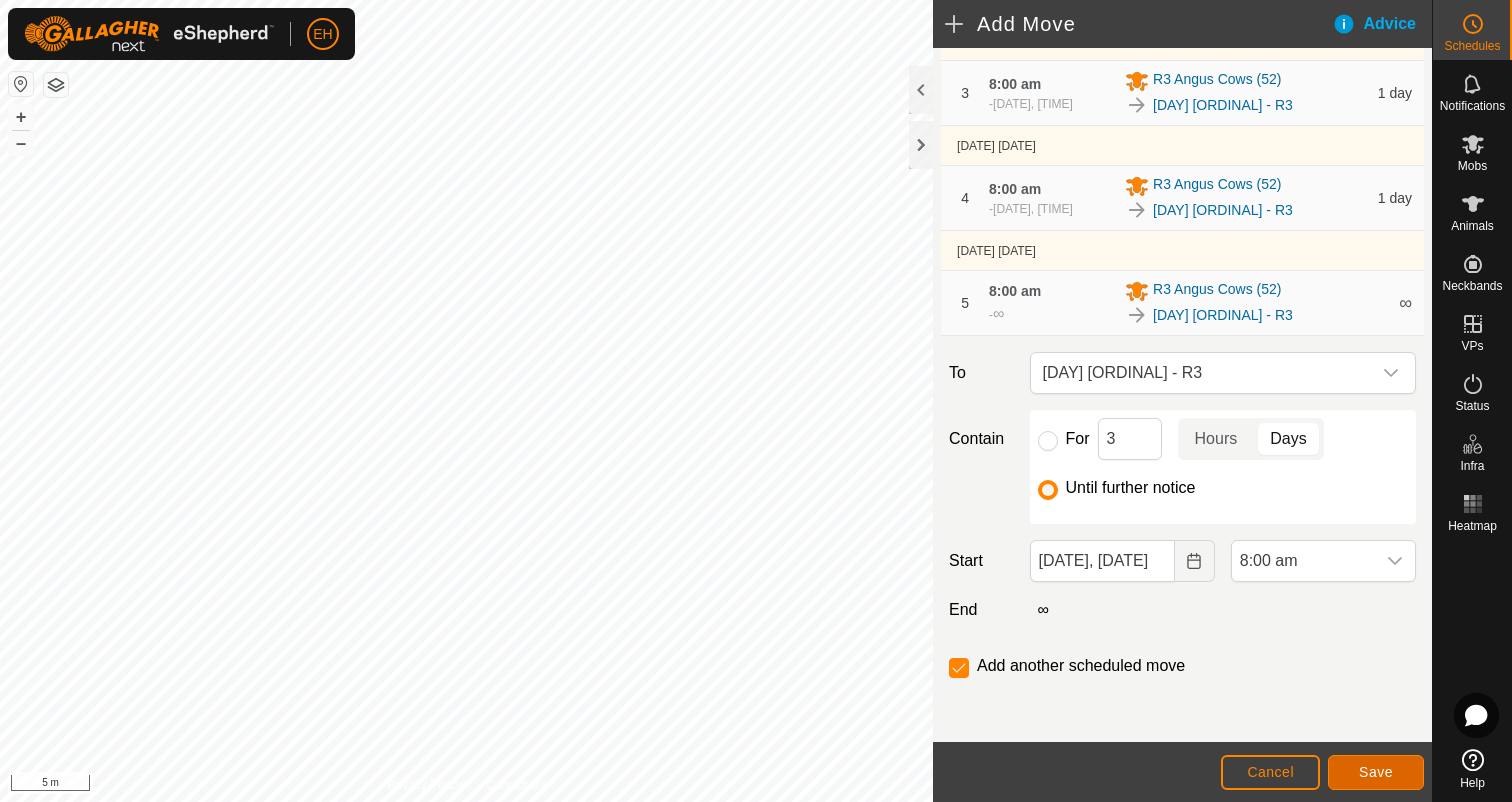 click on "Save" 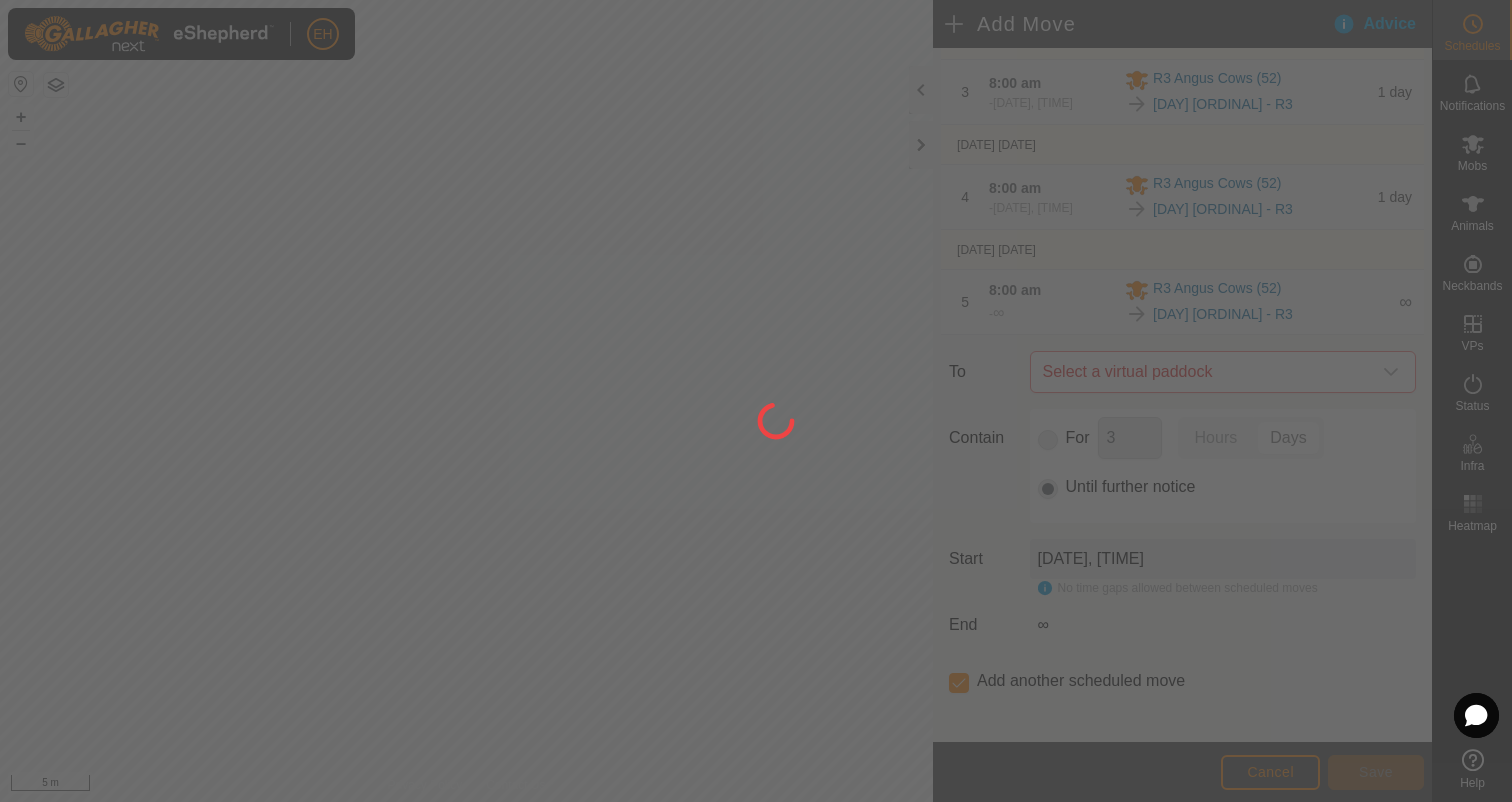 scroll, scrollTop: 0, scrollLeft: 0, axis: both 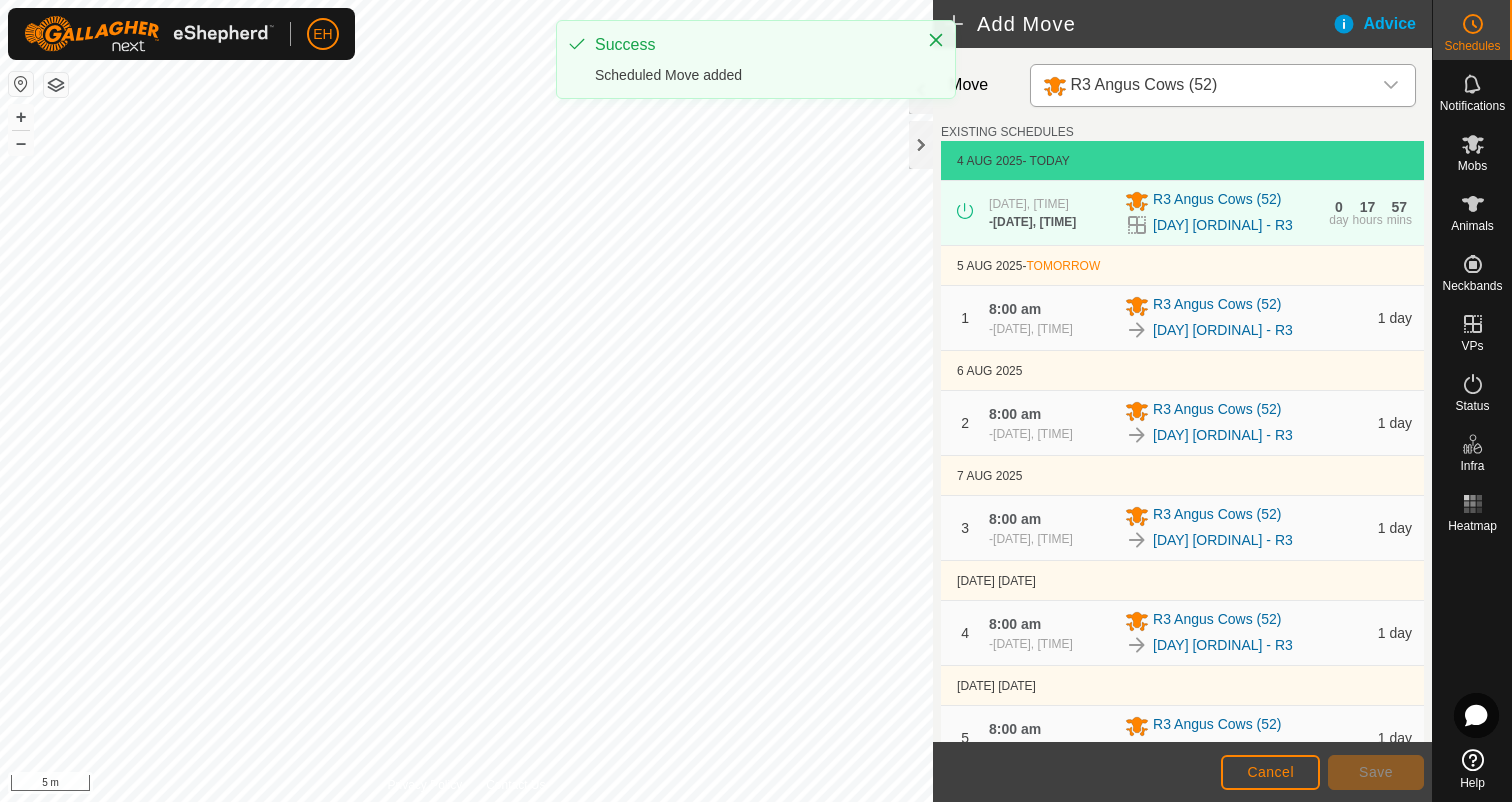 type on "10 Aug, 2025" 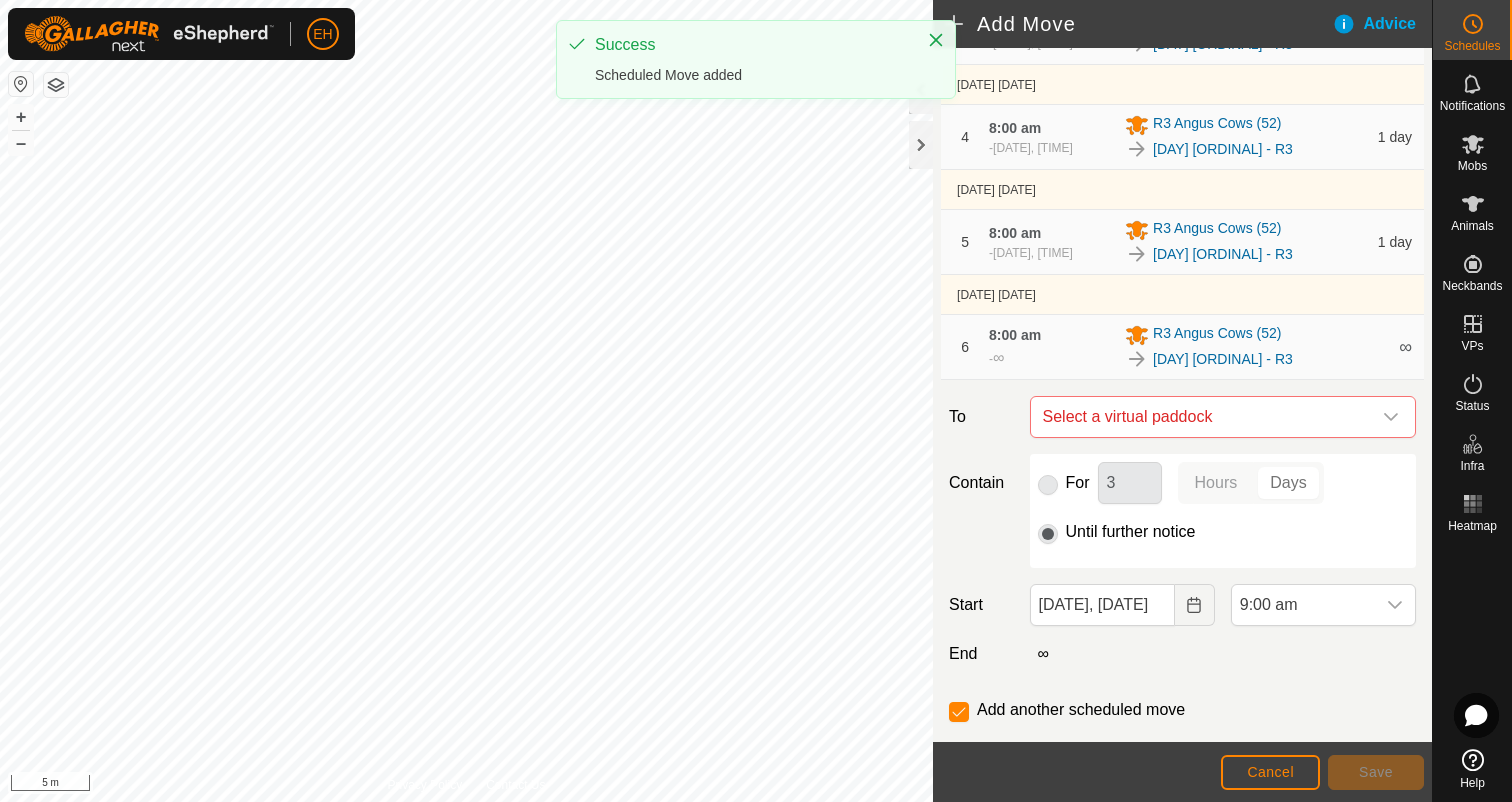 scroll, scrollTop: 550, scrollLeft: 0, axis: vertical 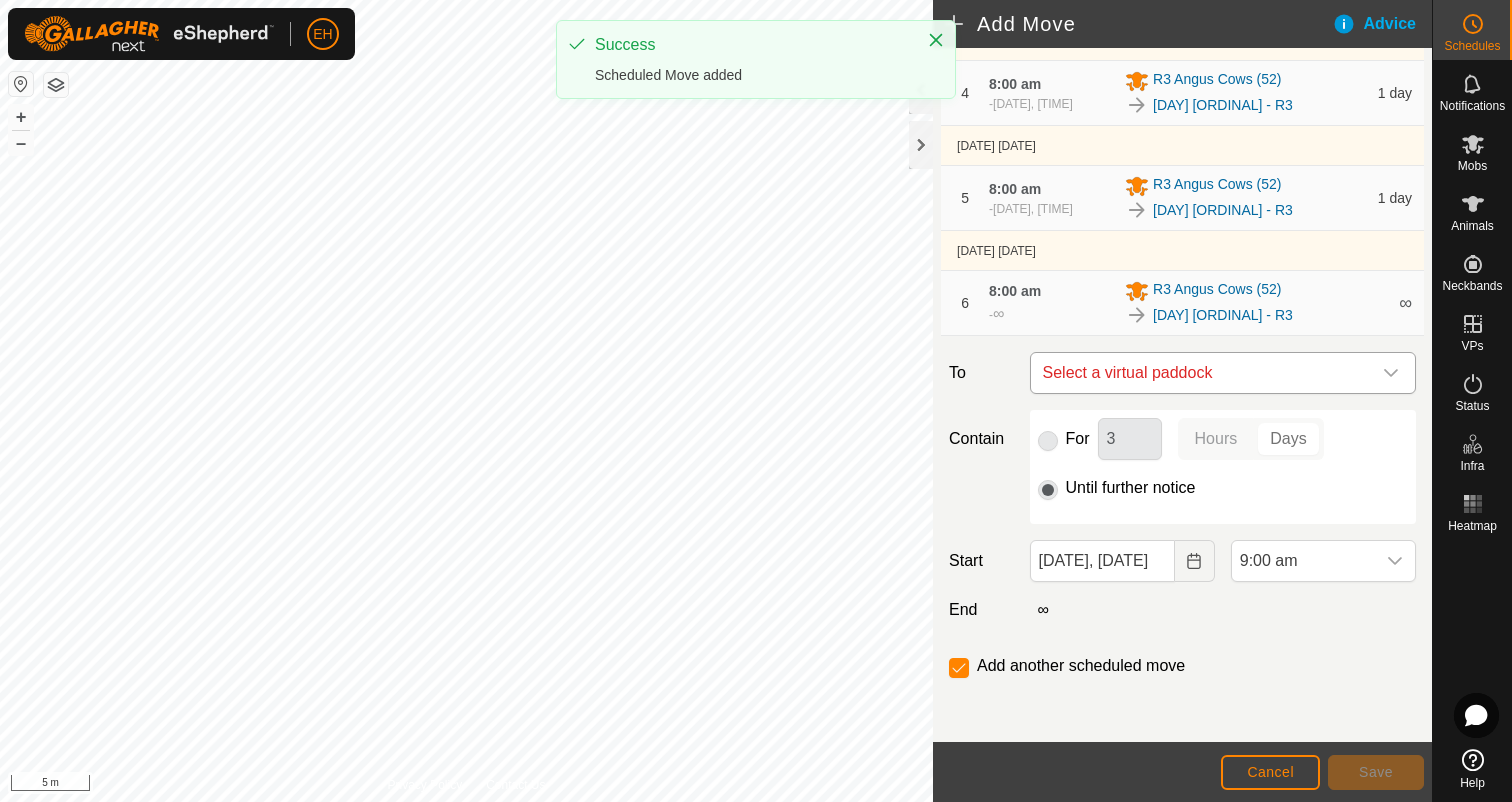 click on "Select a virtual paddock" at bounding box center (1203, 373) 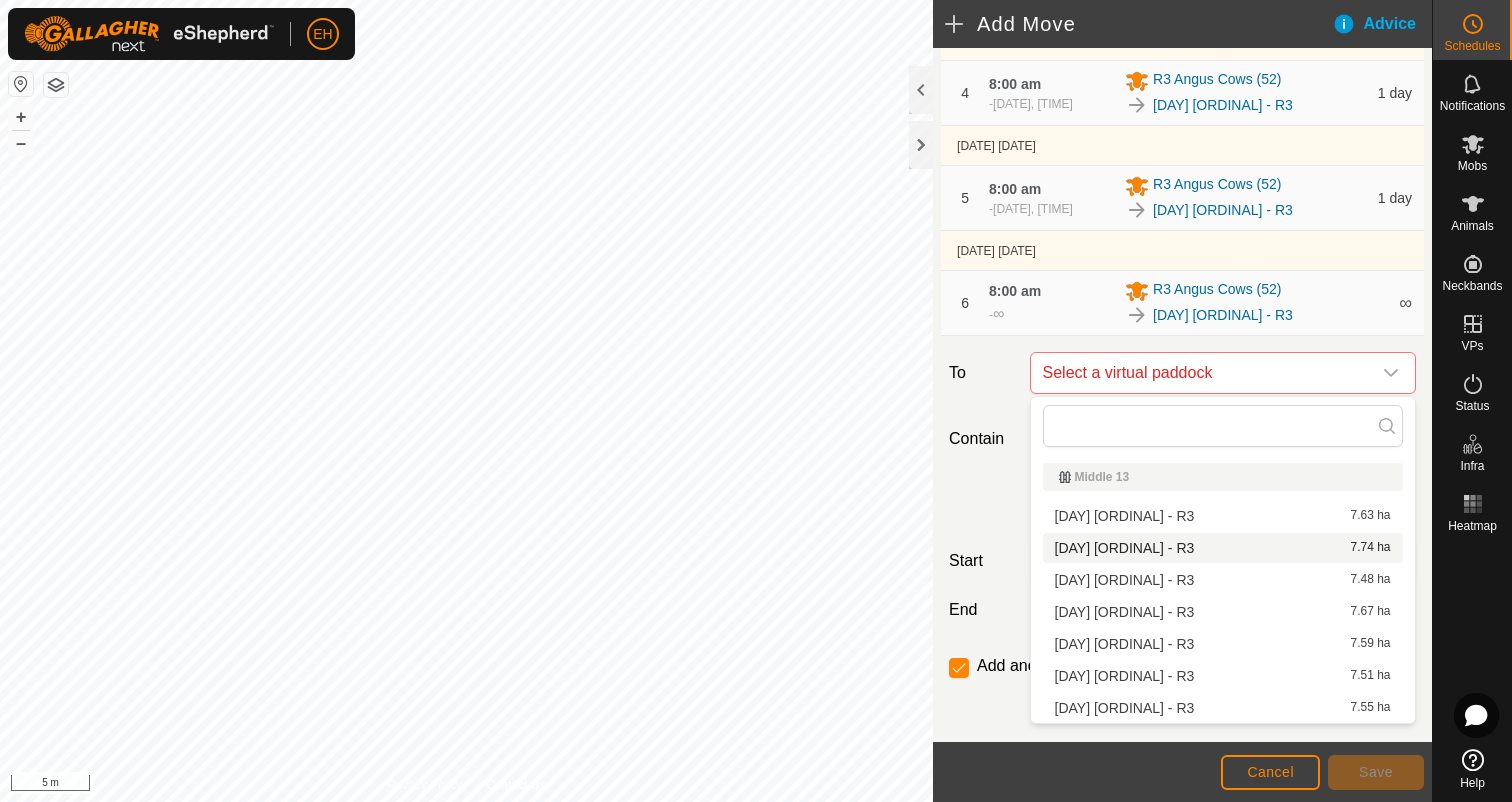 click on "Monday 11th - R3  7.74 ha" at bounding box center [1223, 548] 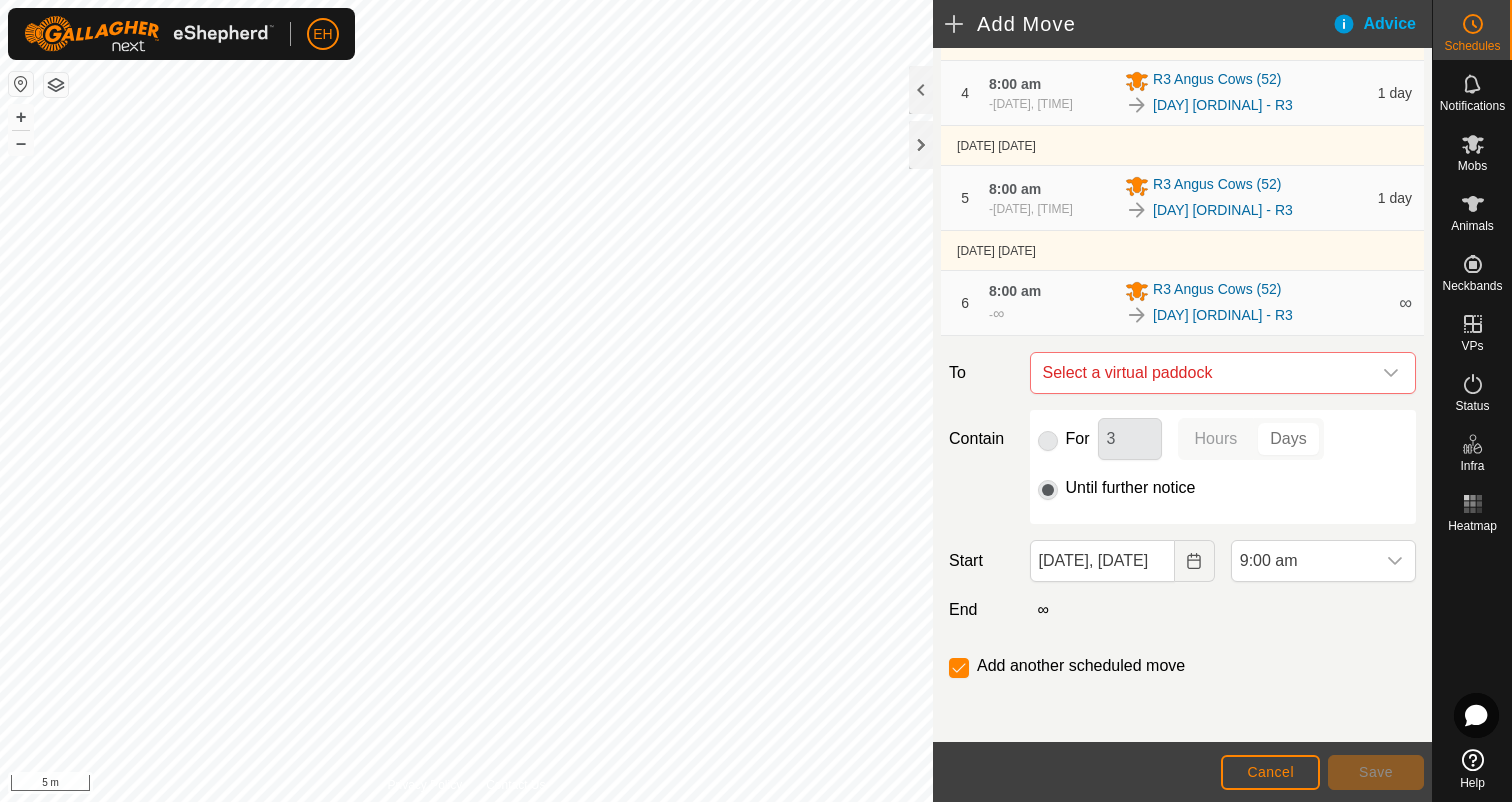 checkbox on "false" 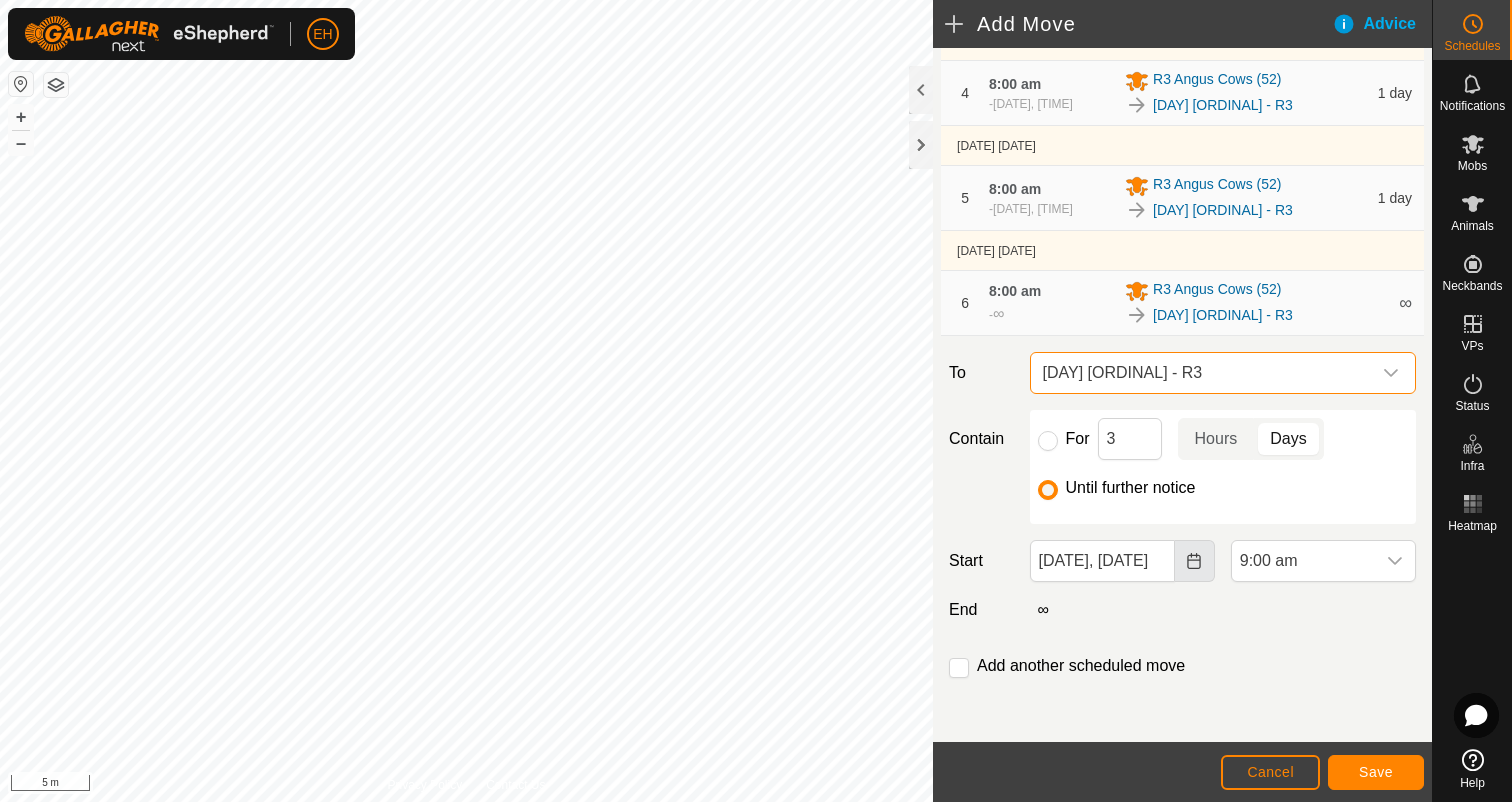 click 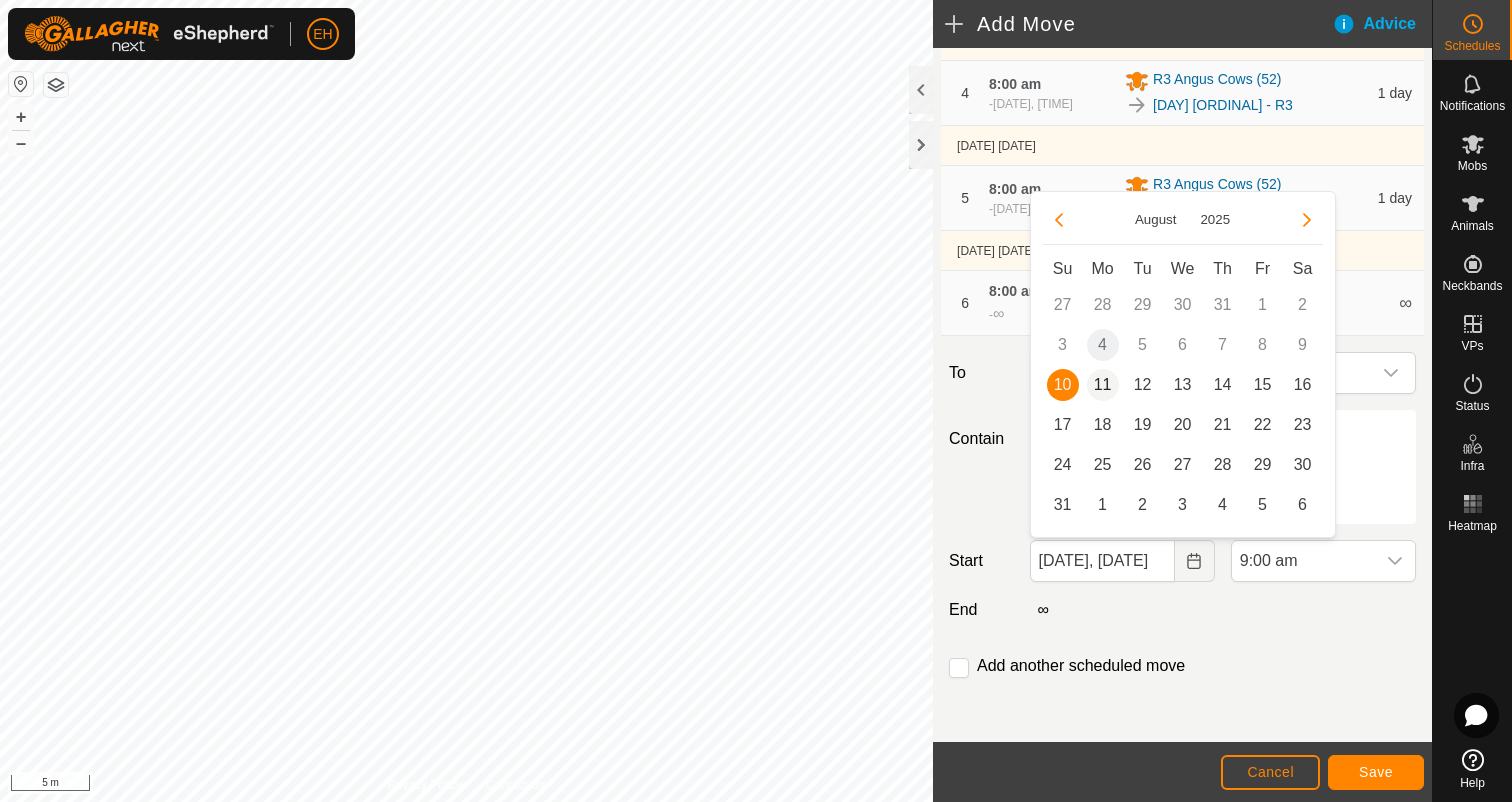 click on "11" at bounding box center (1103, 385) 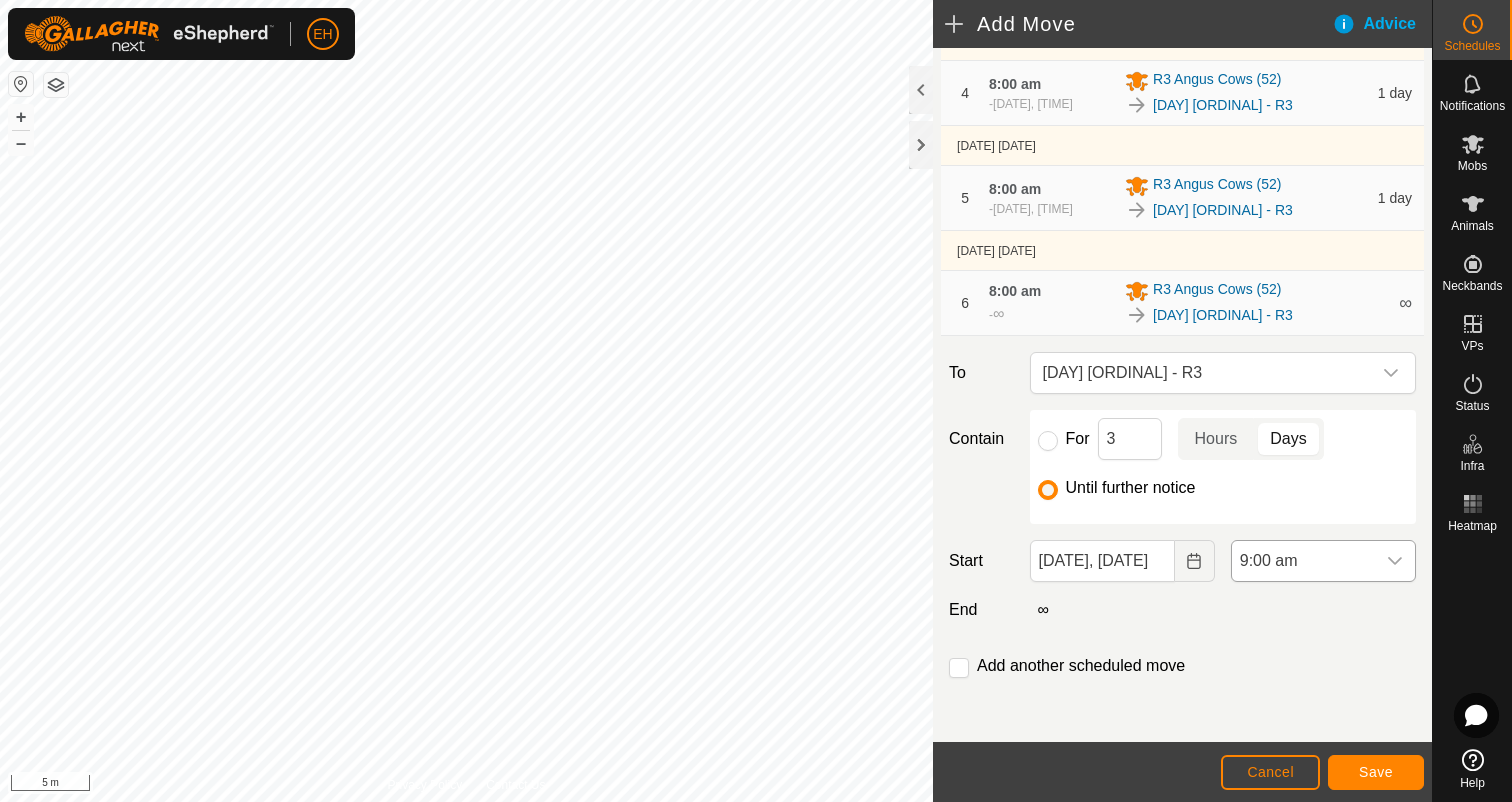 click at bounding box center (1395, 561) 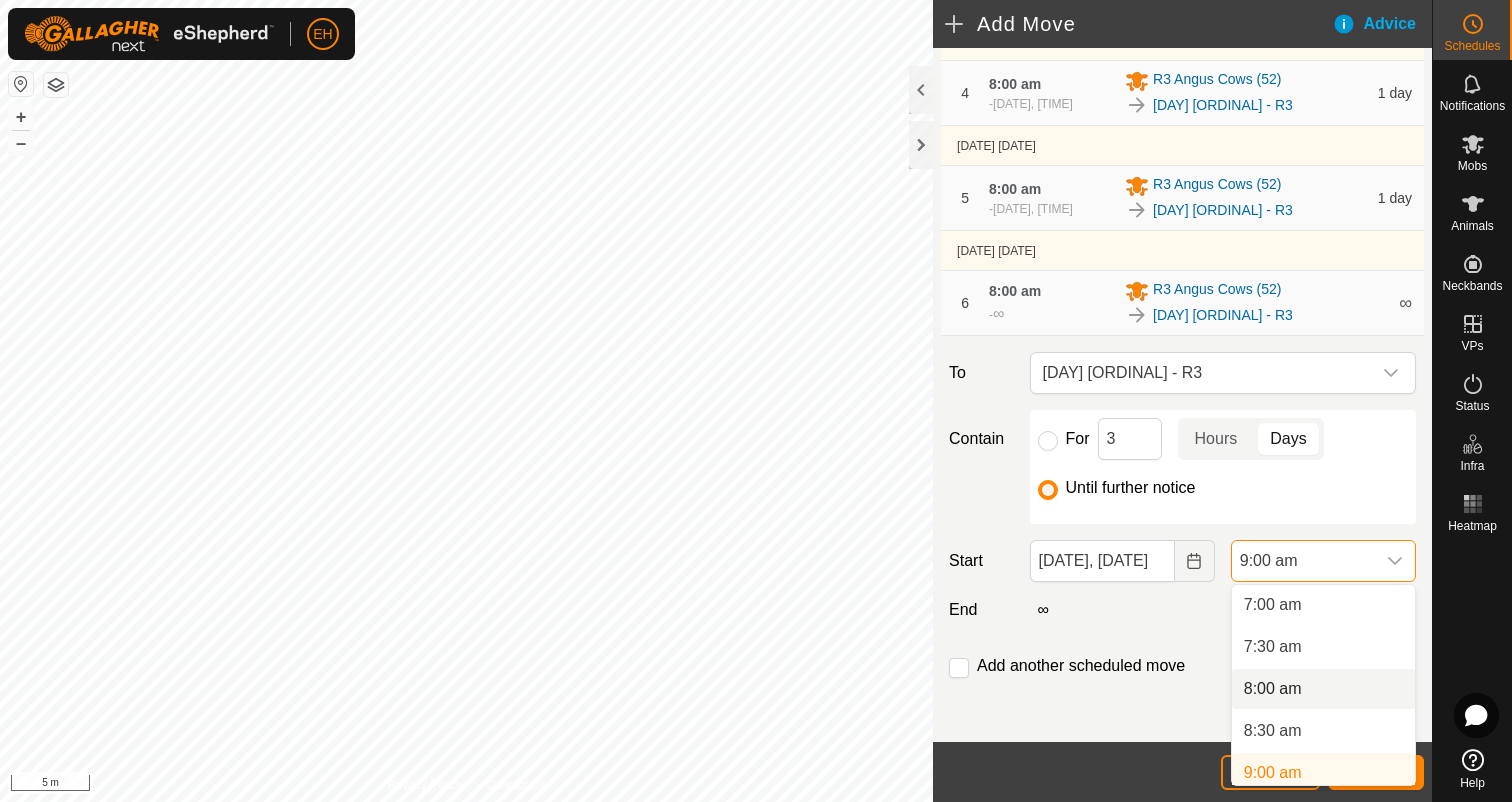 click on "8:00 am" at bounding box center [1323, 689] 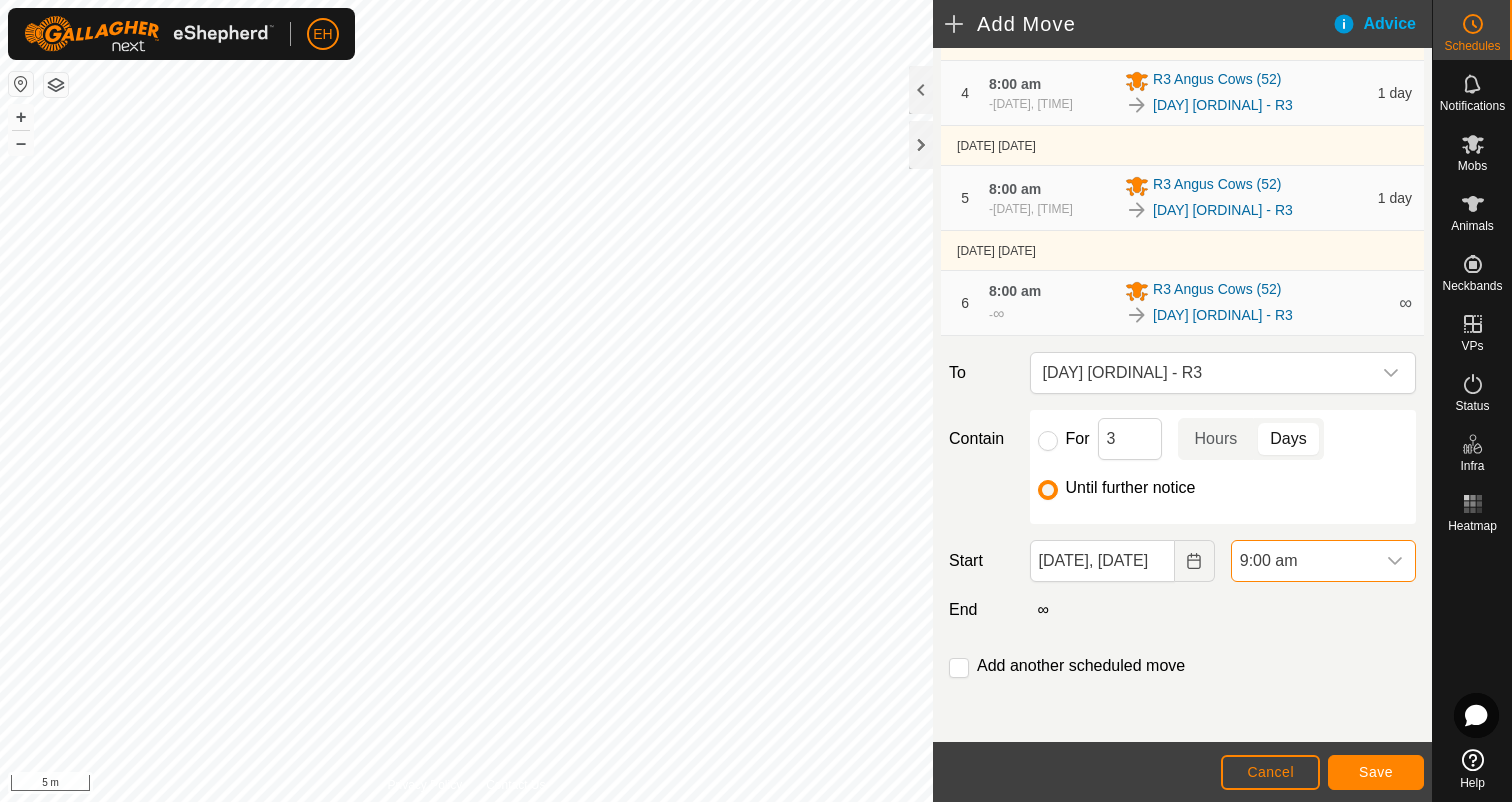 scroll, scrollTop: 596, scrollLeft: 0, axis: vertical 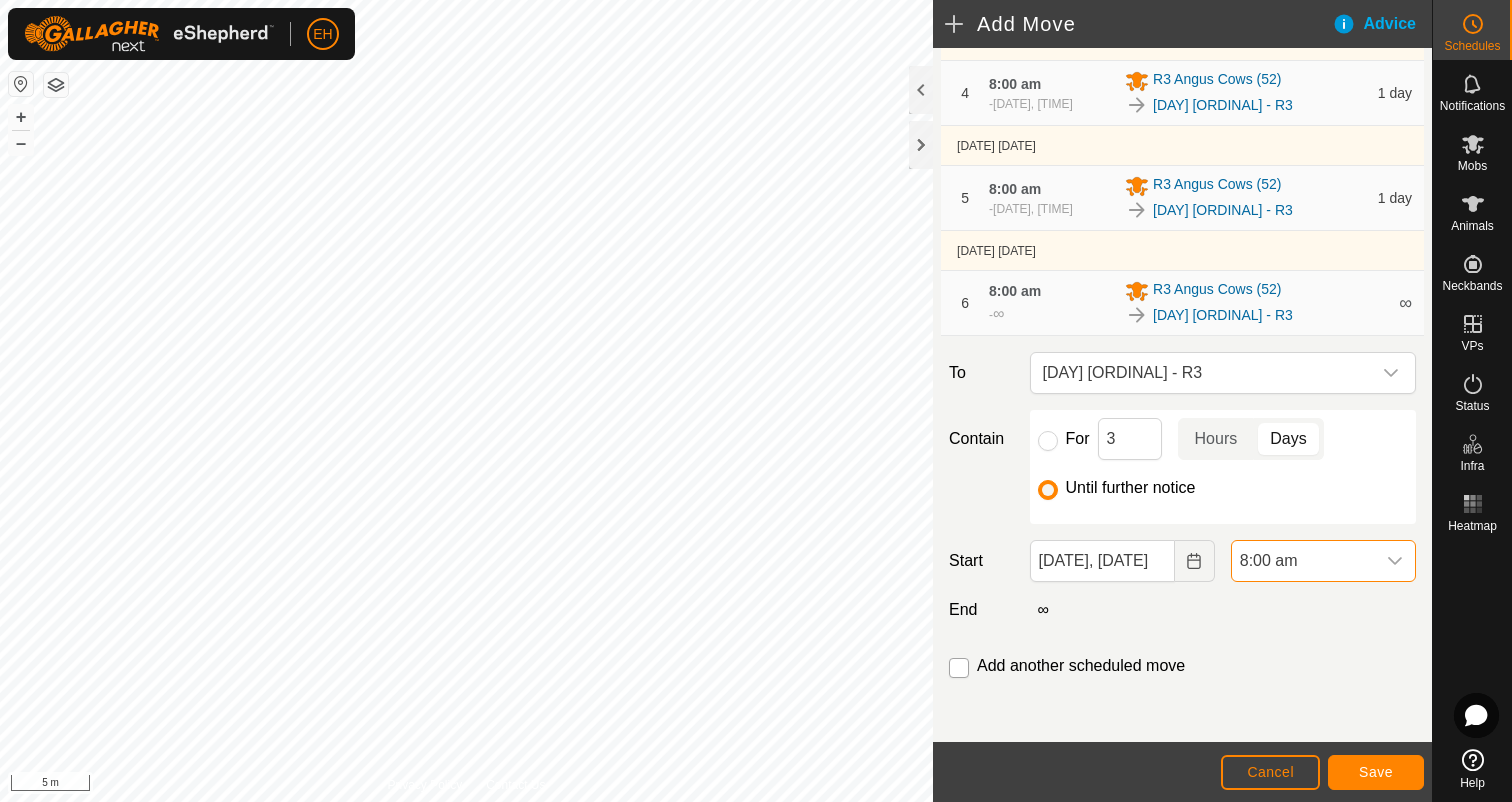 click at bounding box center (959, 668) 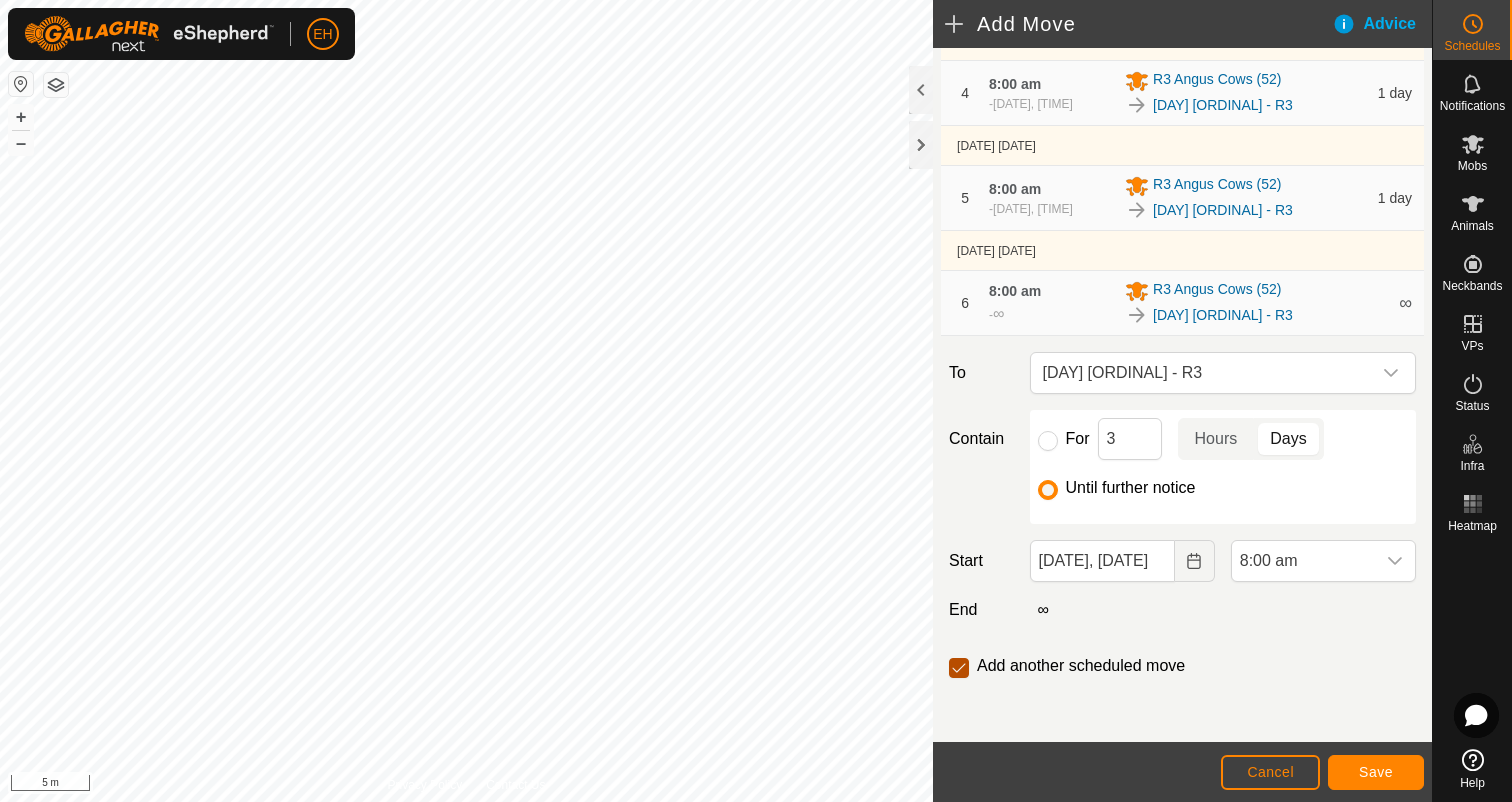 click at bounding box center [959, 668] 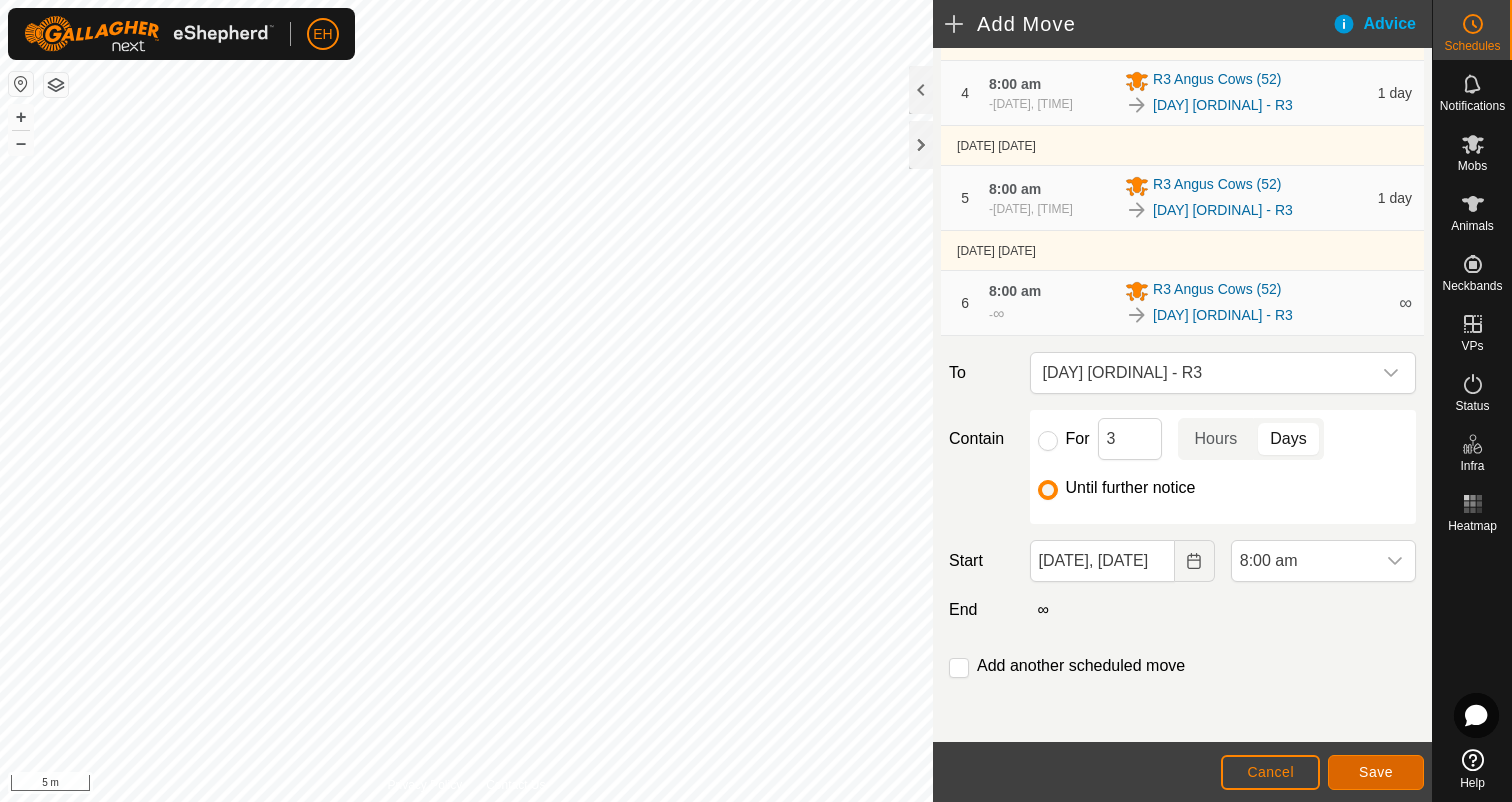 click on "Save" 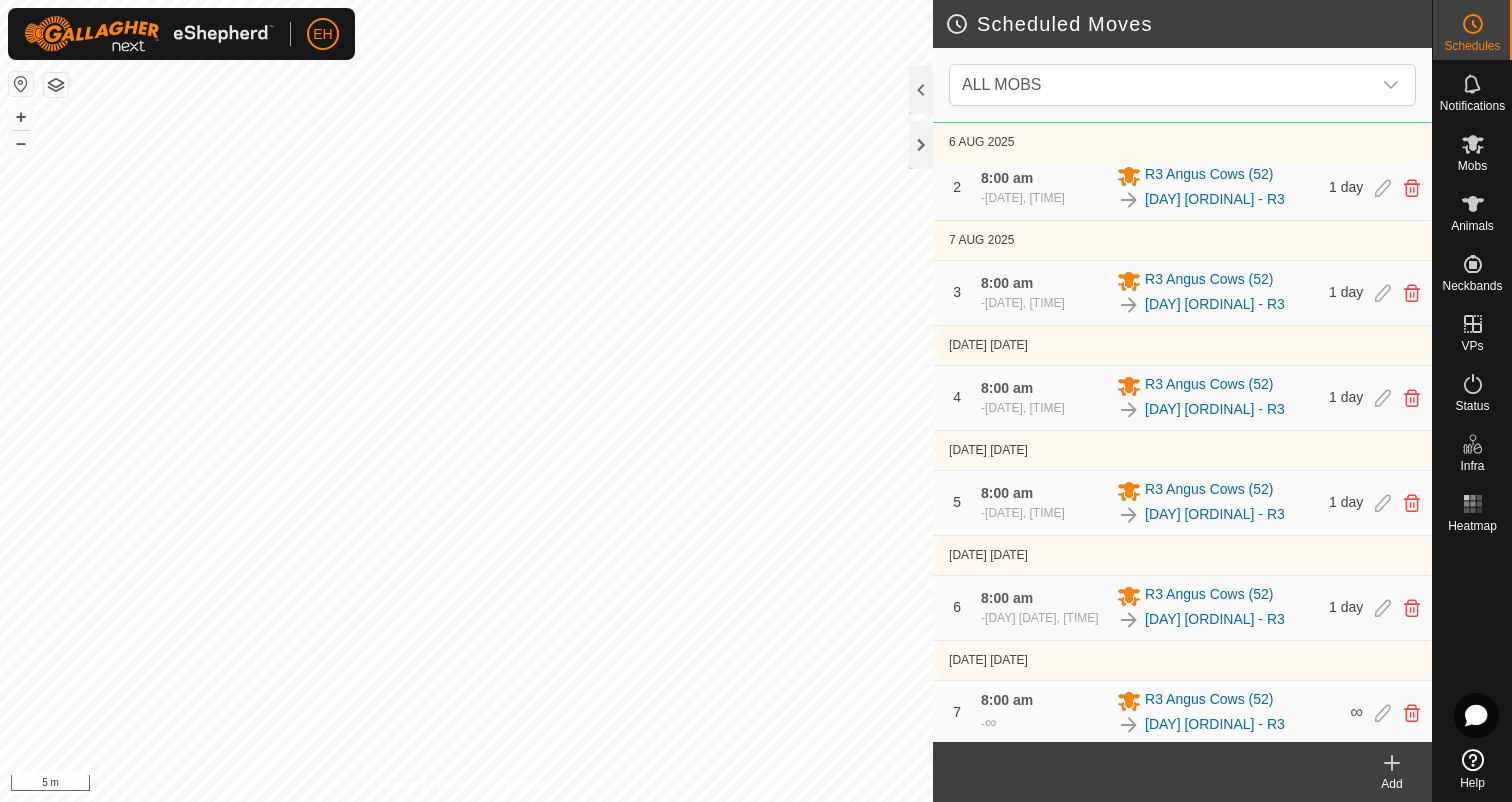 scroll, scrollTop: 0, scrollLeft: 0, axis: both 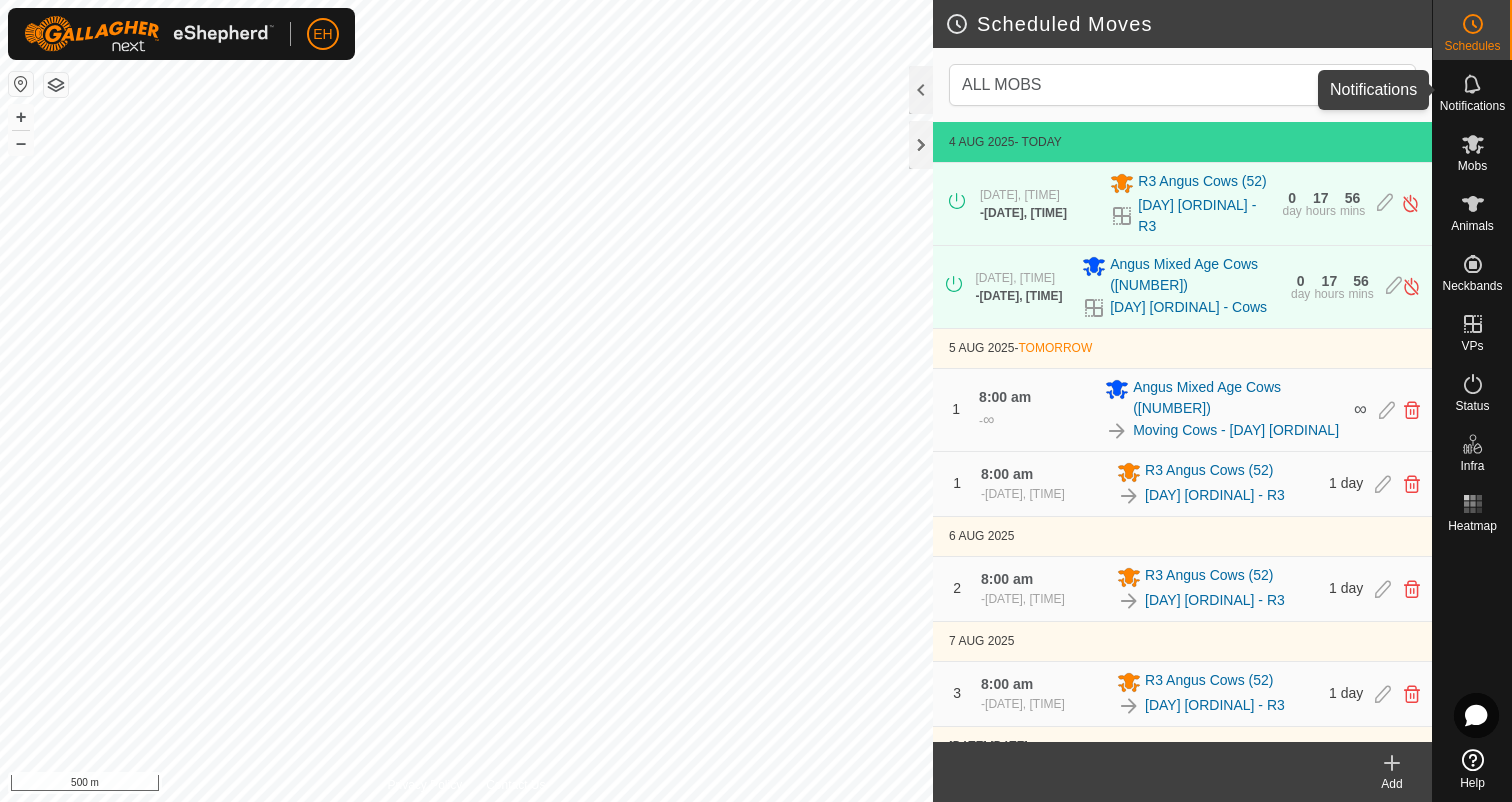 click 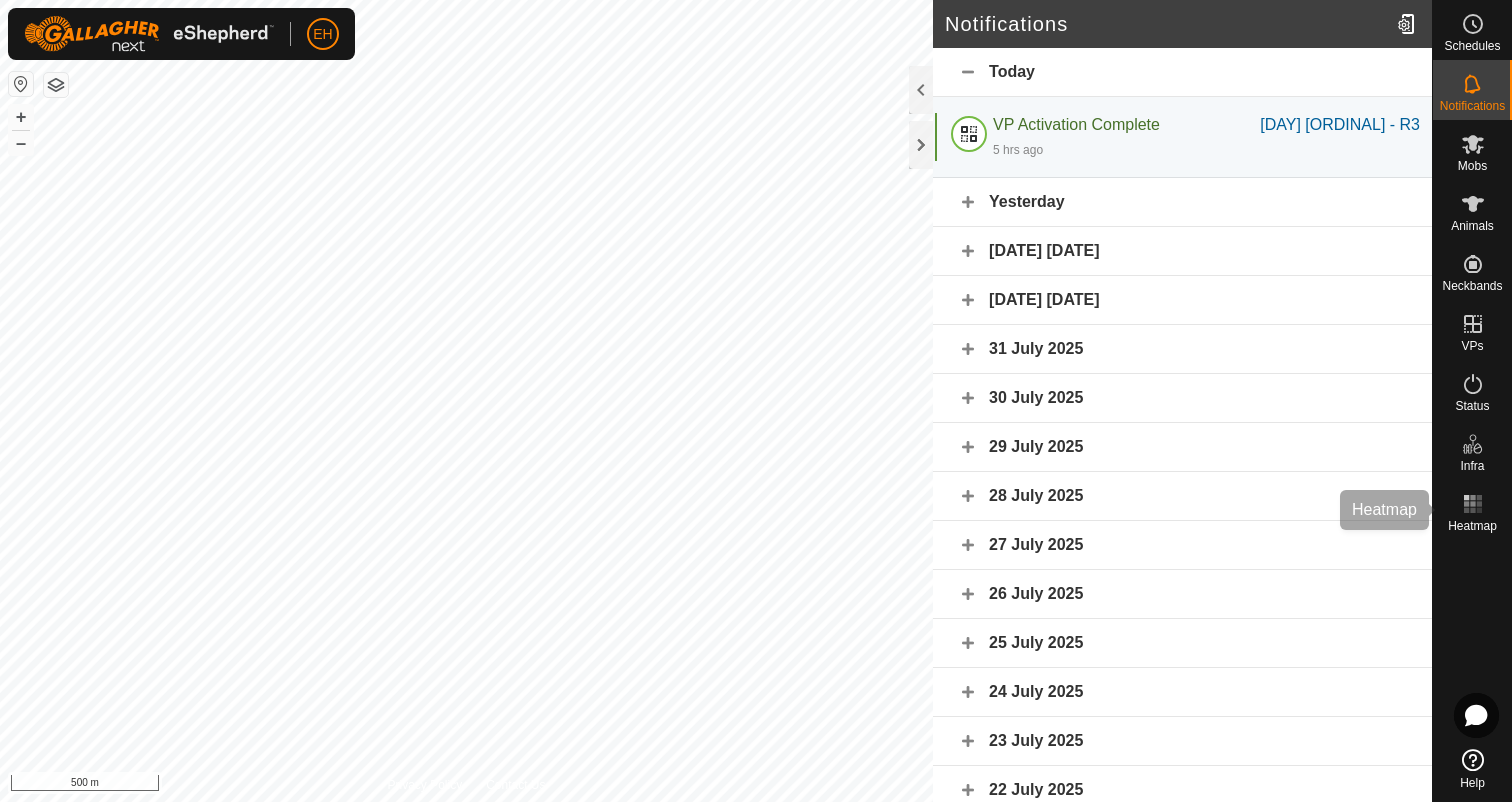 click on "Heatmap" at bounding box center (1472, 526) 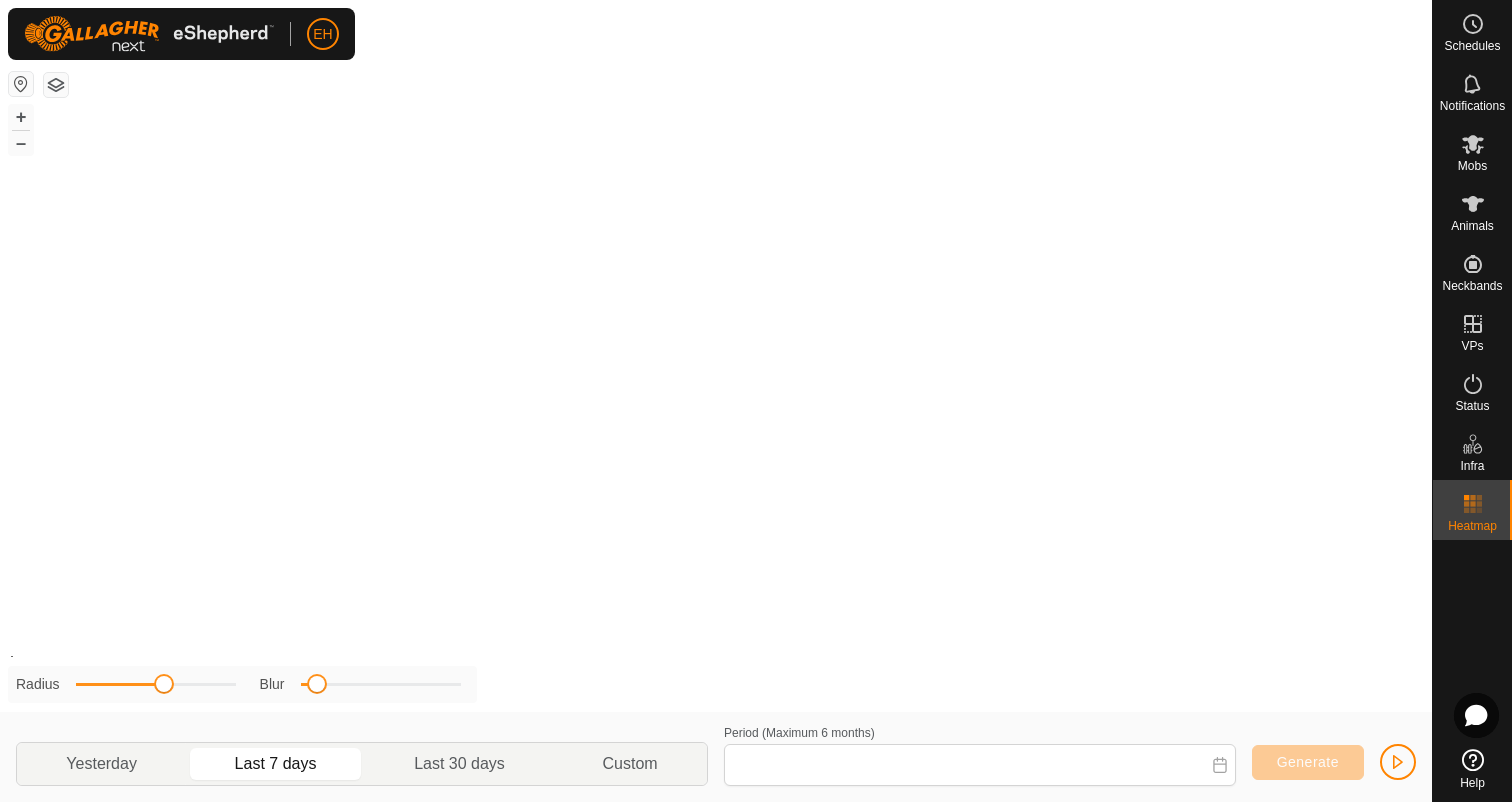 type on "28 Jul, 2025 - 03 Aug, 2025" 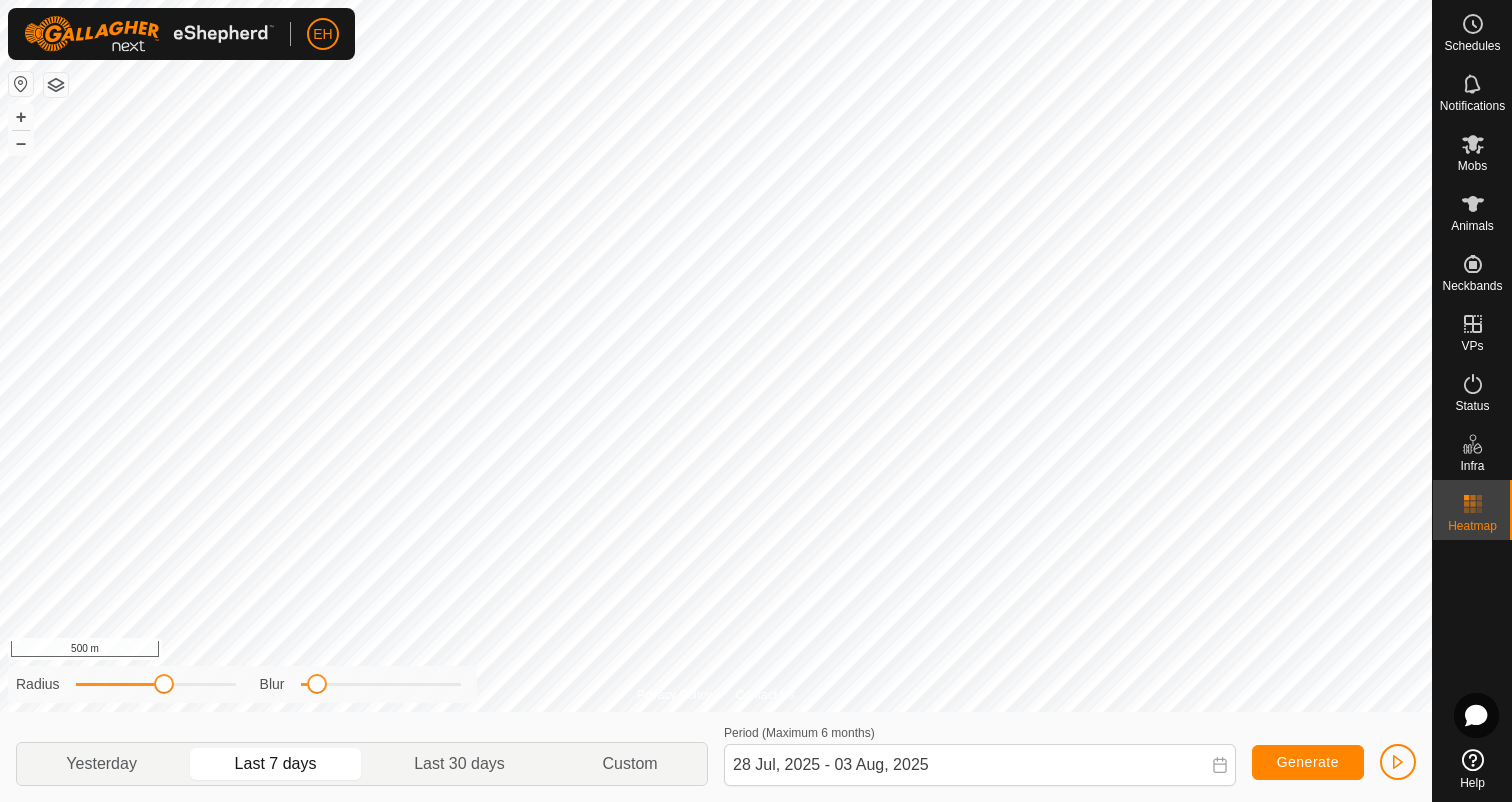click on "Privacy Policy Contact Us + – ⇧ i 500 m Radius Blur Yesterday Last 7 days Last 30 days Custom Period (Maximum 6 months)  28 Jul, 2025 - 03 Aug, 2025 Generate" 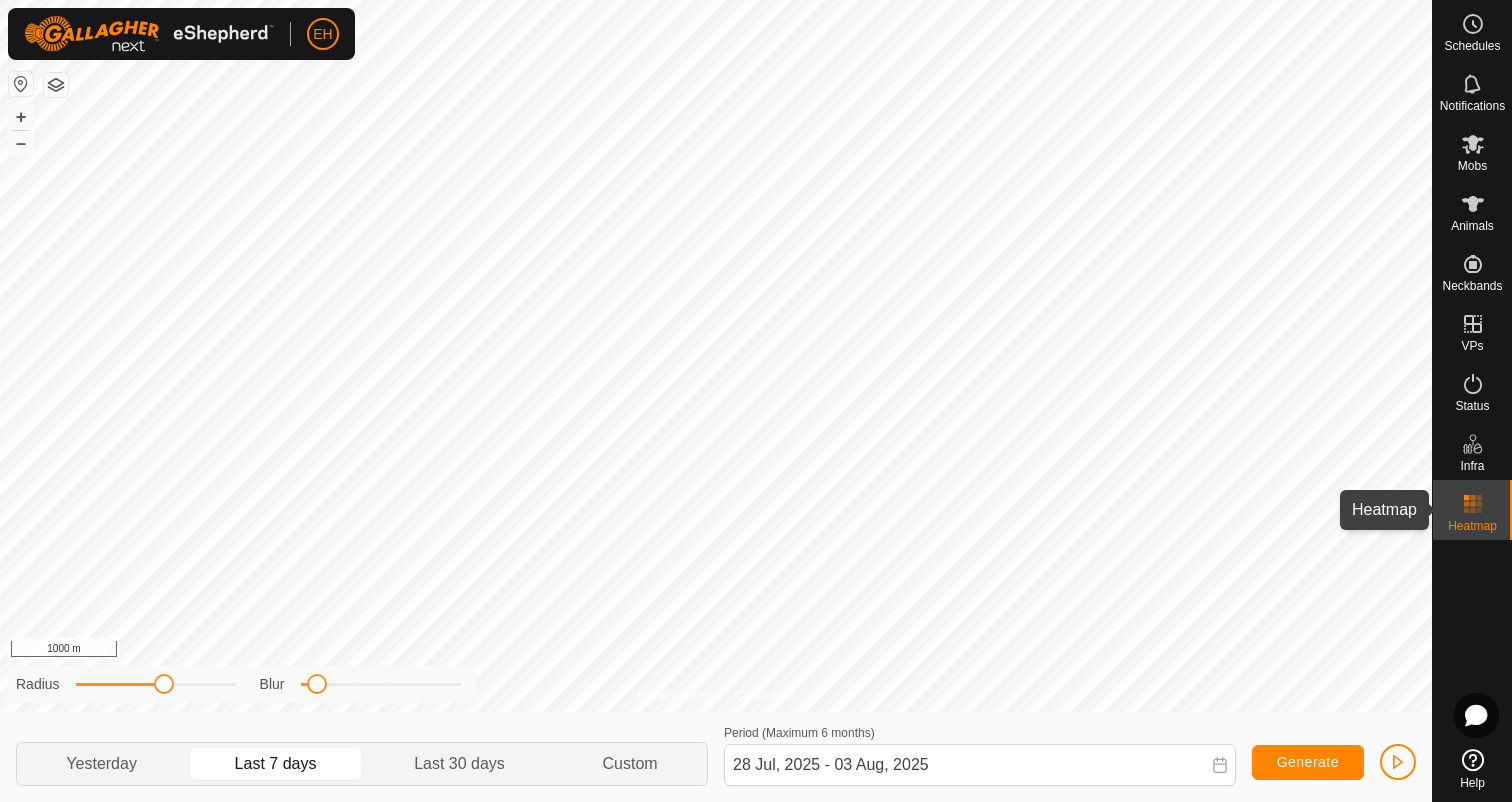 click on "Heatmap" at bounding box center (1472, 526) 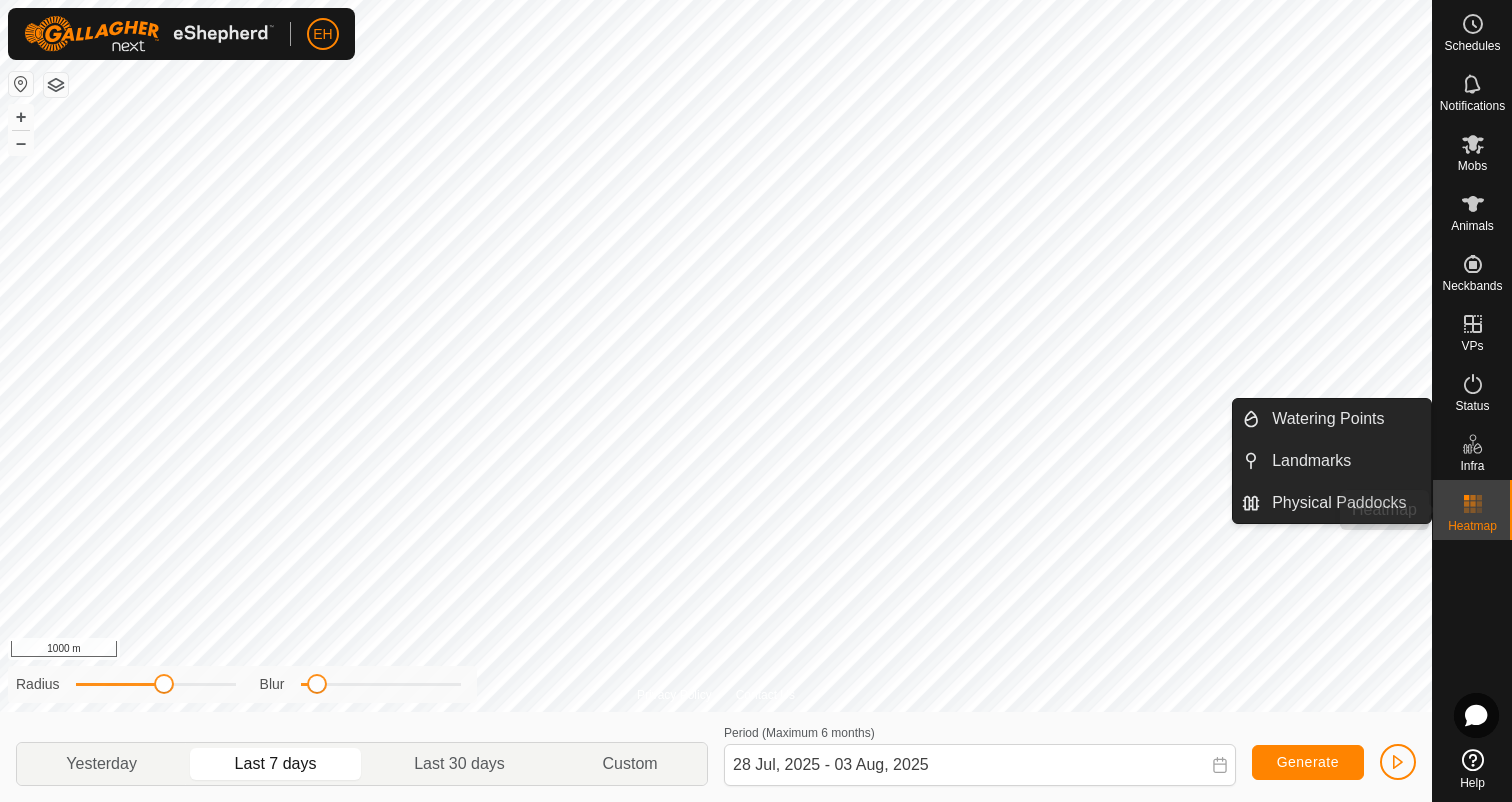 click on "Heatmap" at bounding box center (1472, 526) 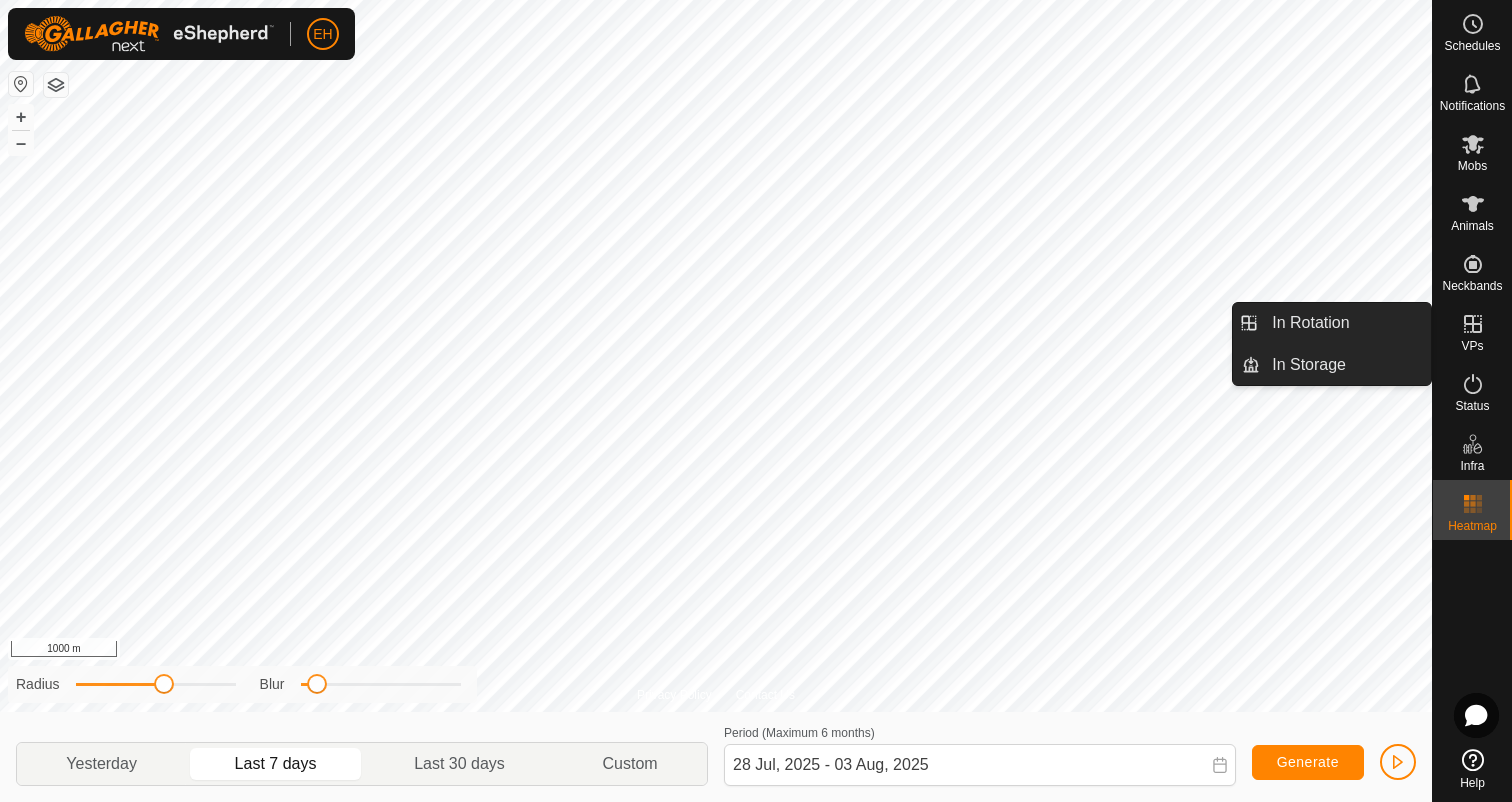 click 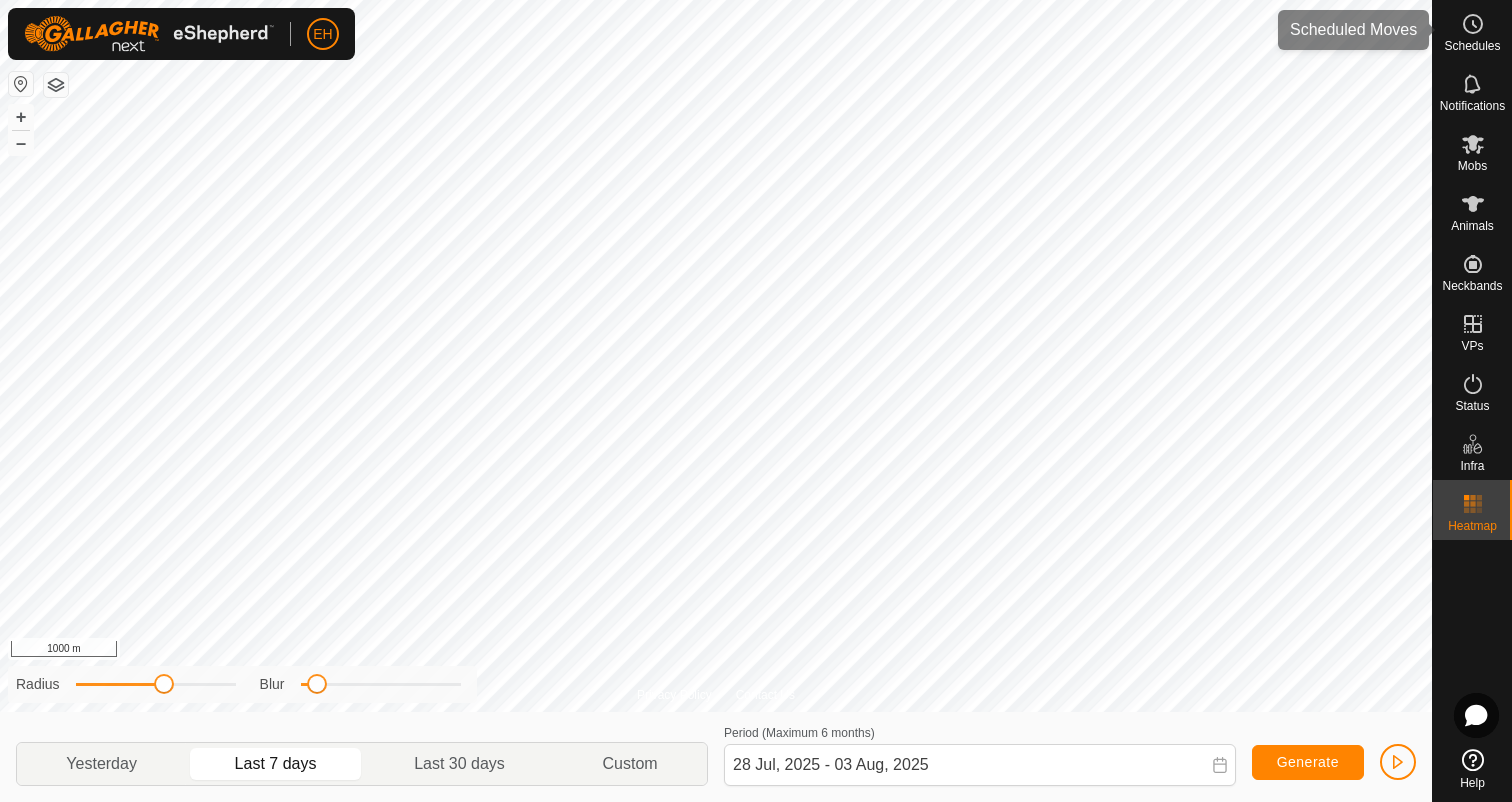 click 